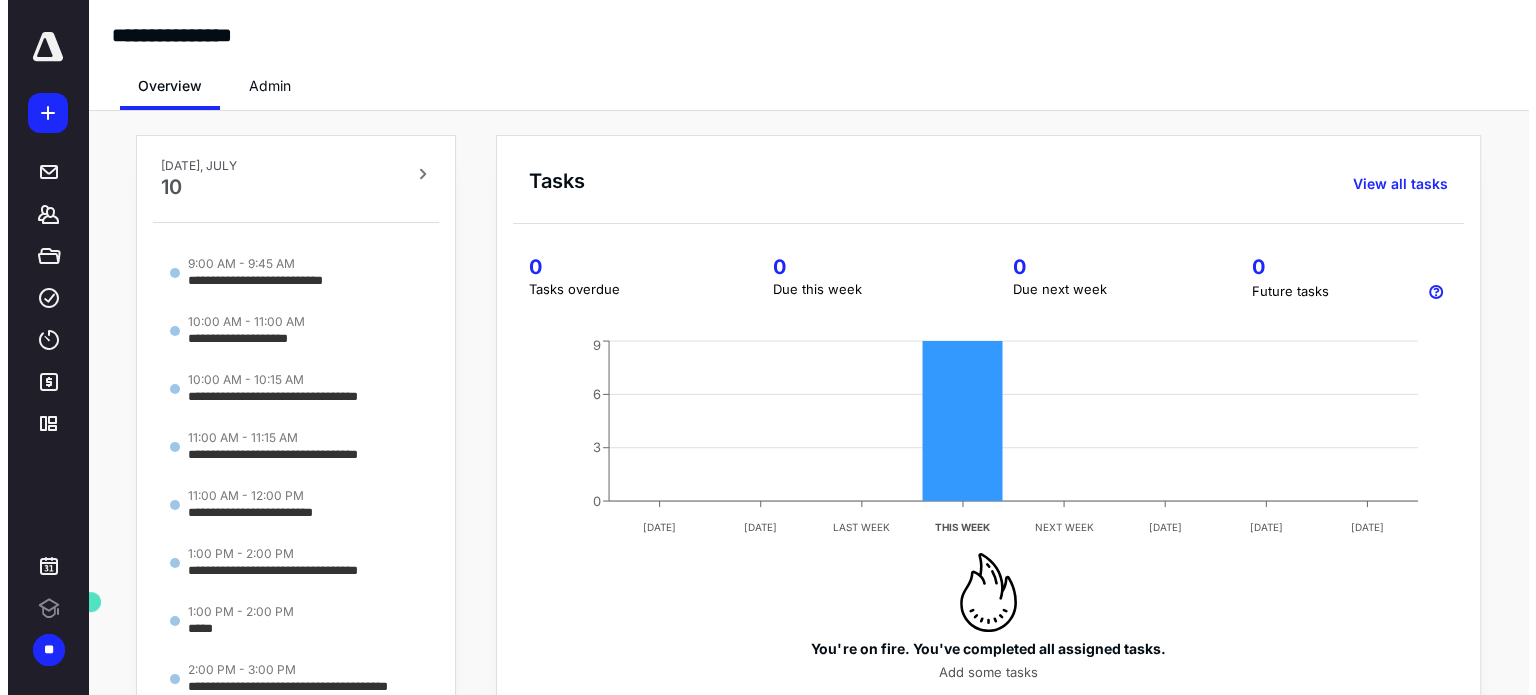 scroll, scrollTop: 0, scrollLeft: 0, axis: both 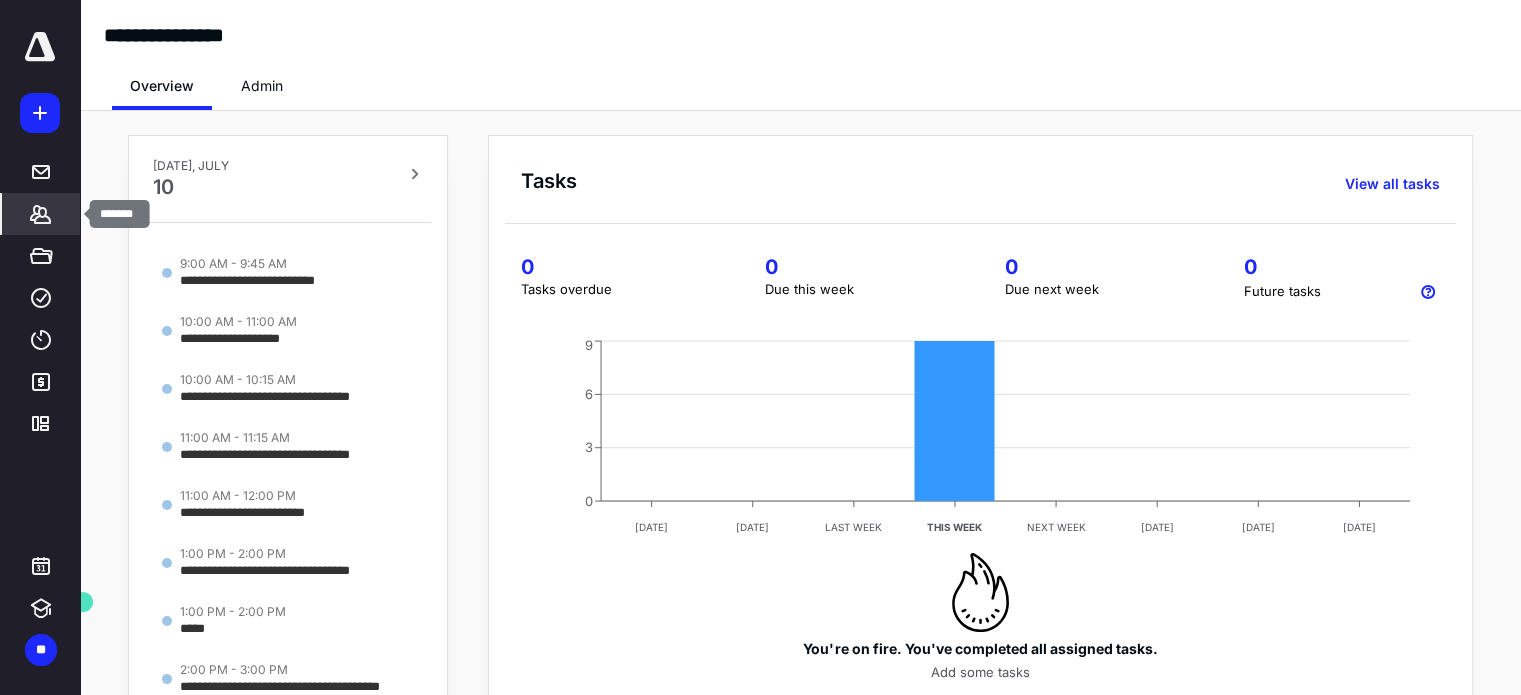 click 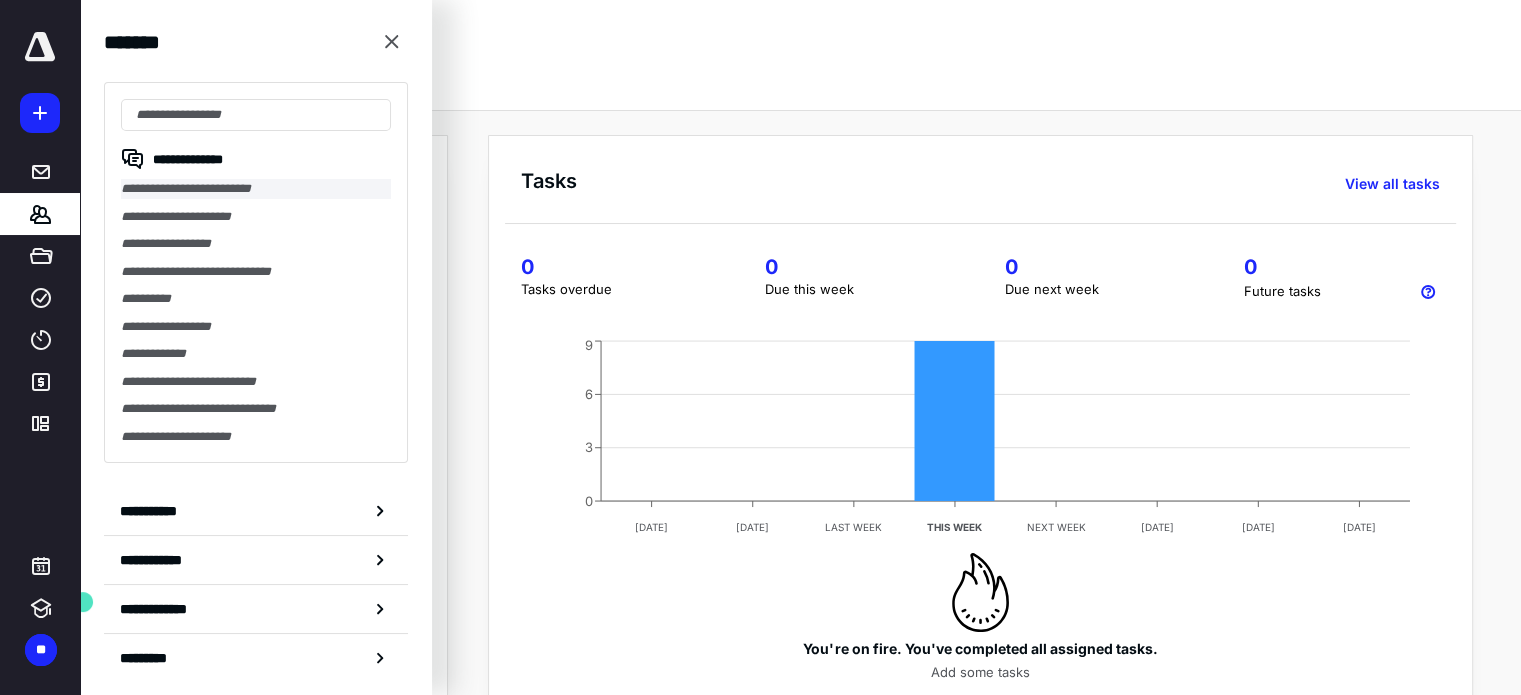 click on "**********" at bounding box center [256, 189] 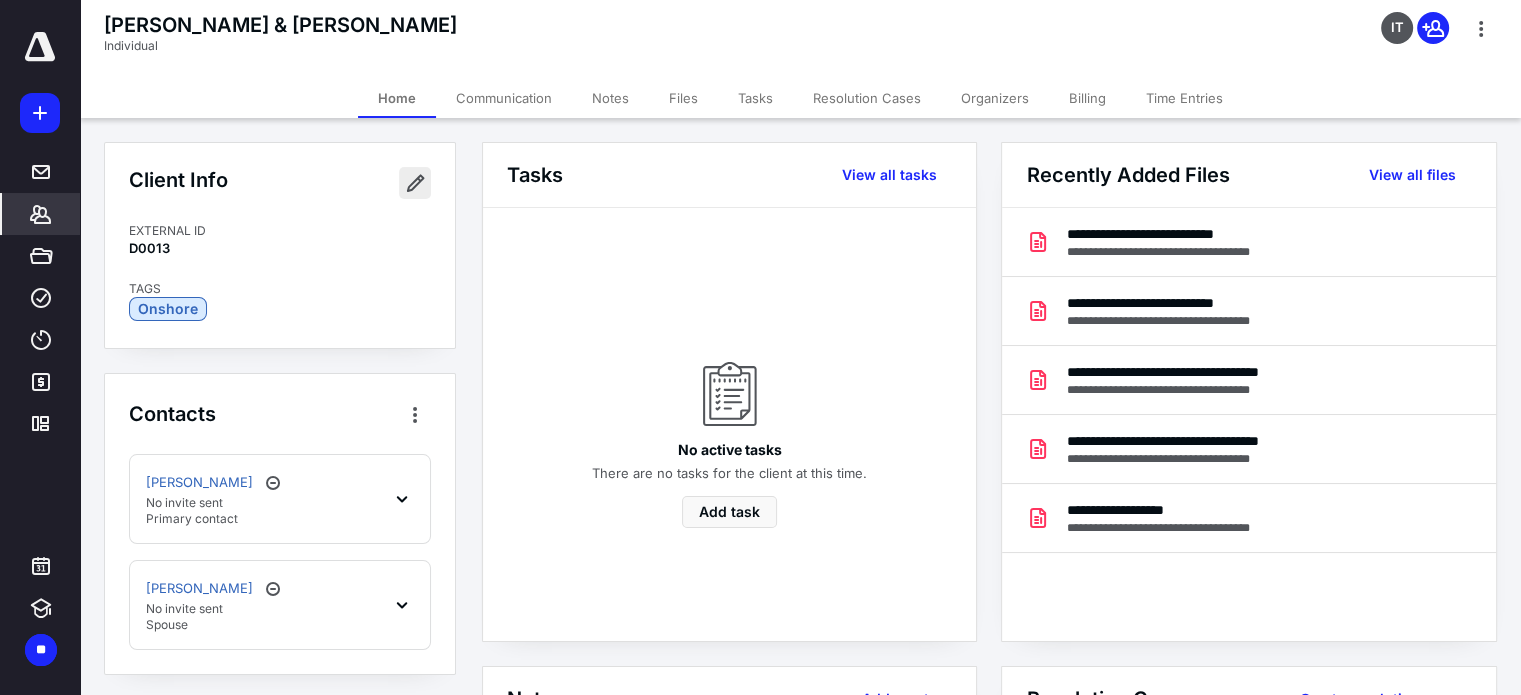 click at bounding box center (415, 183) 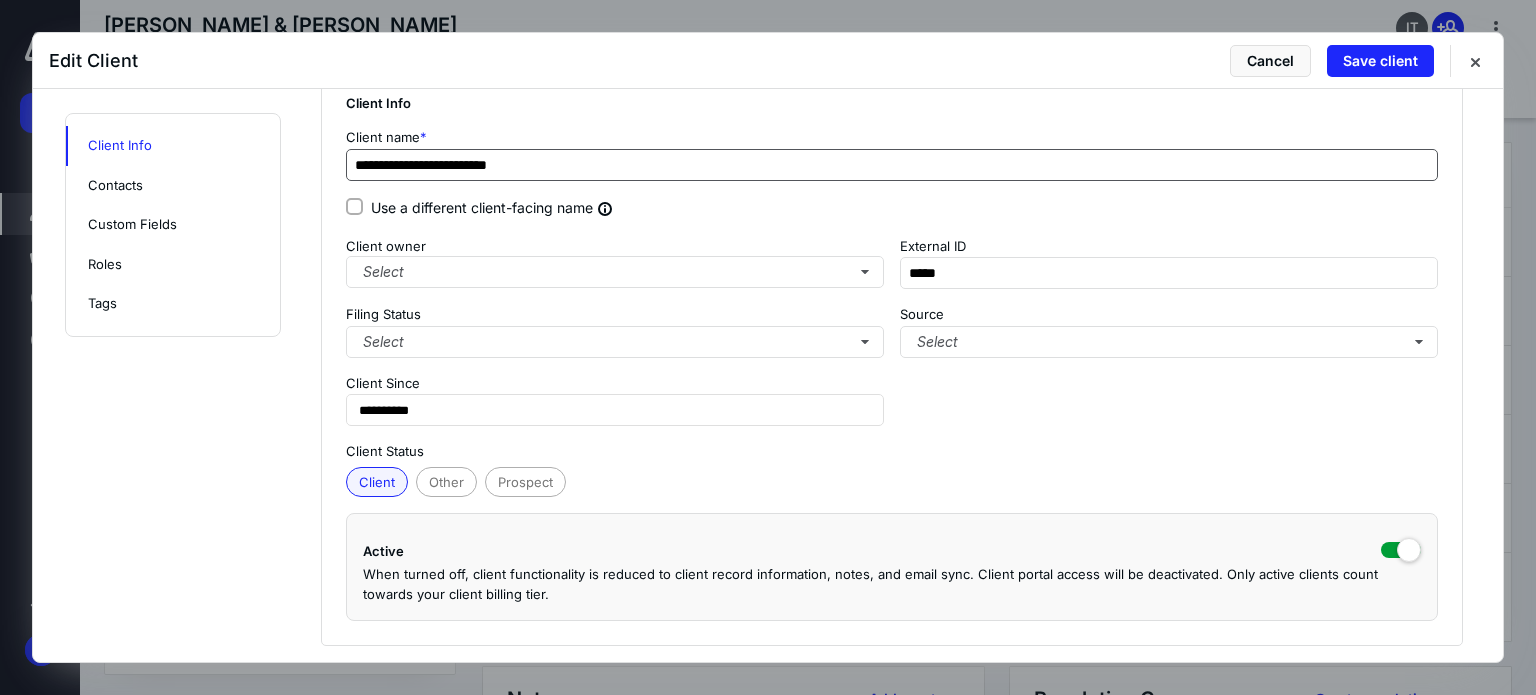 scroll, scrollTop: 0, scrollLeft: 0, axis: both 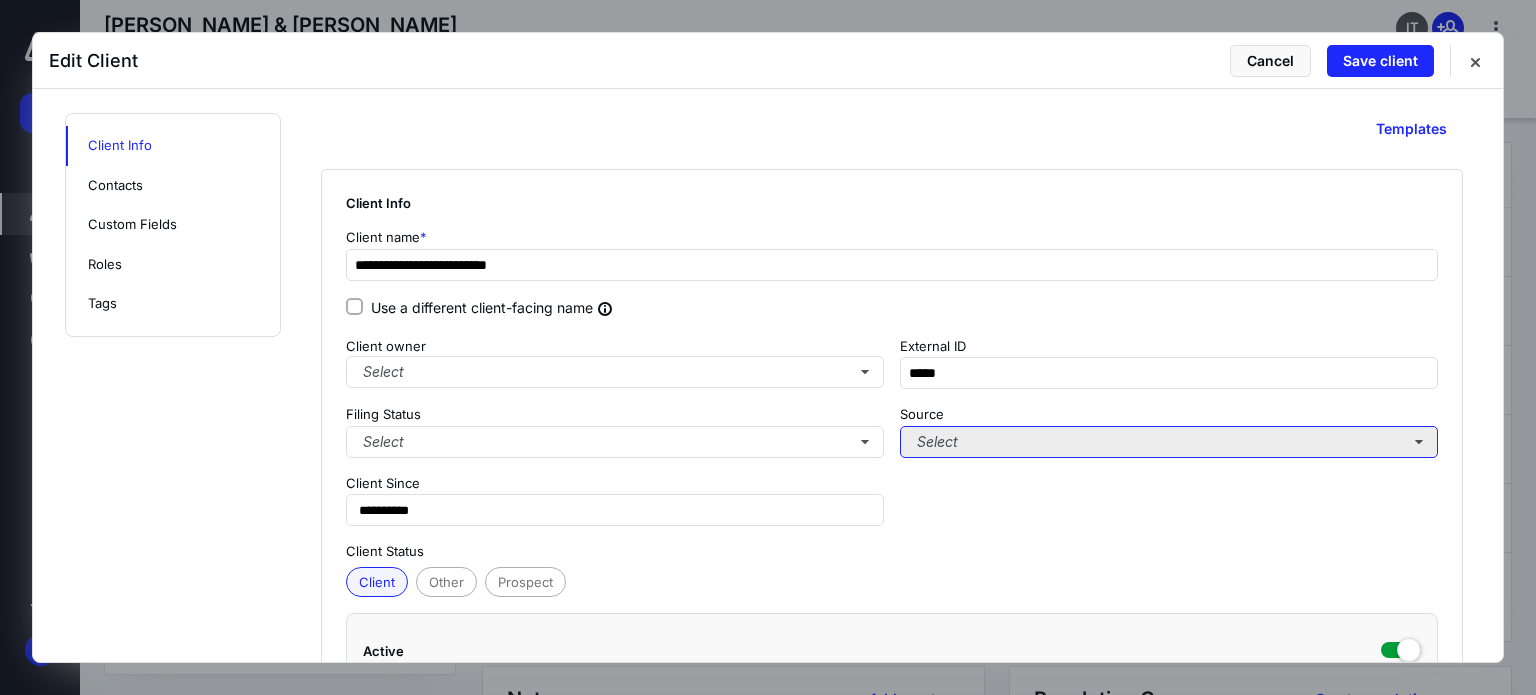 click on "Select" at bounding box center [1169, 442] 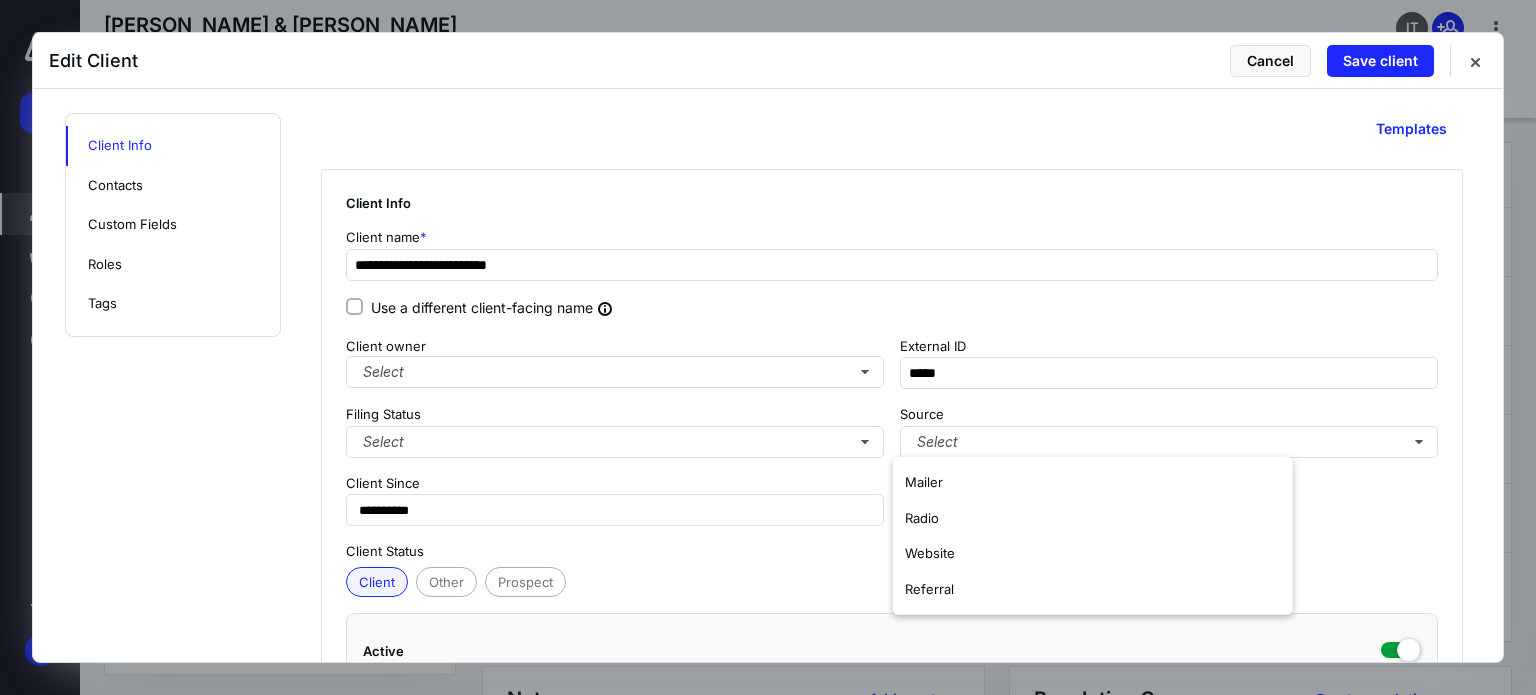 click on "**********" at bounding box center [904, 1260] 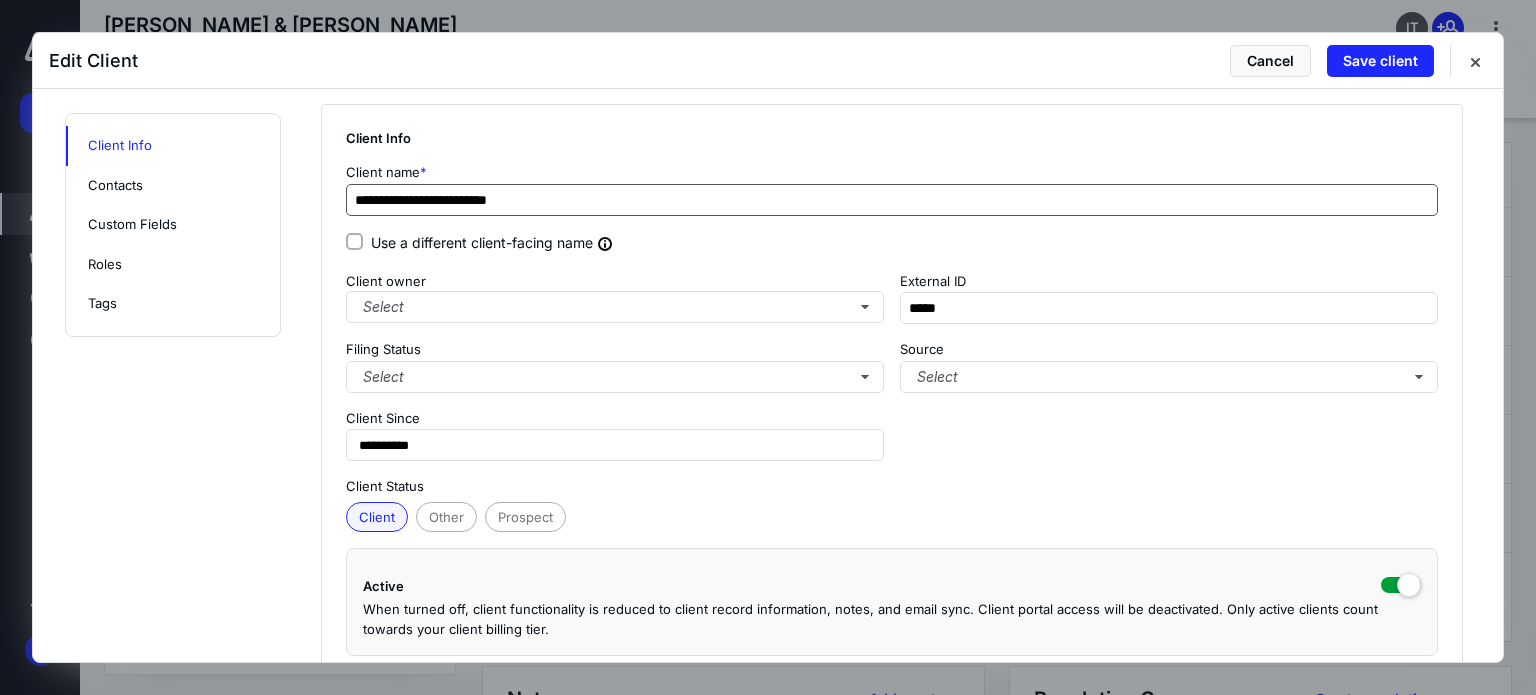 scroll, scrollTop: 100, scrollLeft: 0, axis: vertical 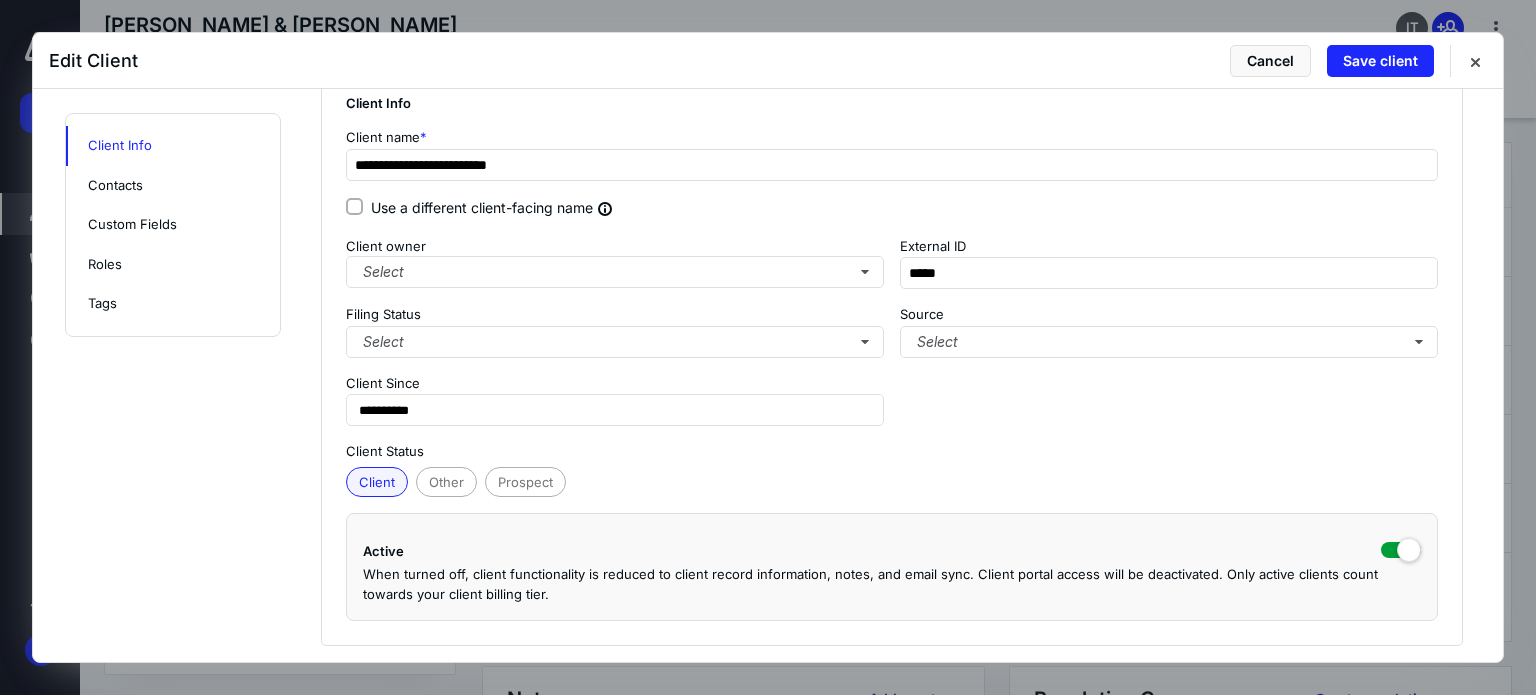 click 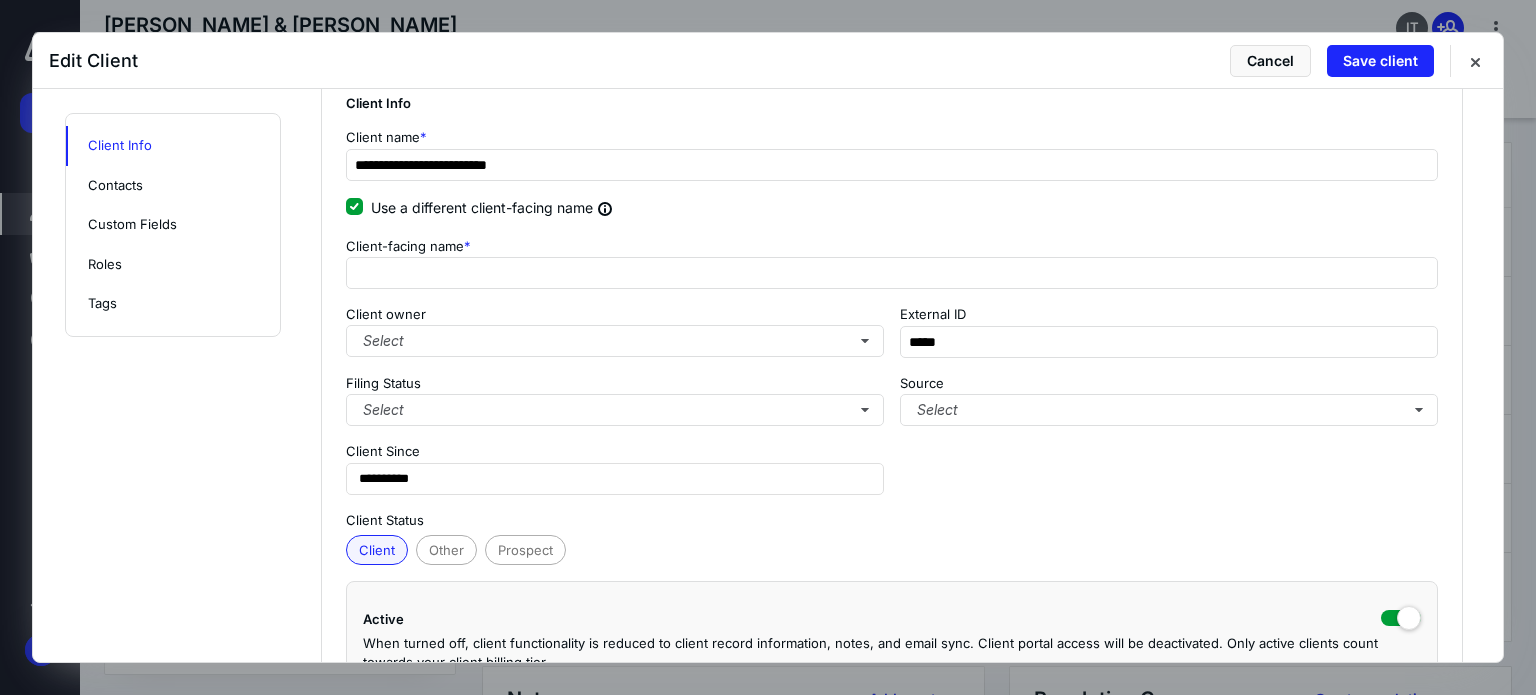 click 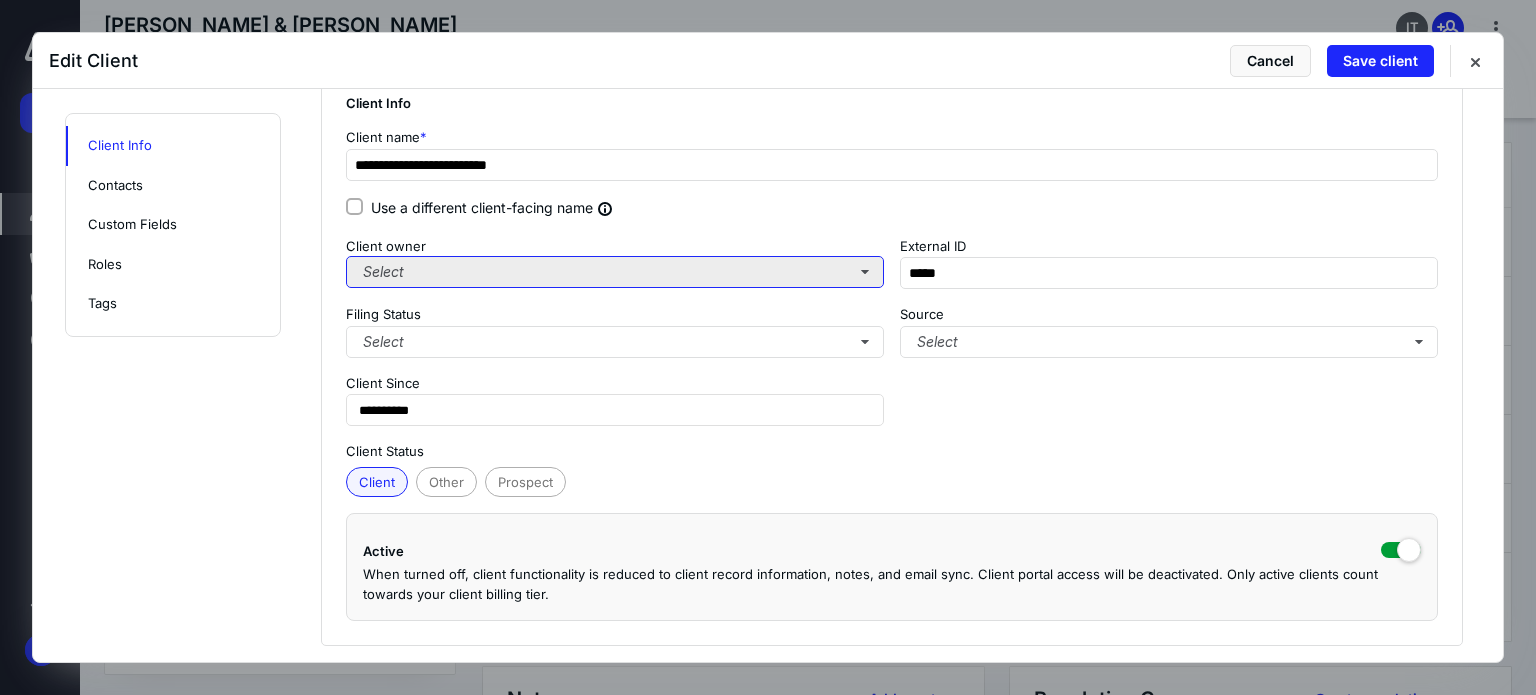 click on "Select" at bounding box center (615, 272) 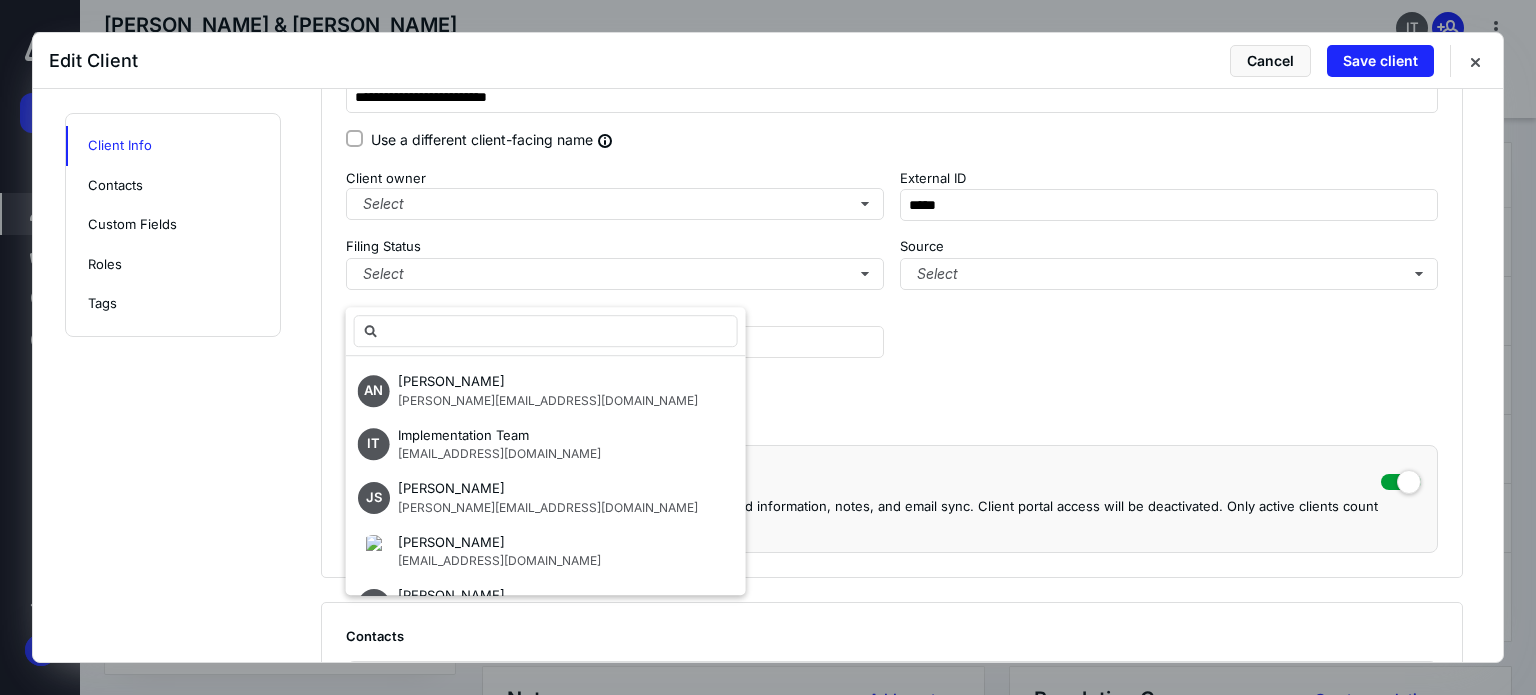 scroll, scrollTop: 0, scrollLeft: 0, axis: both 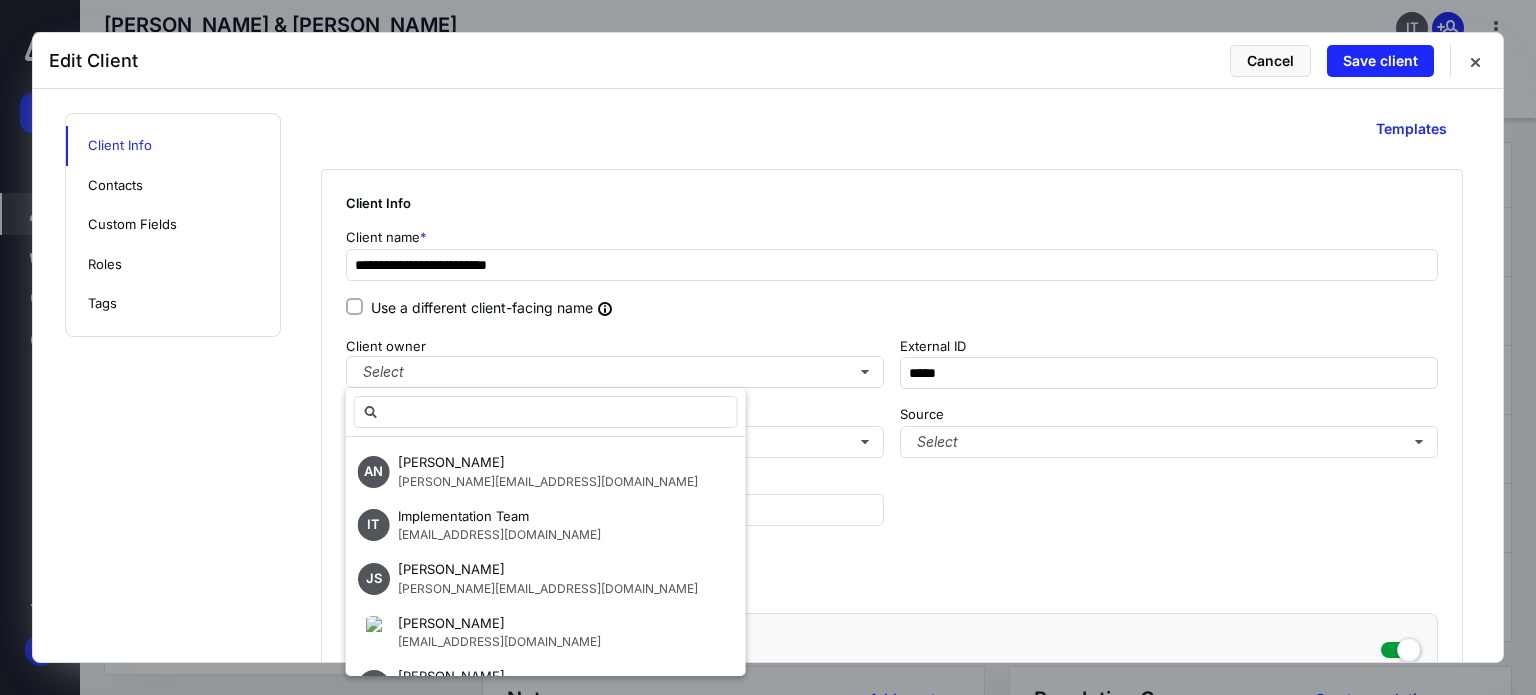 click on "Edit Client Cancel Save client" at bounding box center (768, 61) 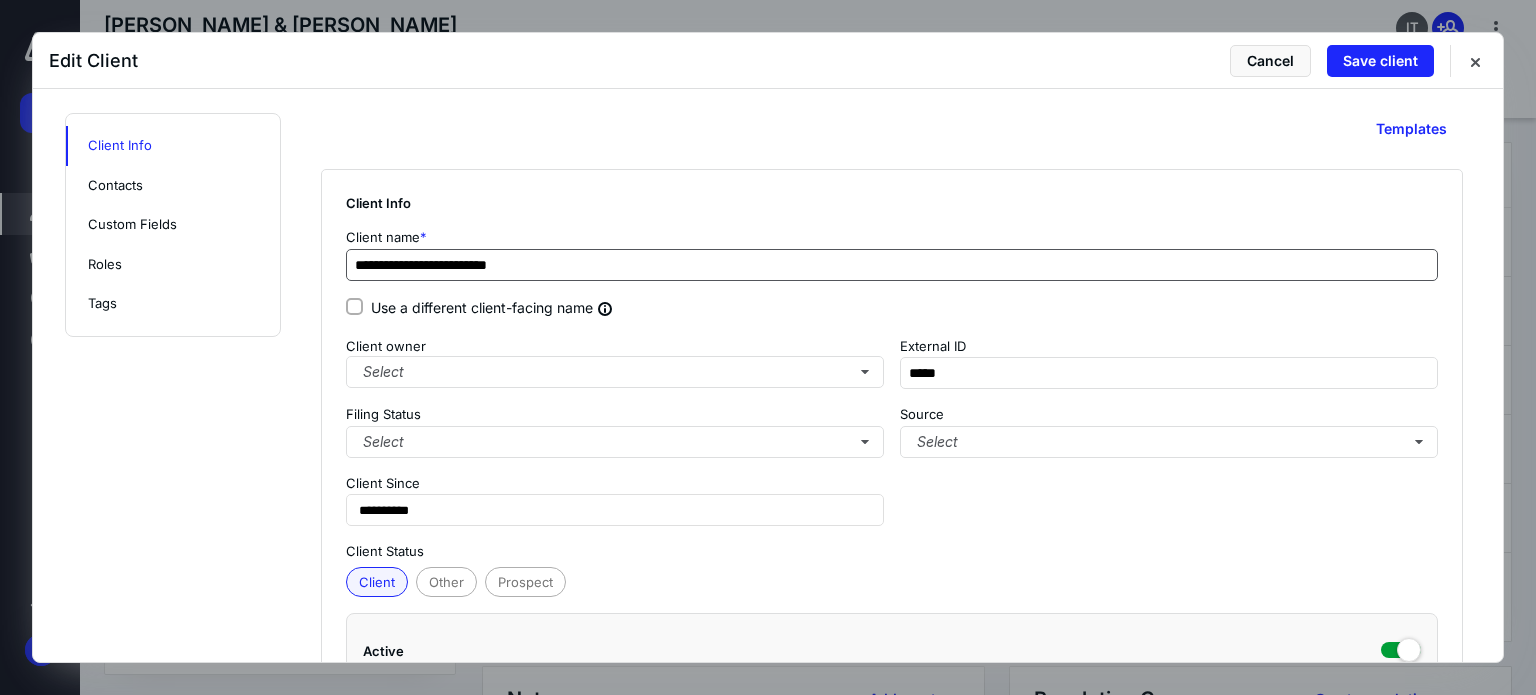 scroll, scrollTop: 100, scrollLeft: 0, axis: vertical 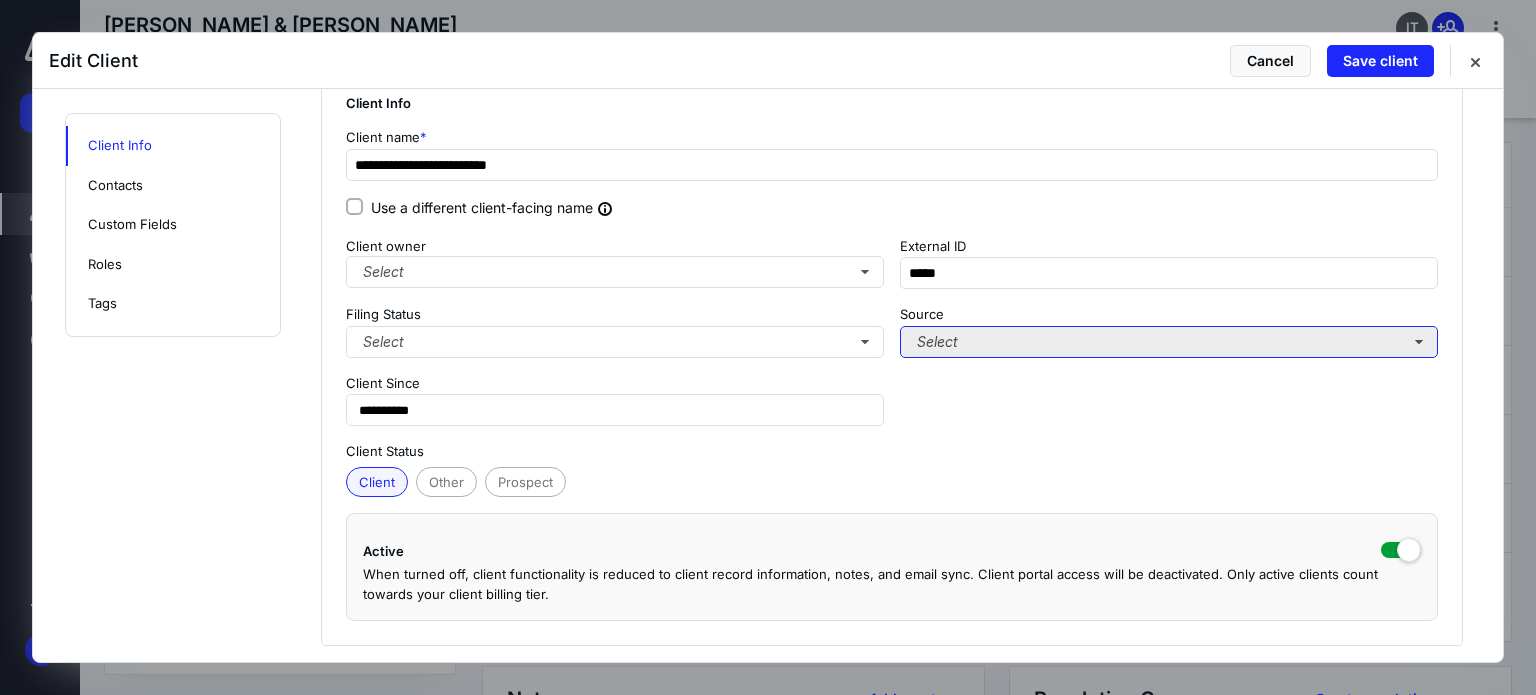 click on "Select" at bounding box center [1169, 342] 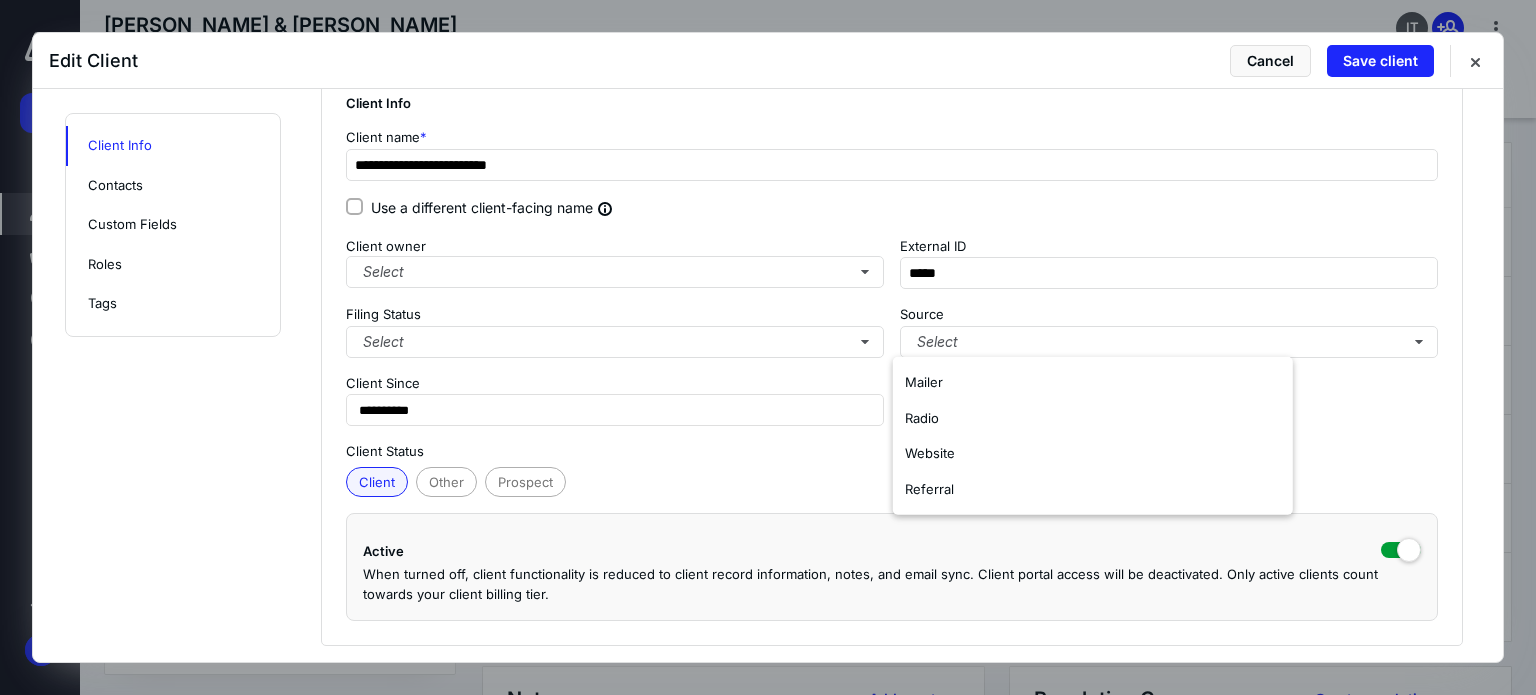 click on "Client Info" at bounding box center [892, 103] 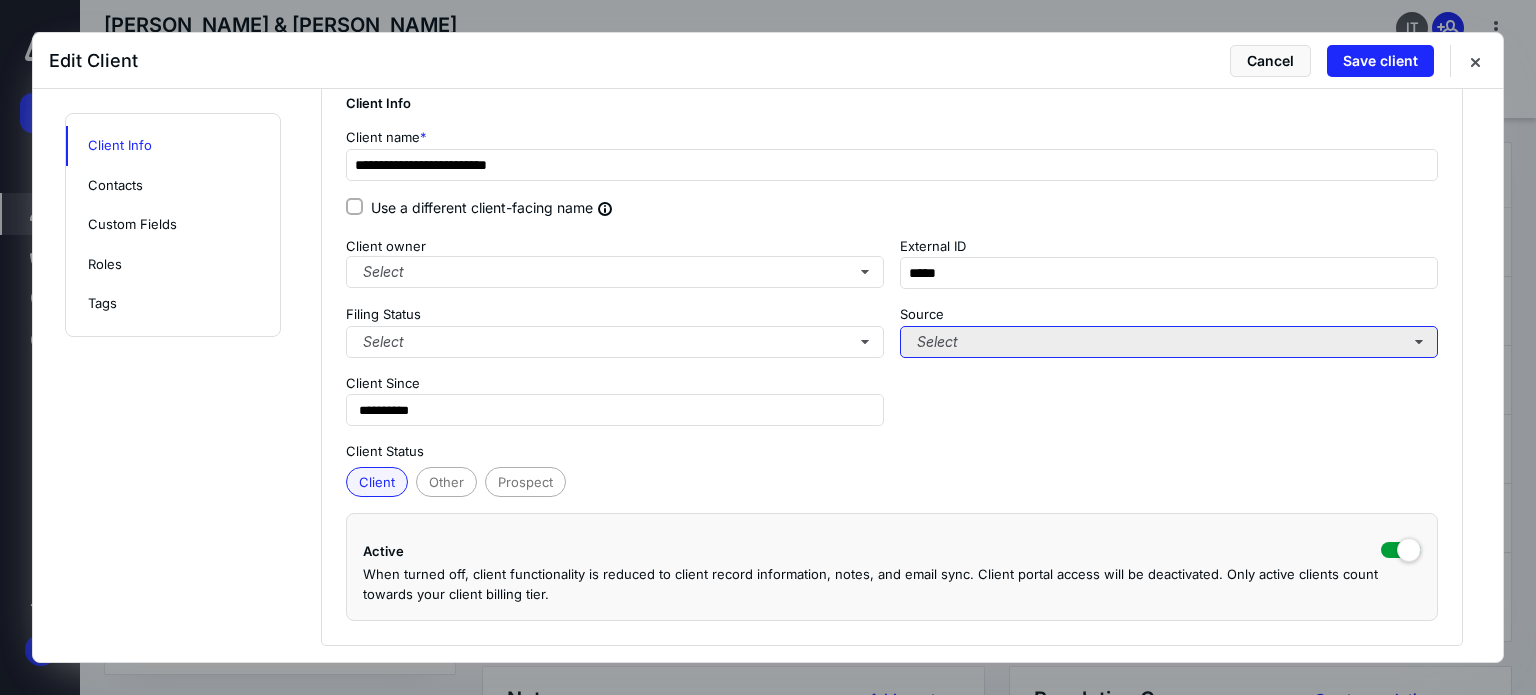 click on "Select" at bounding box center [1169, 342] 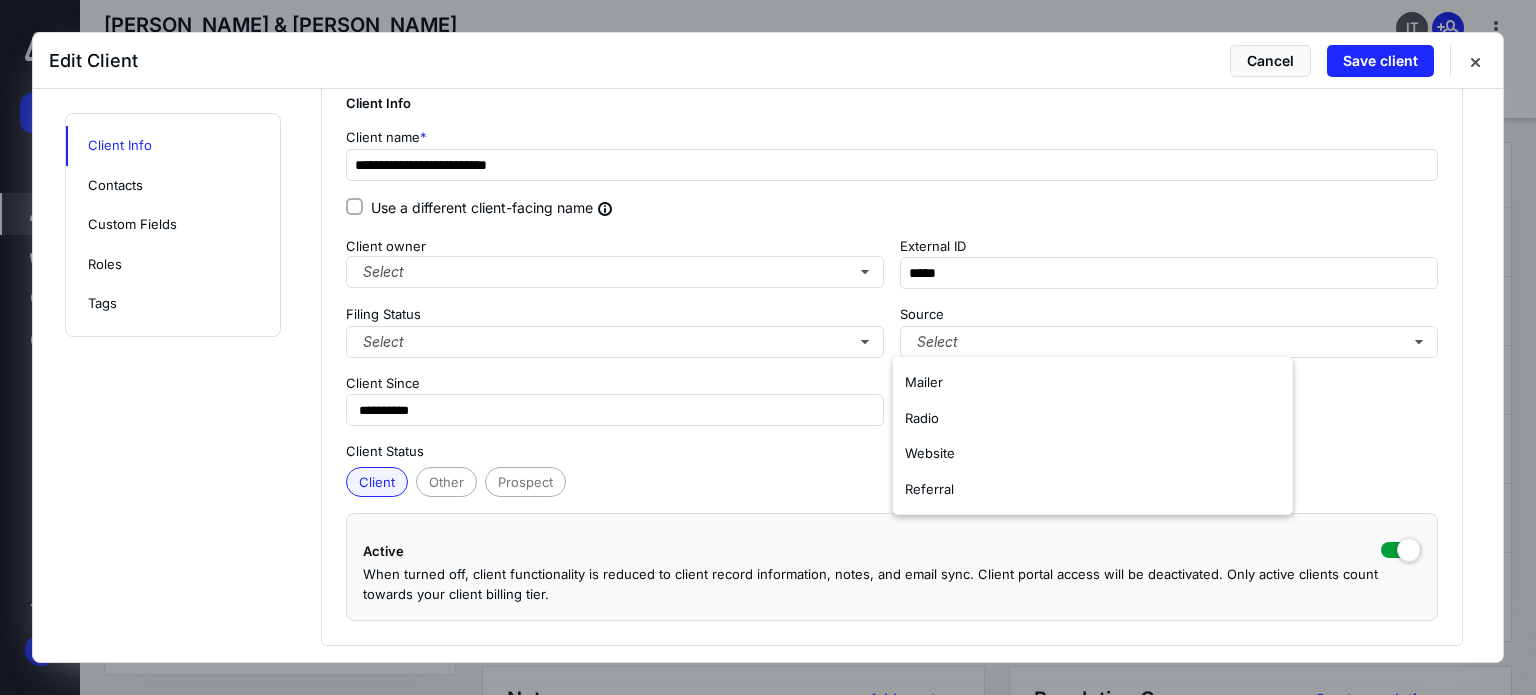 click on "Edit Client Cancel Save client" at bounding box center [768, 61] 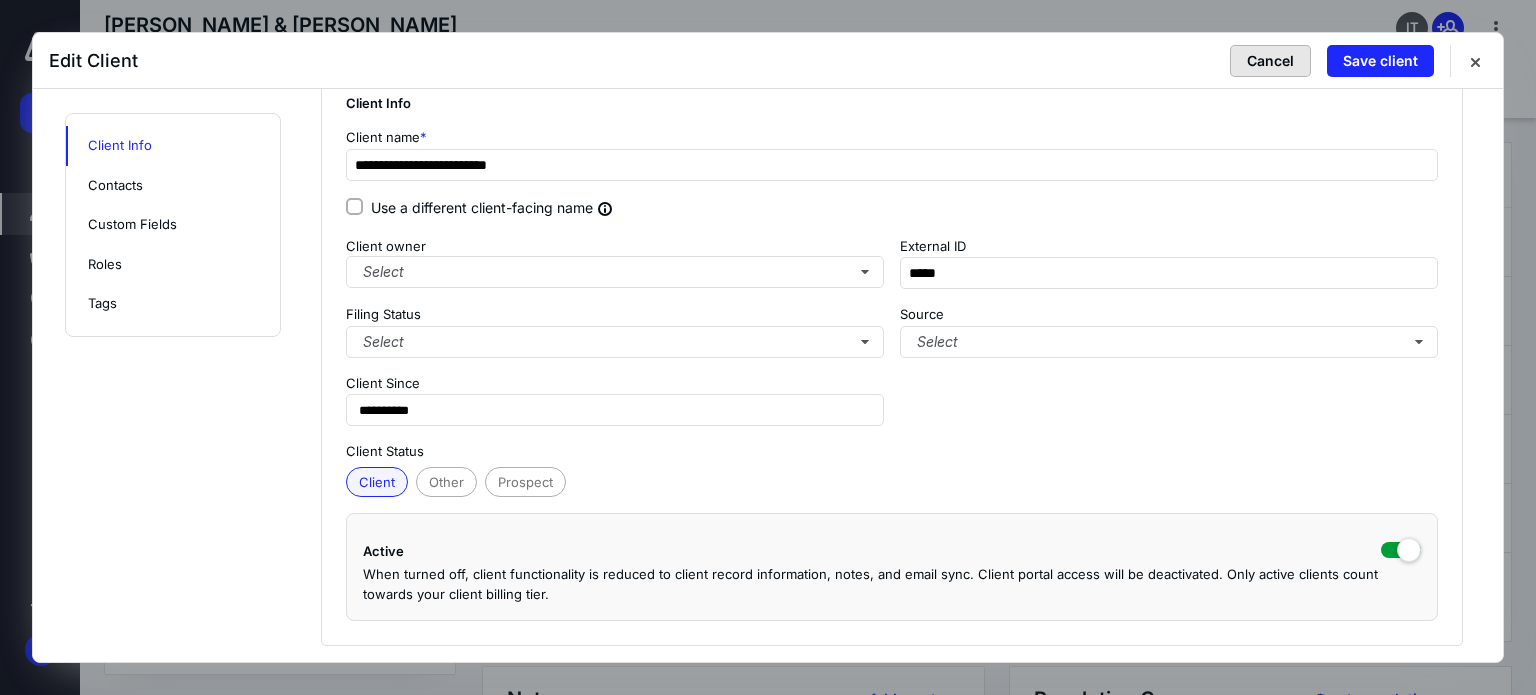 click on "Cancel" at bounding box center (1270, 61) 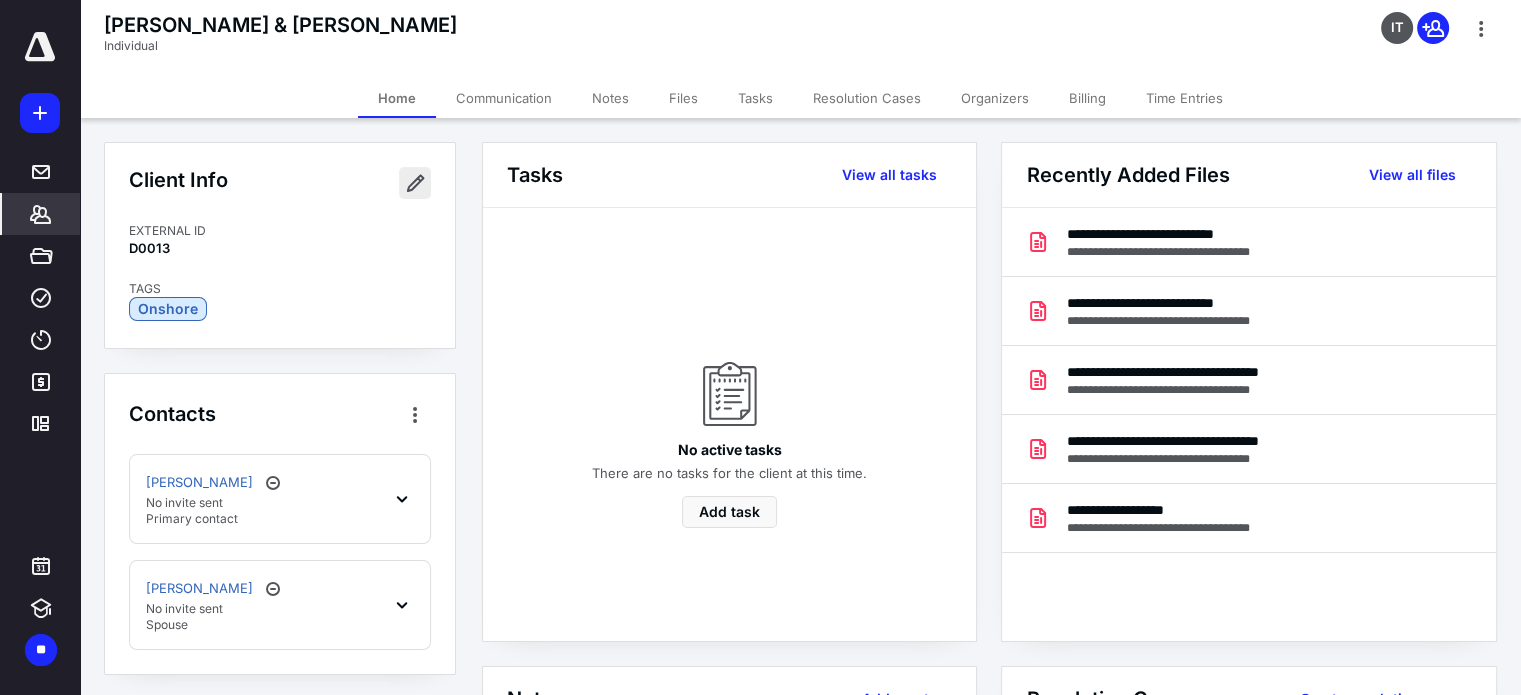 click at bounding box center (415, 183) 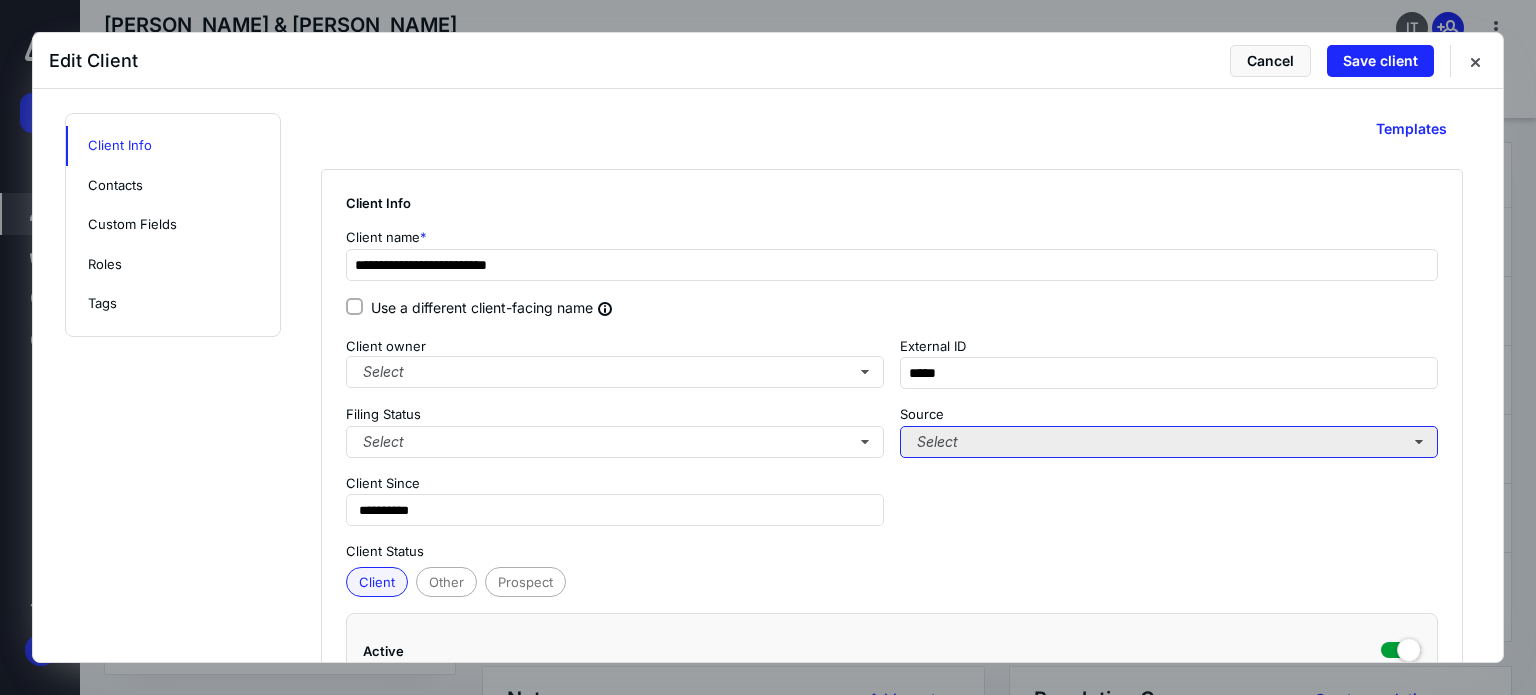 click on "Select" at bounding box center [1169, 442] 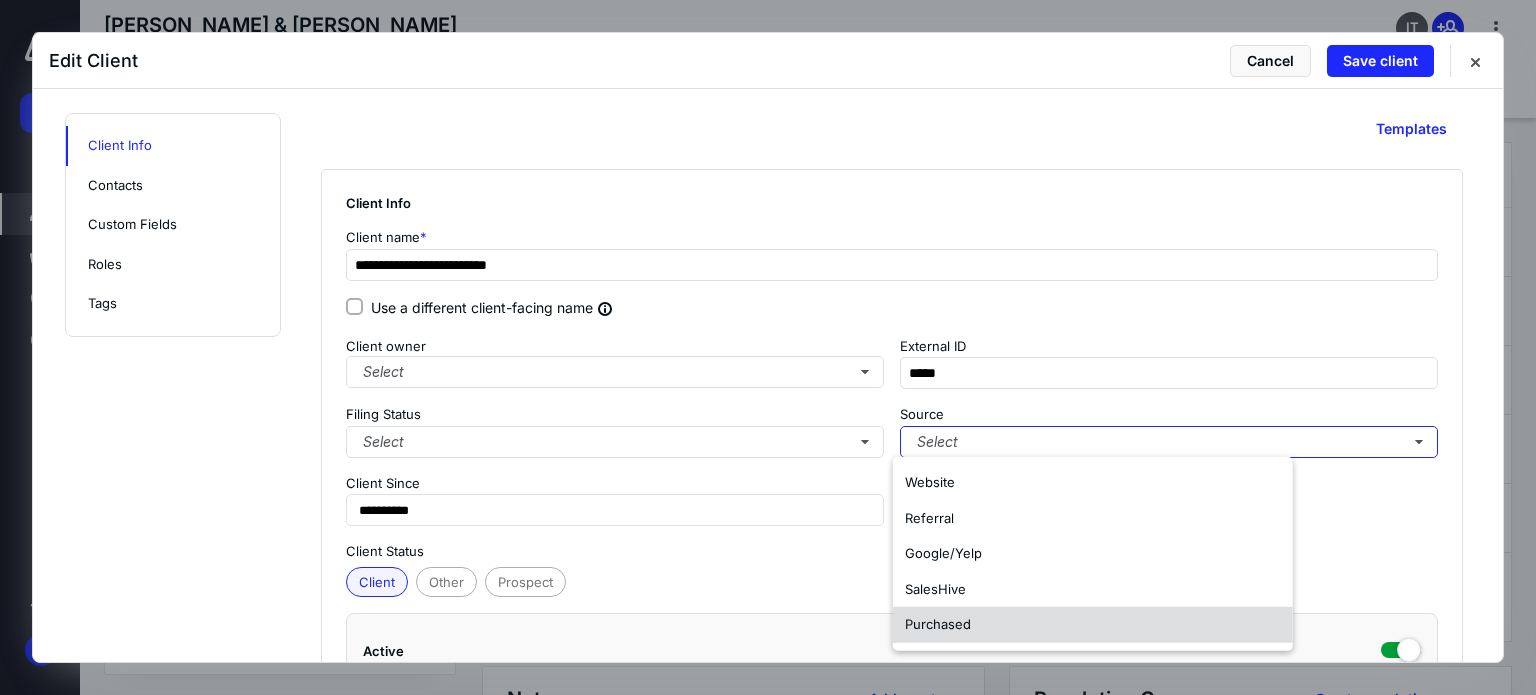 click on "Purchased" at bounding box center [1093, 625] 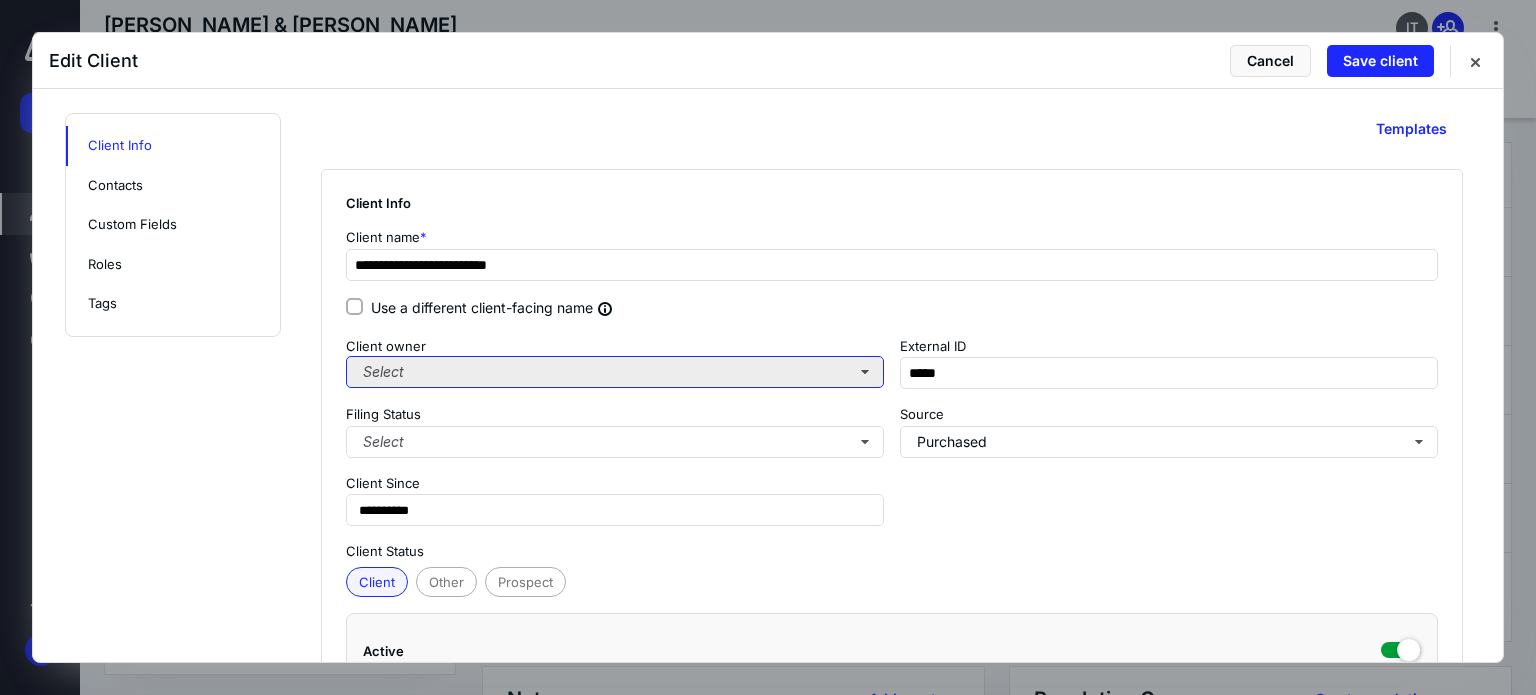 click on "Select" at bounding box center [615, 372] 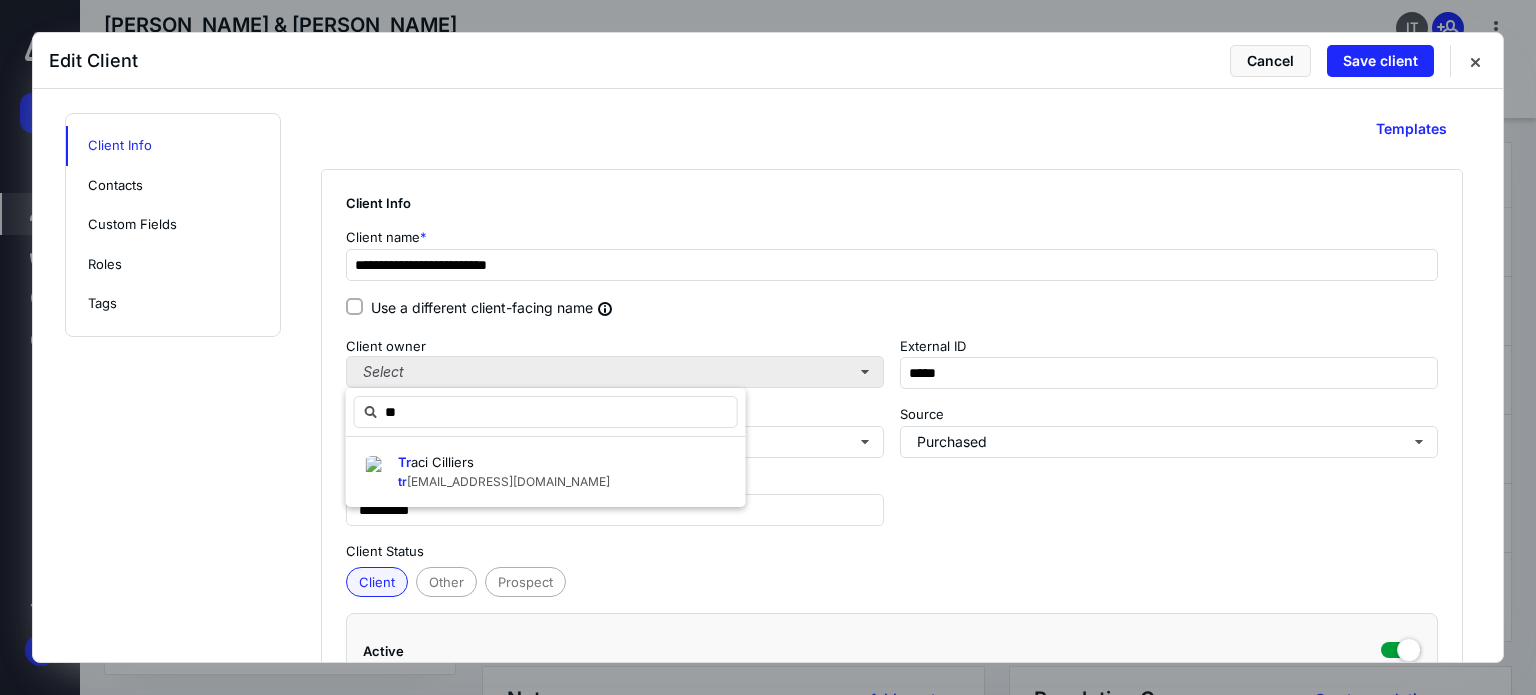 type on "***" 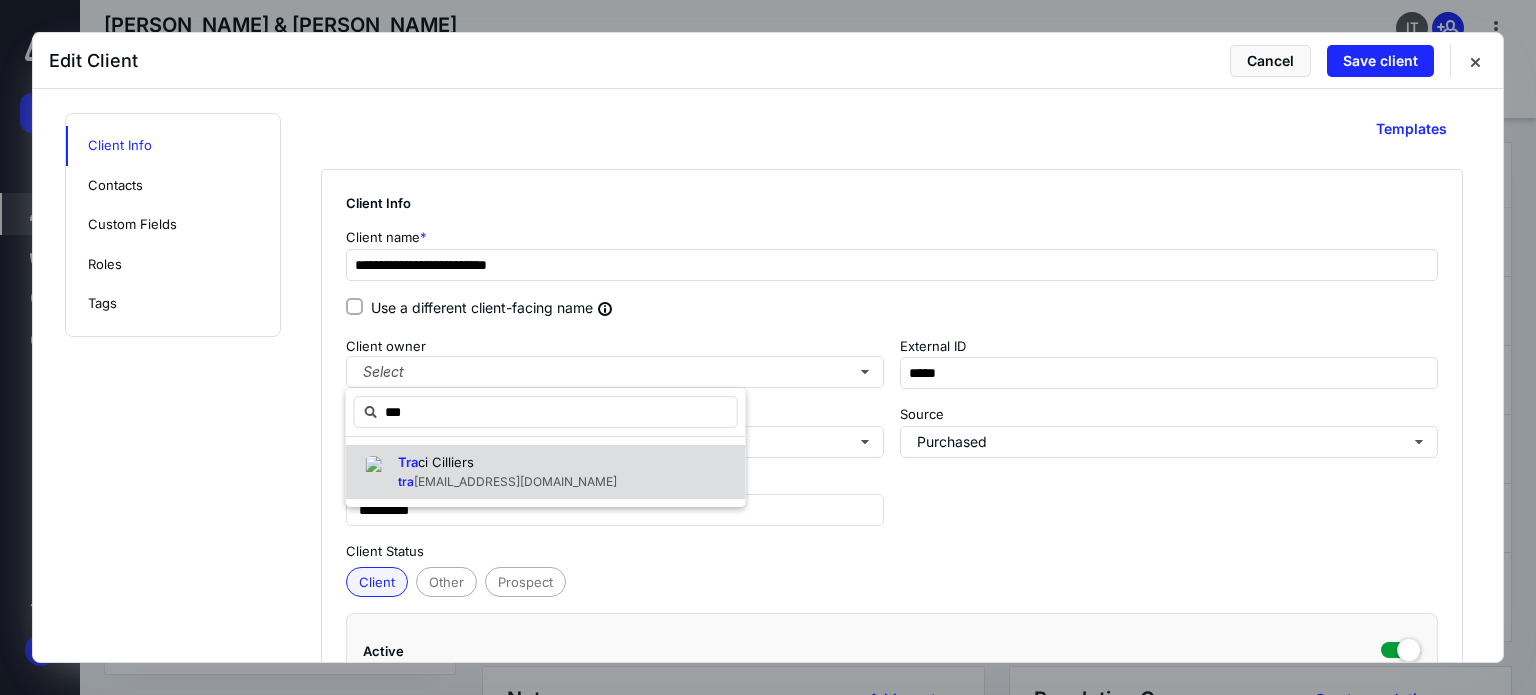click on "ci Cilliers" at bounding box center [446, 462] 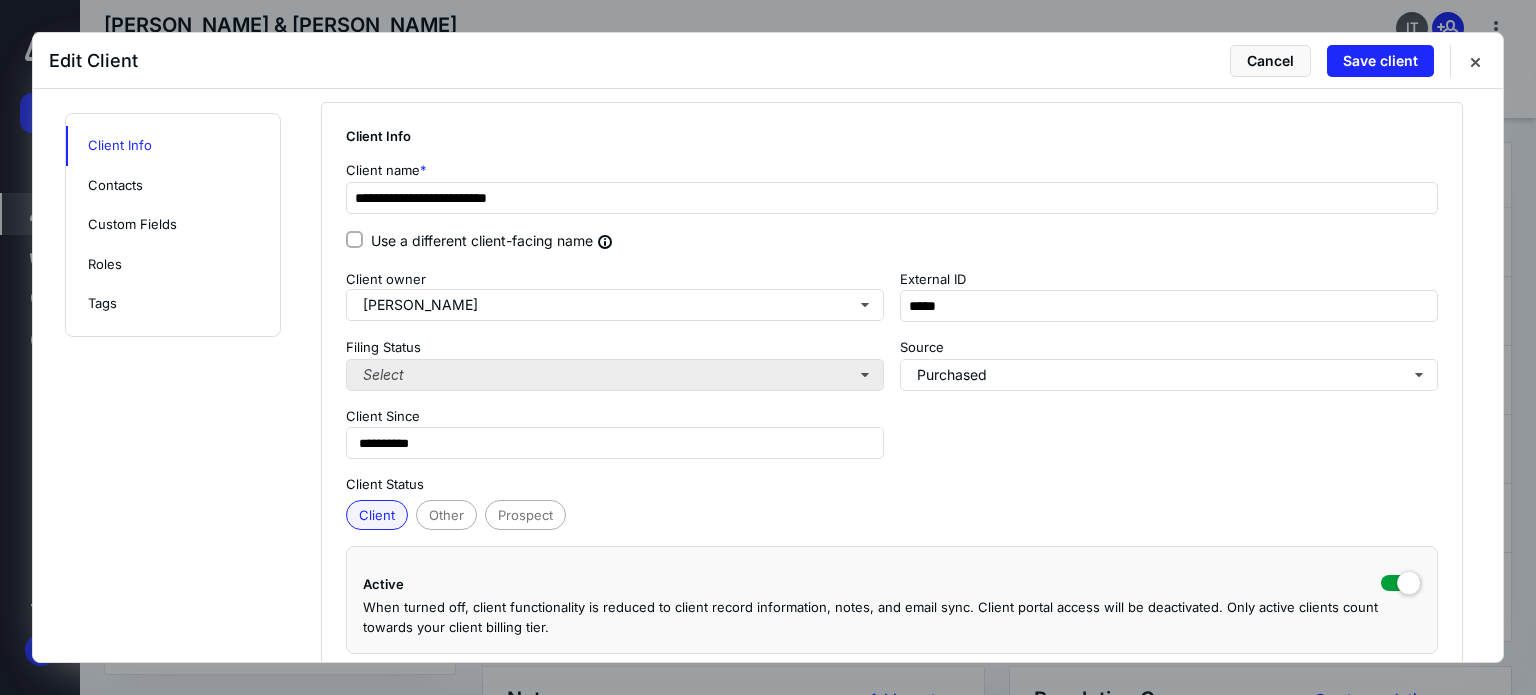 scroll, scrollTop: 100, scrollLeft: 0, axis: vertical 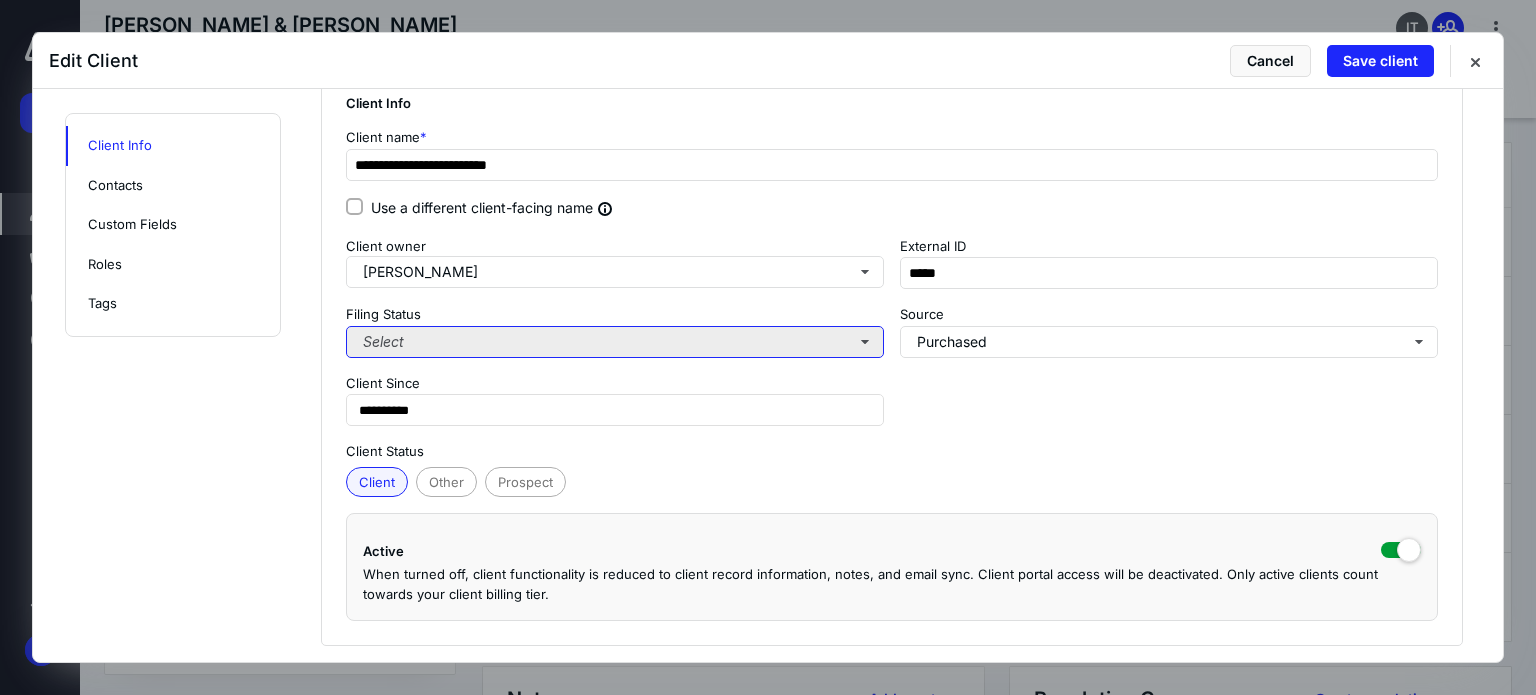 click on "Select" at bounding box center [615, 342] 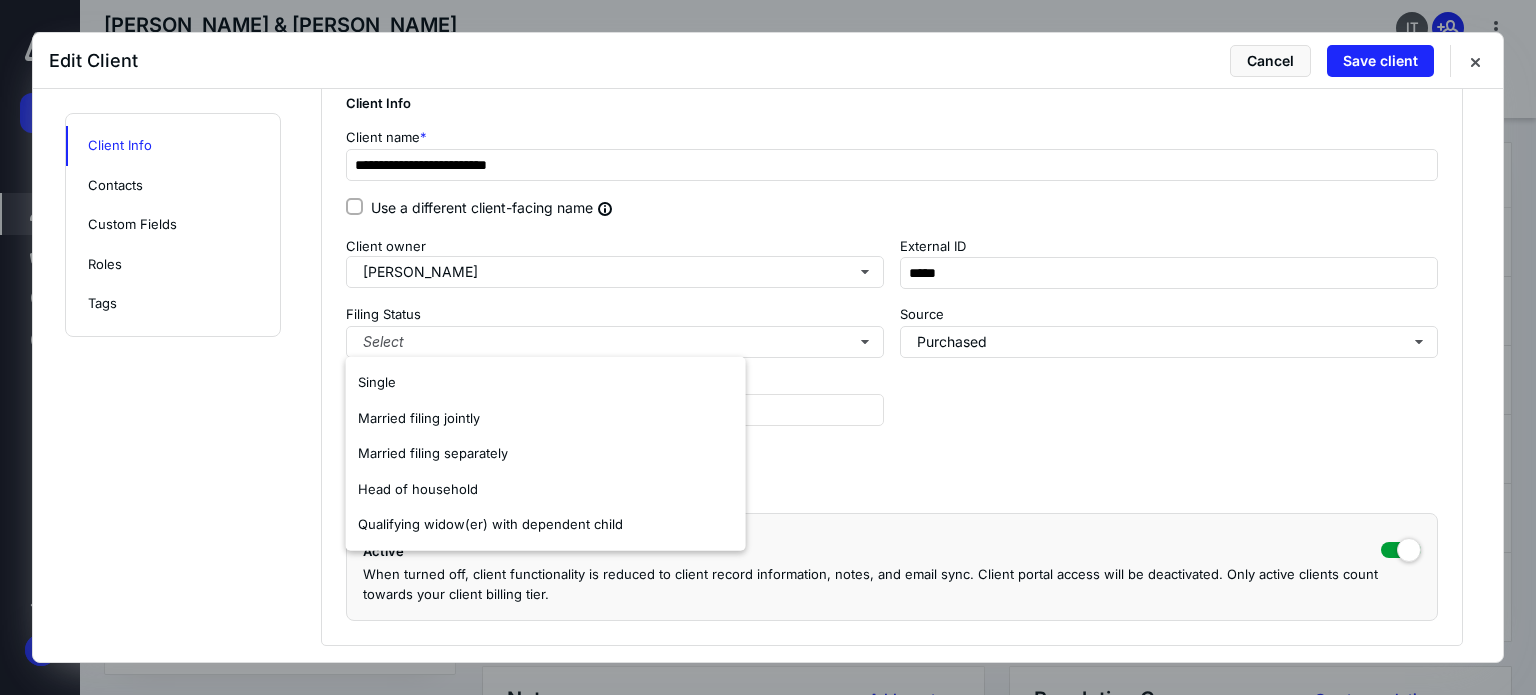 click on "Edit Client Cancel Save client" at bounding box center [768, 61] 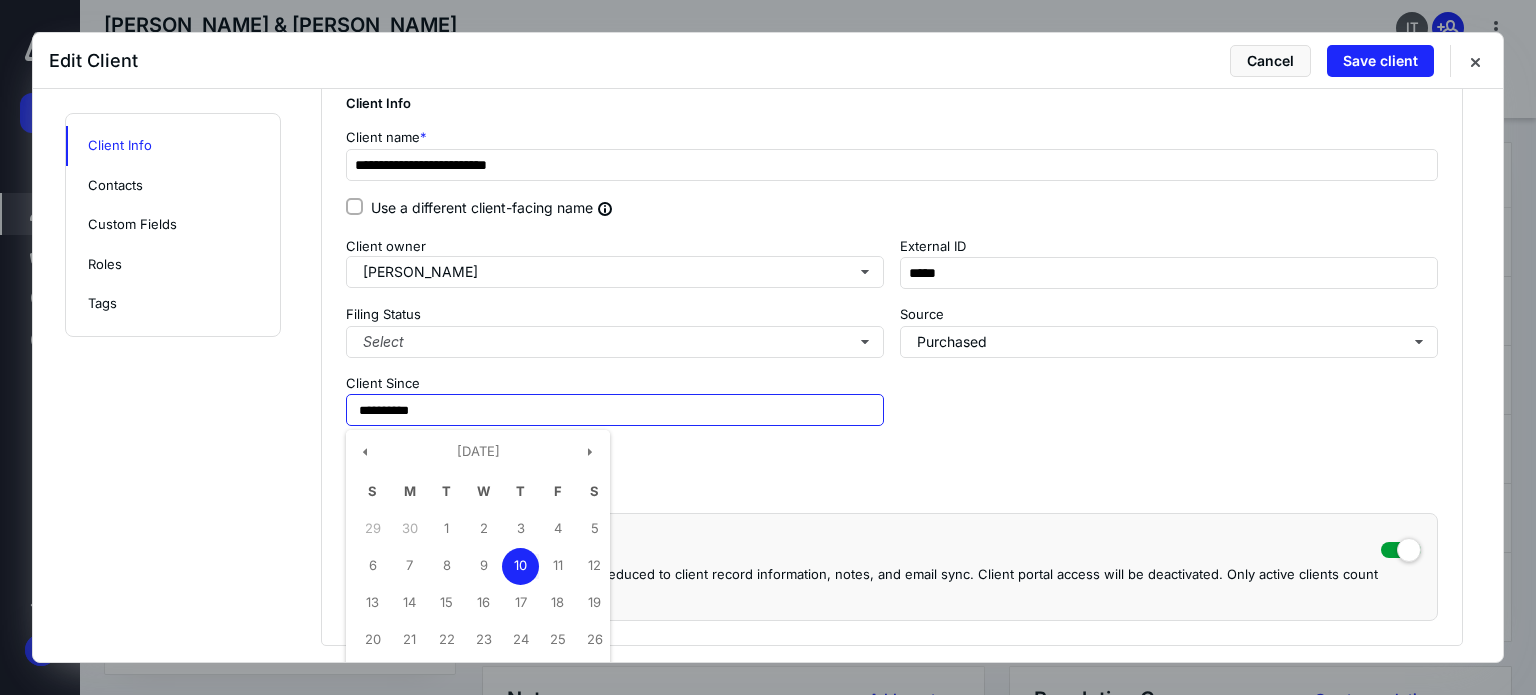 drag, startPoint x: 528, startPoint y: 407, endPoint x: 376, endPoint y: 411, distance: 152.05263 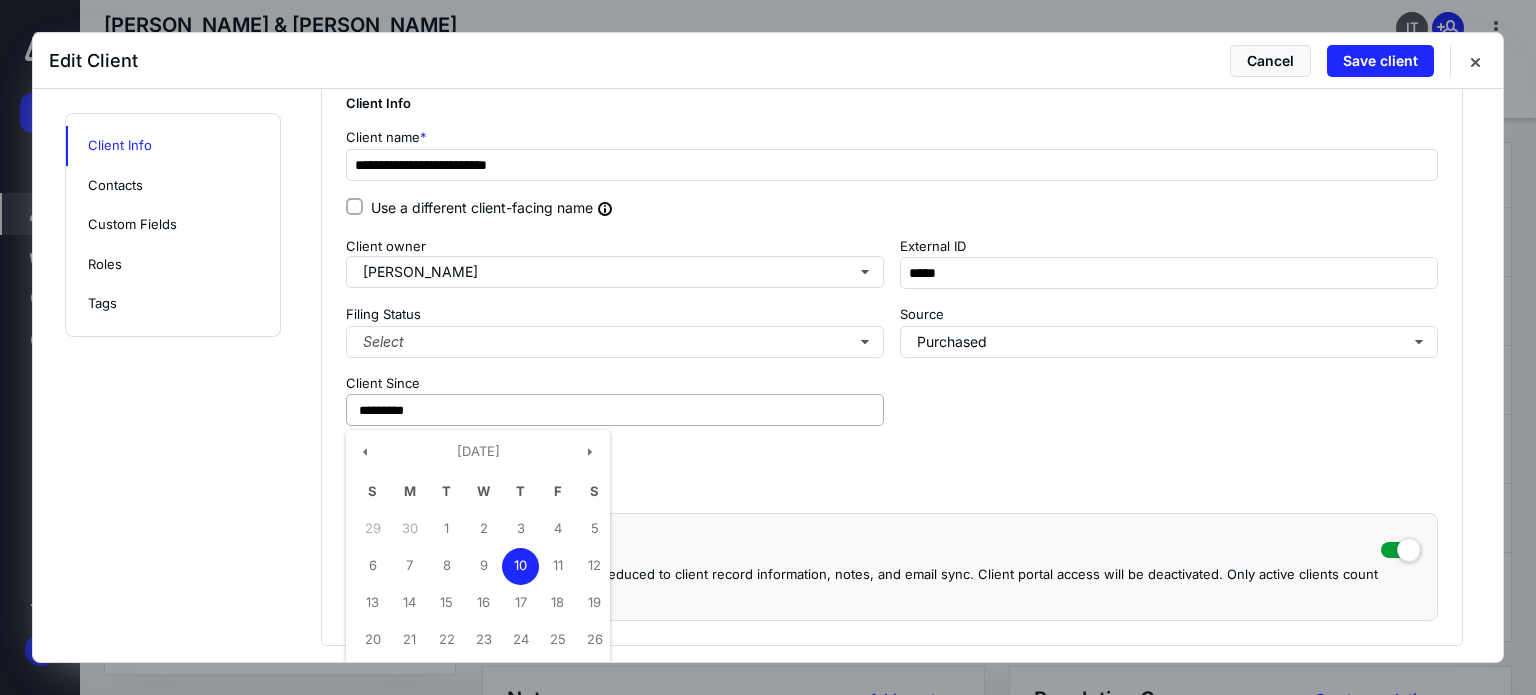 type on "**********" 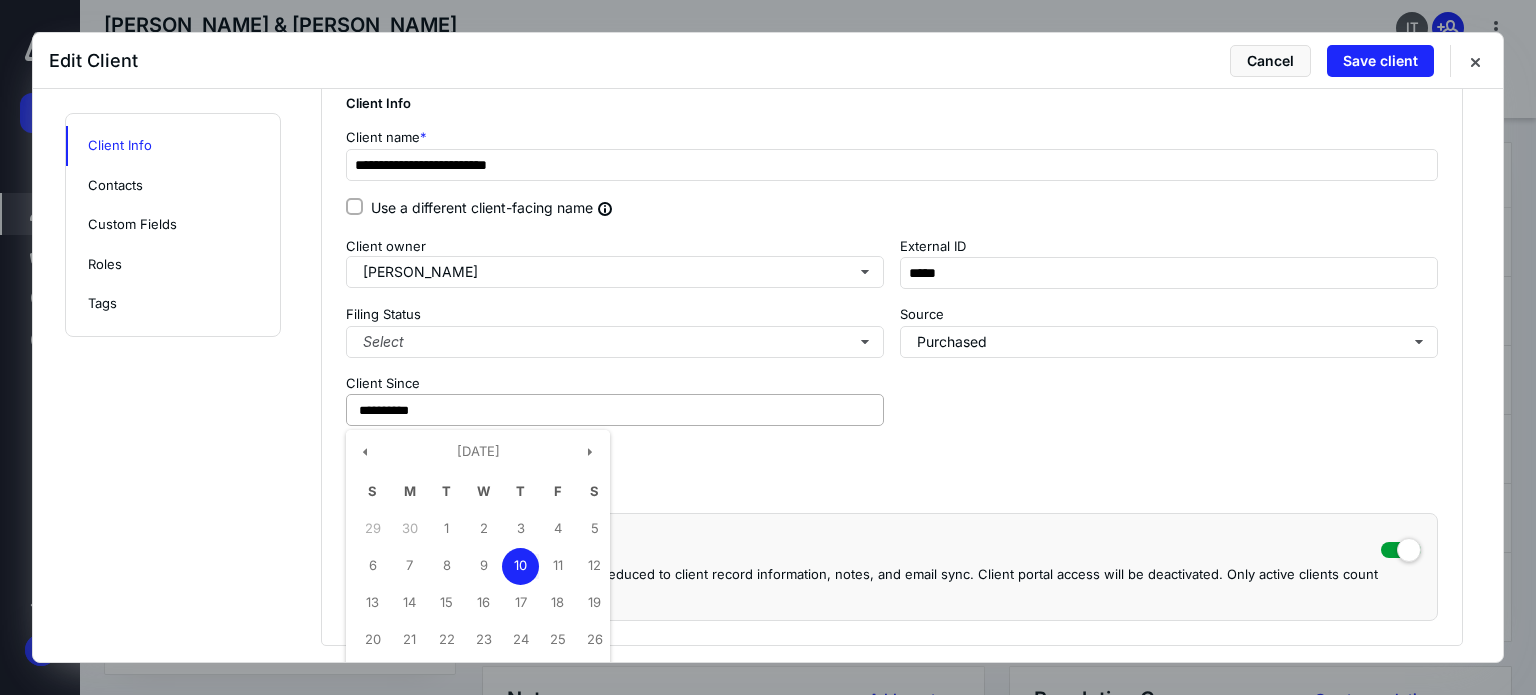 type 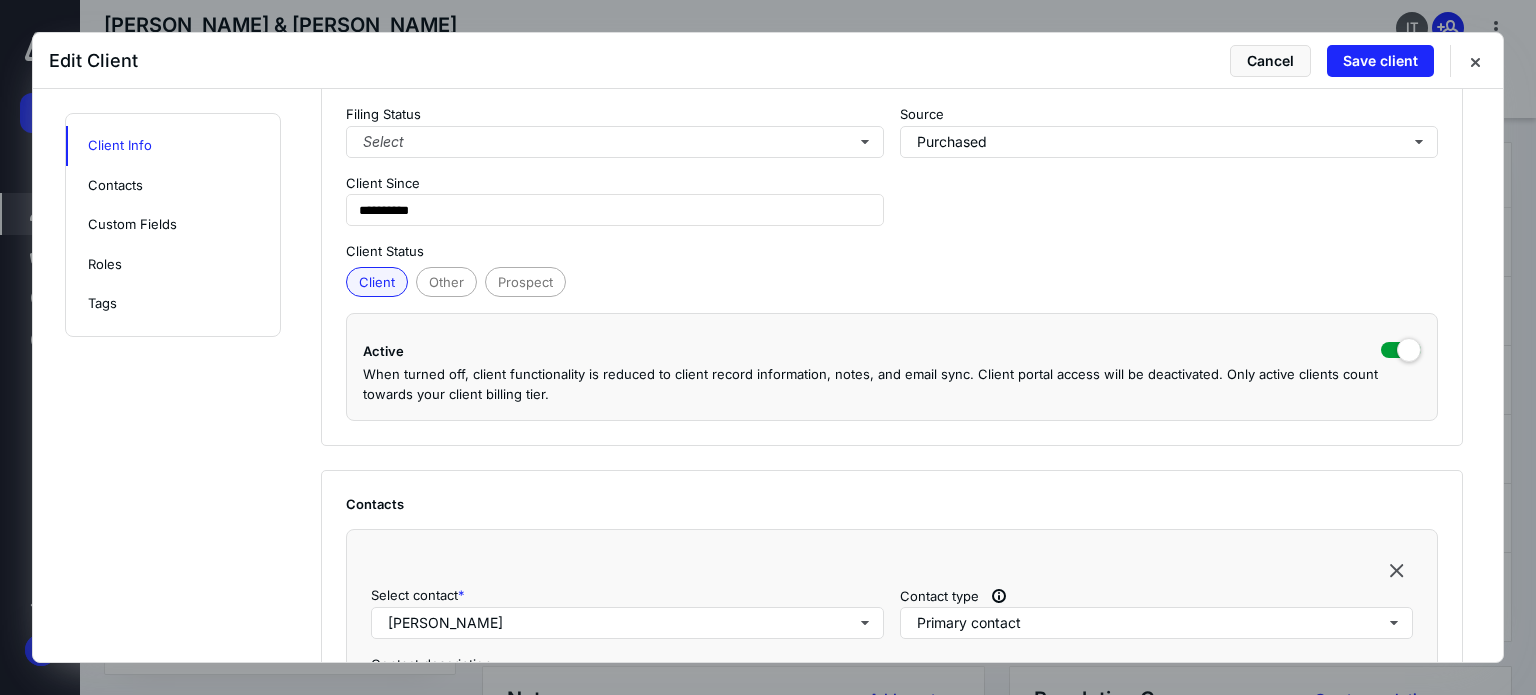 scroll, scrollTop: 0, scrollLeft: 0, axis: both 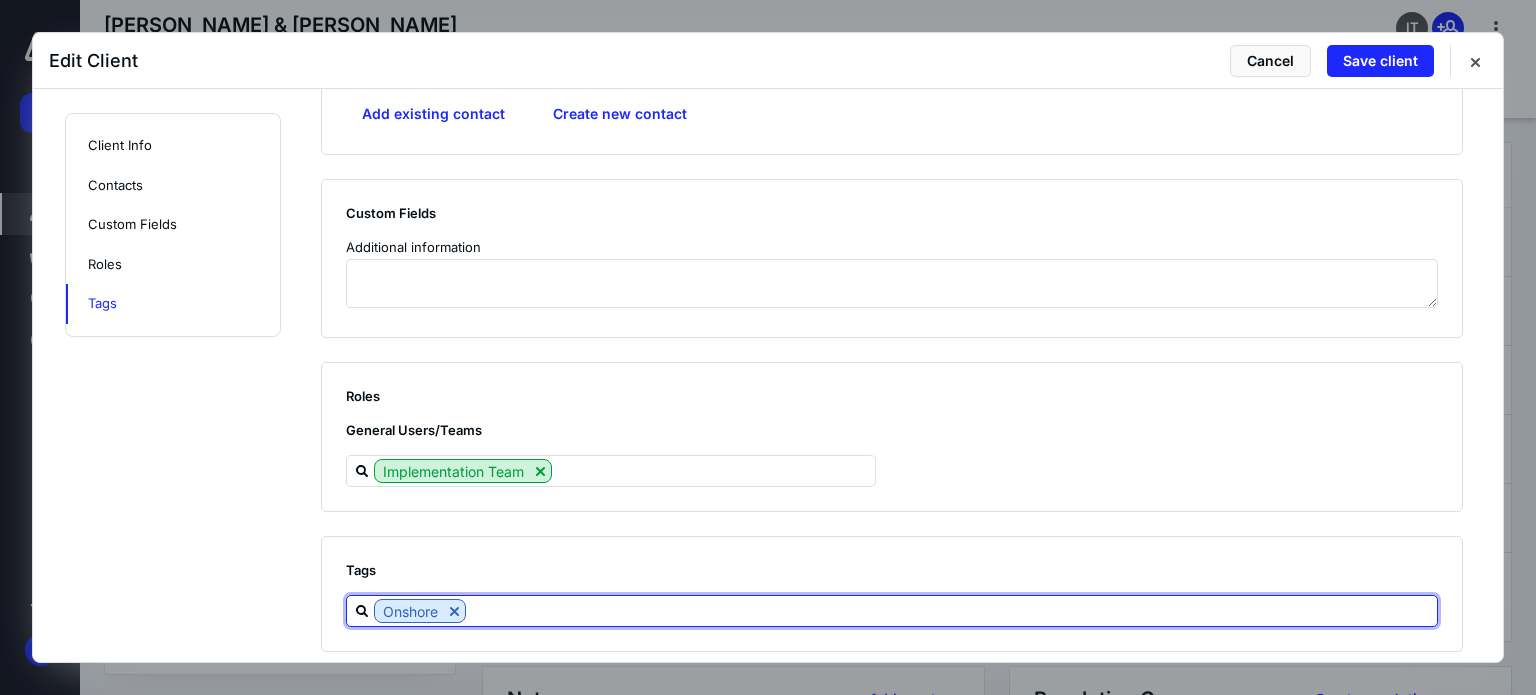 click at bounding box center (951, 610) 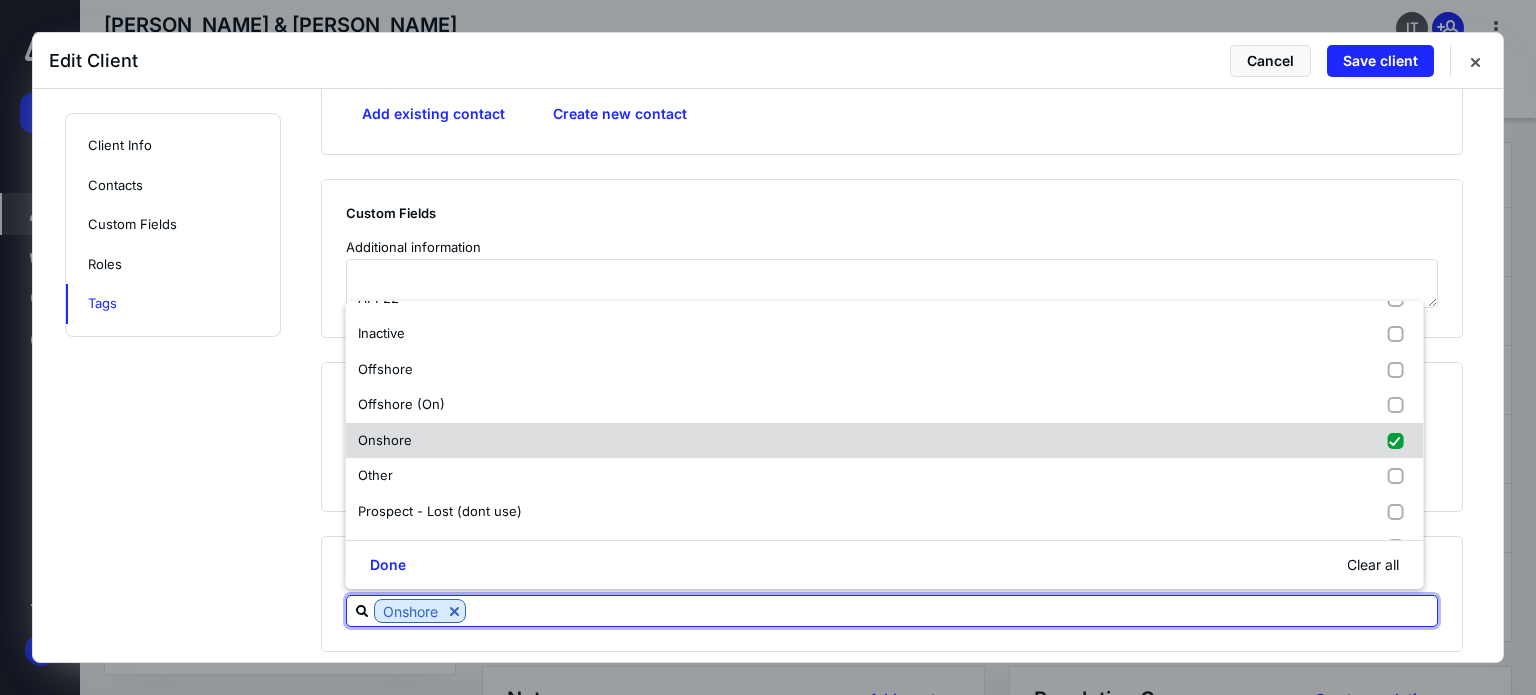 scroll, scrollTop: 0, scrollLeft: 0, axis: both 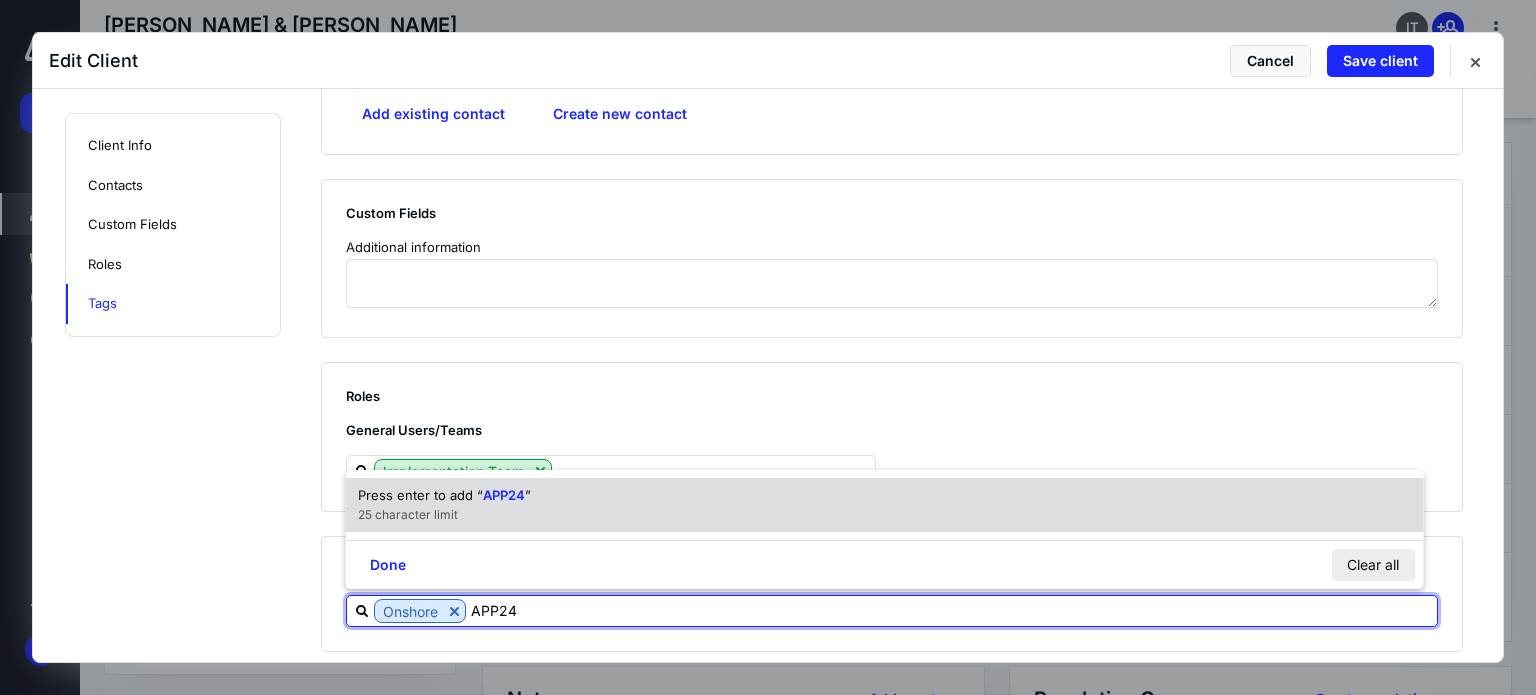 type on "APP24" 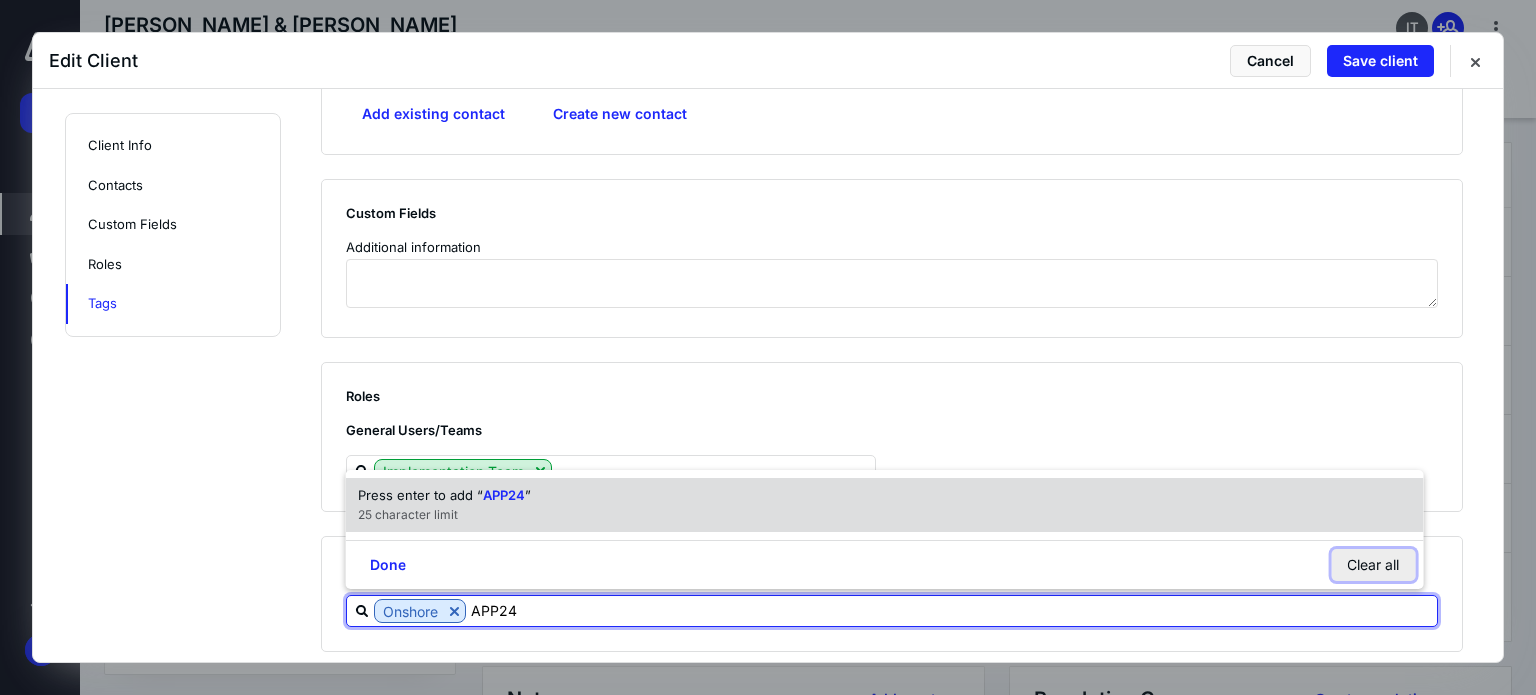 click on "Clear all" at bounding box center (1373, 565) 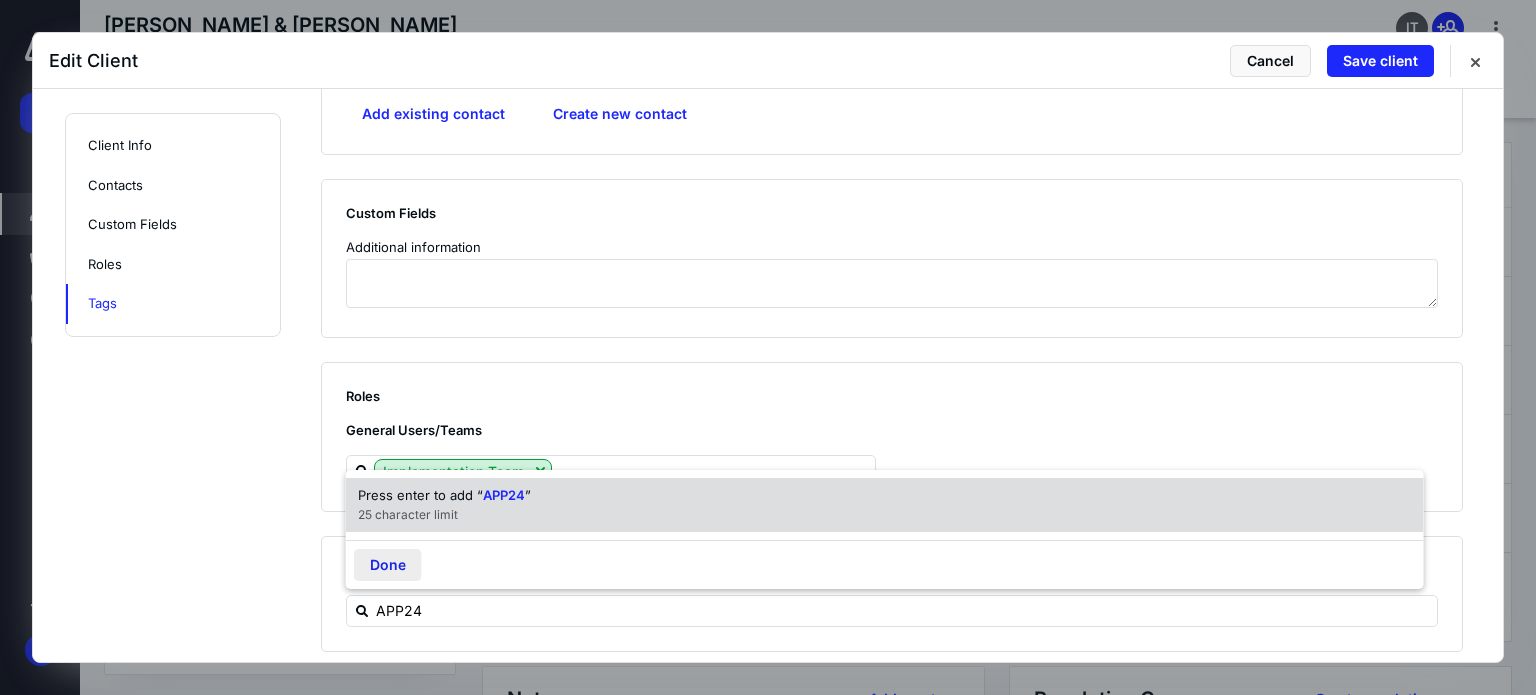 click on "Done" at bounding box center (388, 565) 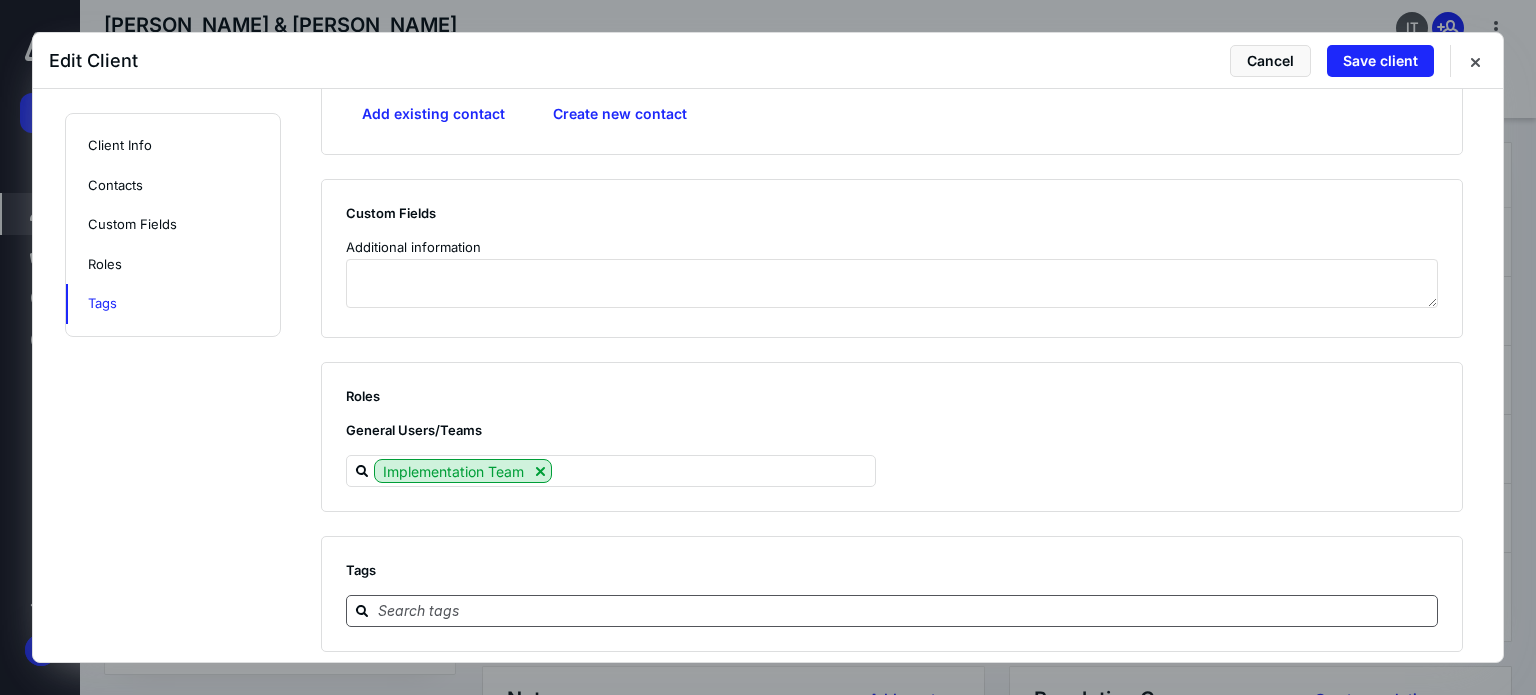 click at bounding box center [904, 610] 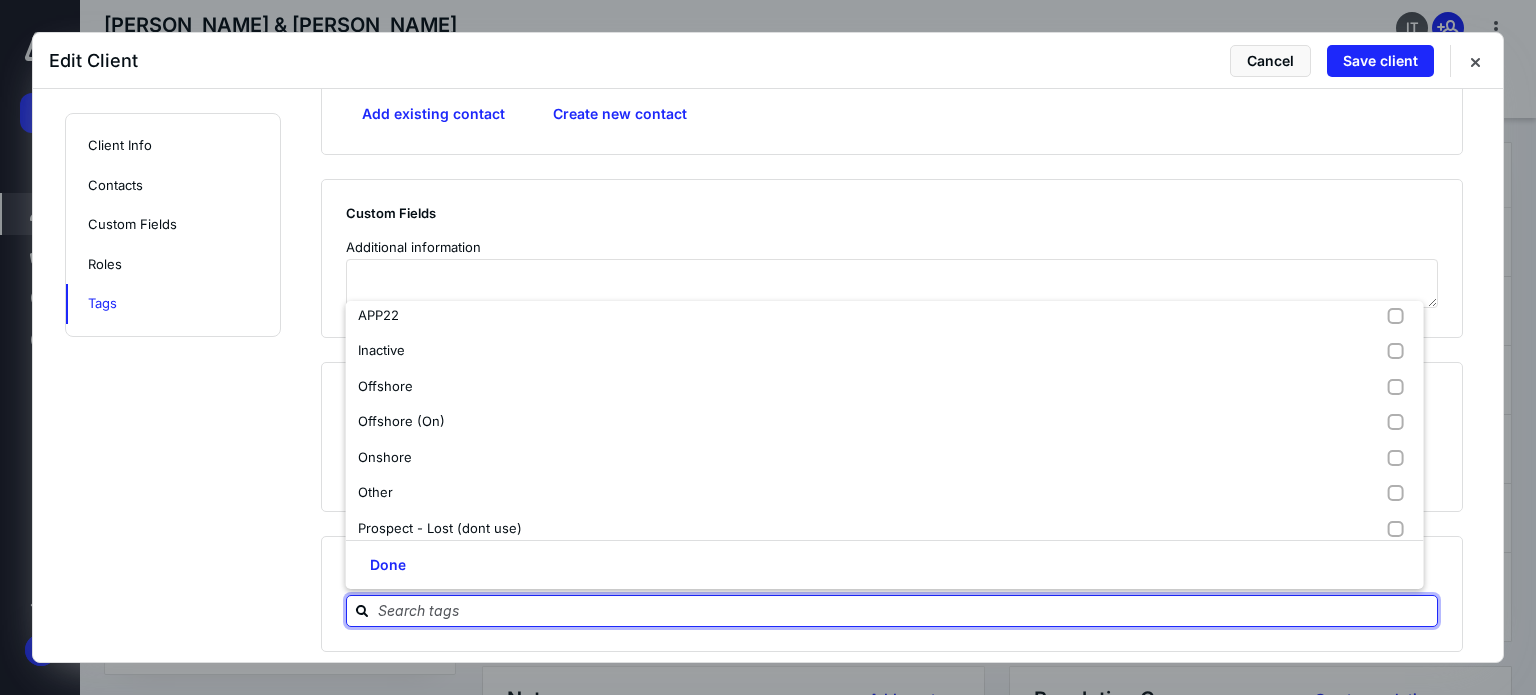 scroll, scrollTop: 0, scrollLeft: 0, axis: both 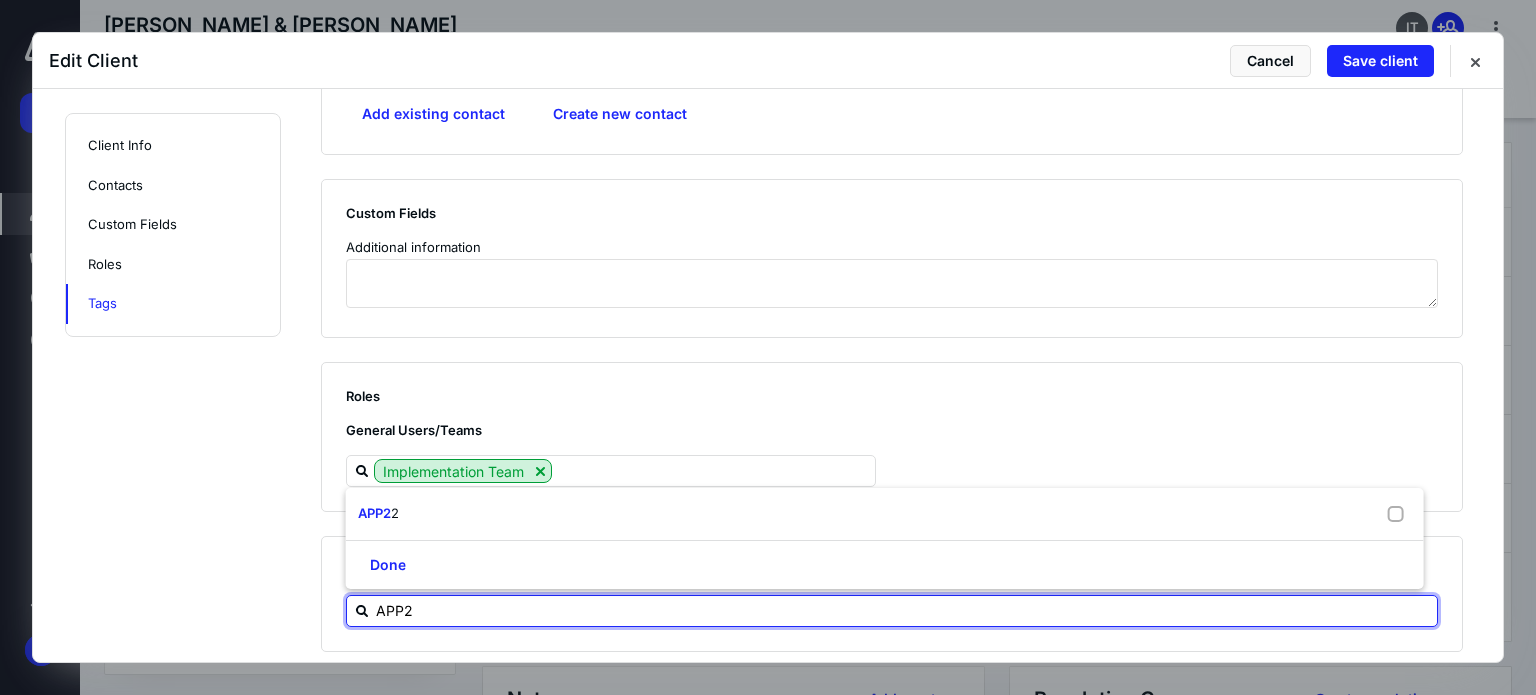 type on "APP24" 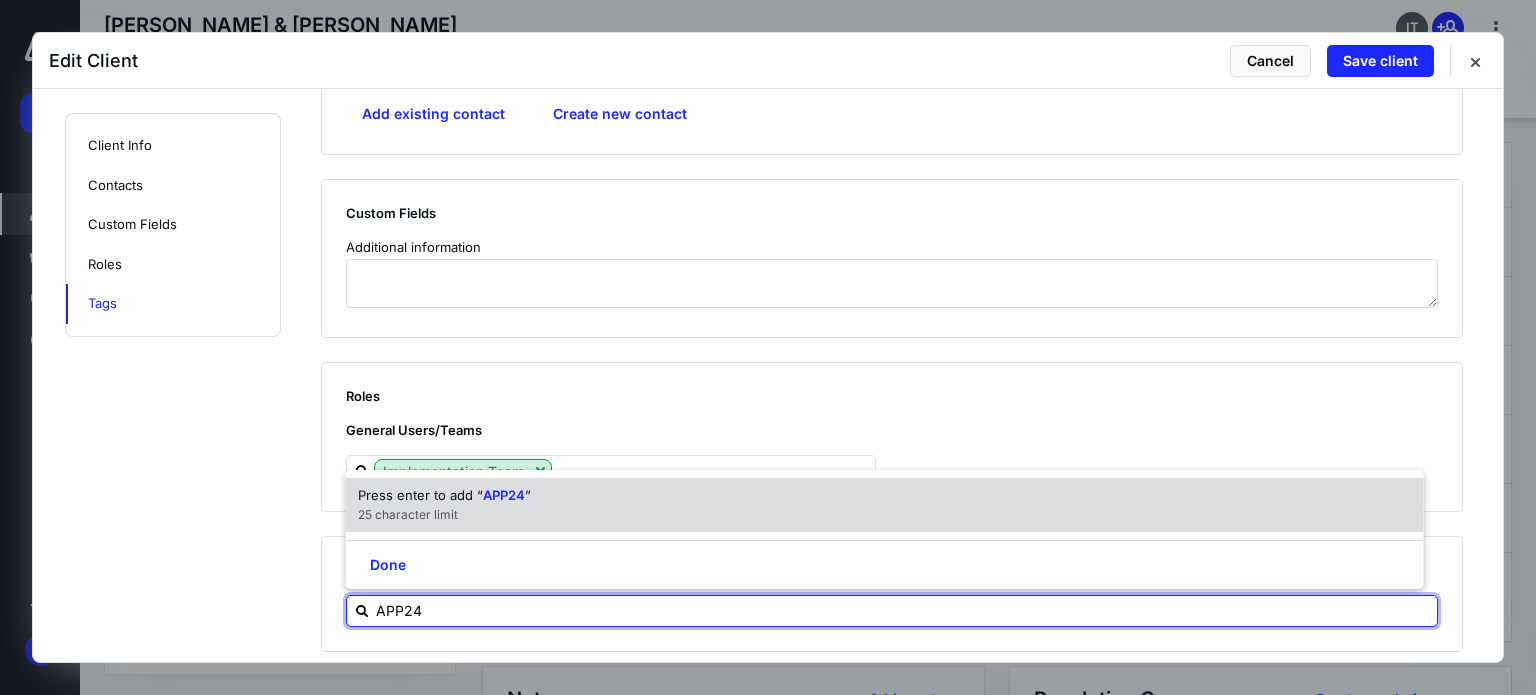click on "APP24" at bounding box center [504, 495] 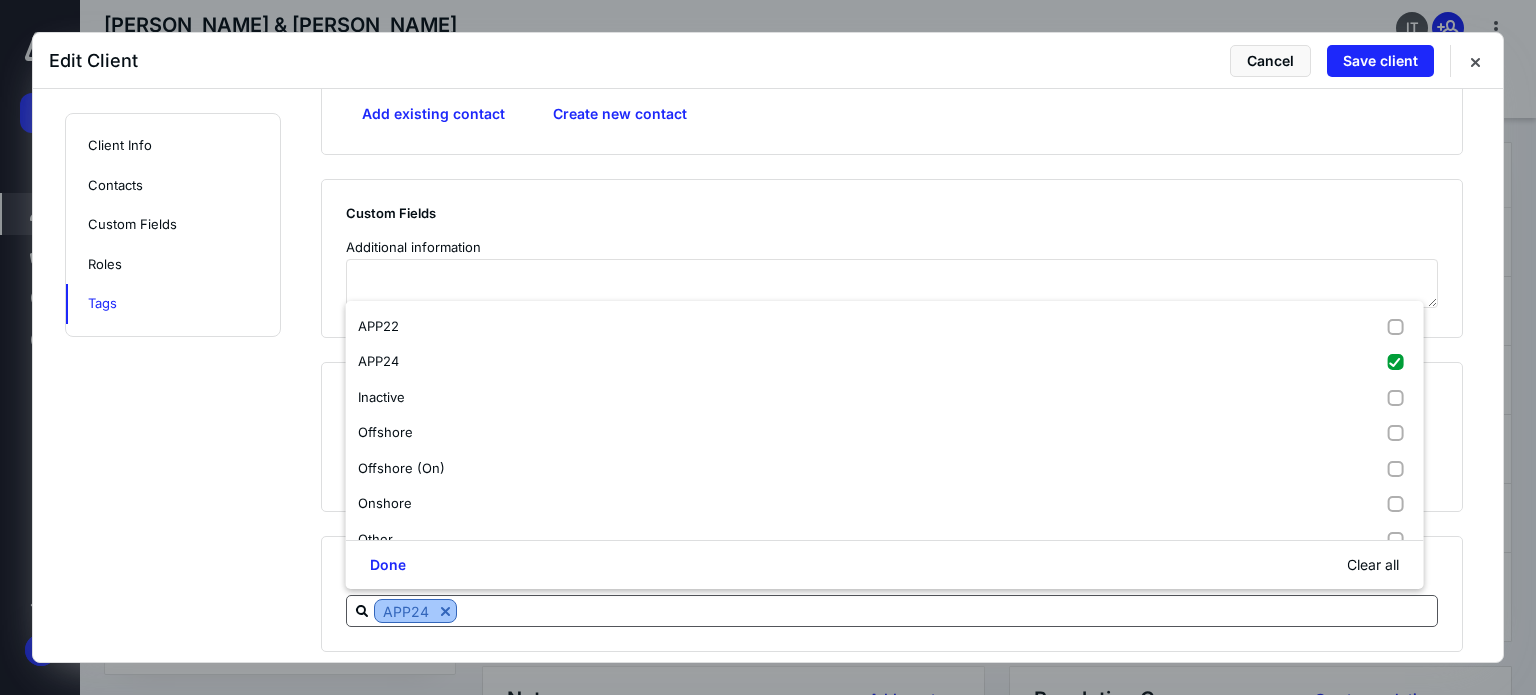 click at bounding box center [445, 611] 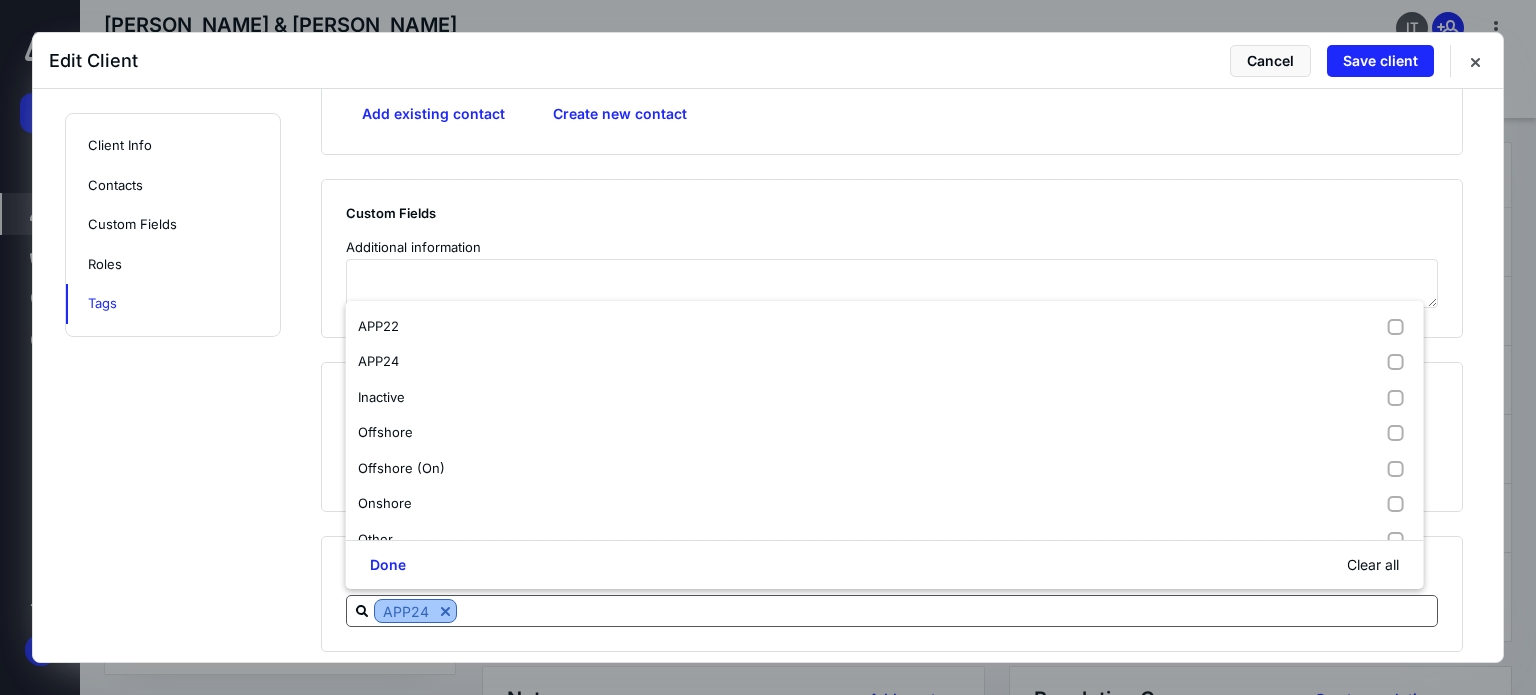checkbox on "false" 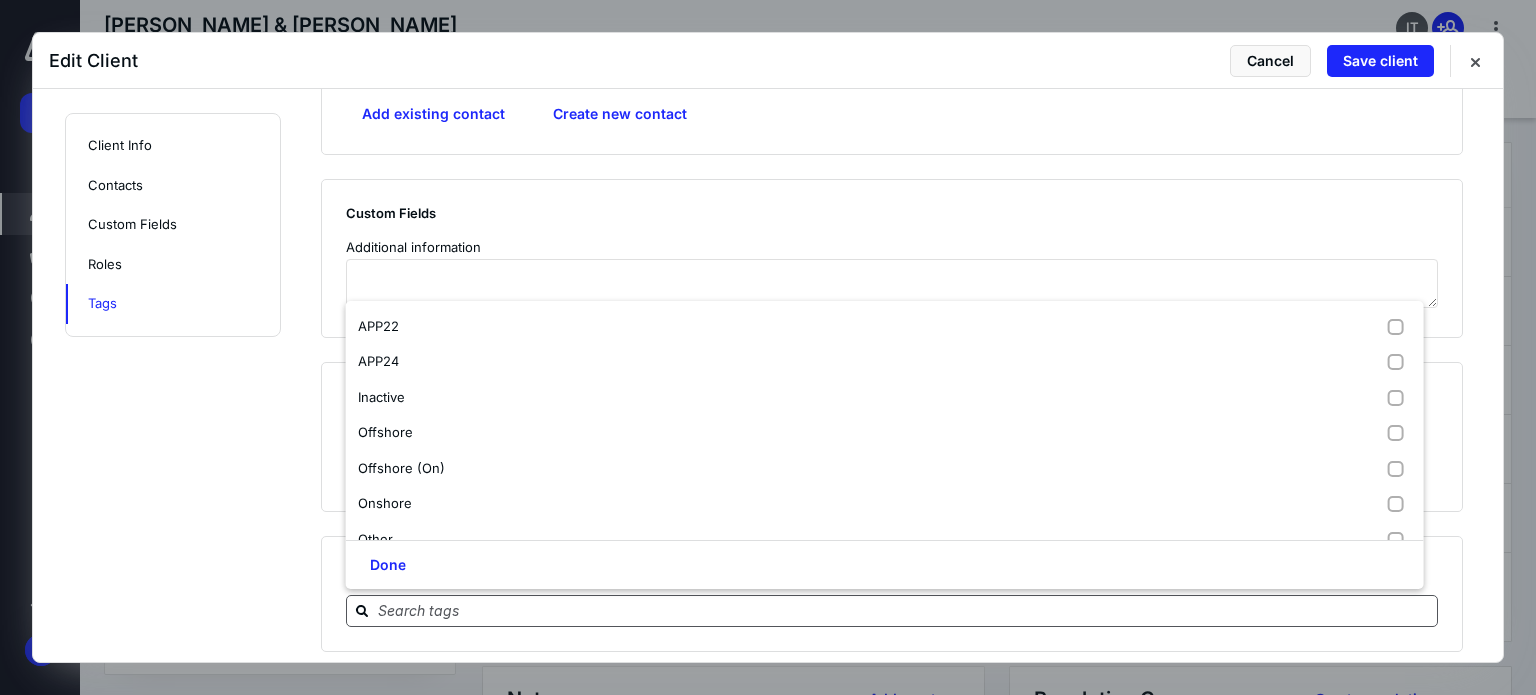 click at bounding box center [904, 610] 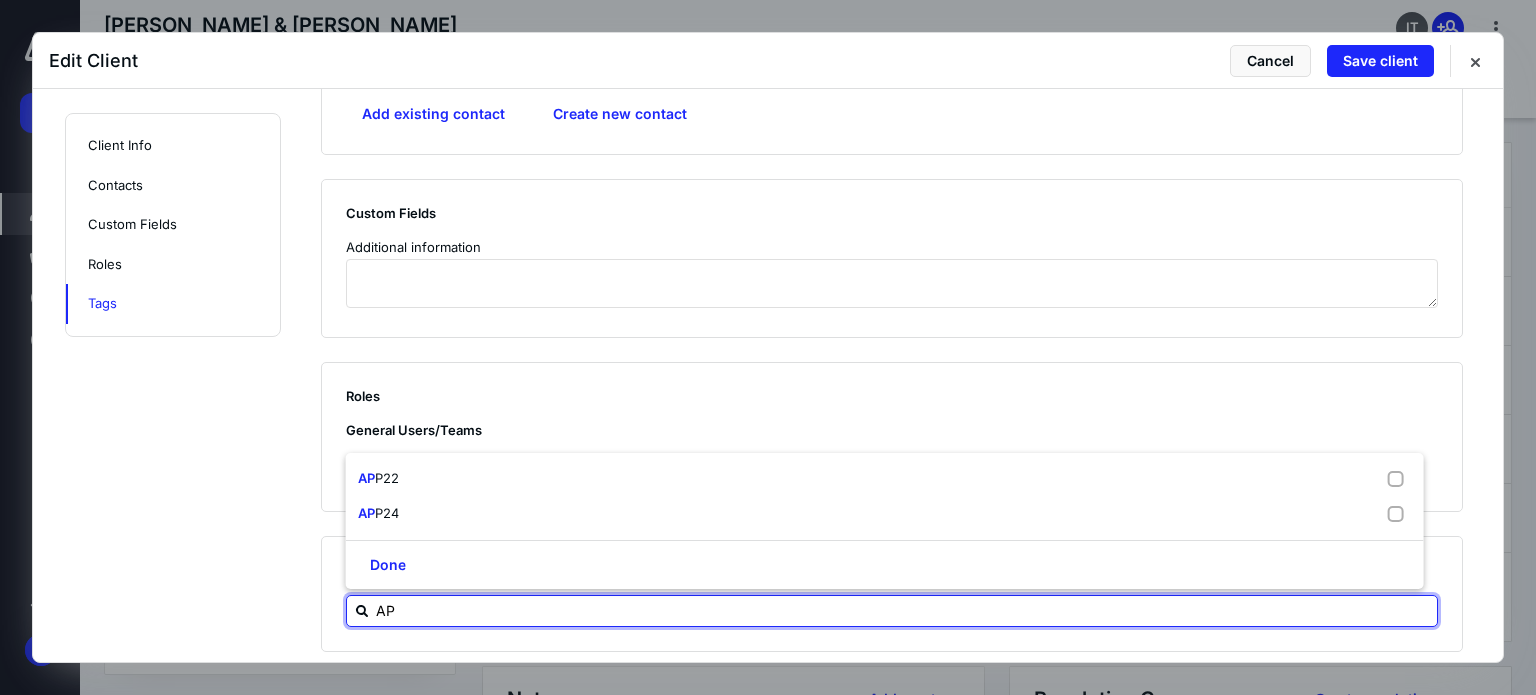type on "APP" 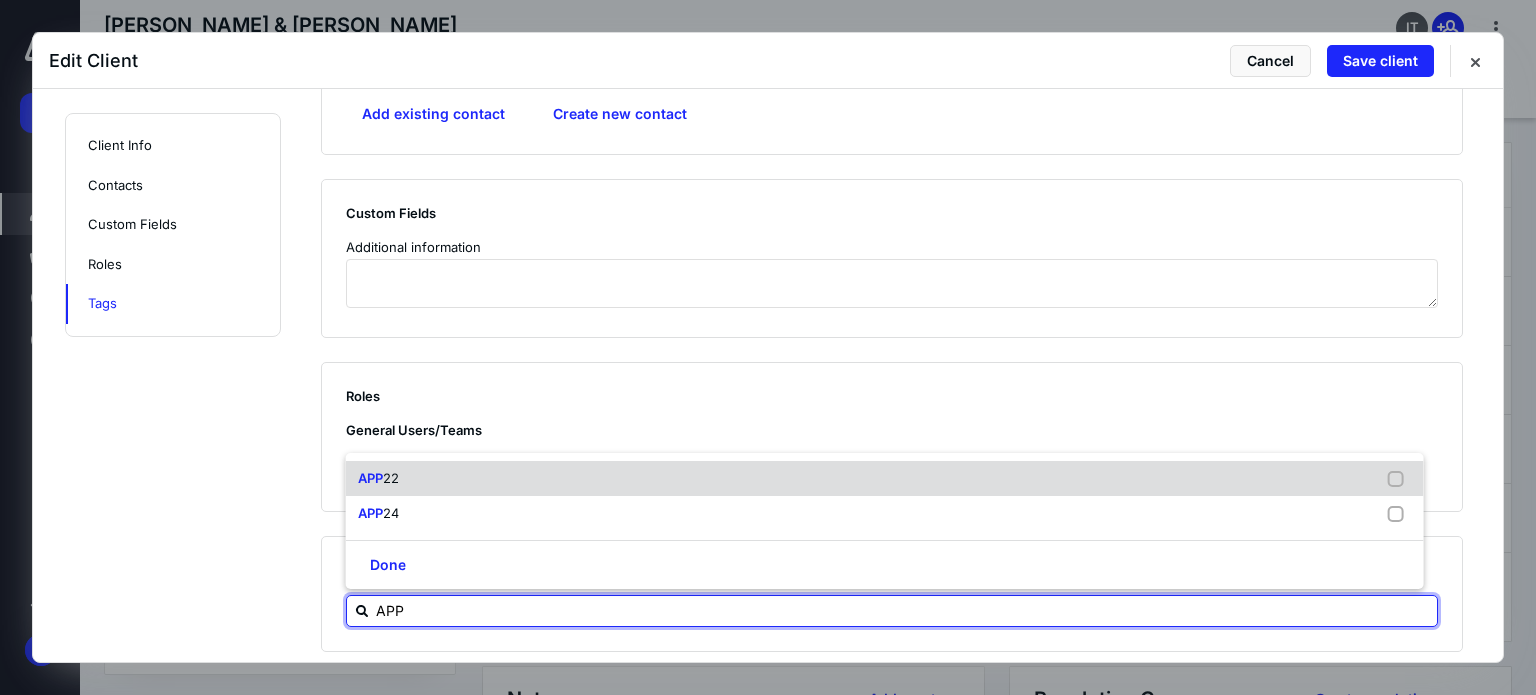 click on "APP 22" at bounding box center [885, 479] 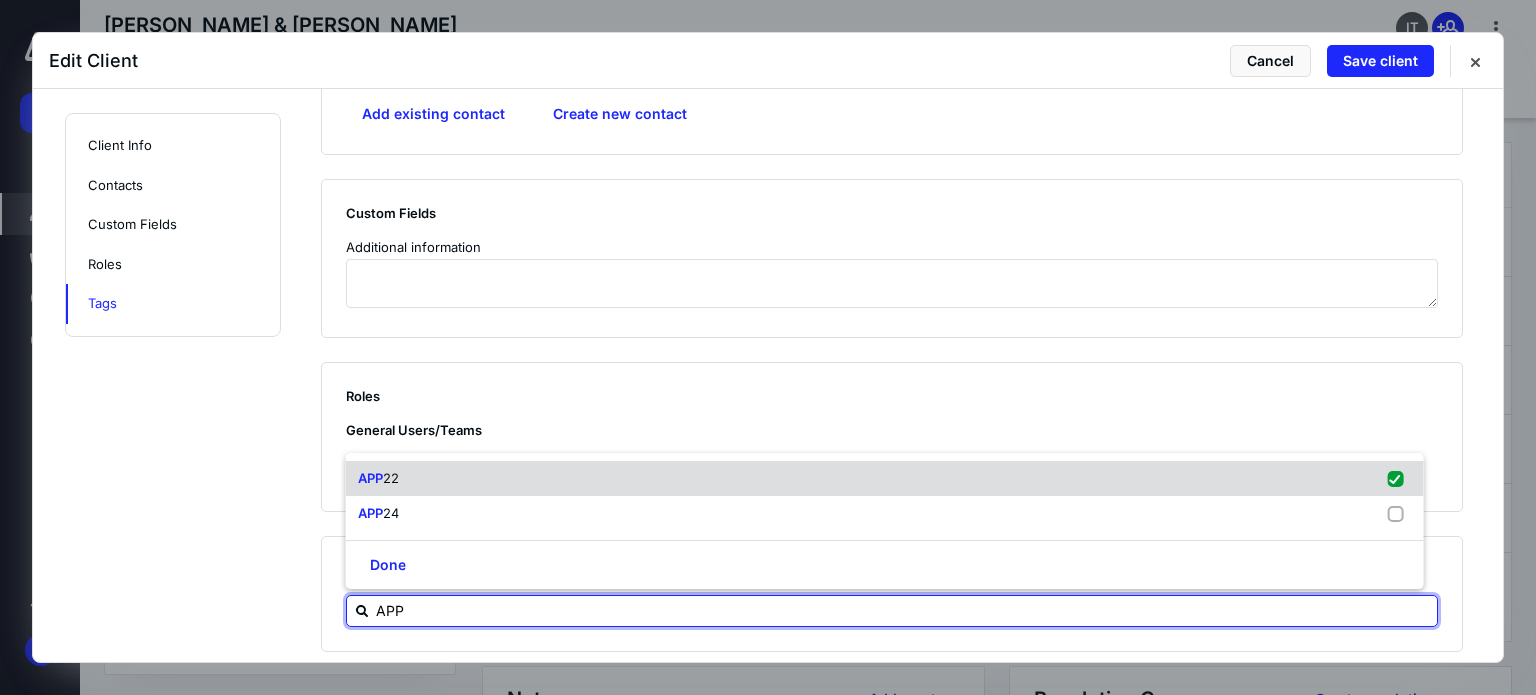 checkbox on "true" 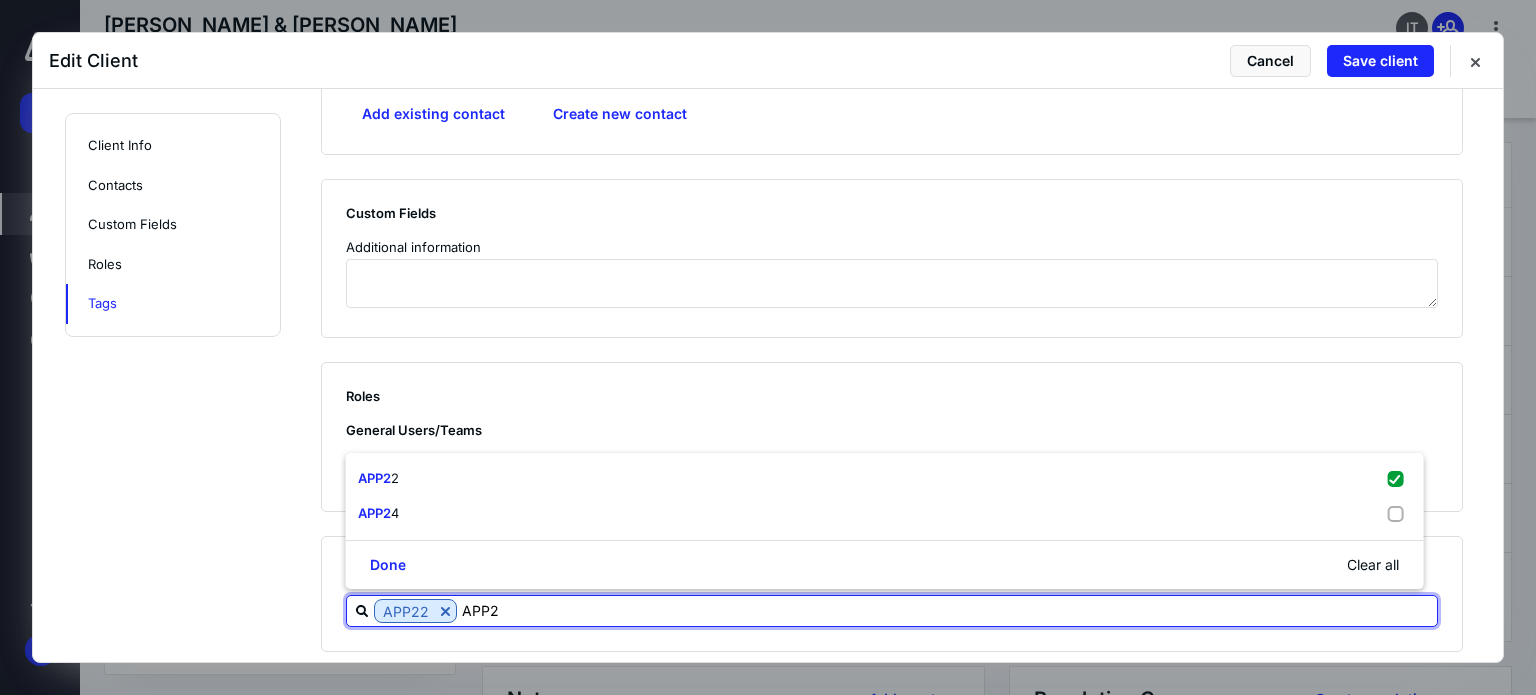 type on "APP23" 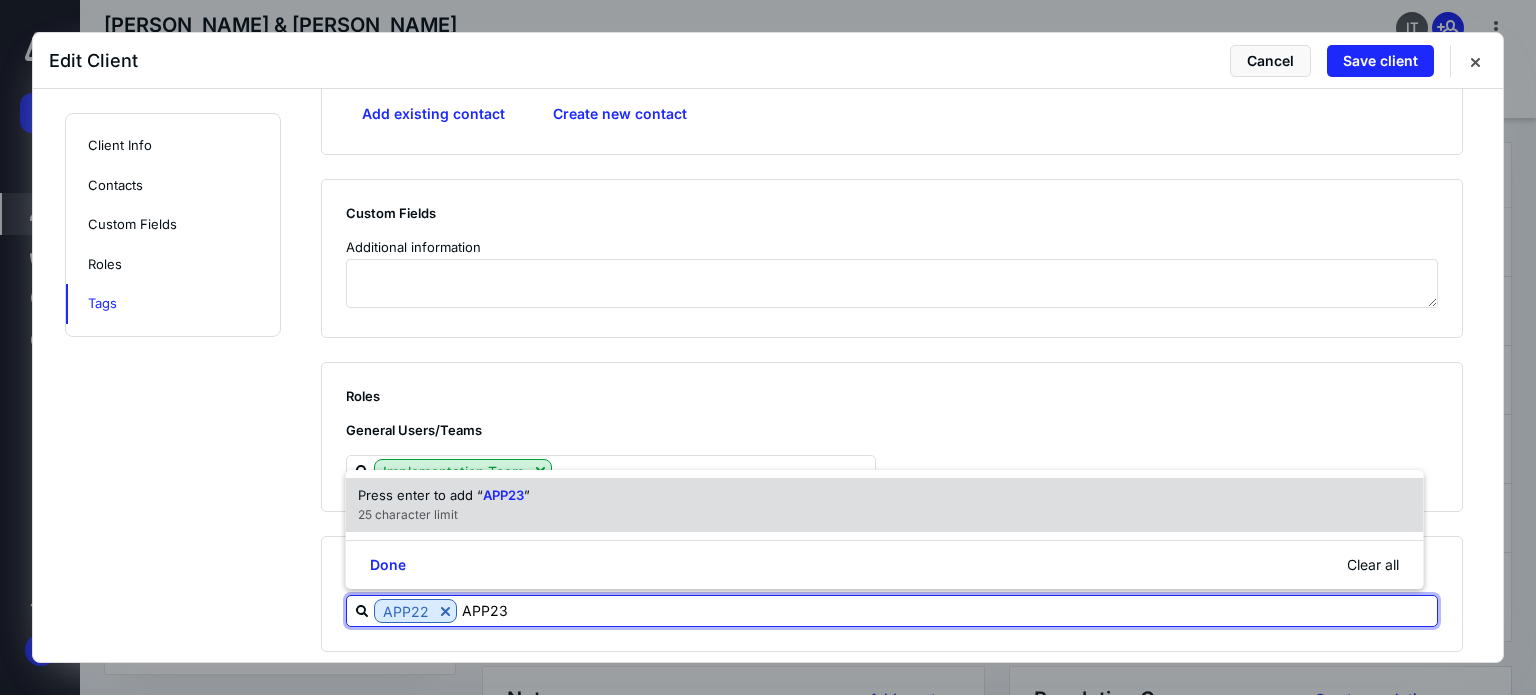 type 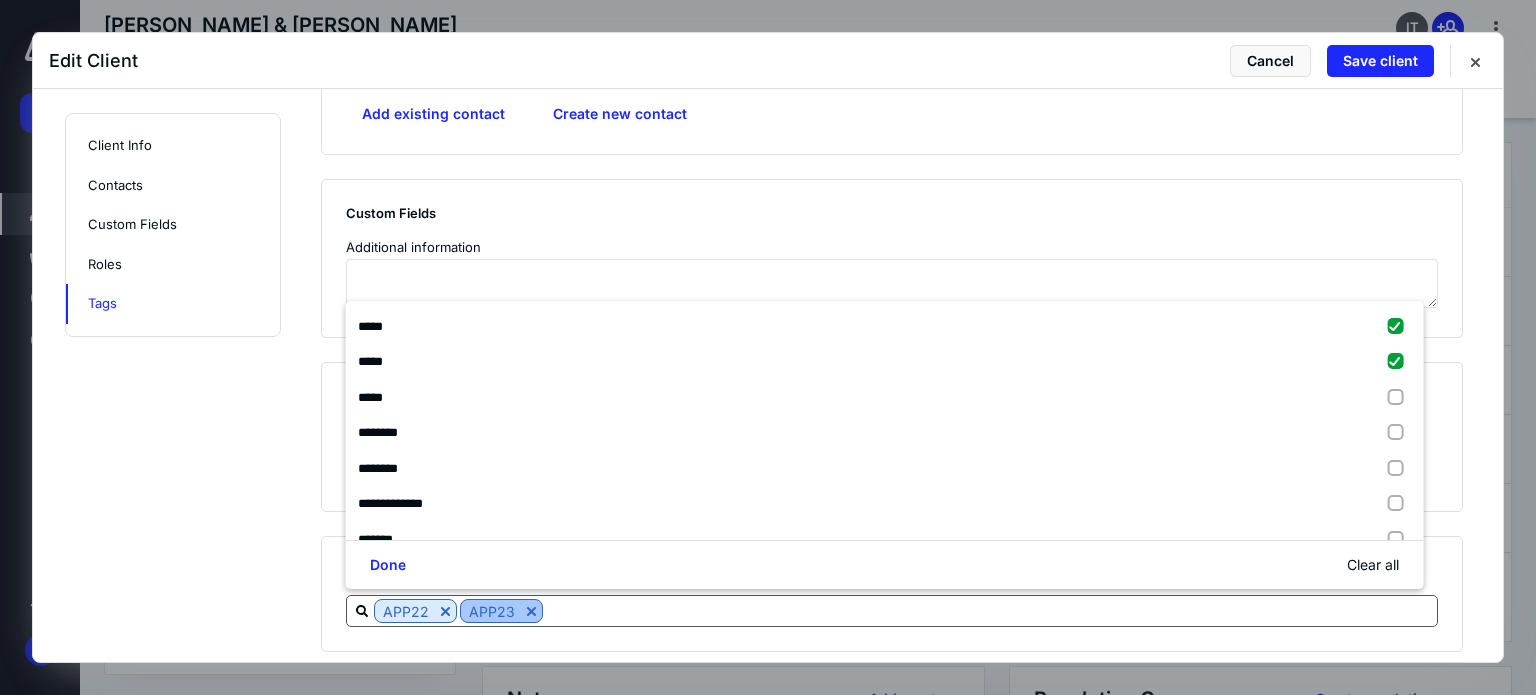 click at bounding box center [531, 611] 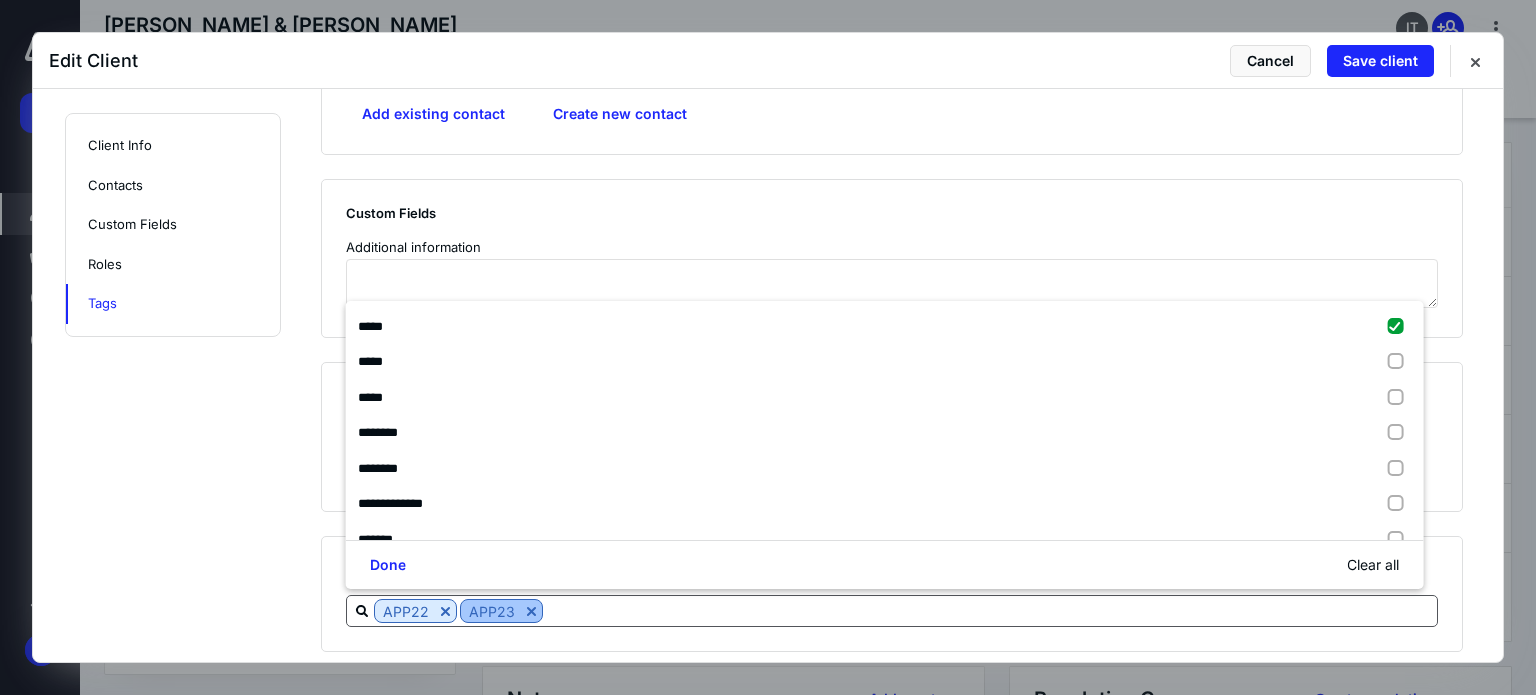 checkbox on "false" 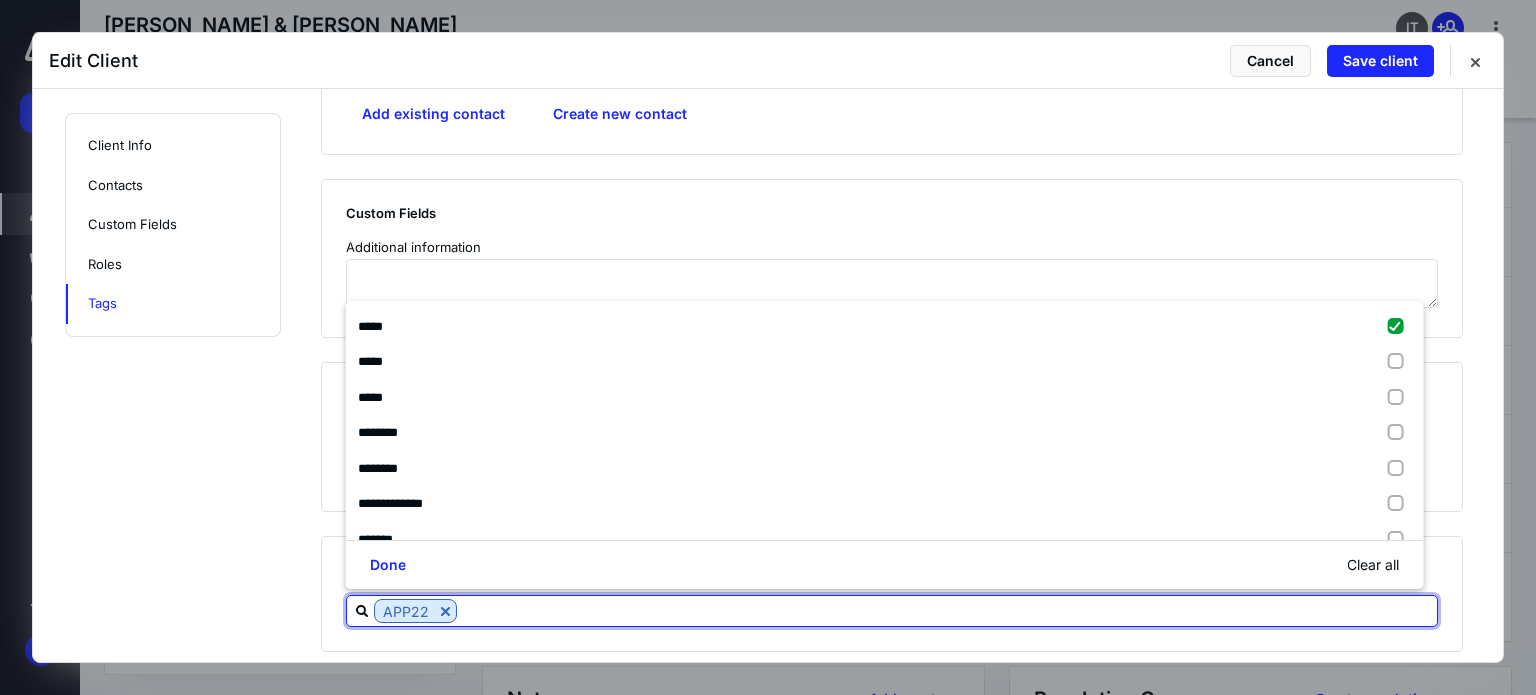 click at bounding box center (947, 610) 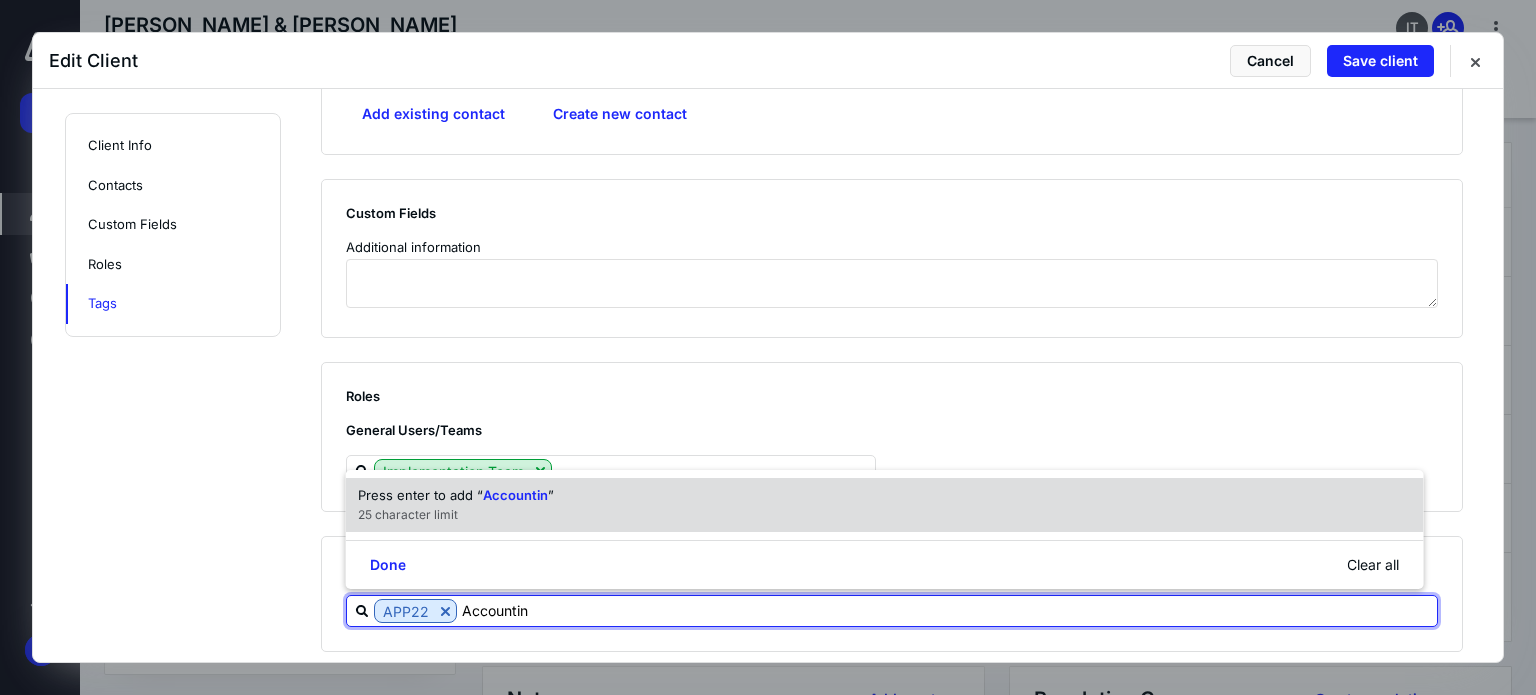 type on "Accounting" 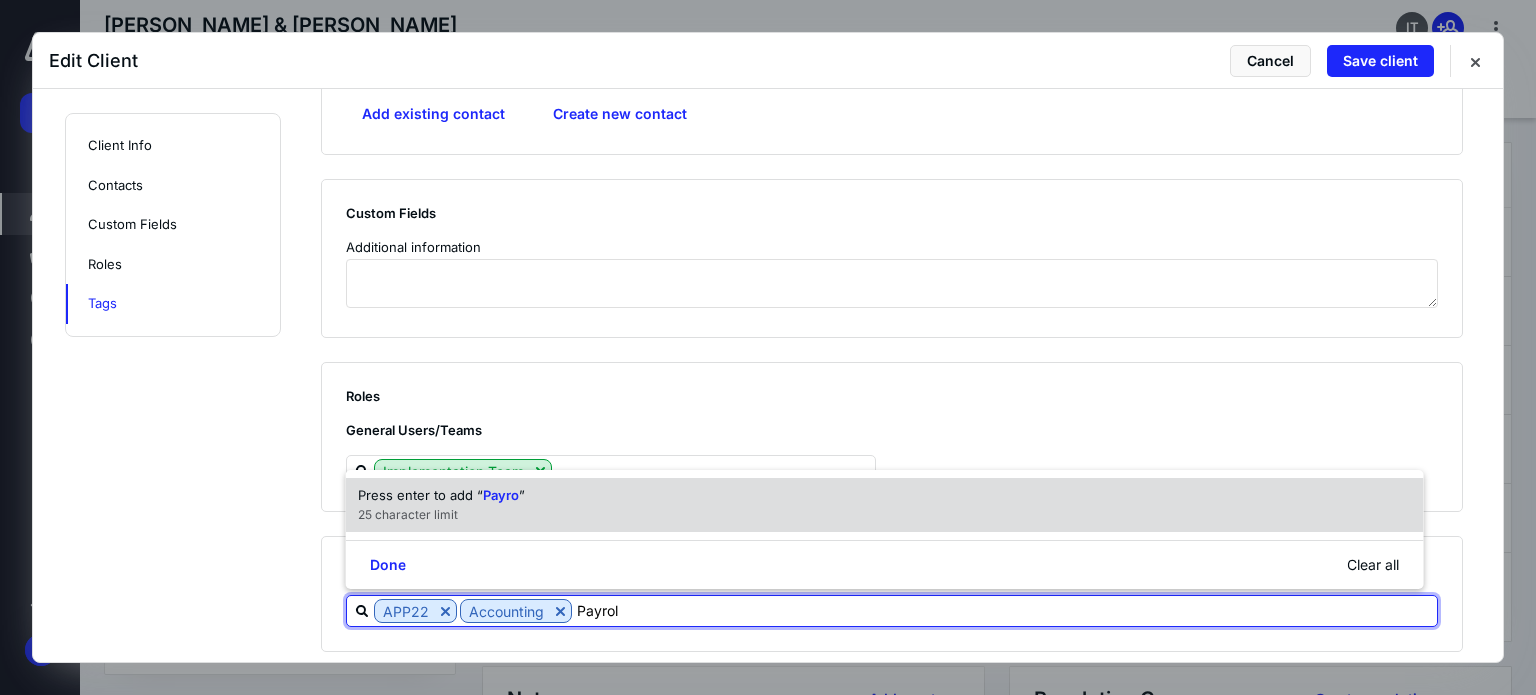 type on "Payroll" 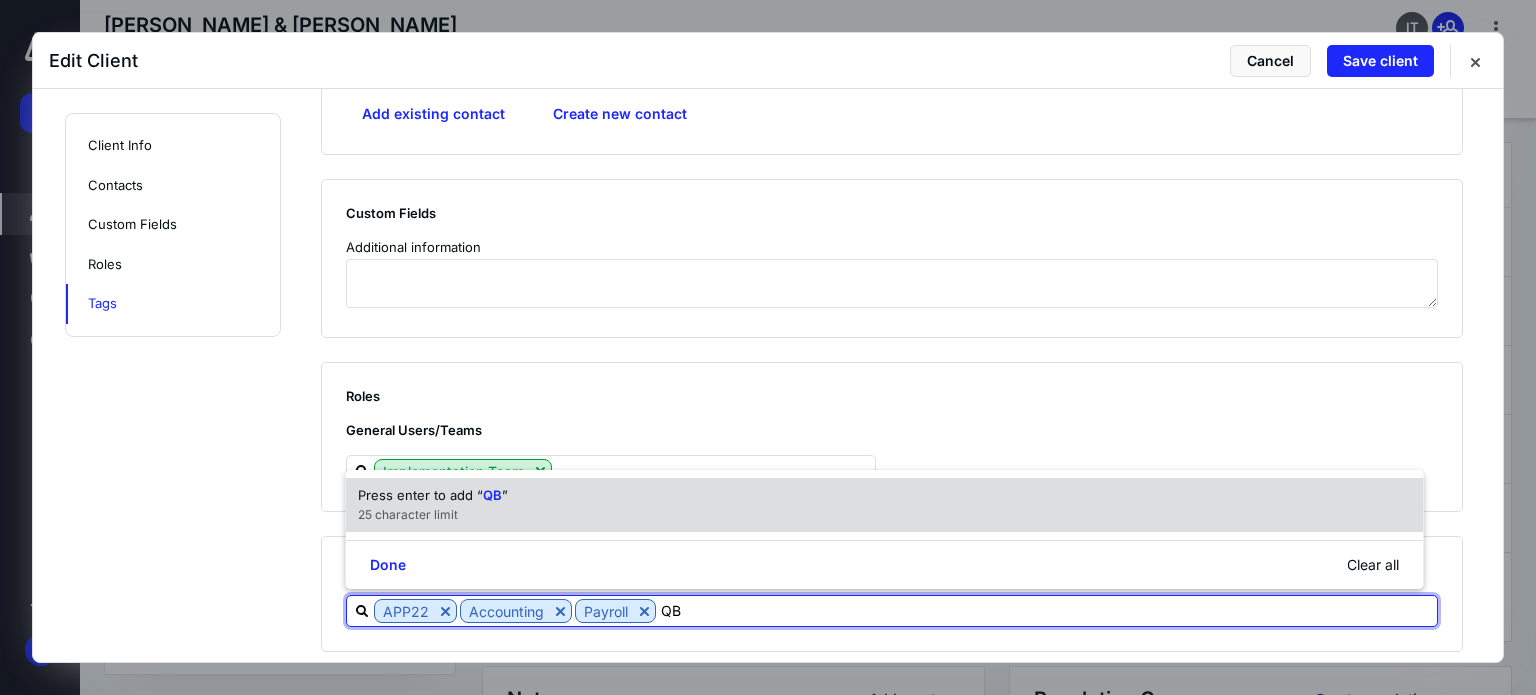 type on "QBO" 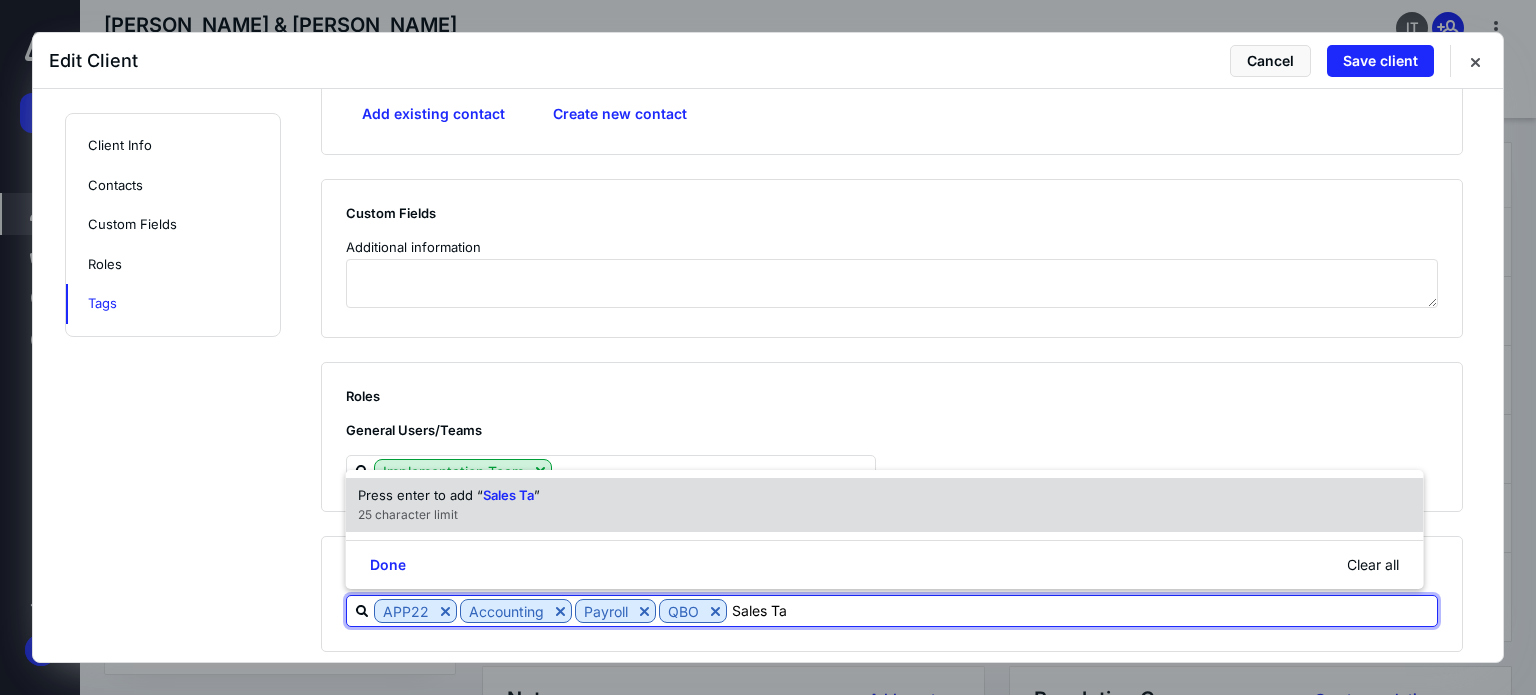 type on "Sales Tax" 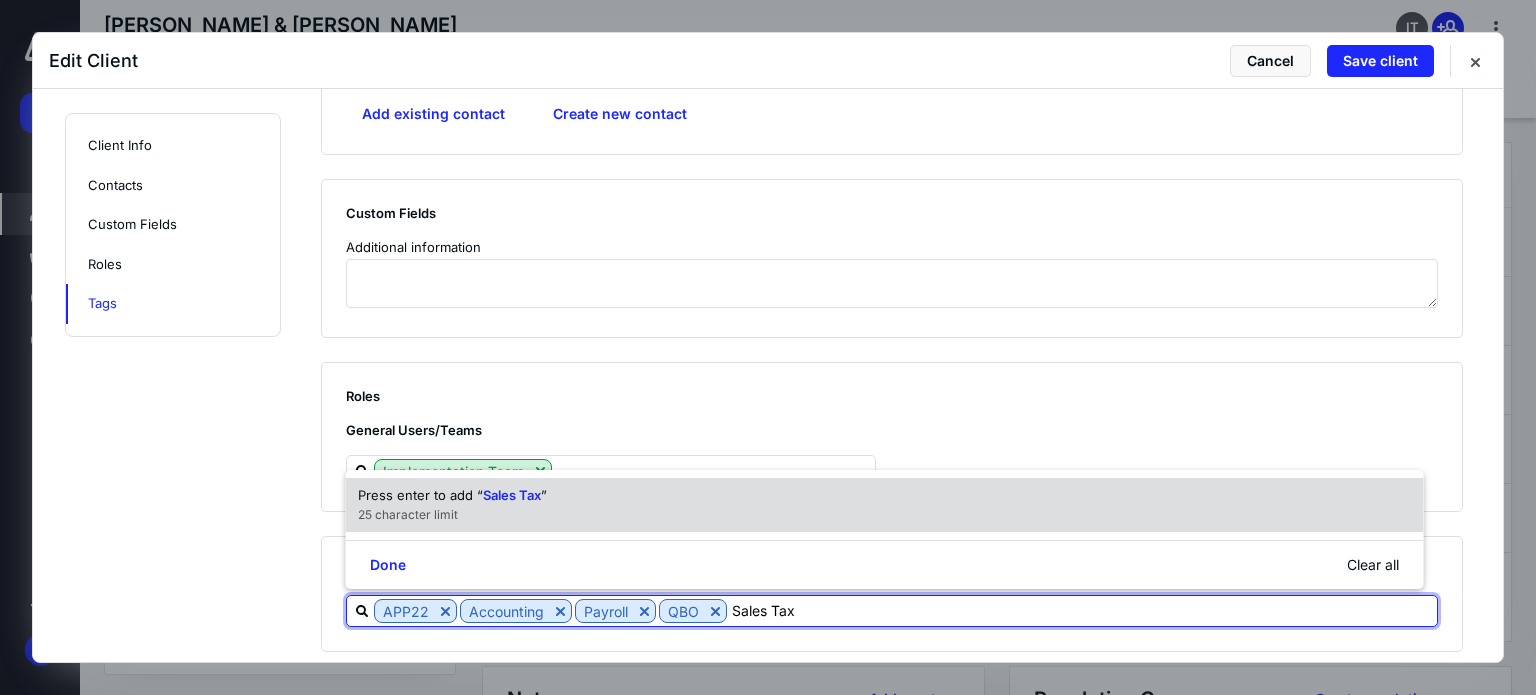 type 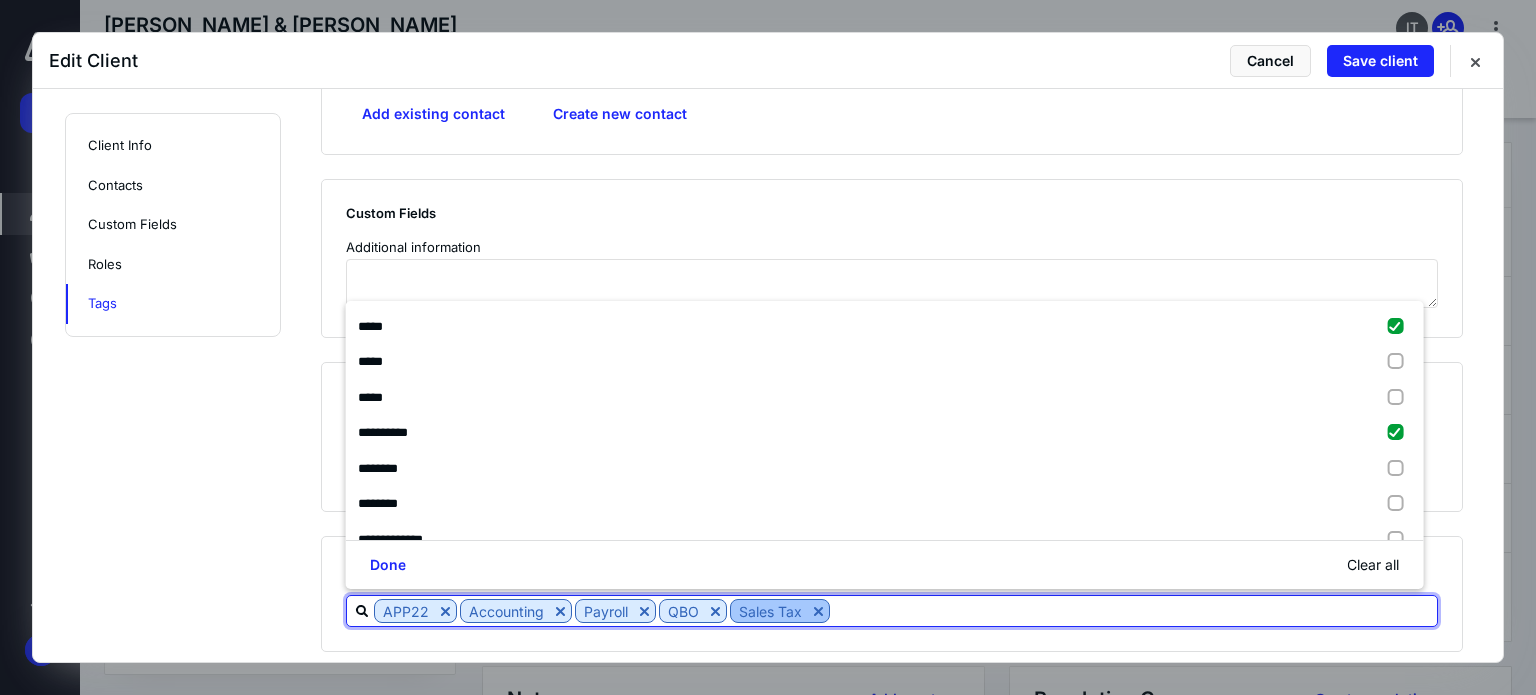click at bounding box center (818, 611) 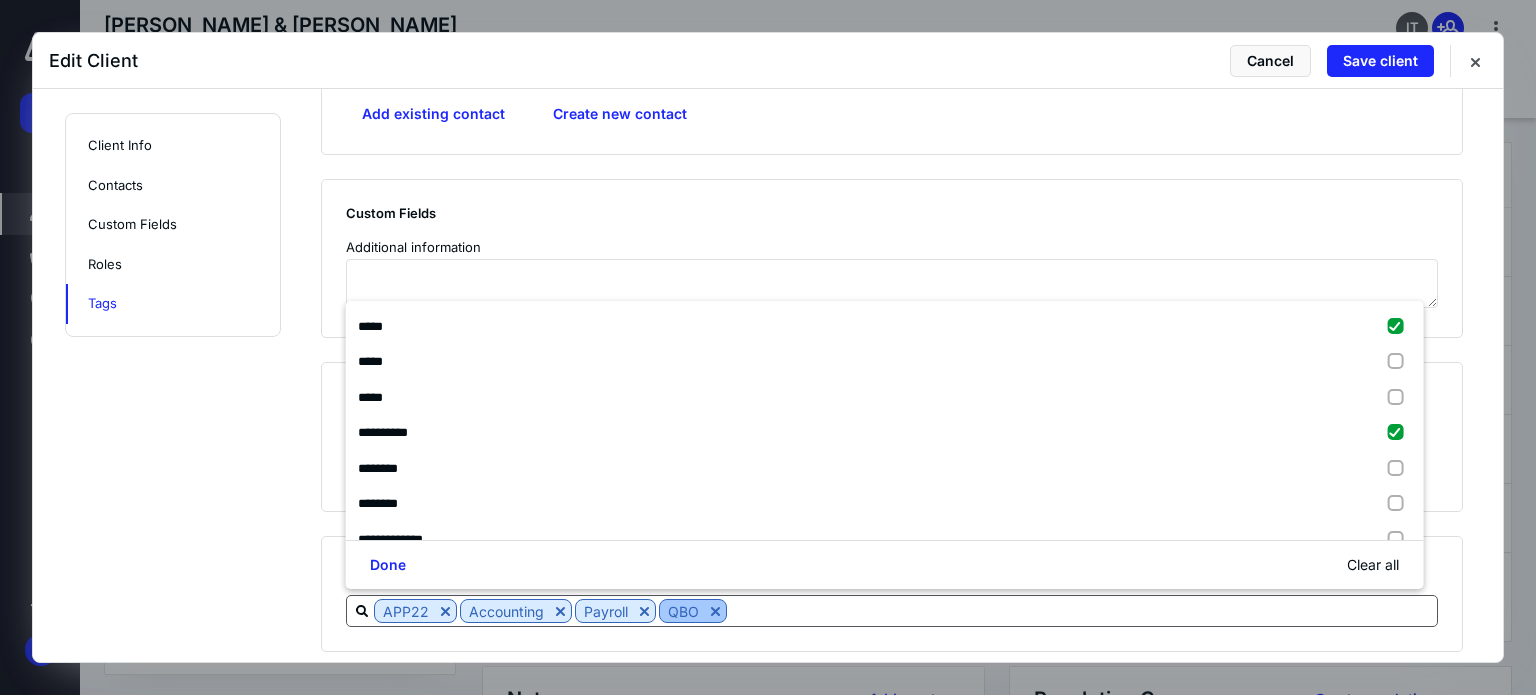 click at bounding box center [715, 611] 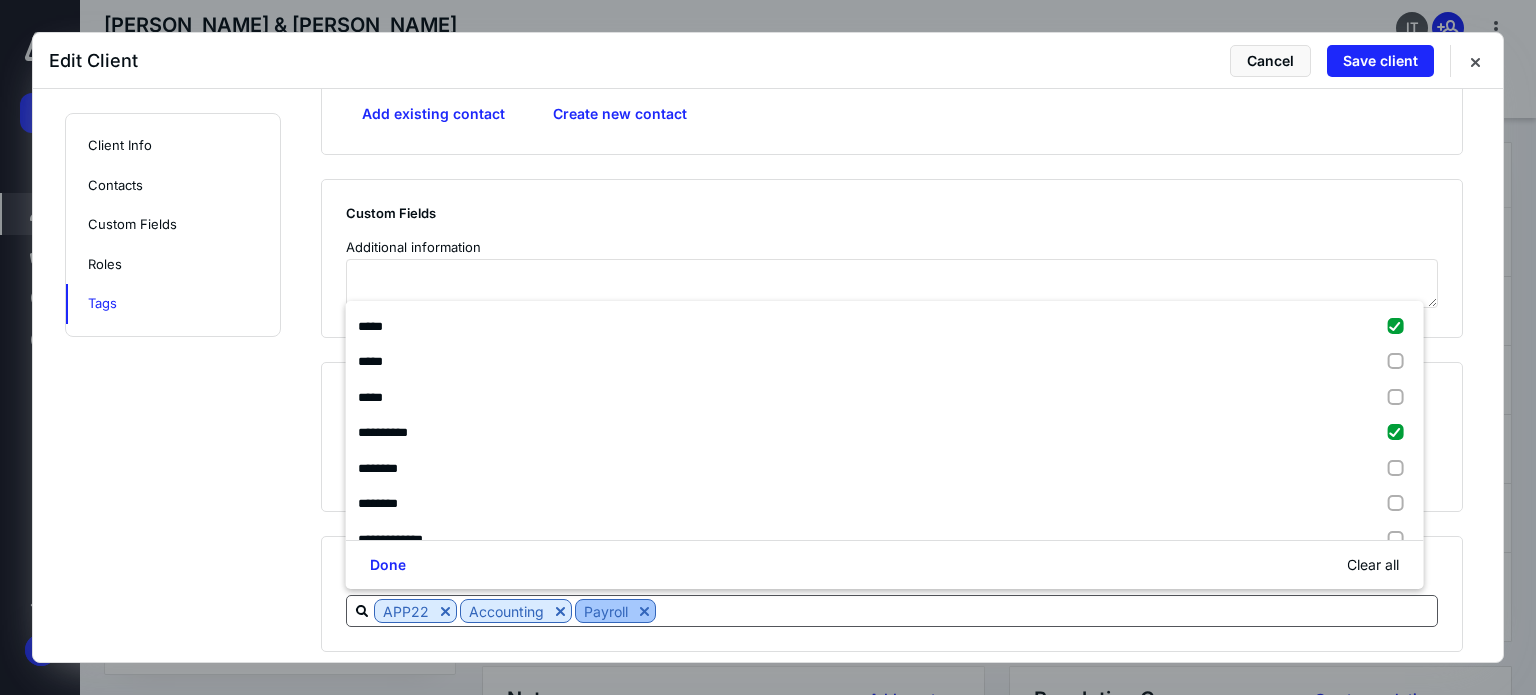 click at bounding box center [644, 611] 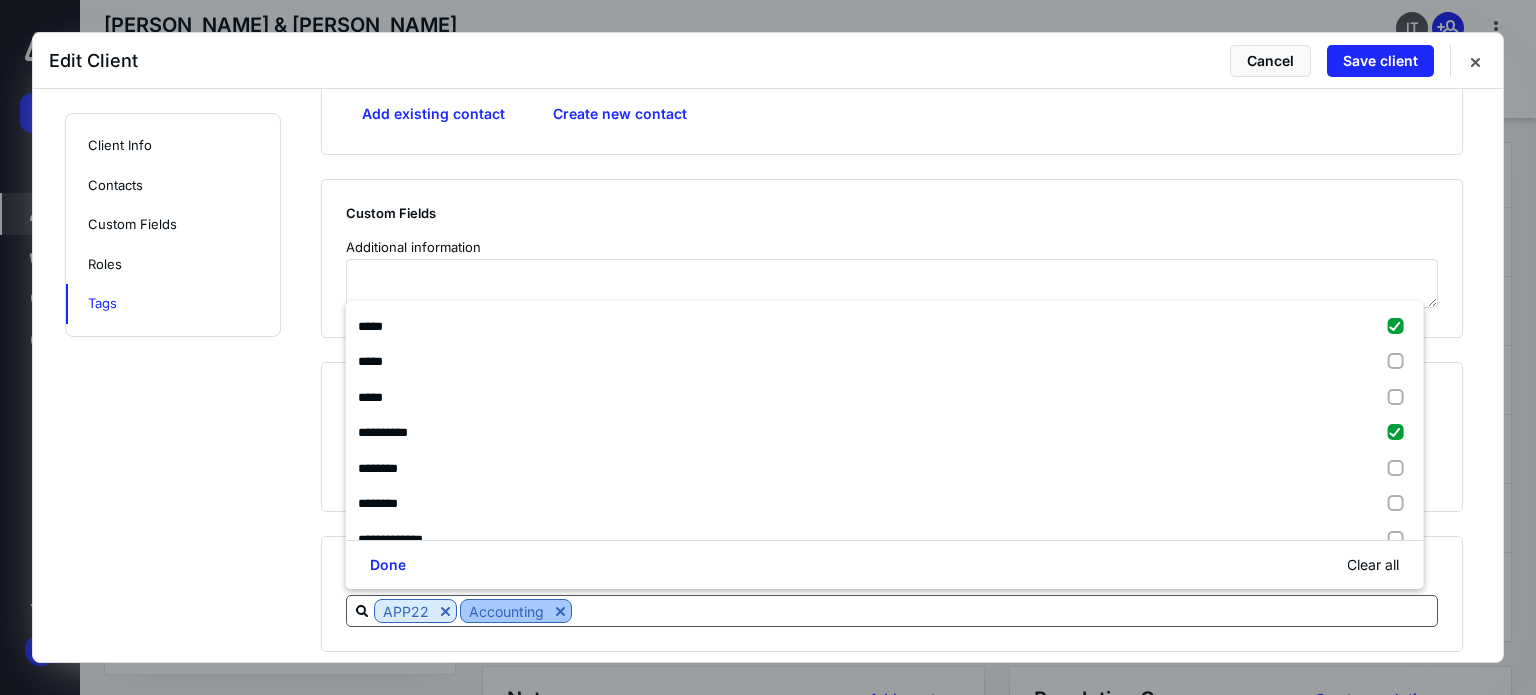 click at bounding box center (560, 611) 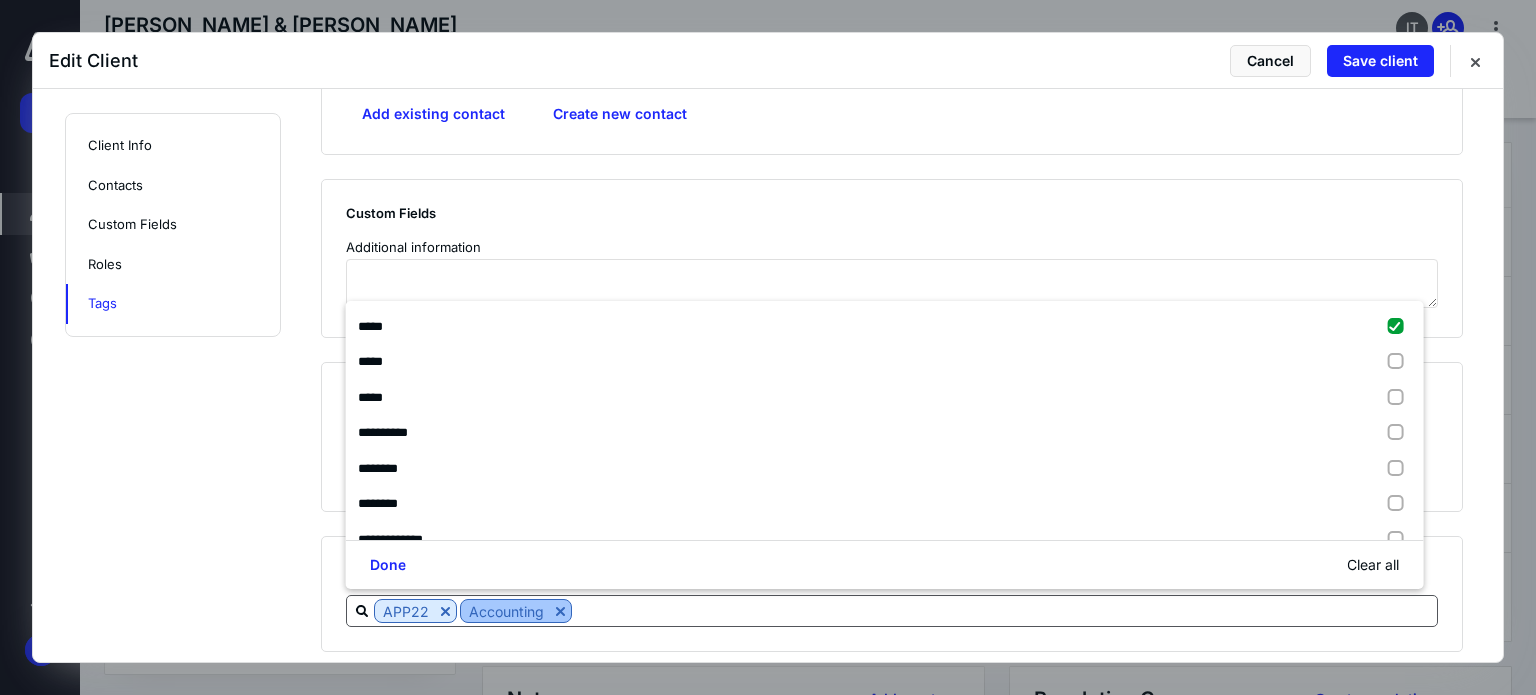checkbox on "false" 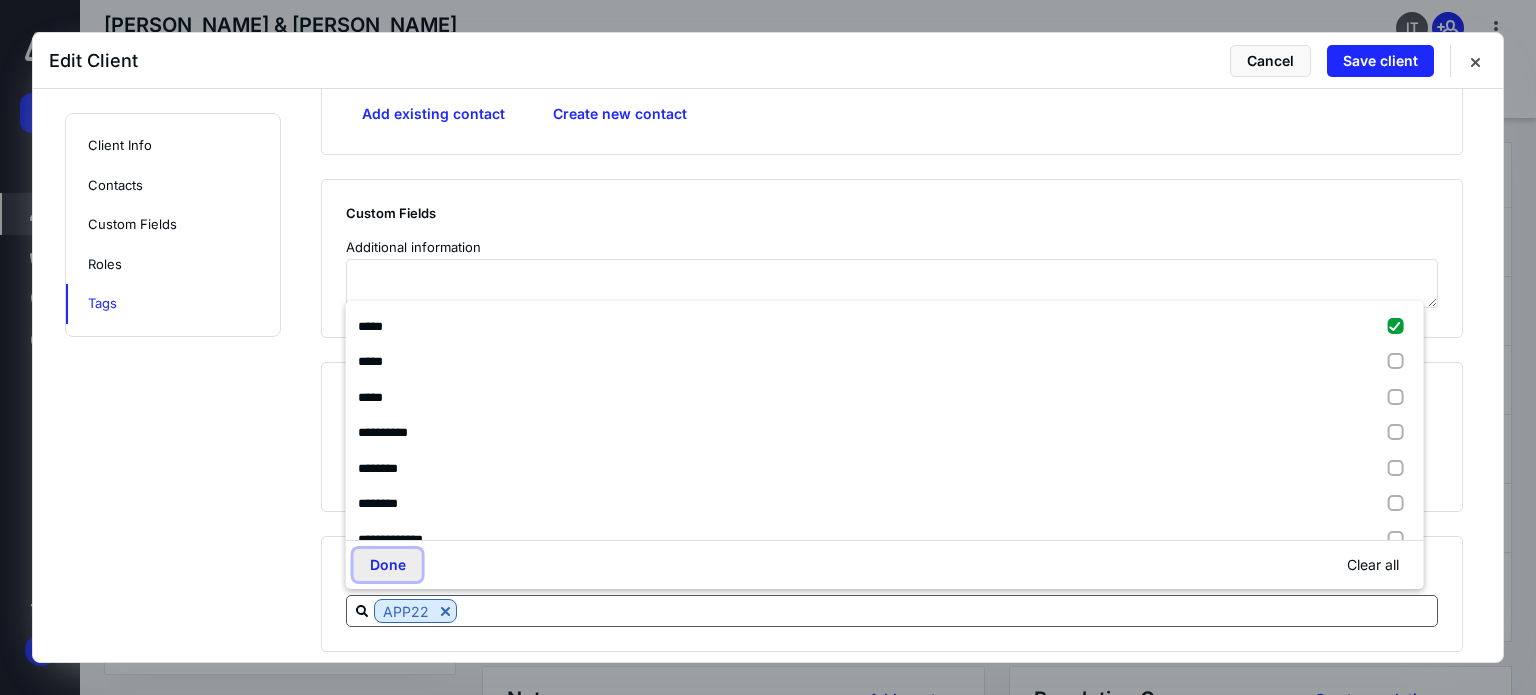 click on "Done" at bounding box center (388, 565) 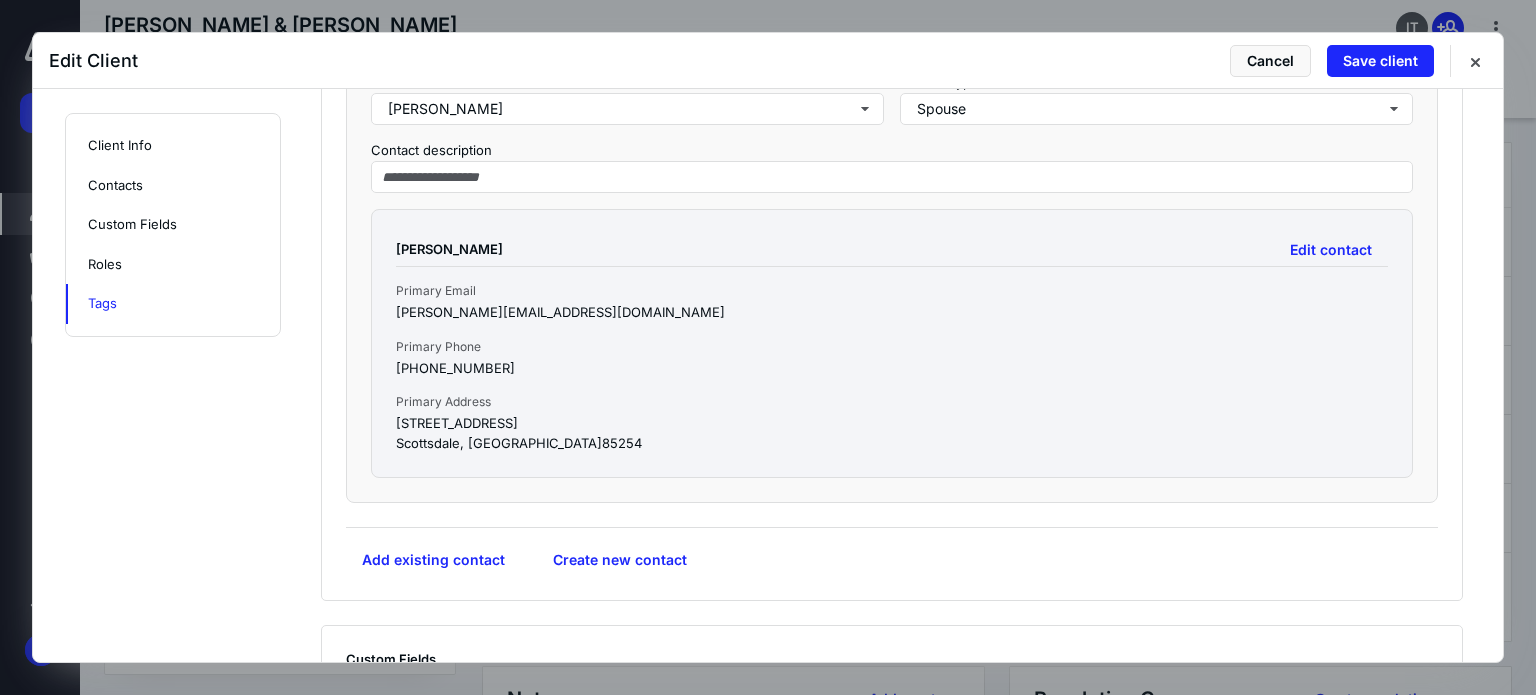 scroll, scrollTop: 1764, scrollLeft: 0, axis: vertical 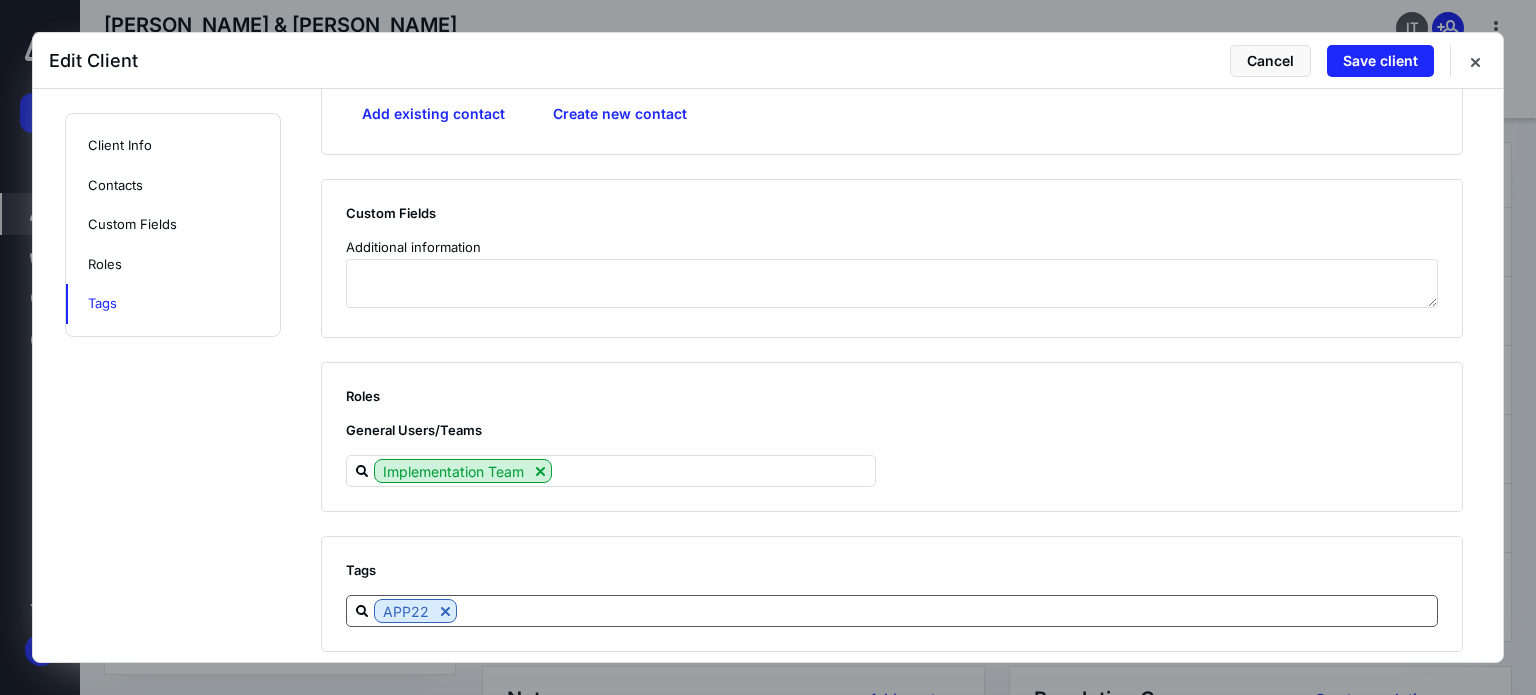click at bounding box center (947, 610) 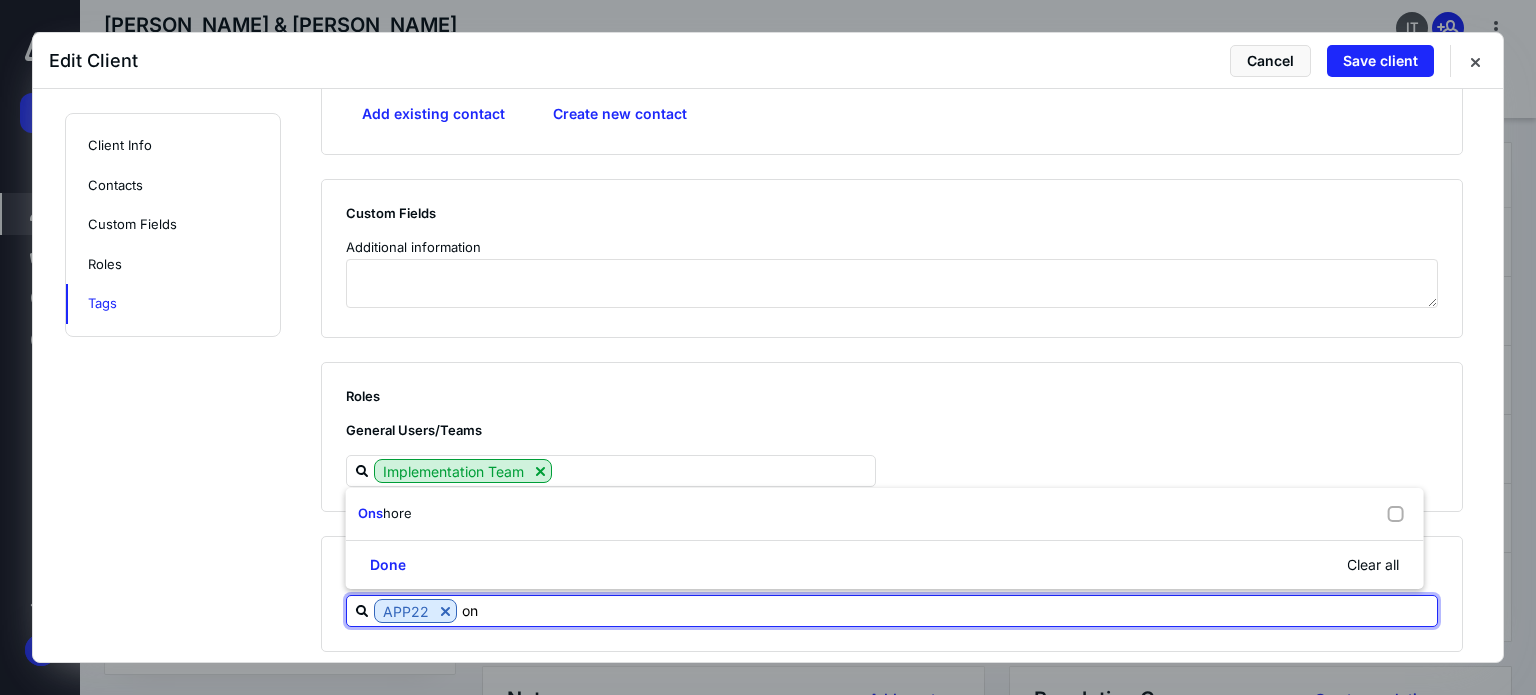 type on "ons" 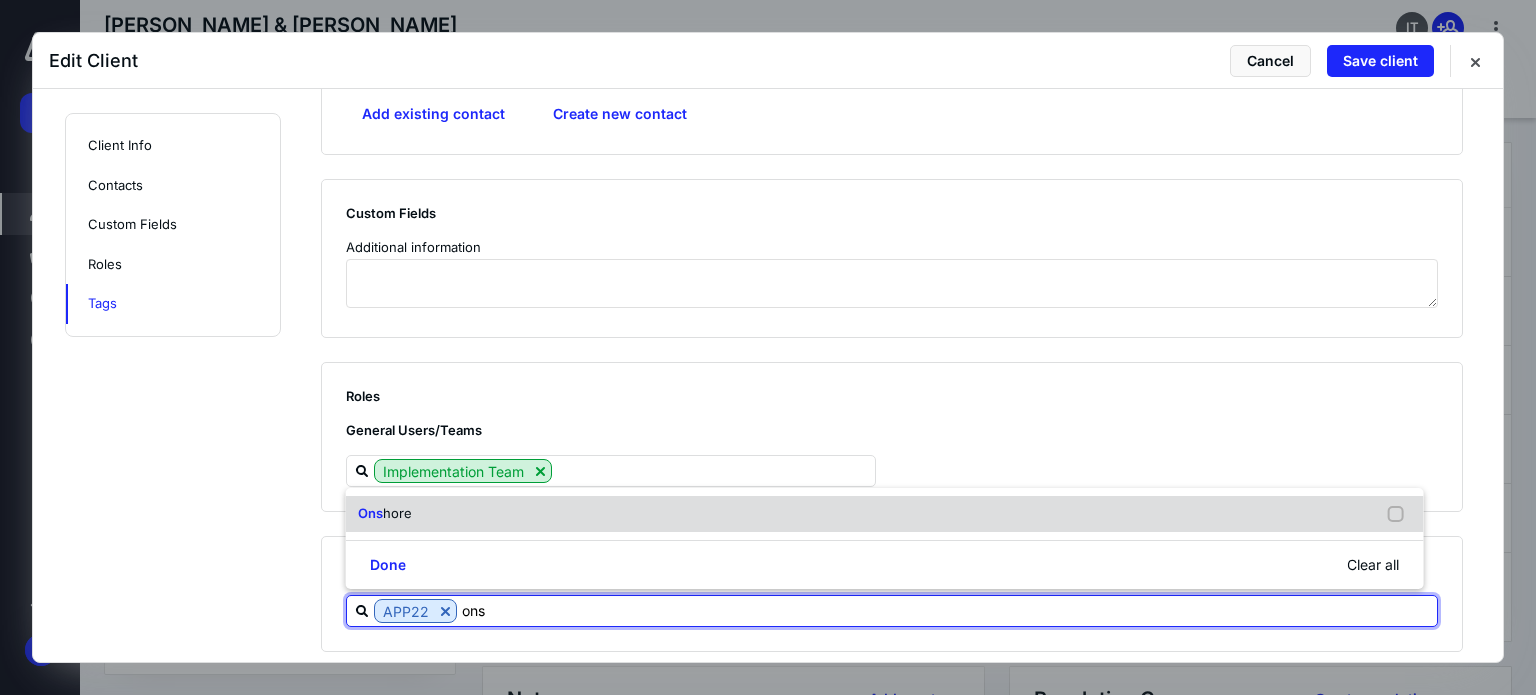 click on "Ons" at bounding box center [370, 513] 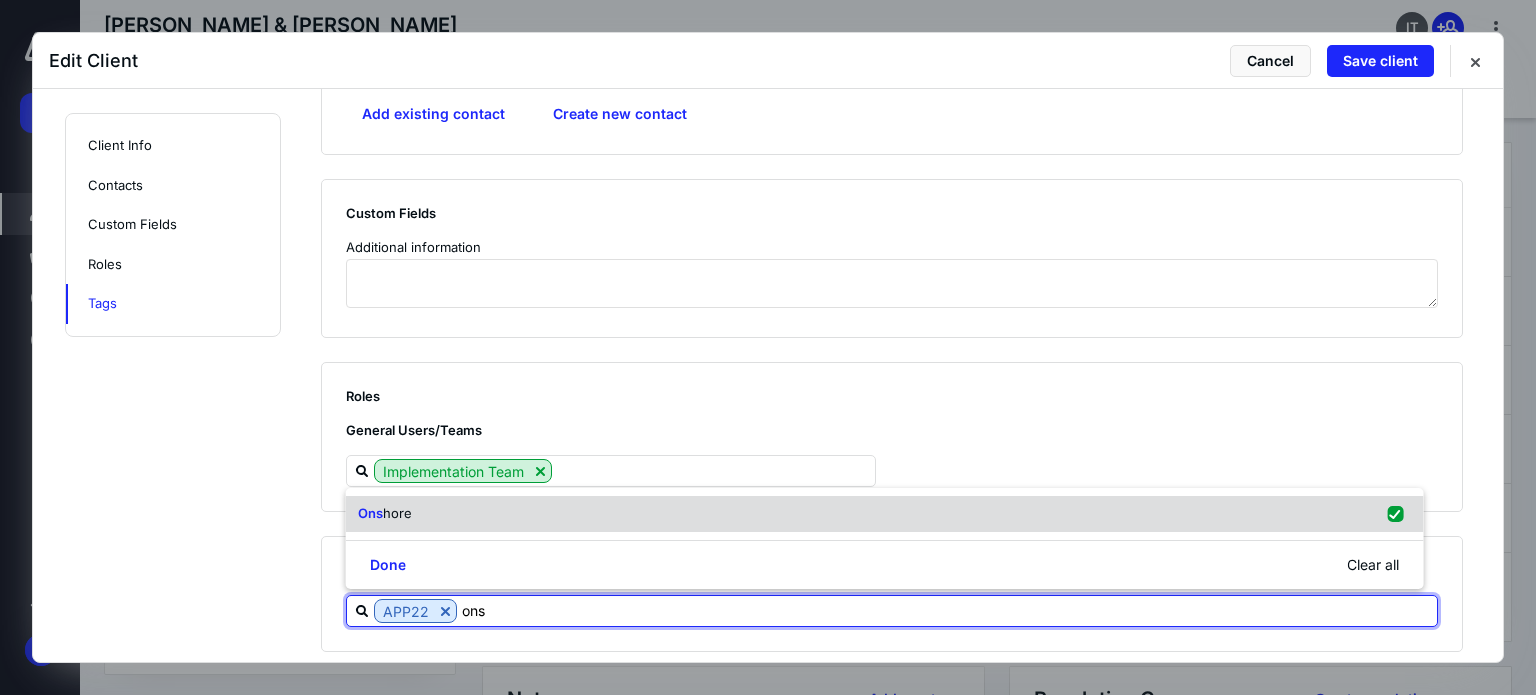 checkbox on "true" 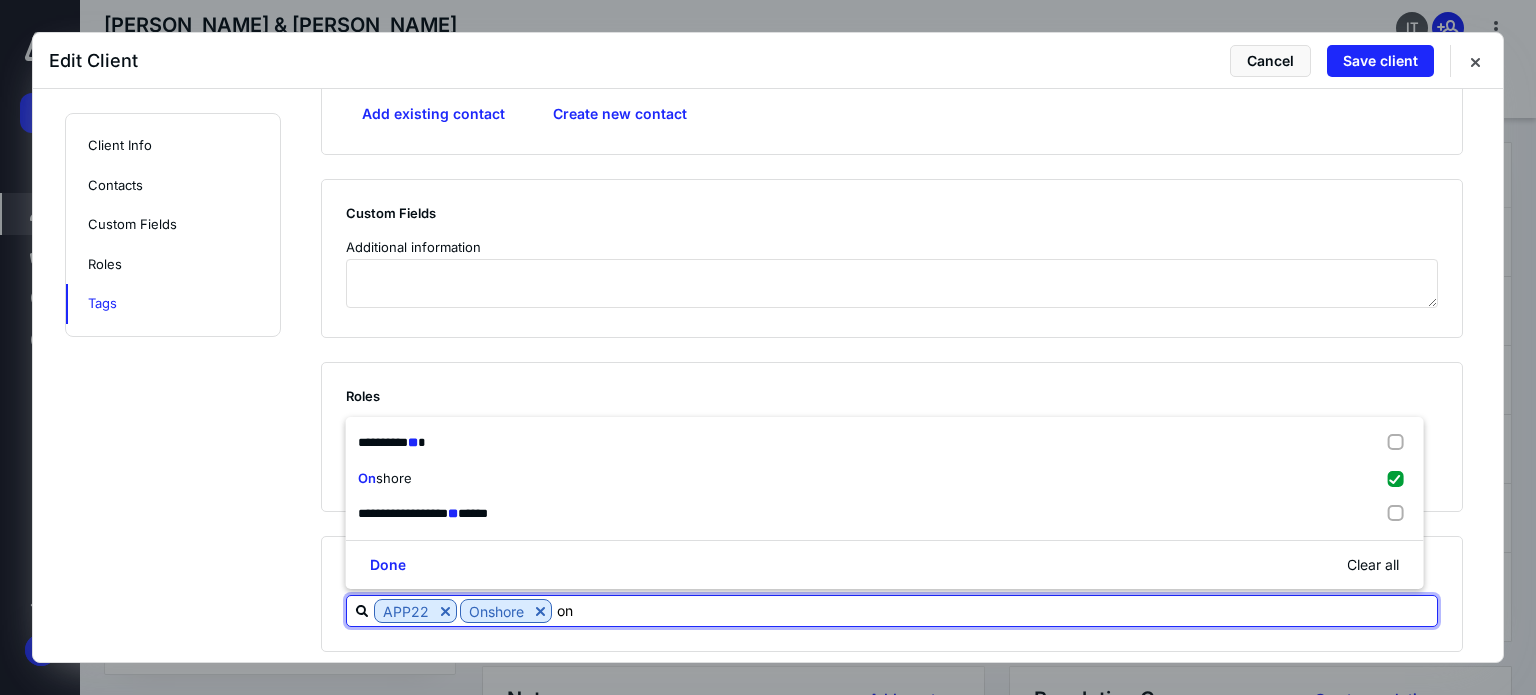 type on "o" 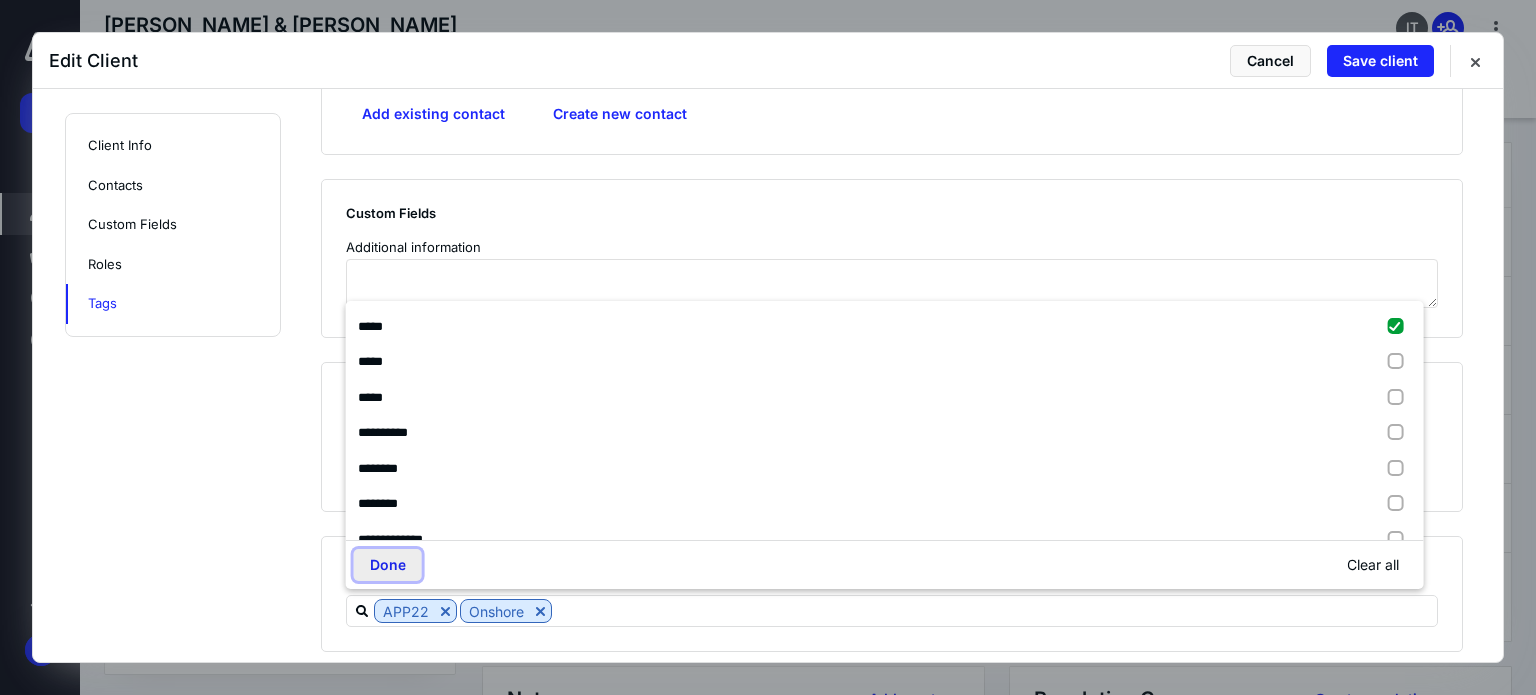 click on "Done" at bounding box center (388, 565) 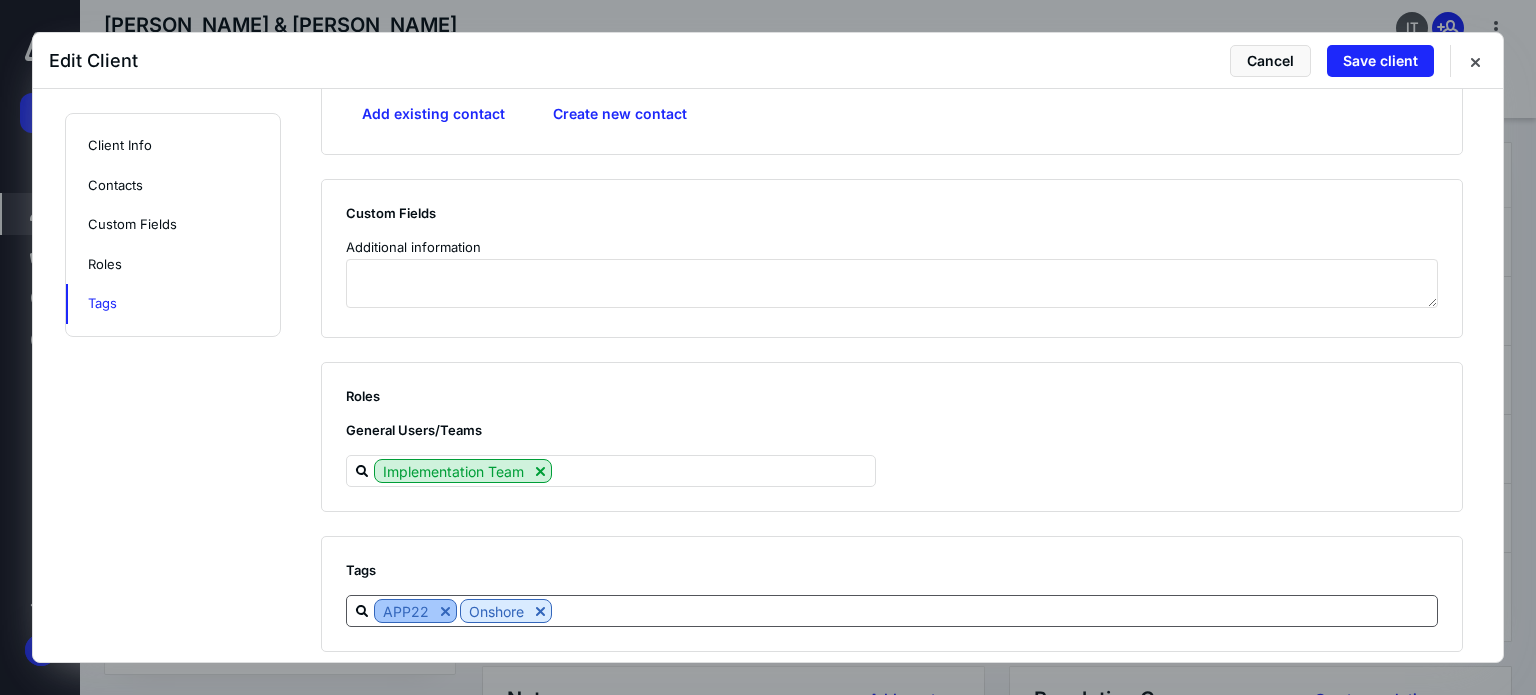 click at bounding box center (445, 611) 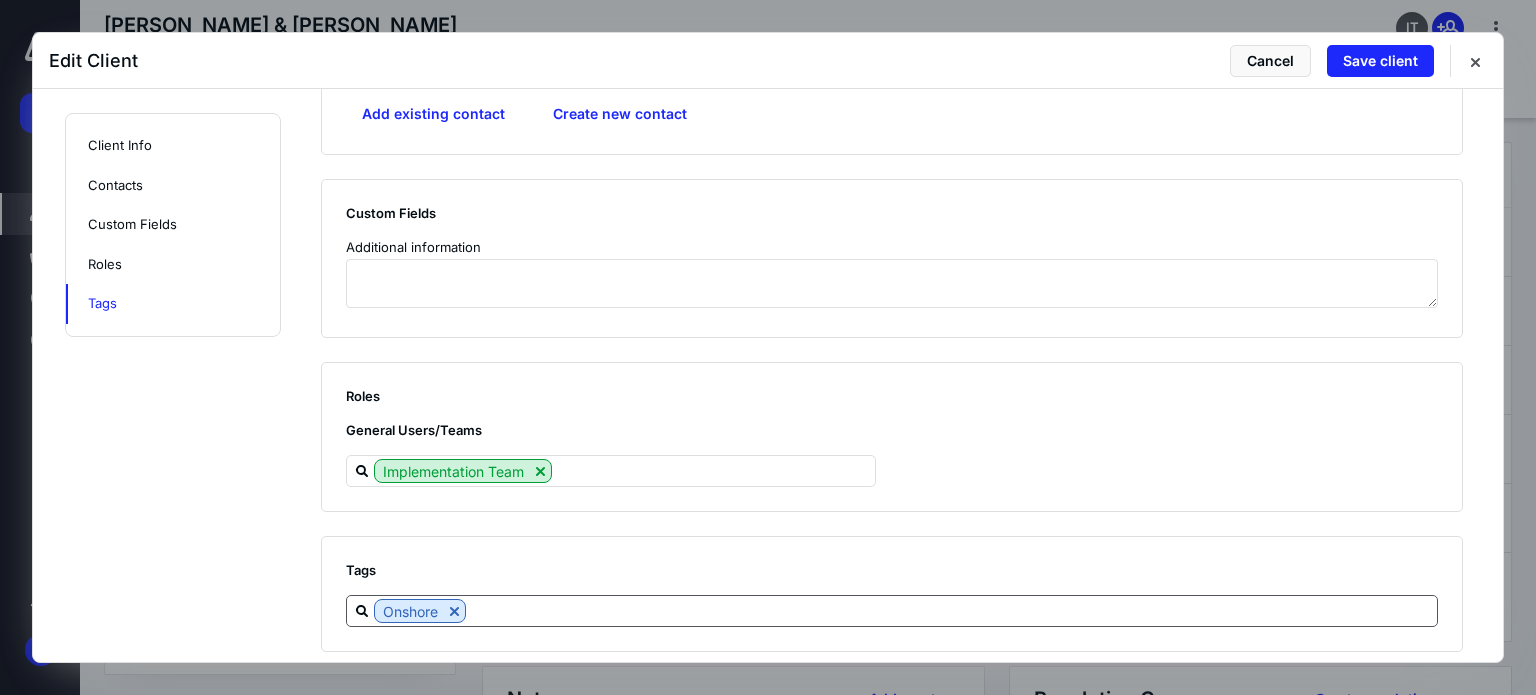 click at bounding box center (951, 610) 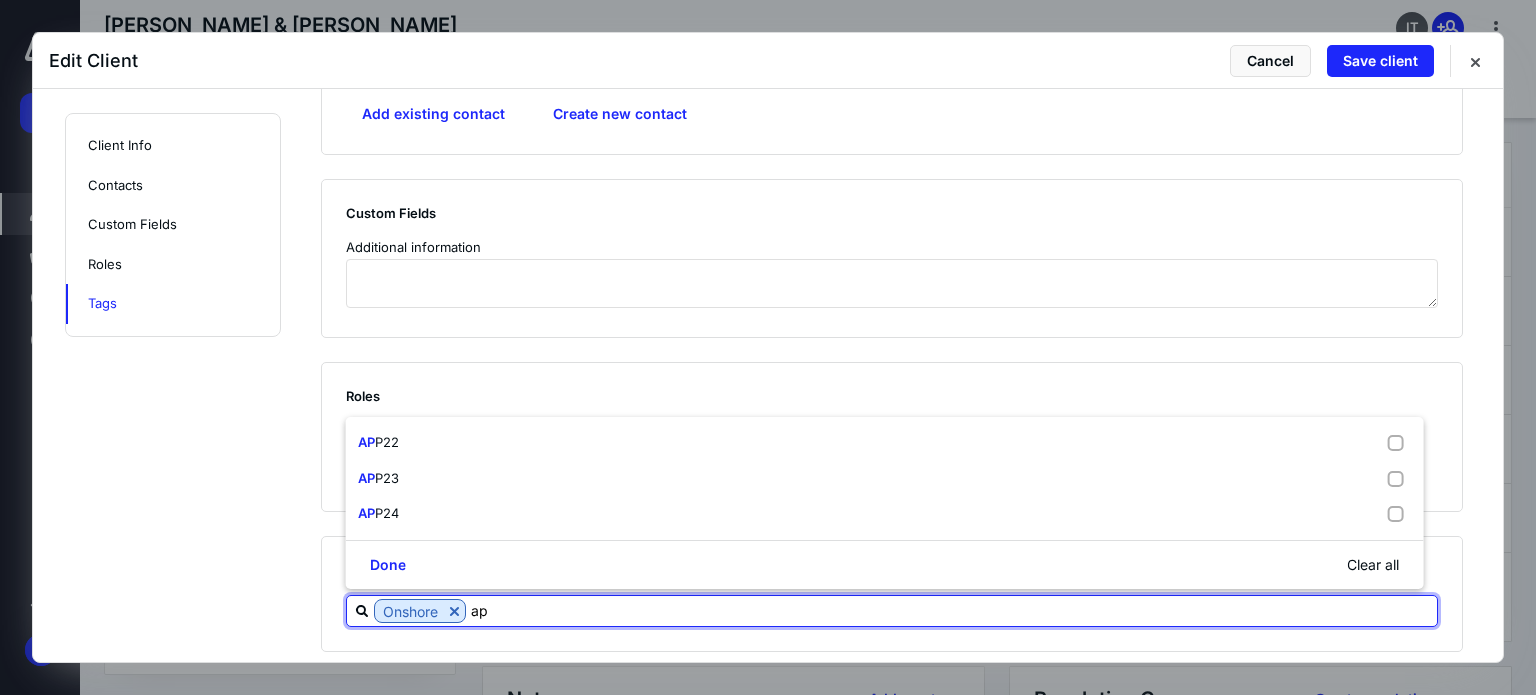 type on "app" 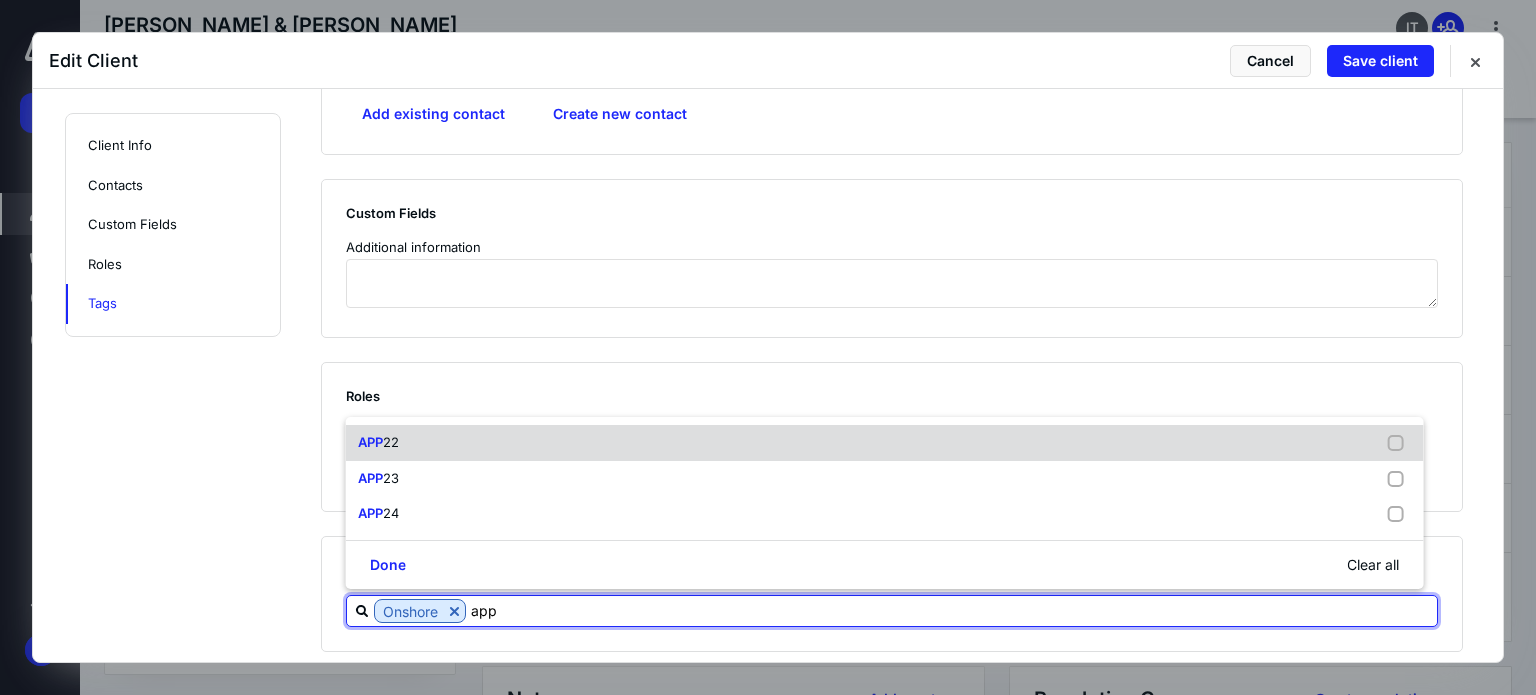 click on "22" at bounding box center [391, 442] 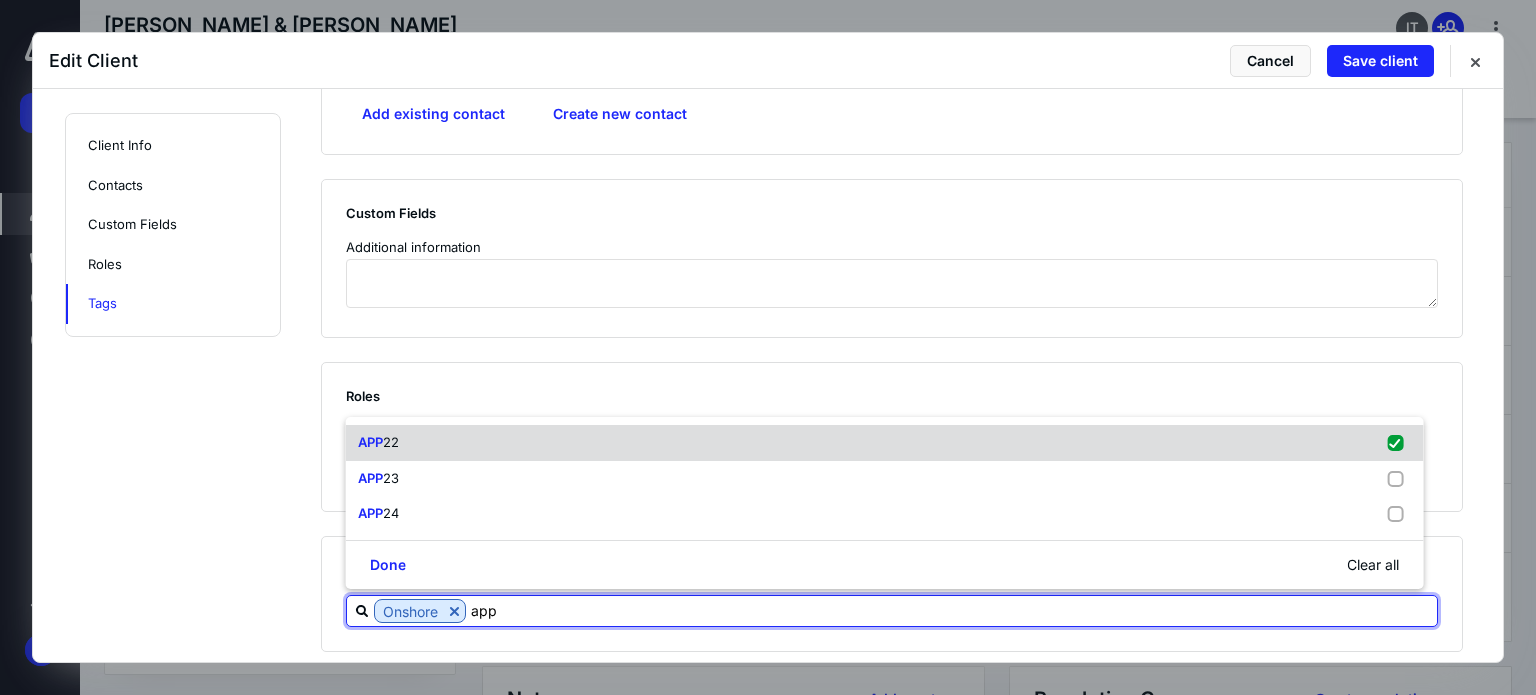 checkbox on "true" 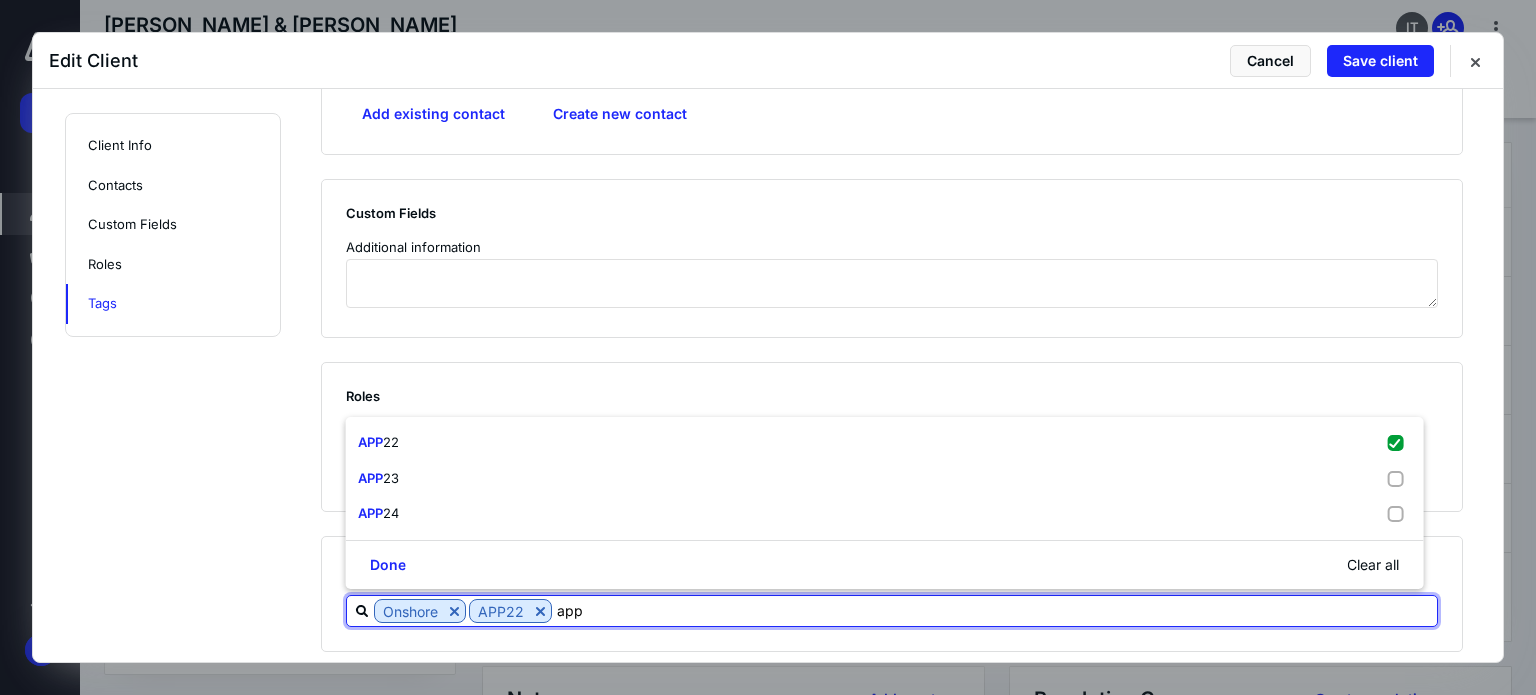 type on "app" 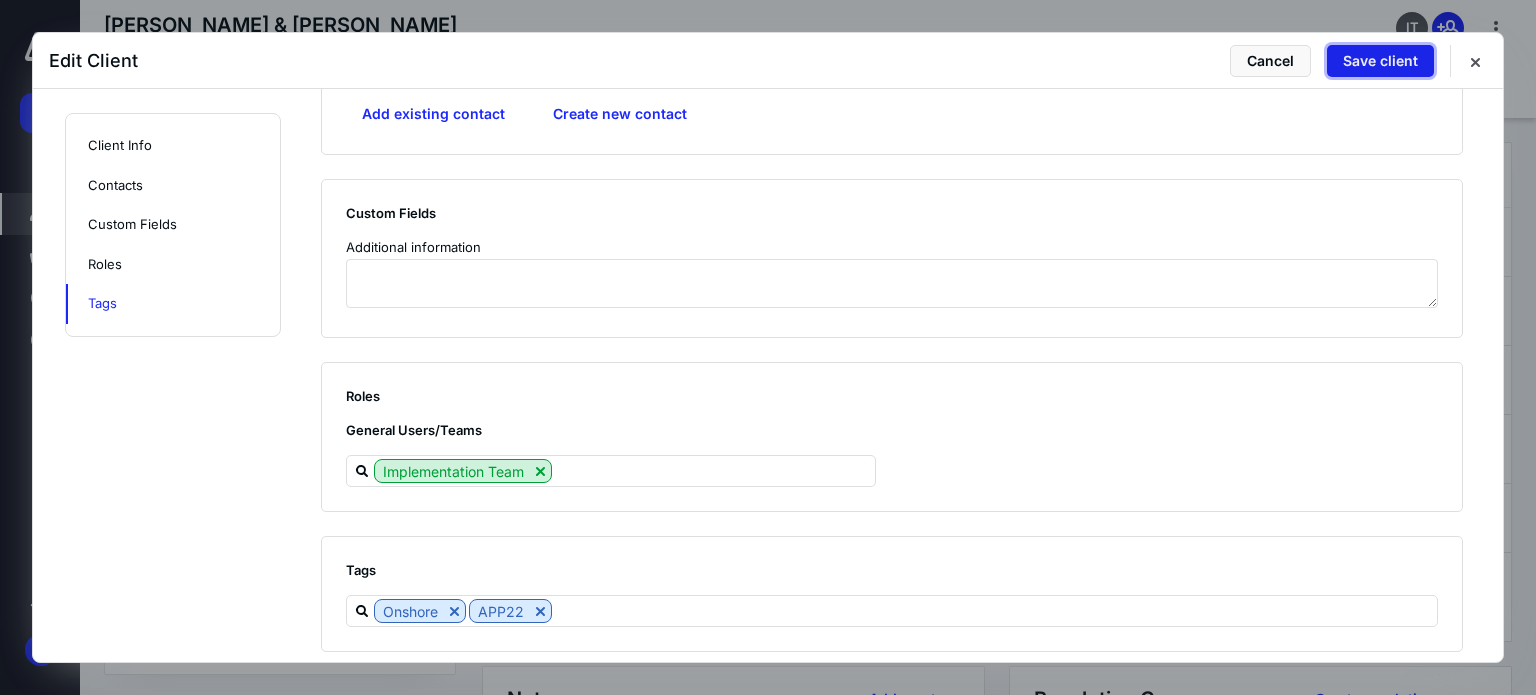 click on "Save client" at bounding box center (1380, 61) 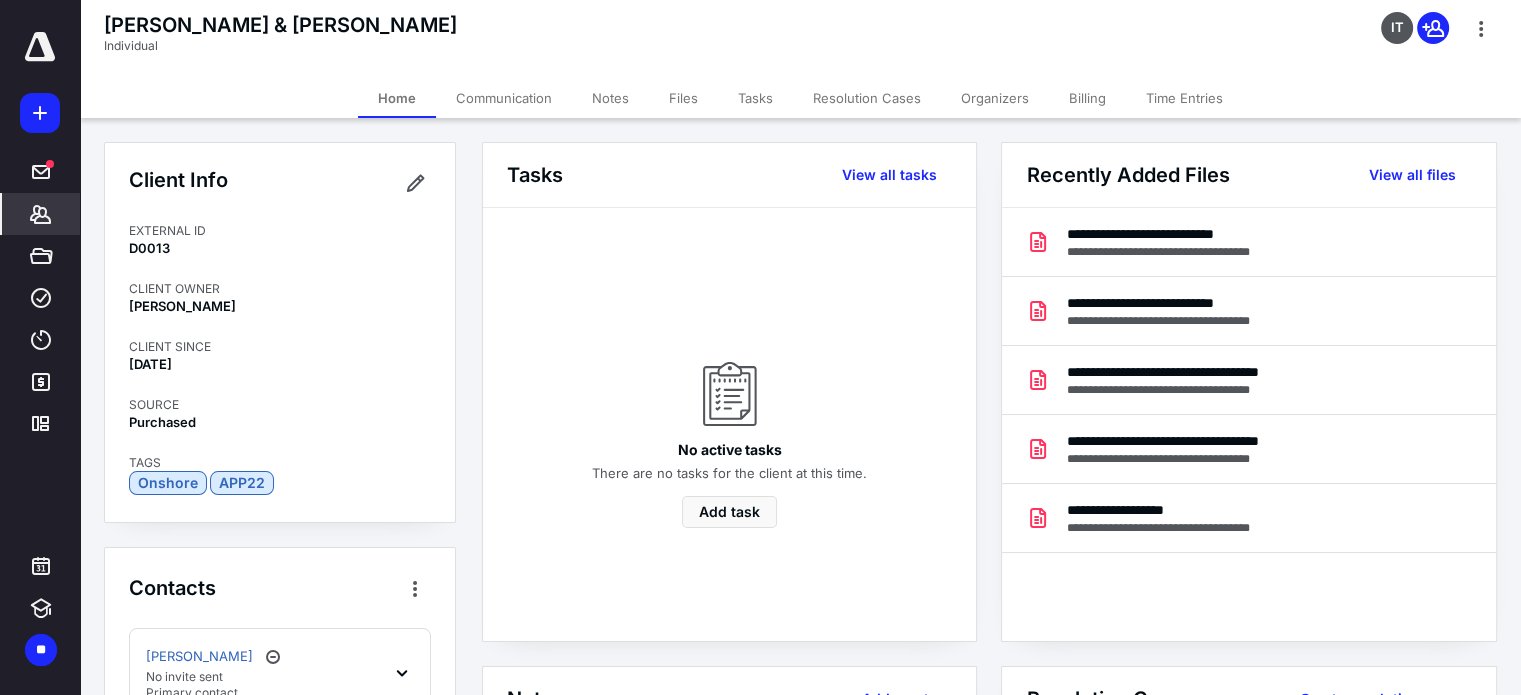 click on "Communication" at bounding box center (504, 98) 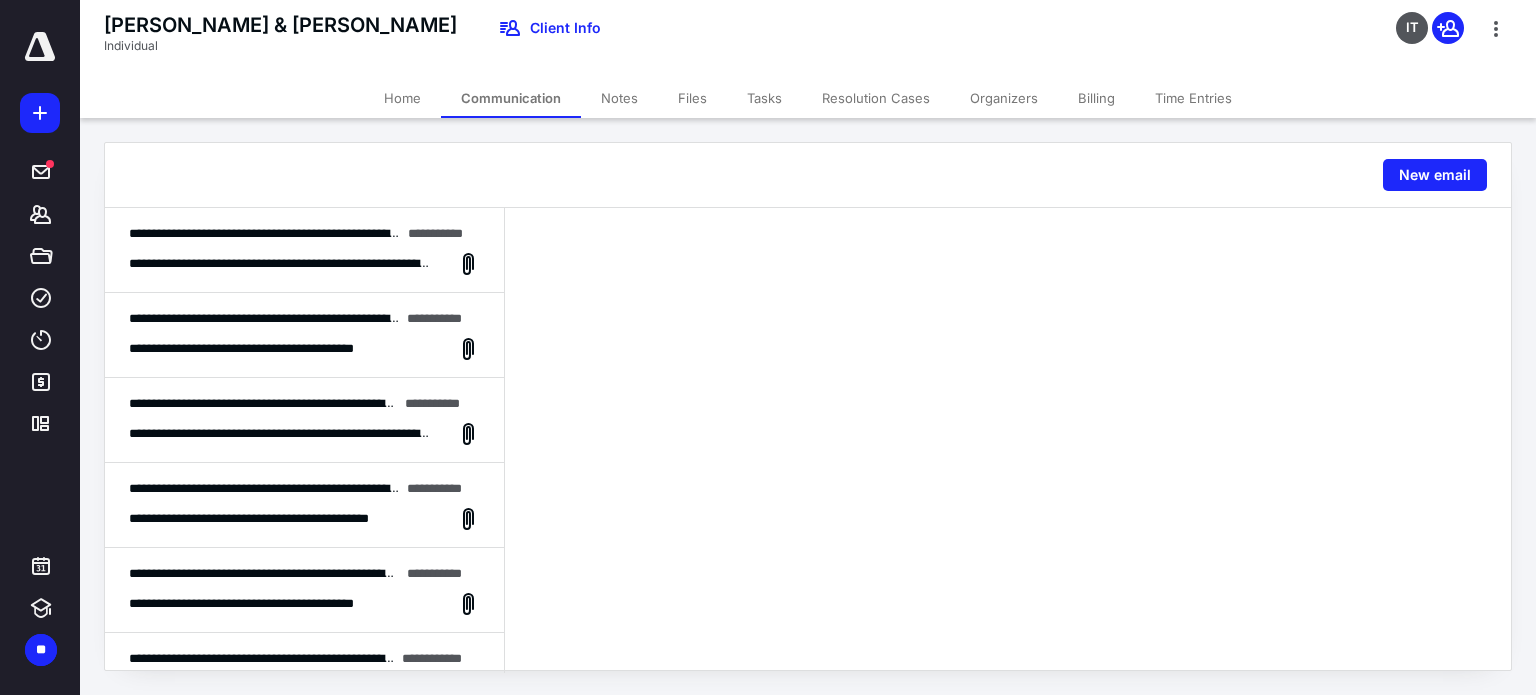 click on "Notes" at bounding box center (619, 98) 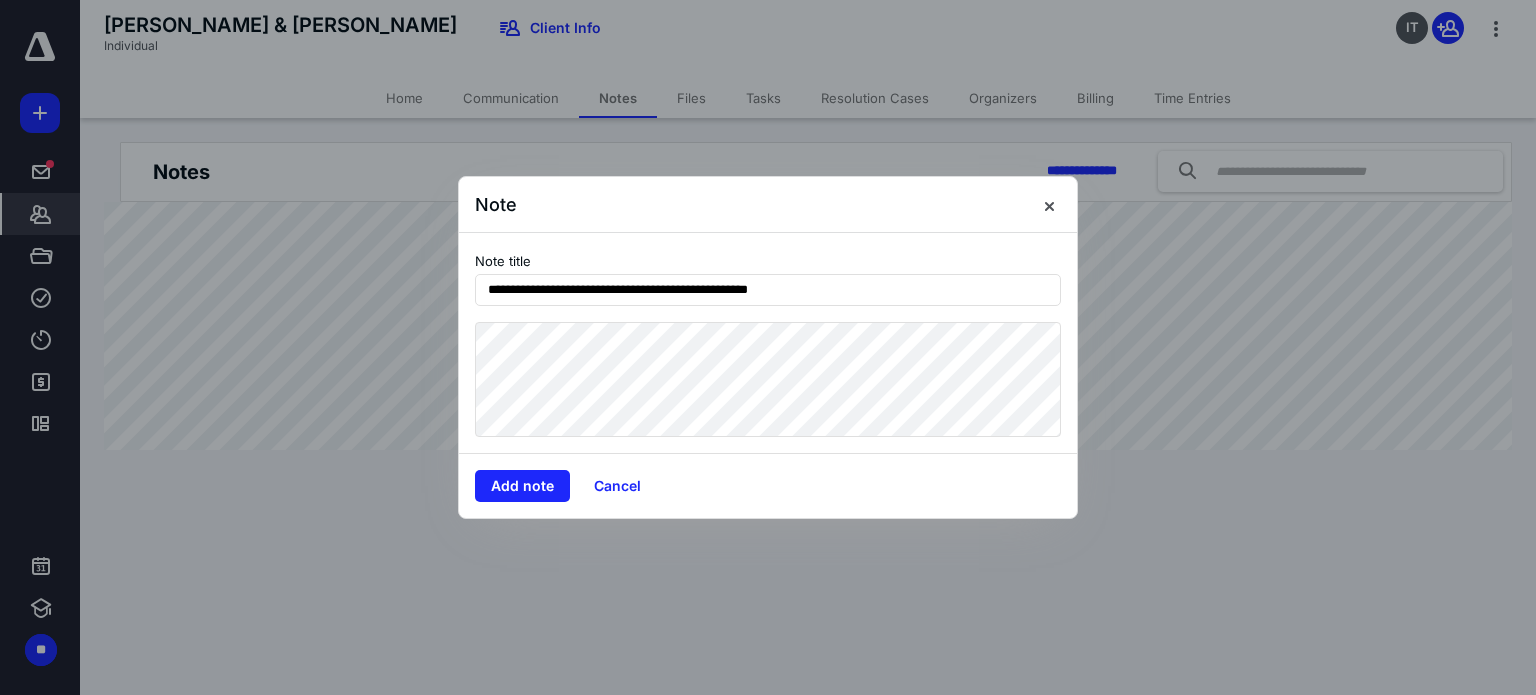 type on "**********" 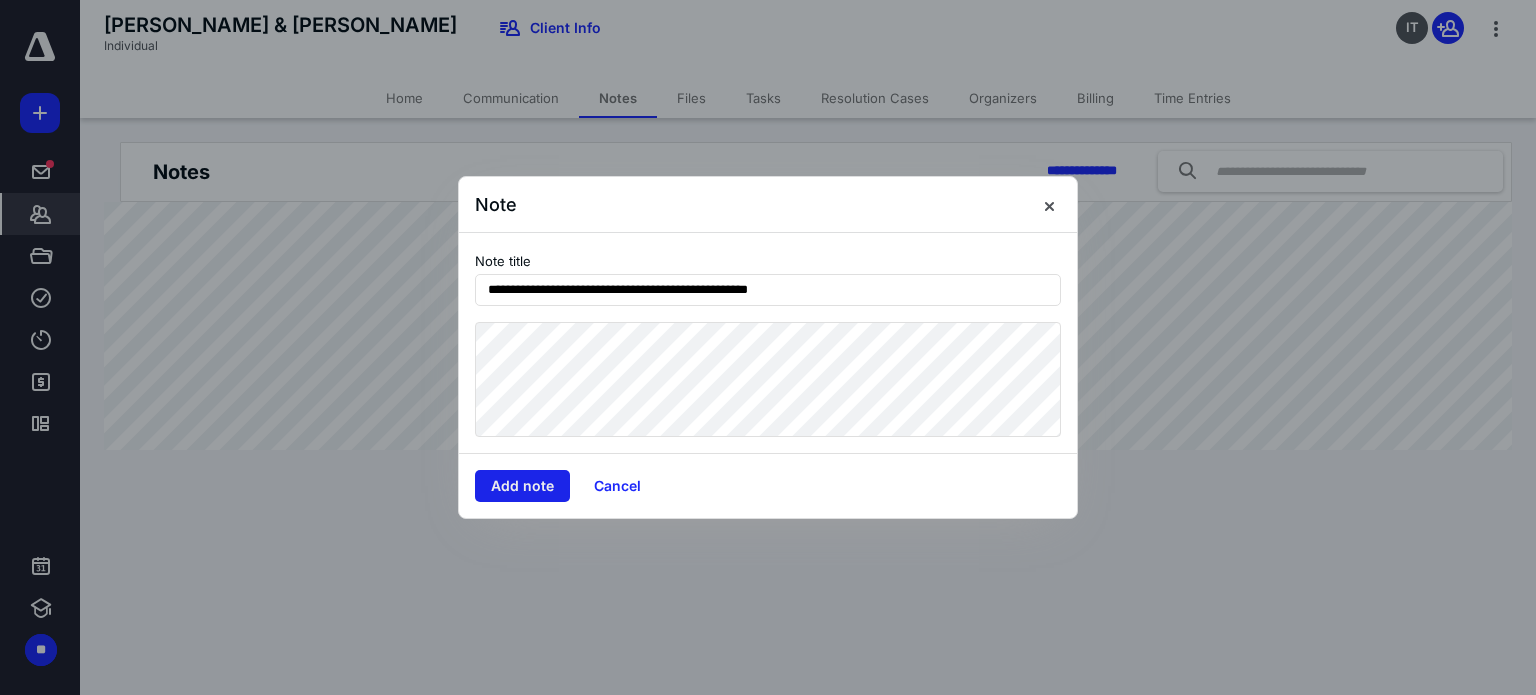click on "Add note" at bounding box center [522, 486] 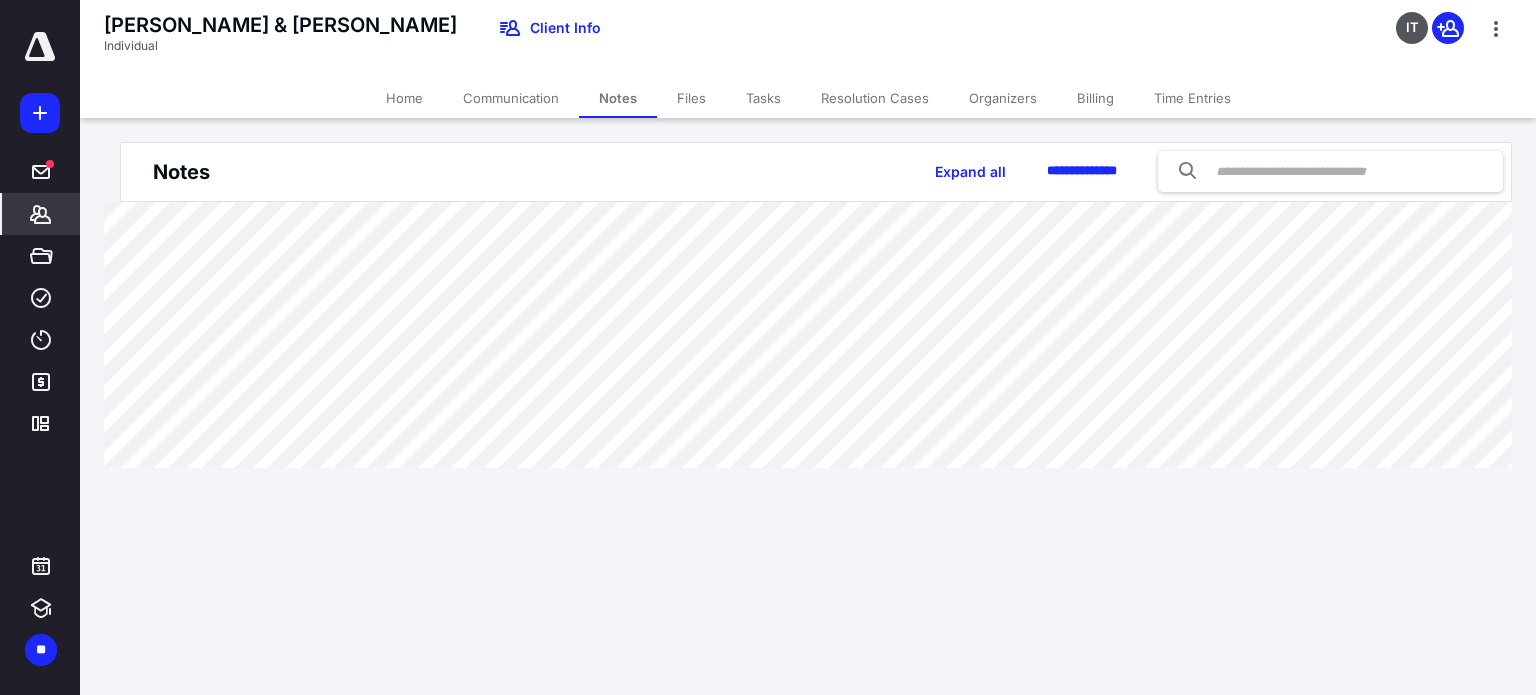 click on "Communication" at bounding box center (511, 98) 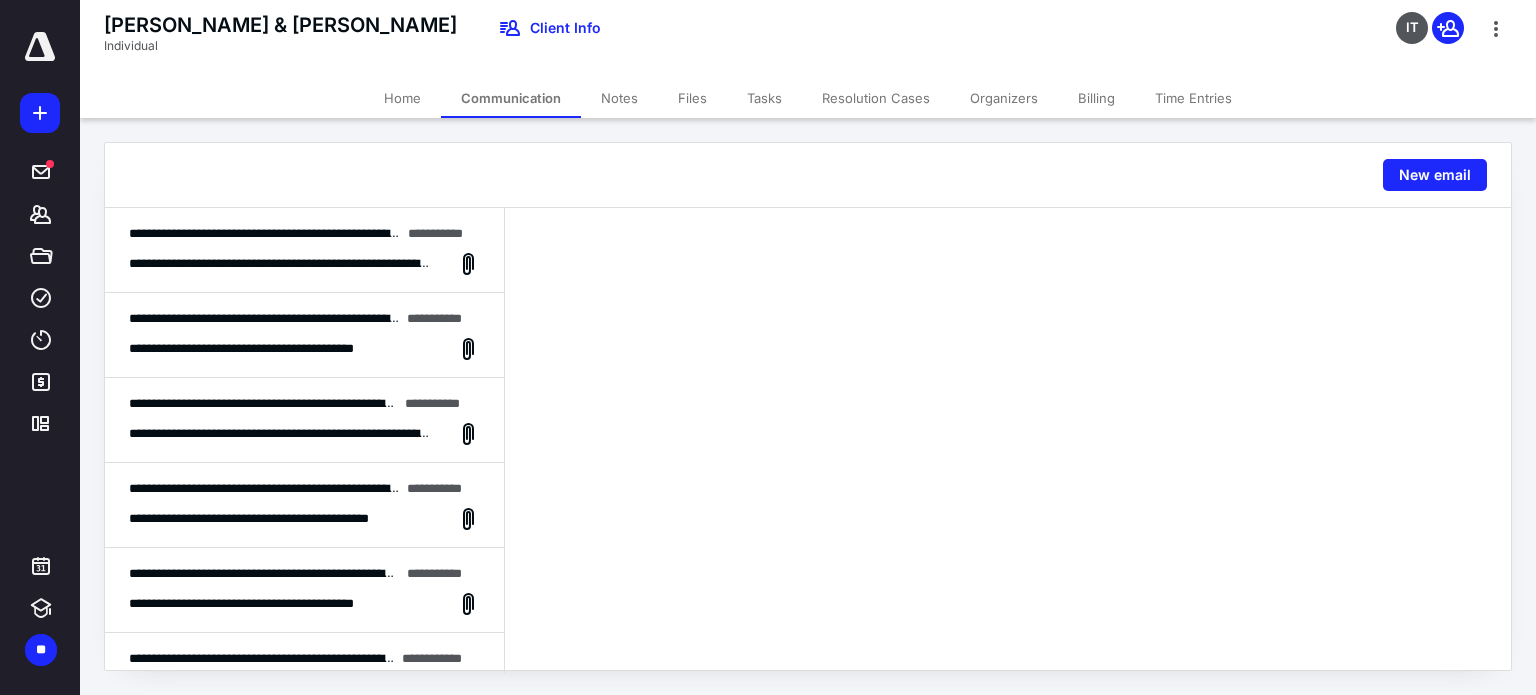 click on "Notes" at bounding box center (619, 98) 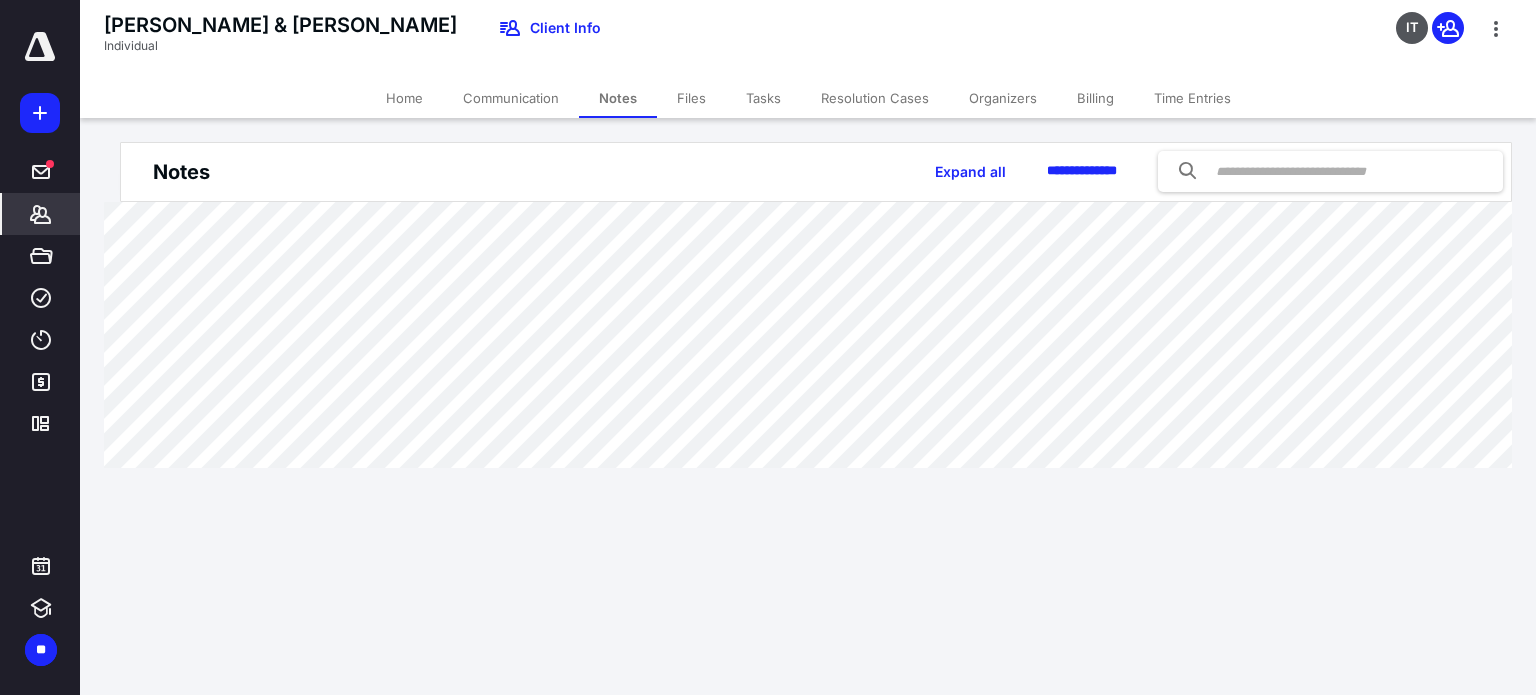 click on "Files" at bounding box center (691, 98) 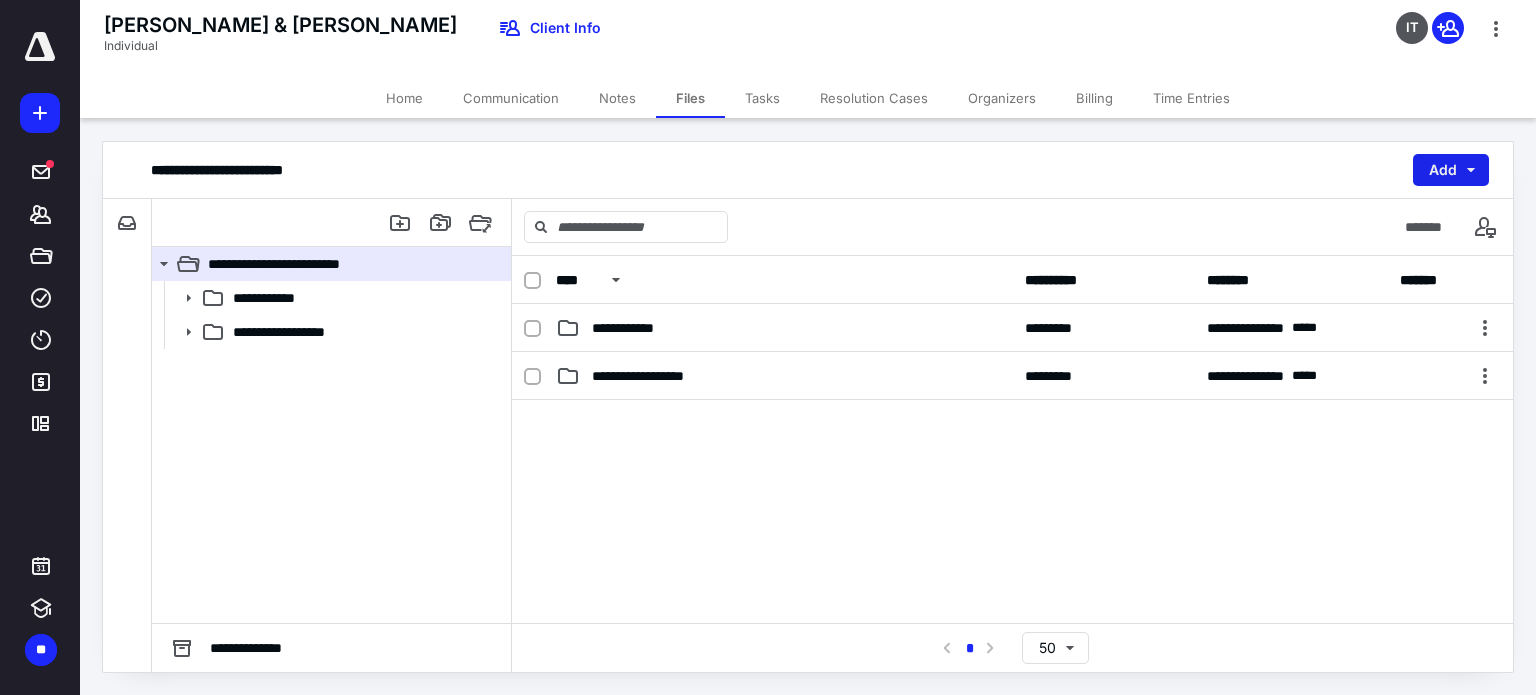 click on "Add" at bounding box center [1451, 170] 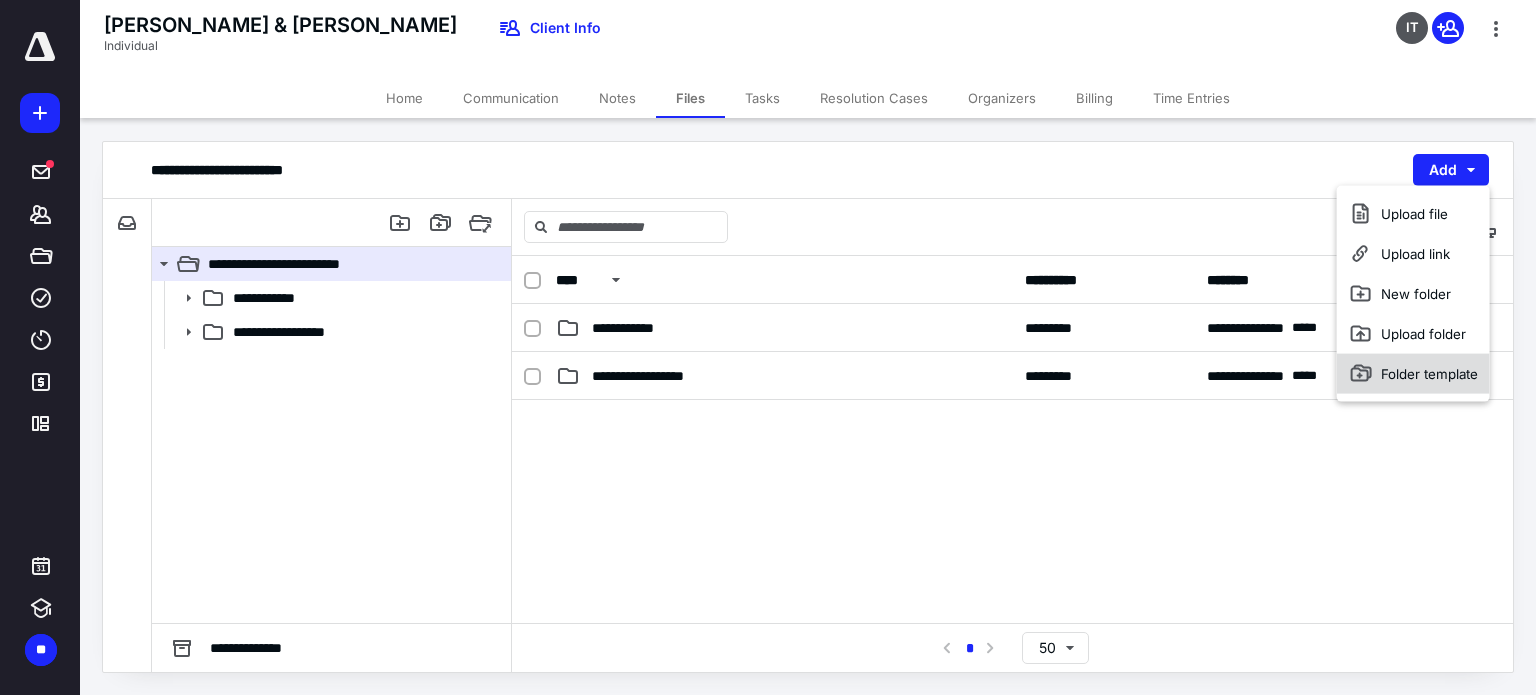 click on "Folder template" at bounding box center [1413, 374] 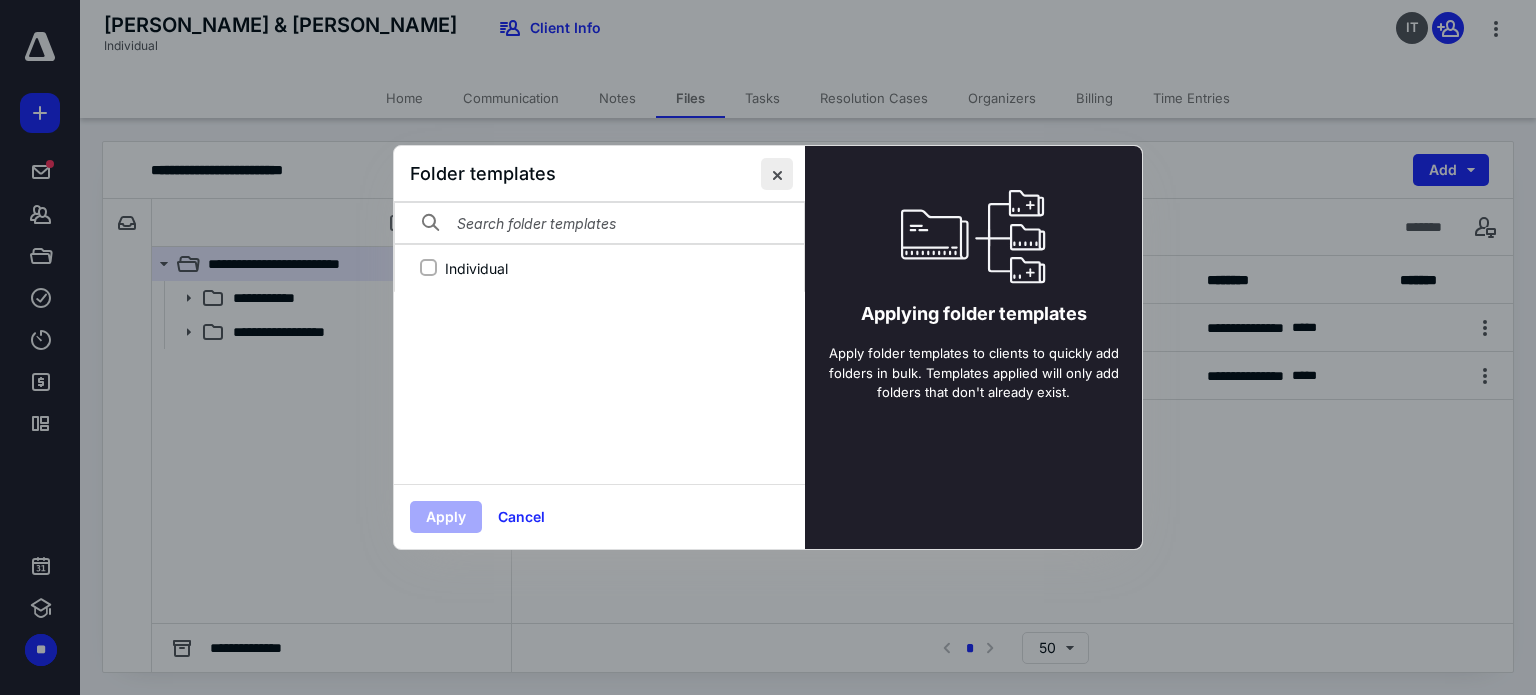 click at bounding box center (777, 174) 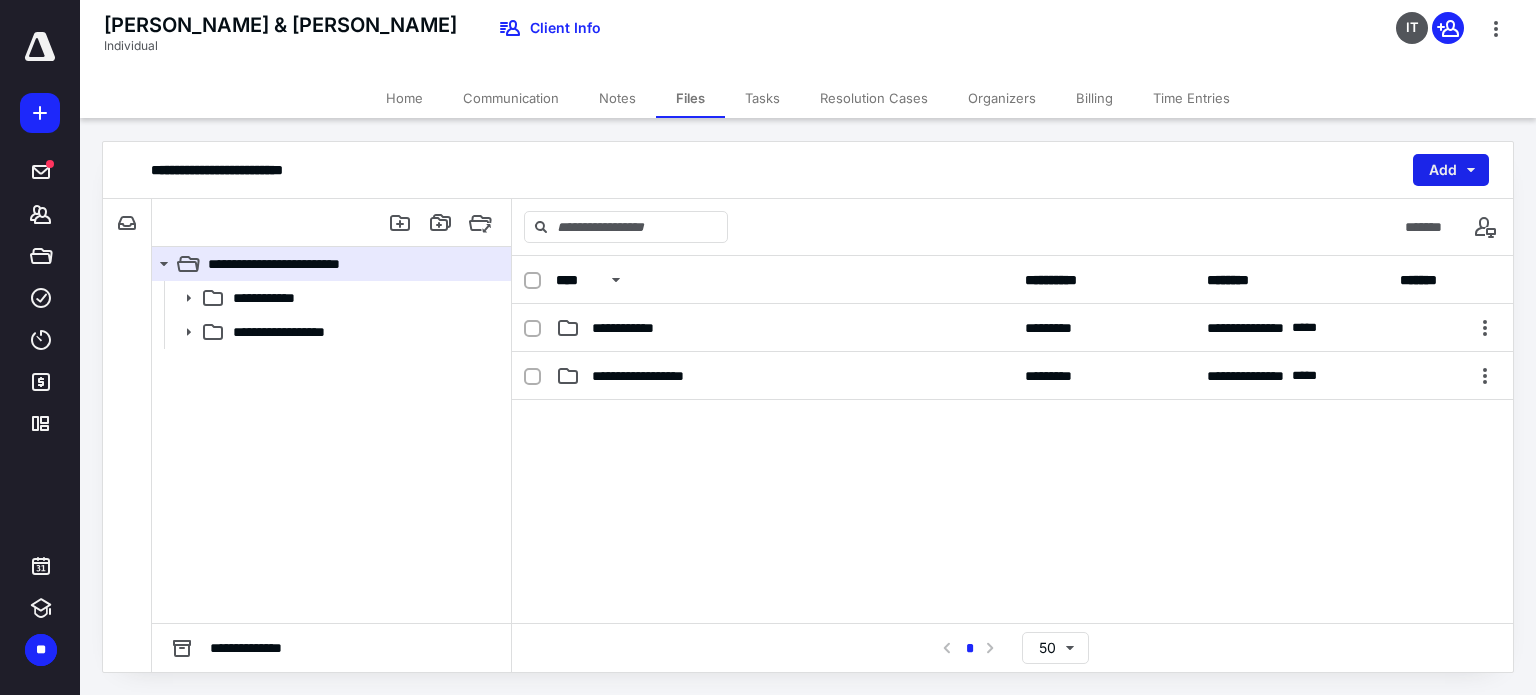 click on "Add" at bounding box center [1451, 170] 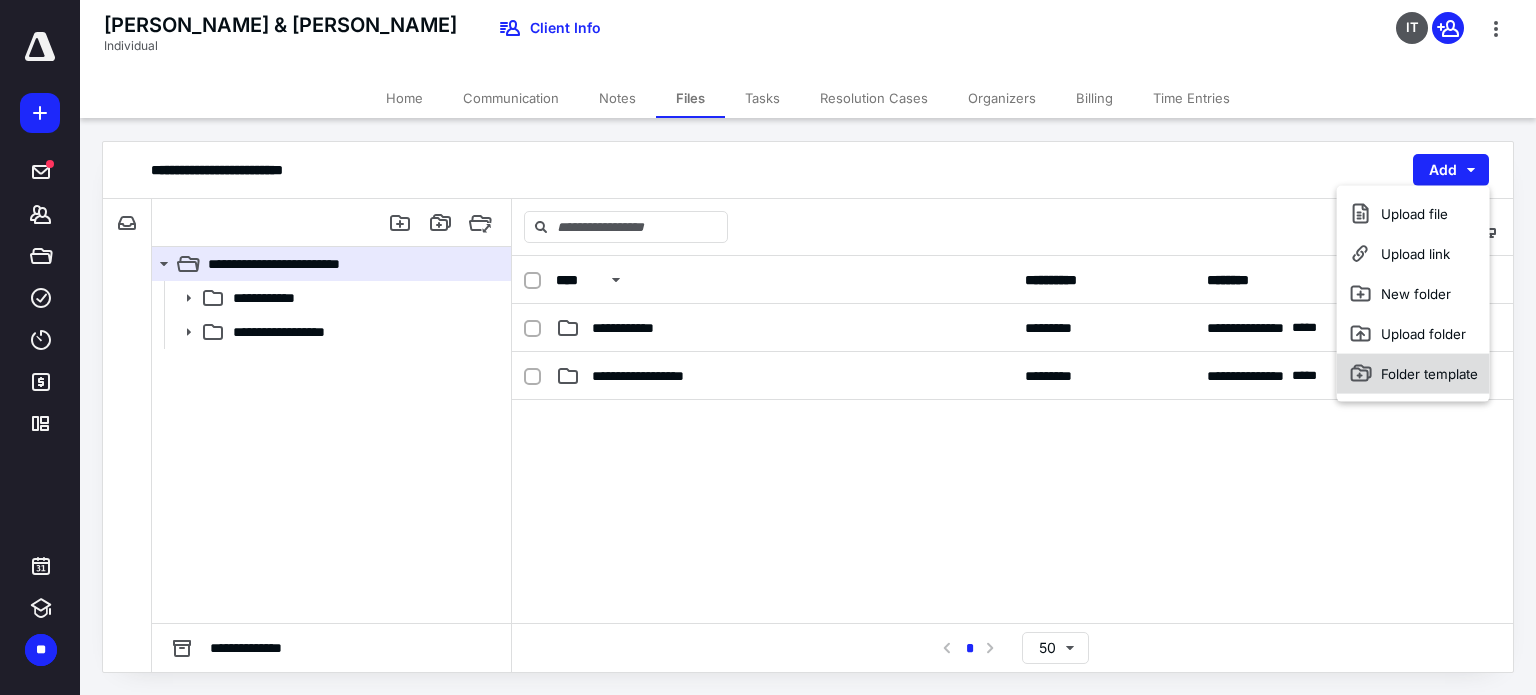 click on "Folder template" at bounding box center (1413, 374) 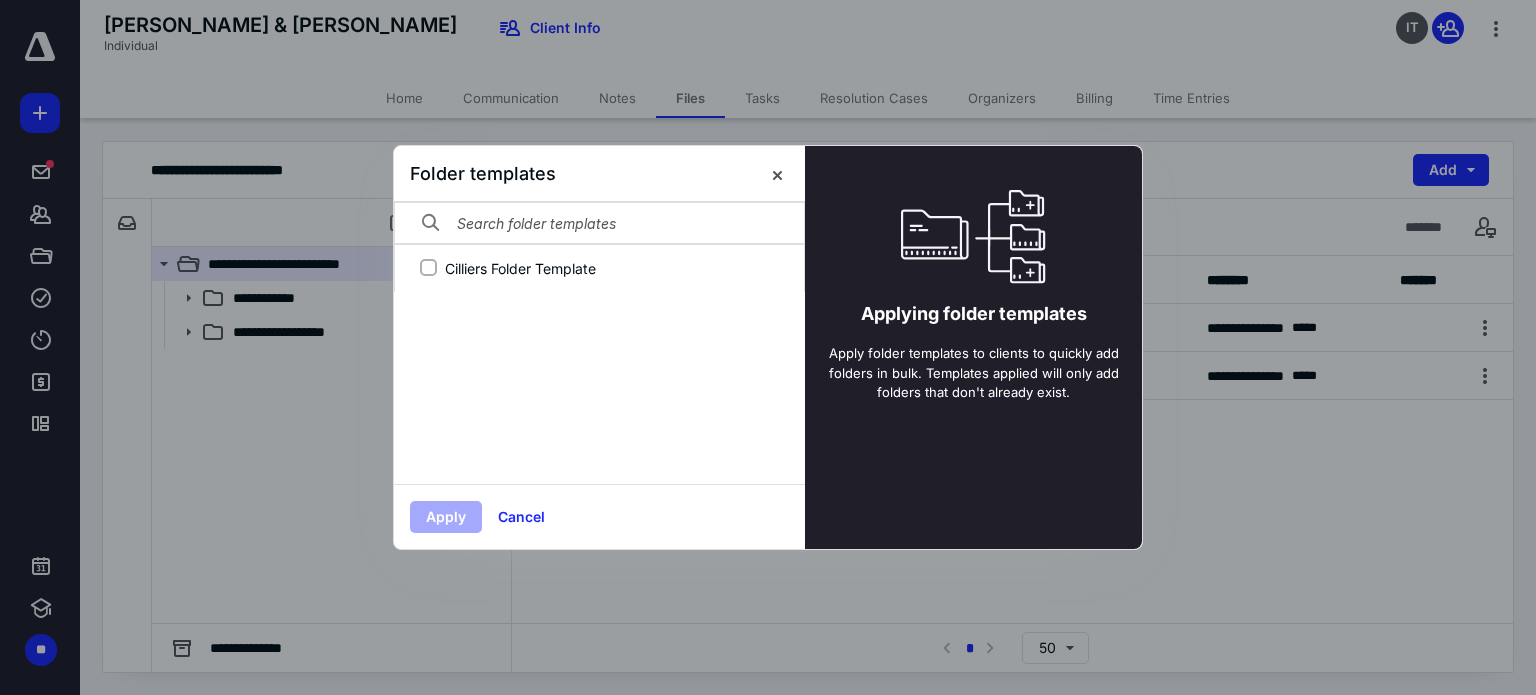 click at bounding box center (768, 347) 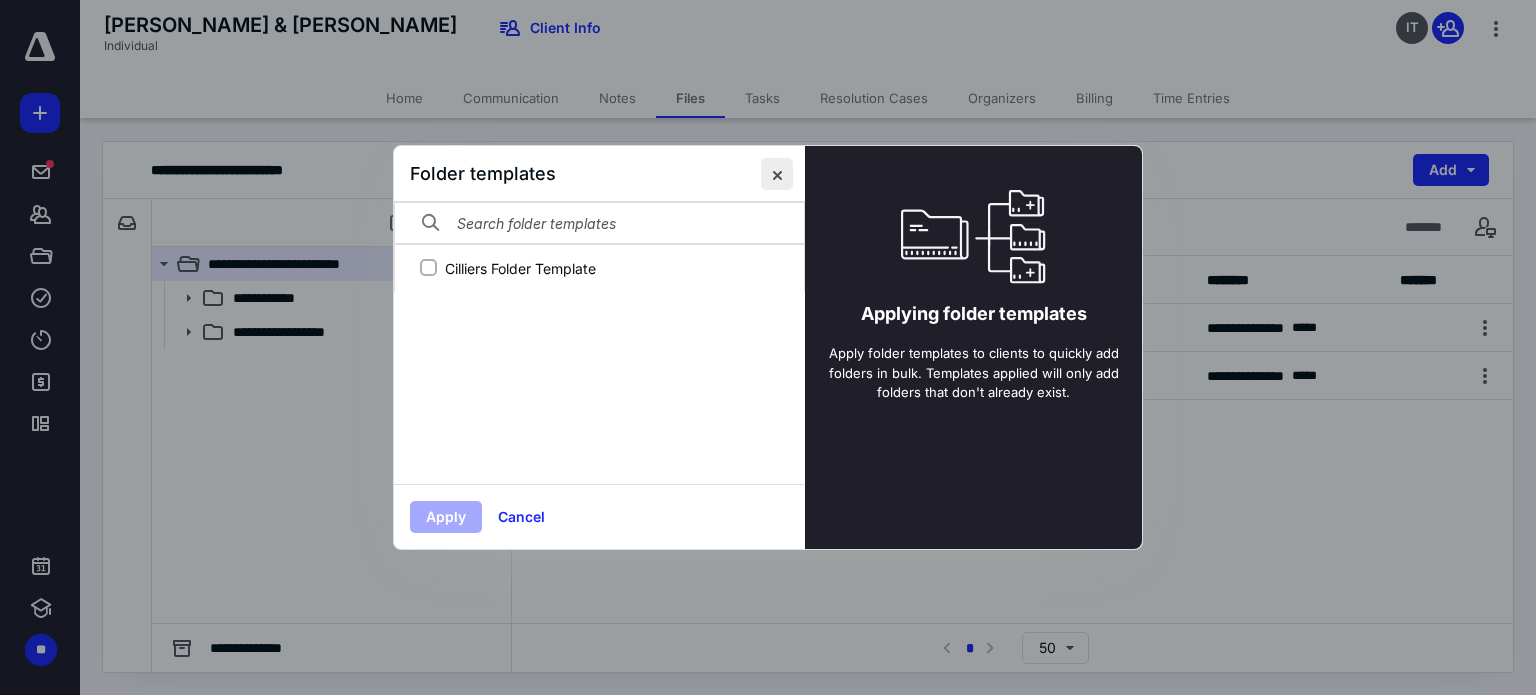 click at bounding box center (777, 174) 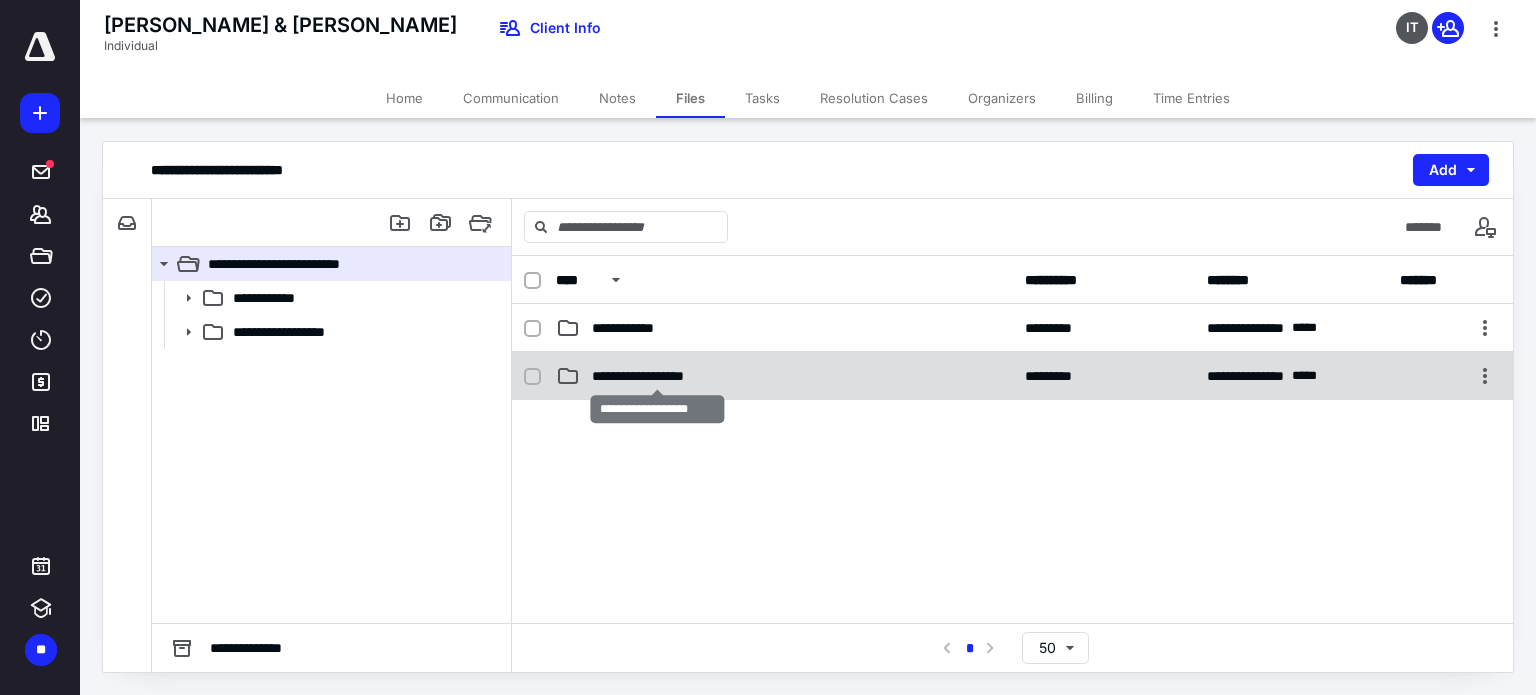 click on "**********" at bounding box center (657, 376) 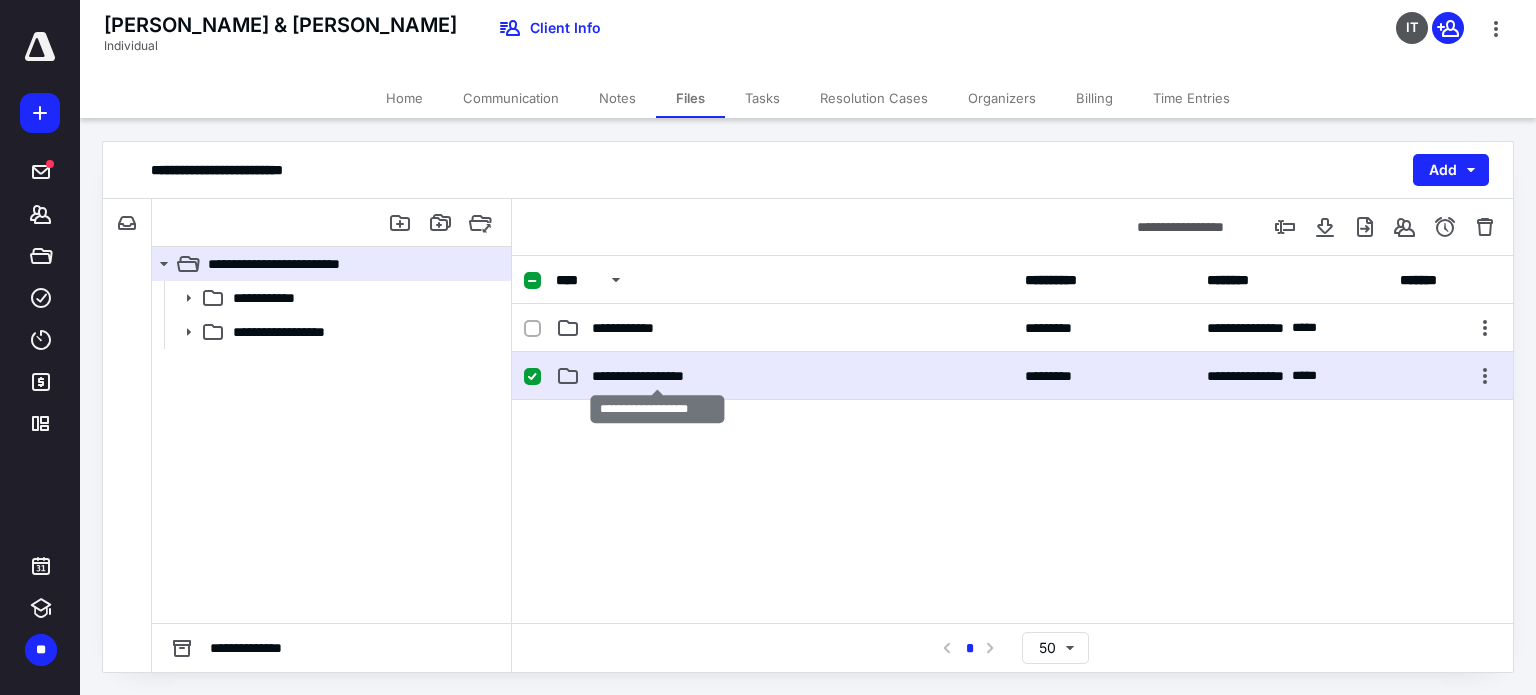 click on "**********" at bounding box center (657, 376) 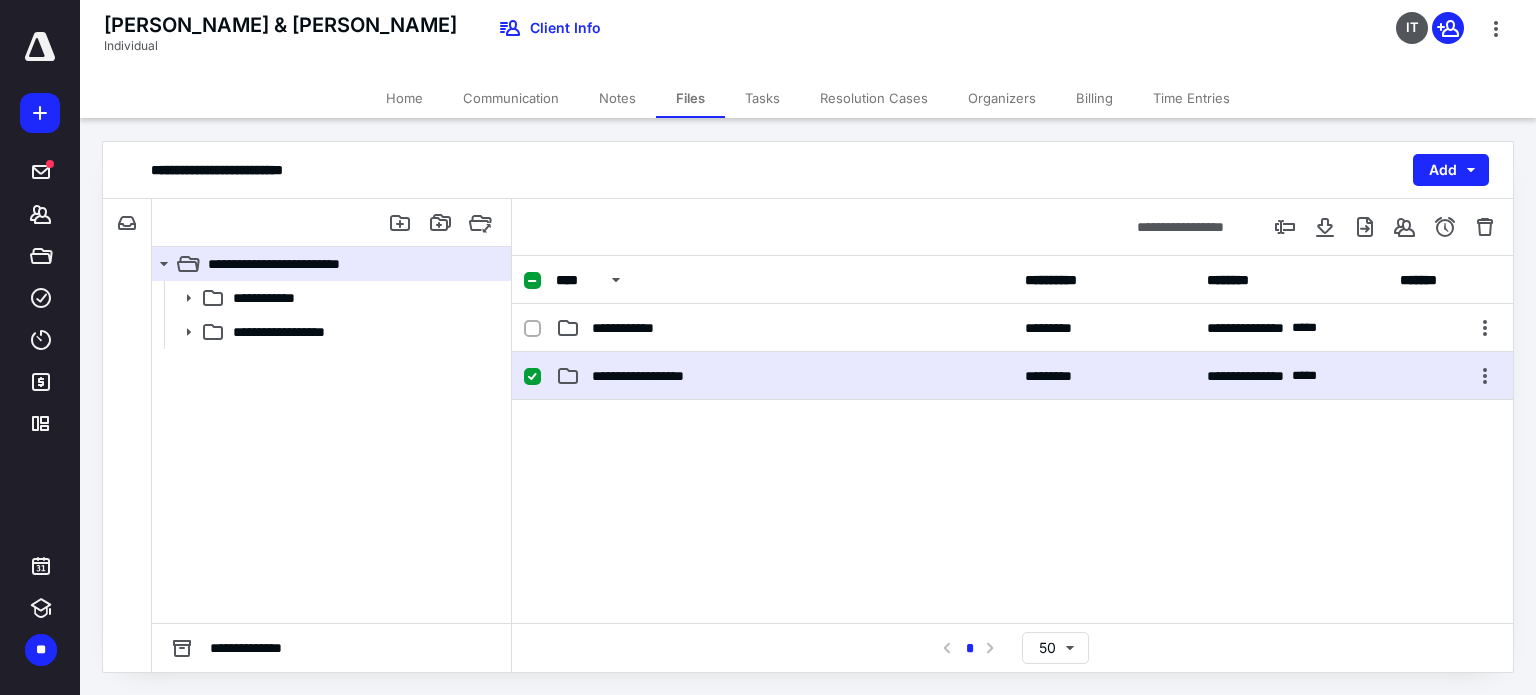 click 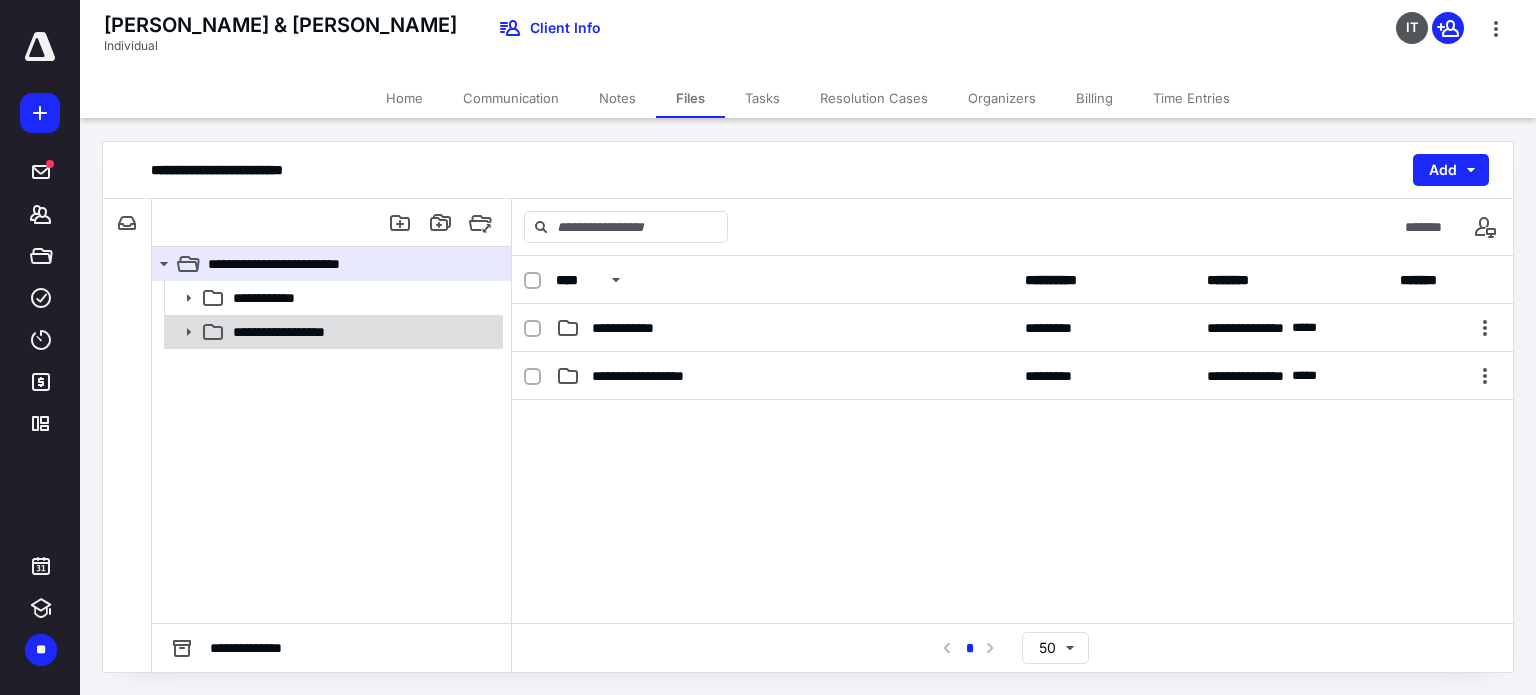 click on "**********" at bounding box center [298, 332] 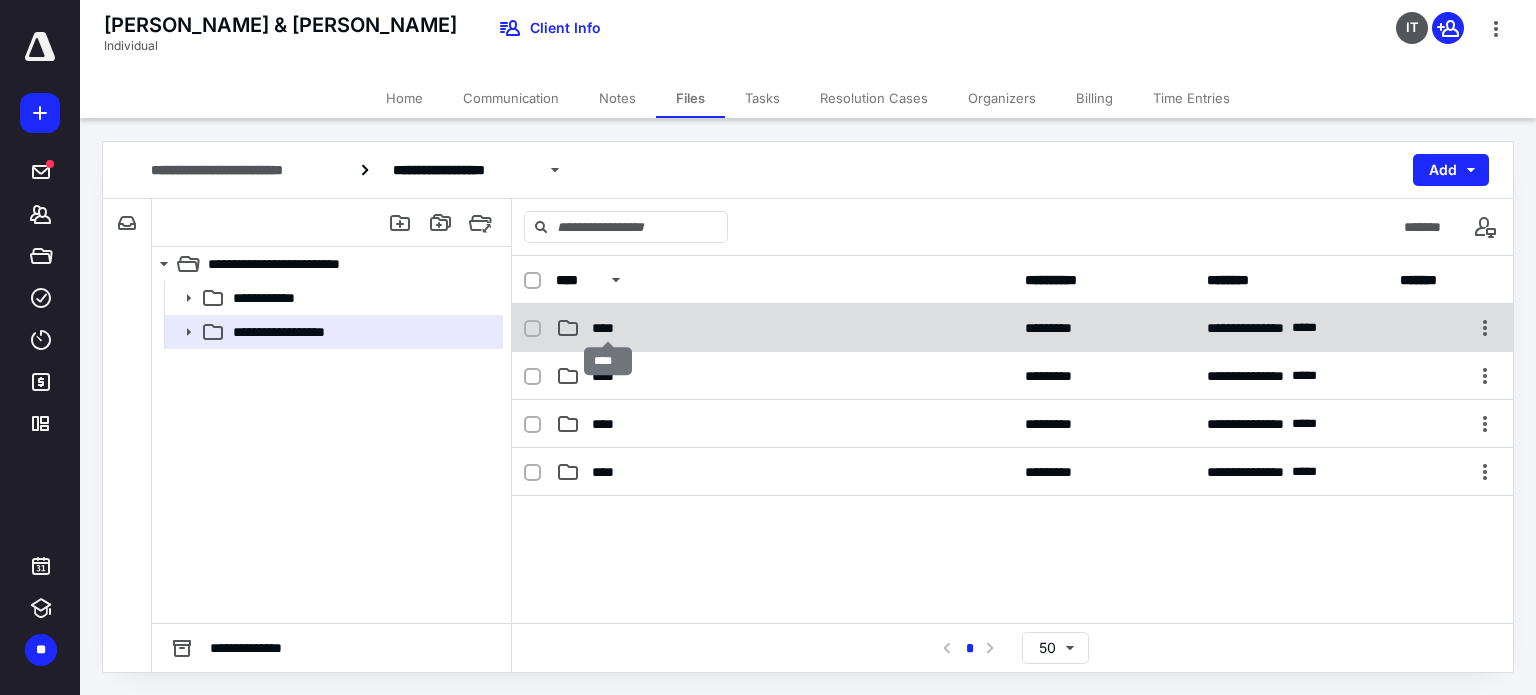 click on "****" at bounding box center (608, 328) 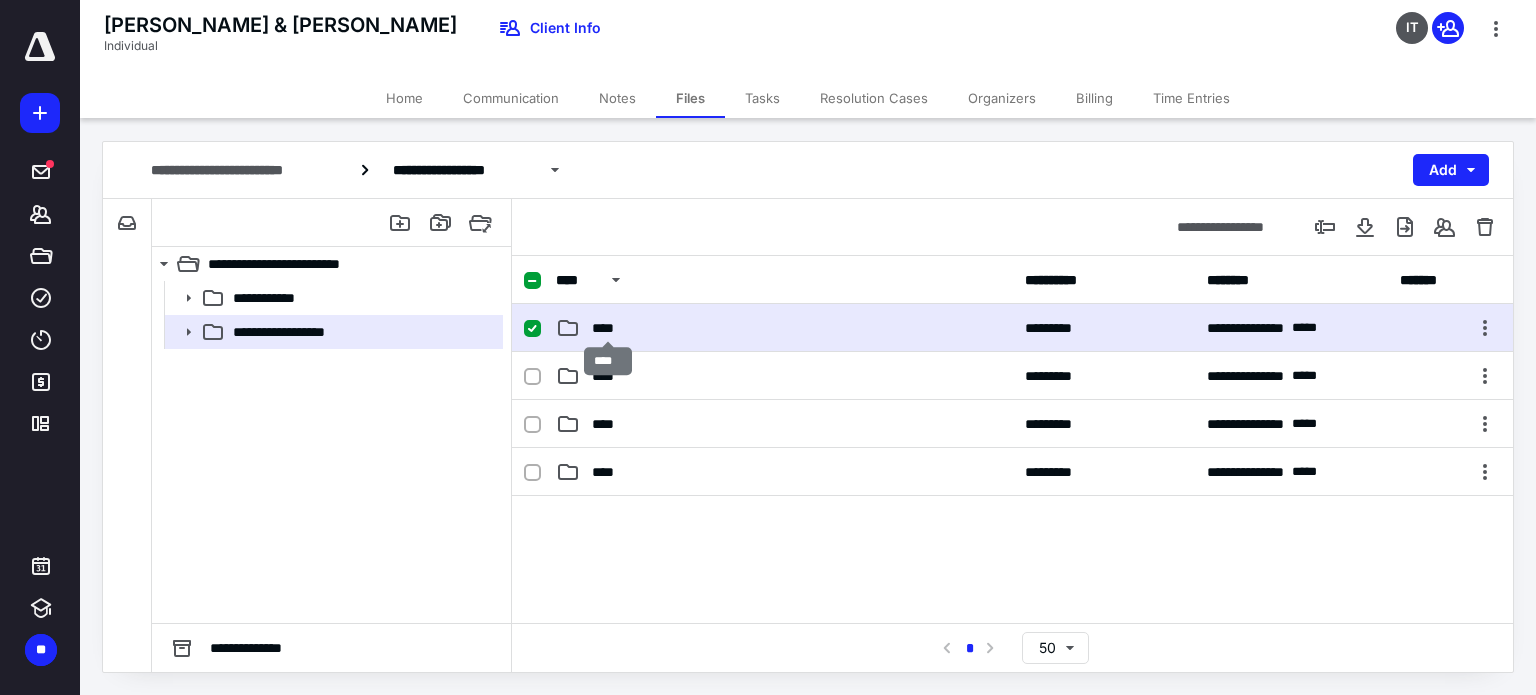 click on "****" at bounding box center [608, 328] 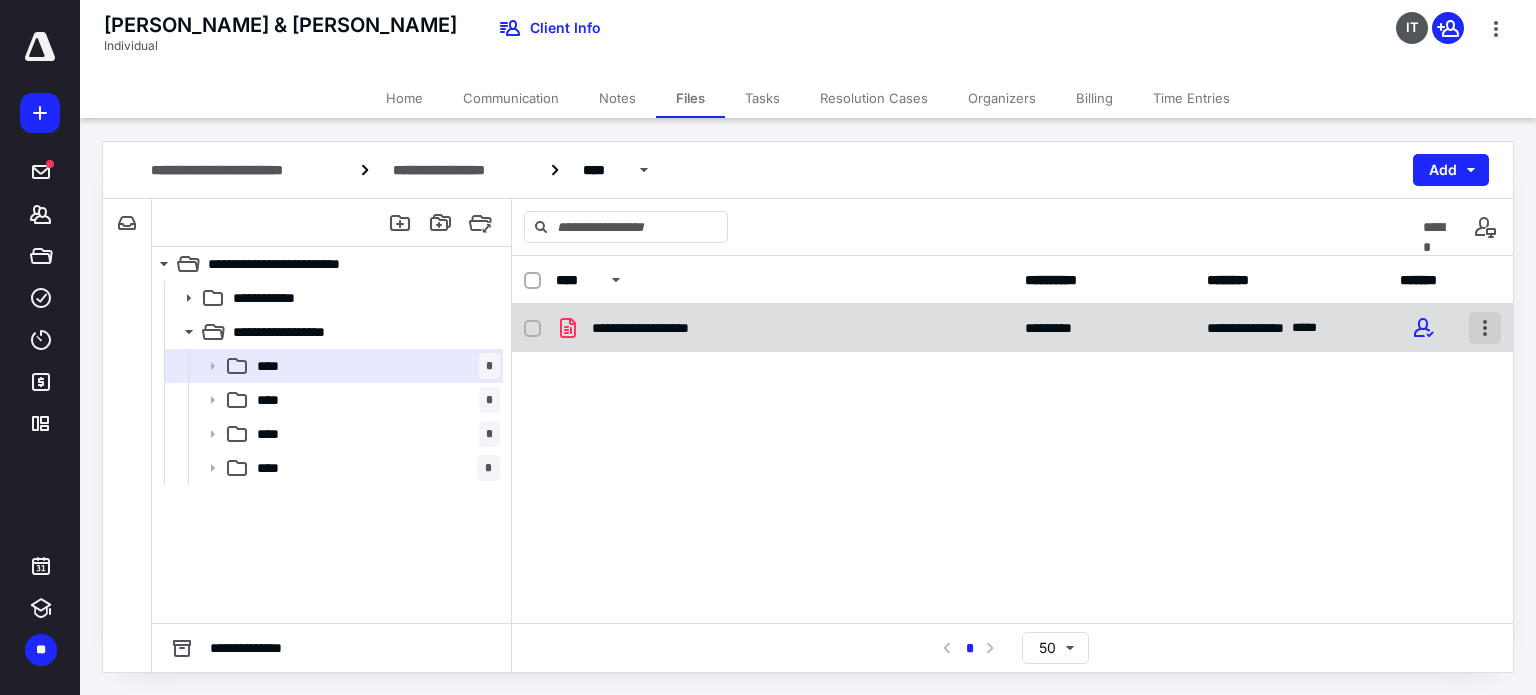 click at bounding box center (1485, 328) 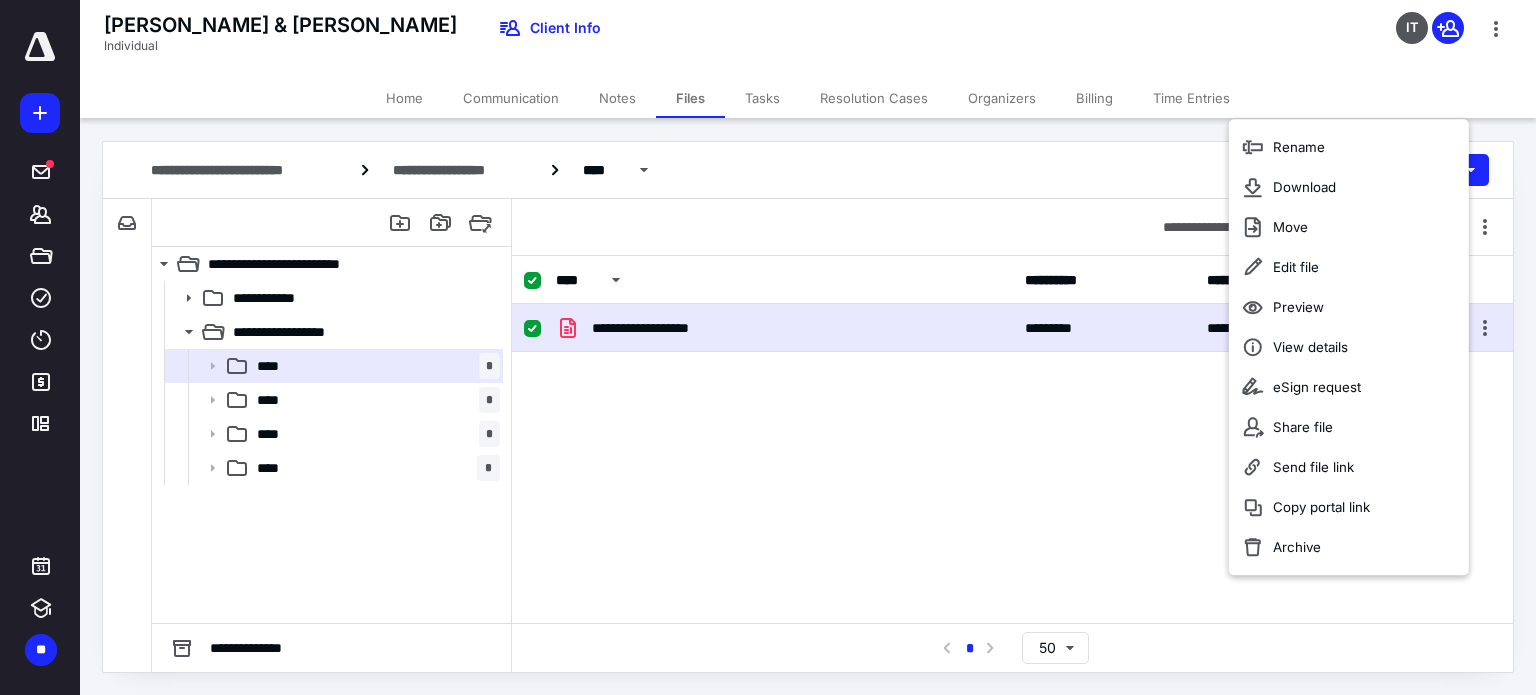 click on "**********" at bounding box center [1012, 454] 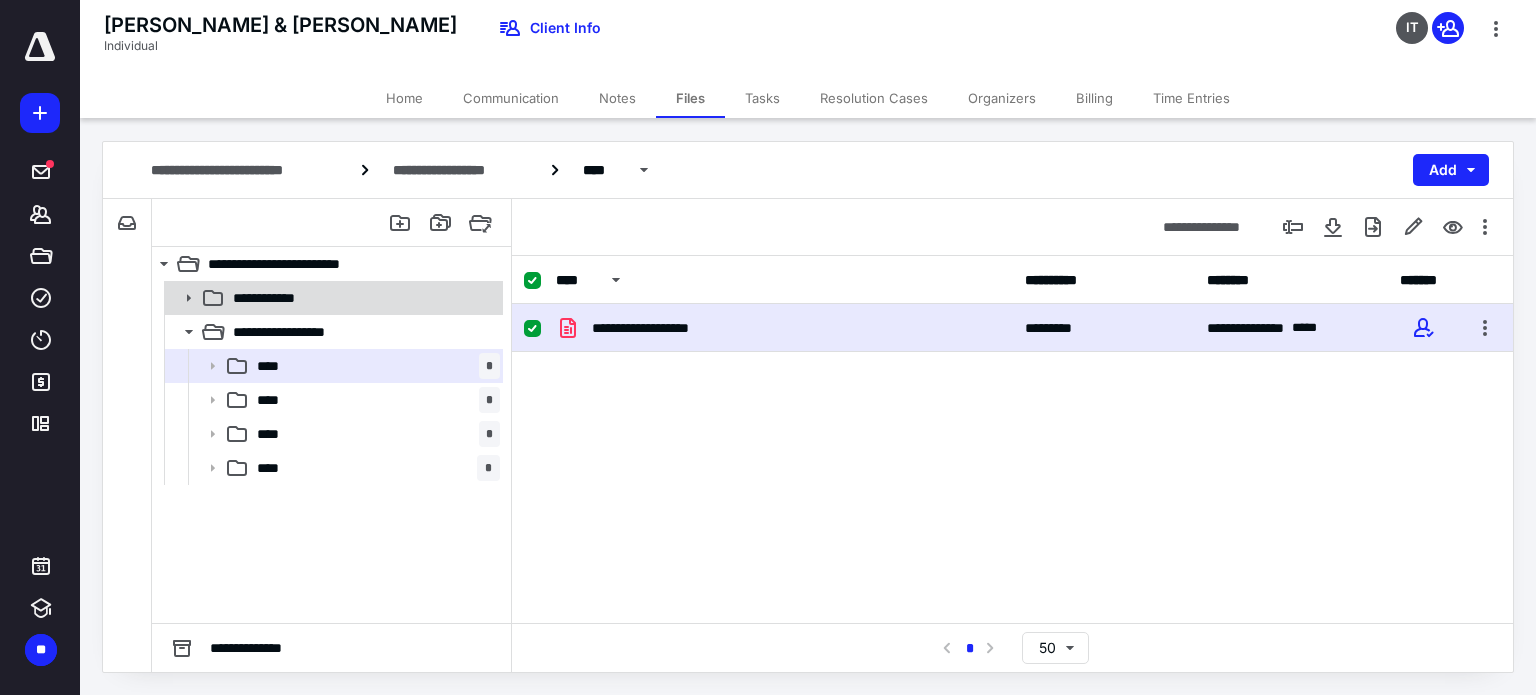 click 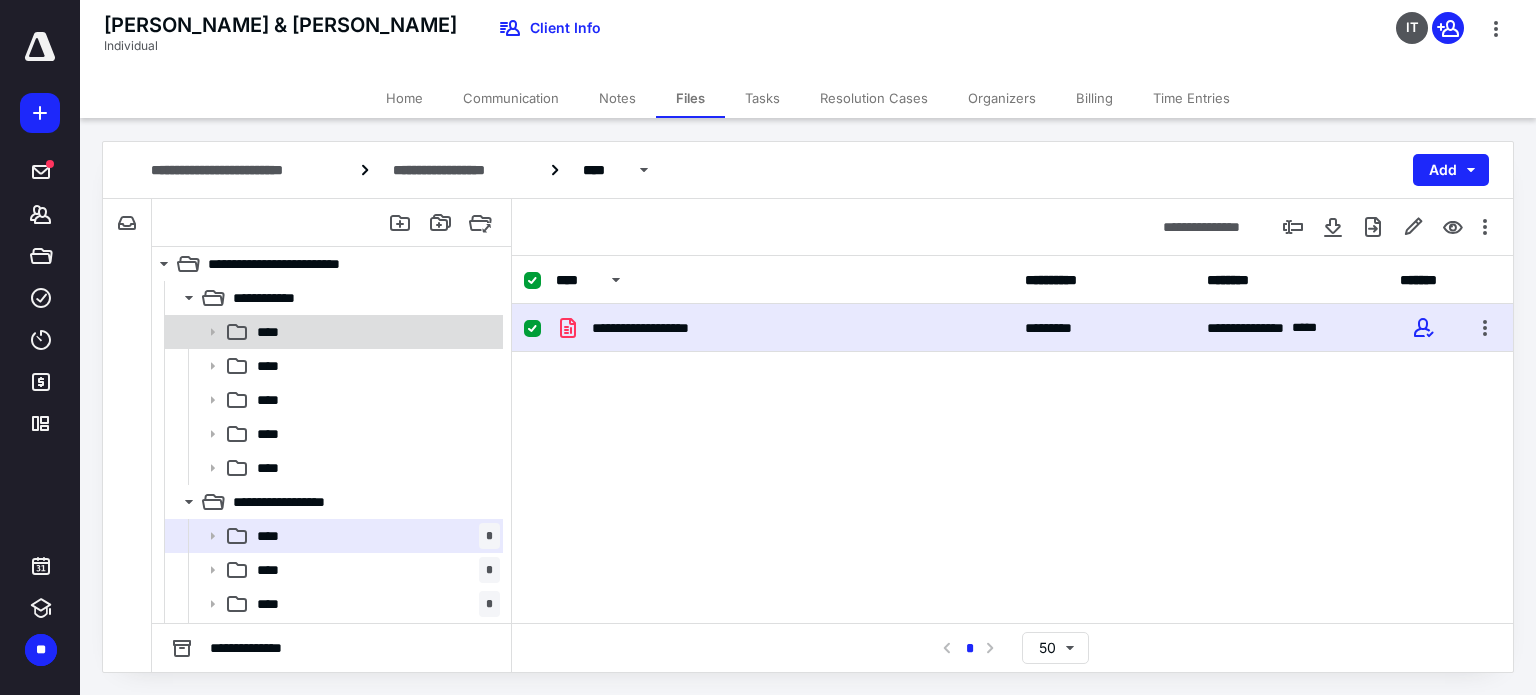 click 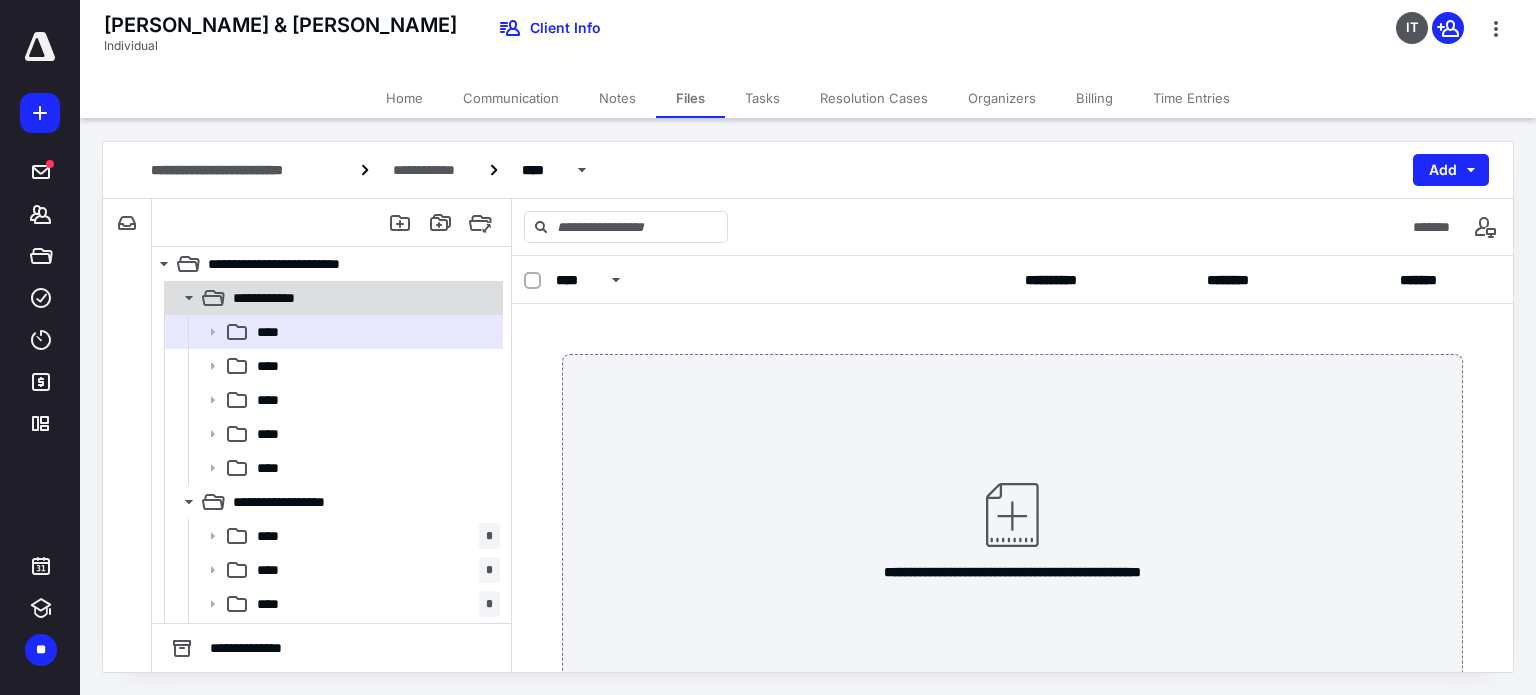 click 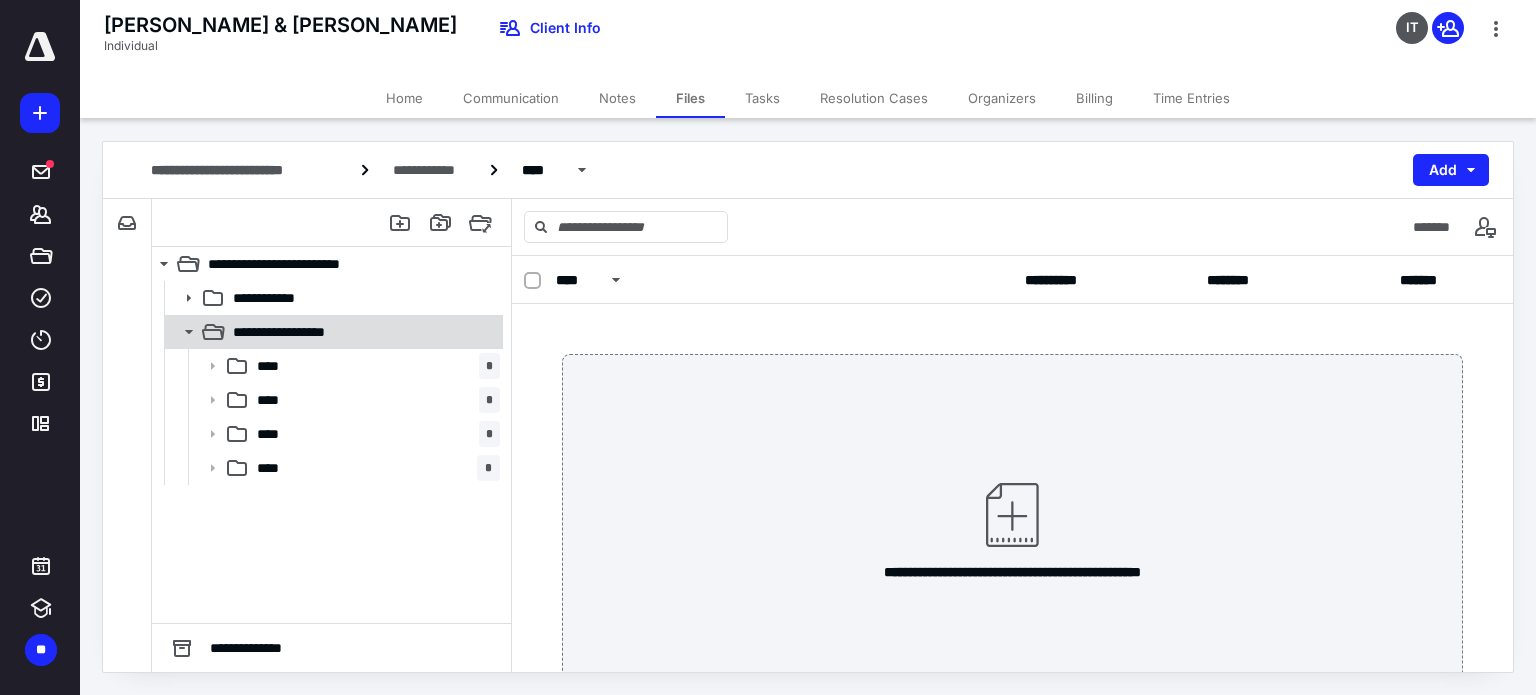 click 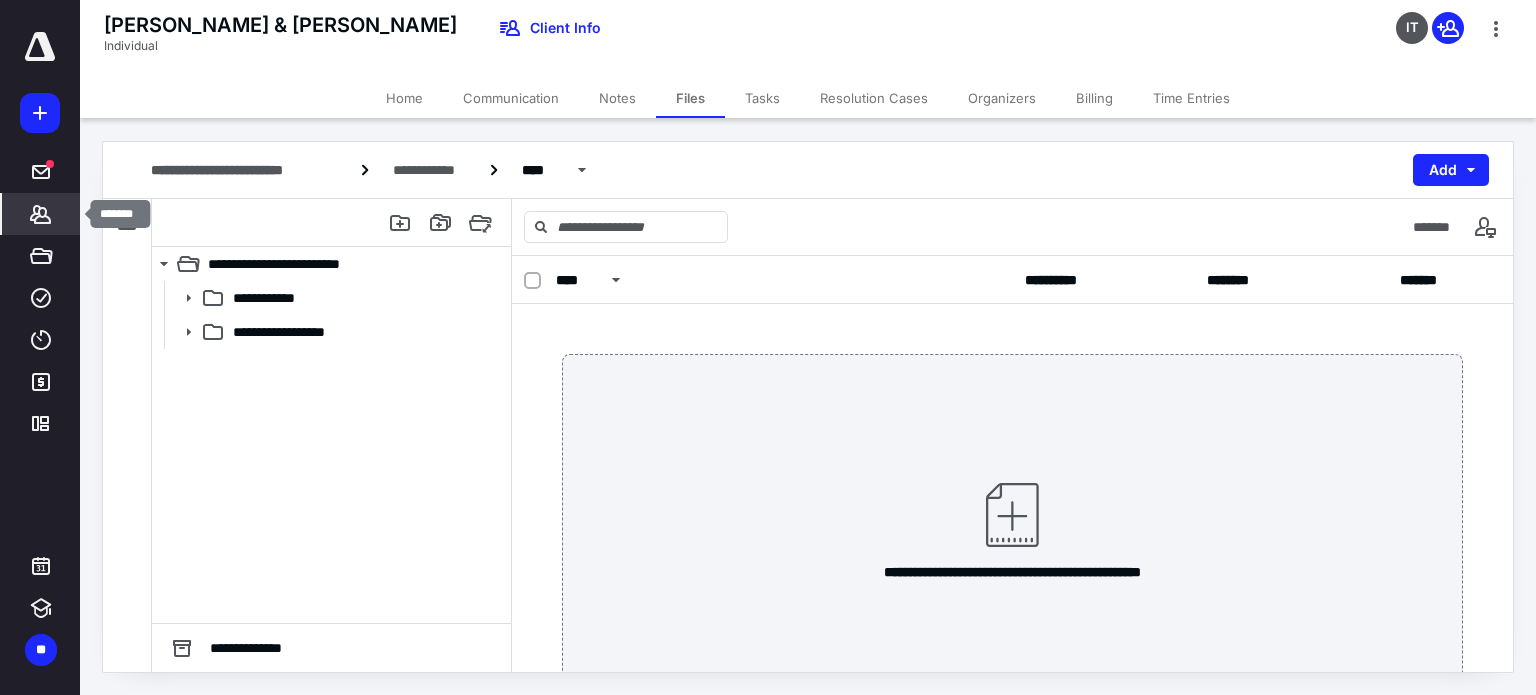 click 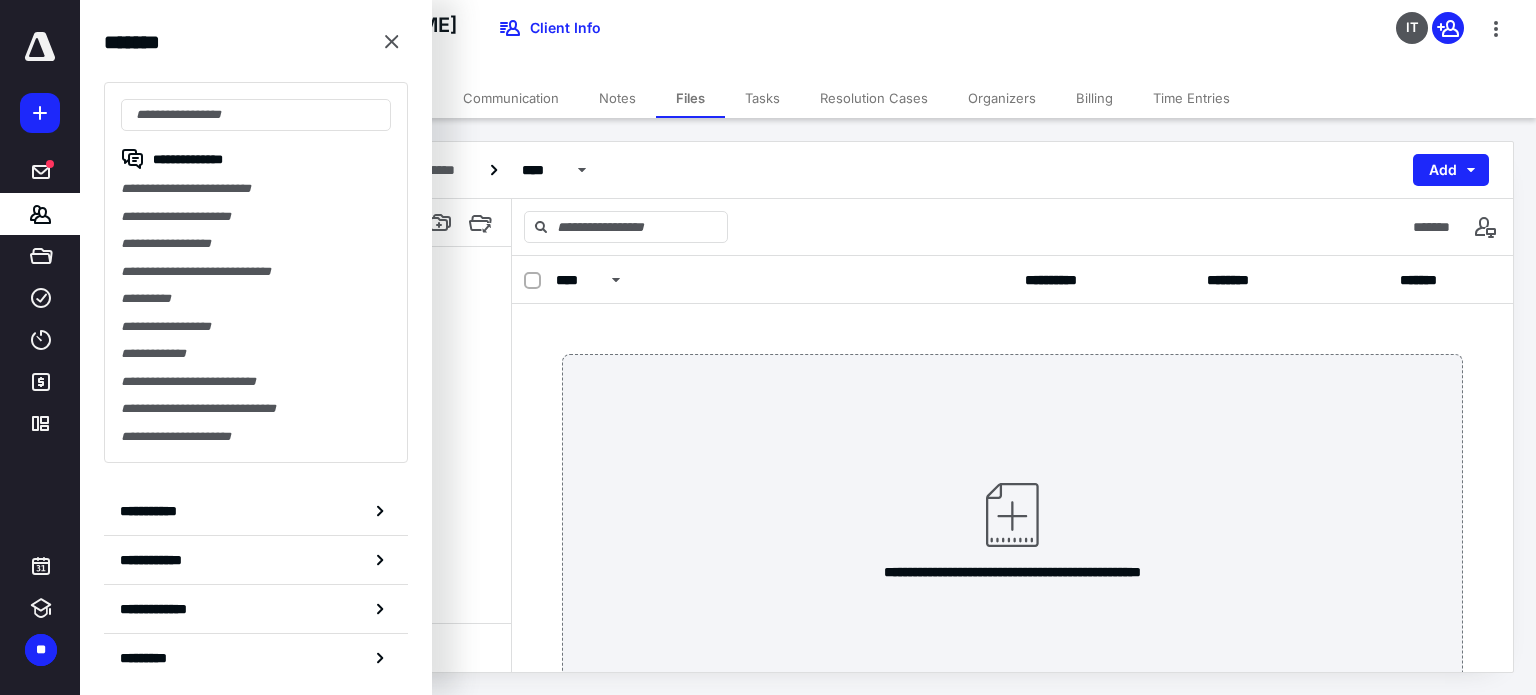 click on "**********" at bounding box center (256, 382) 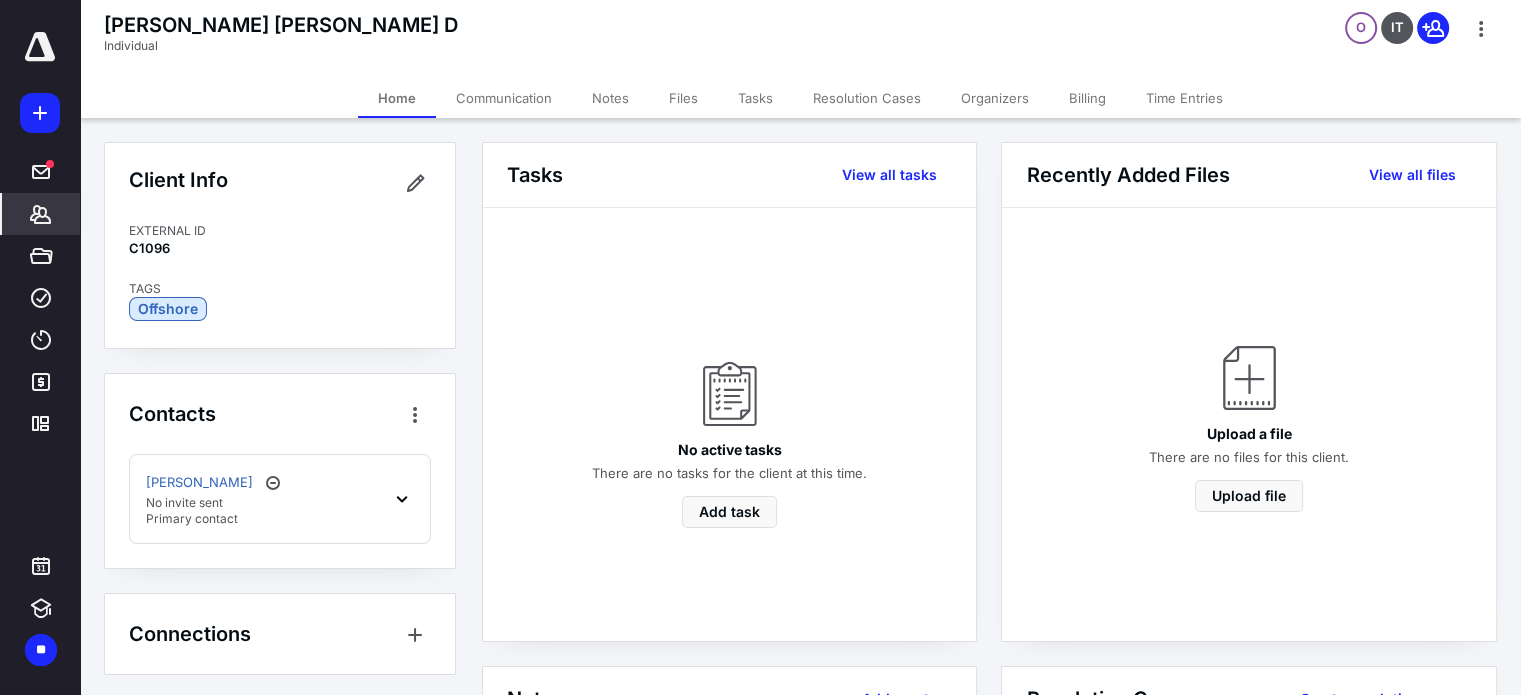 click on "Files" at bounding box center (683, 98) 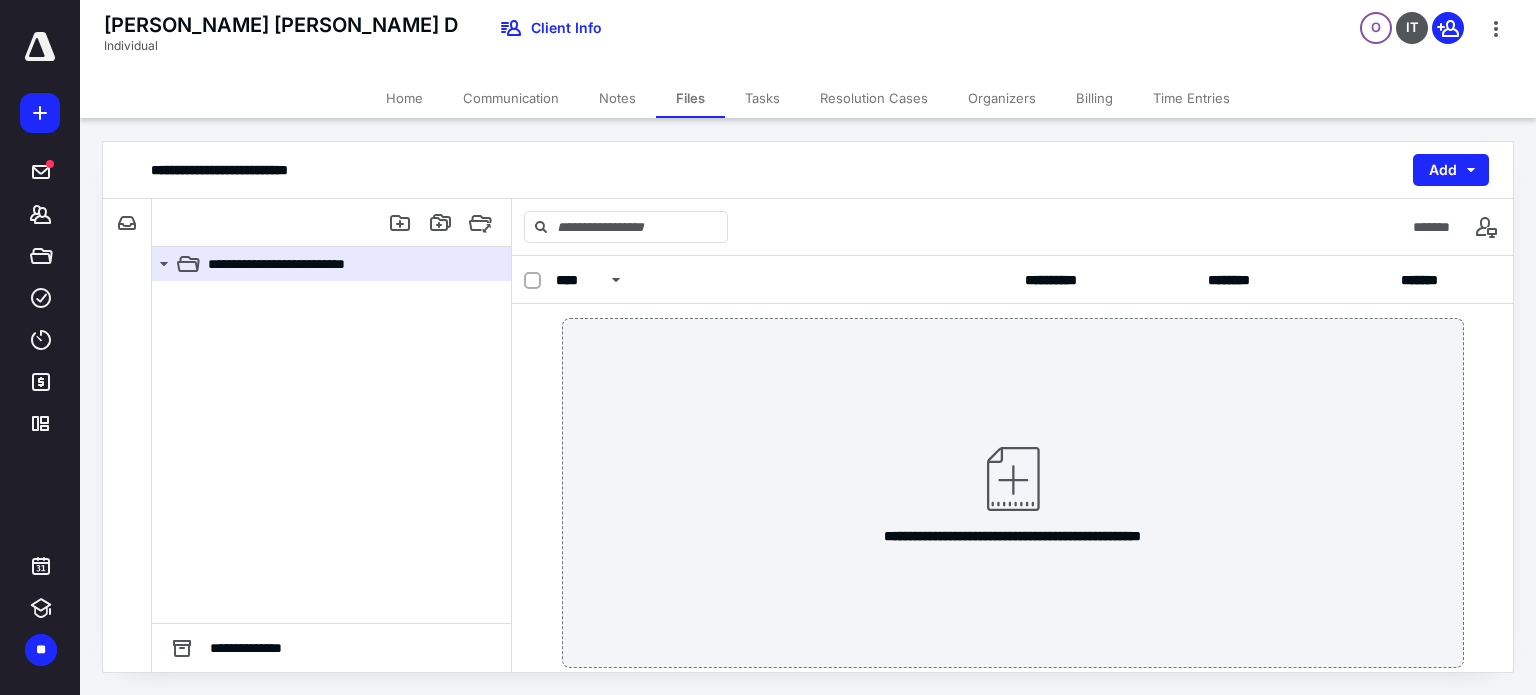 scroll, scrollTop: 0, scrollLeft: 0, axis: both 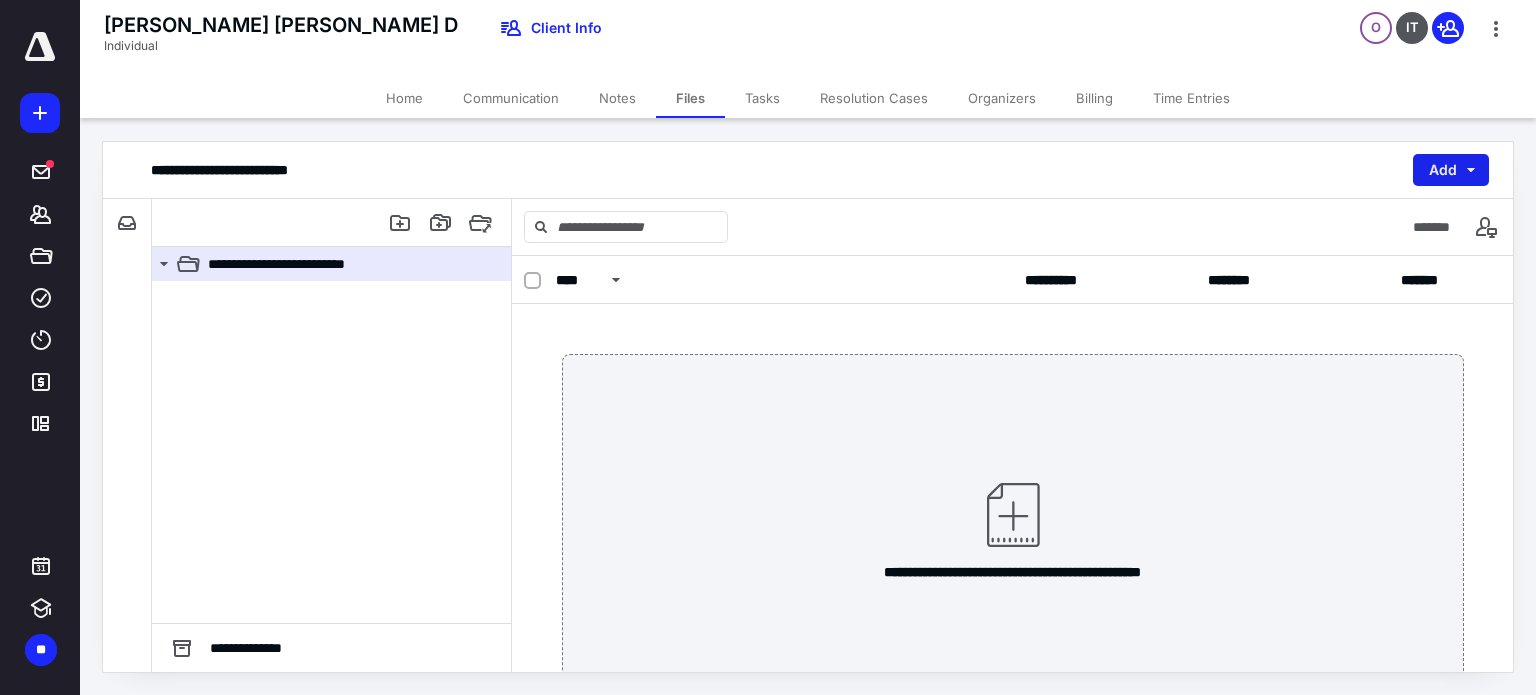 click on "Add" at bounding box center (1451, 170) 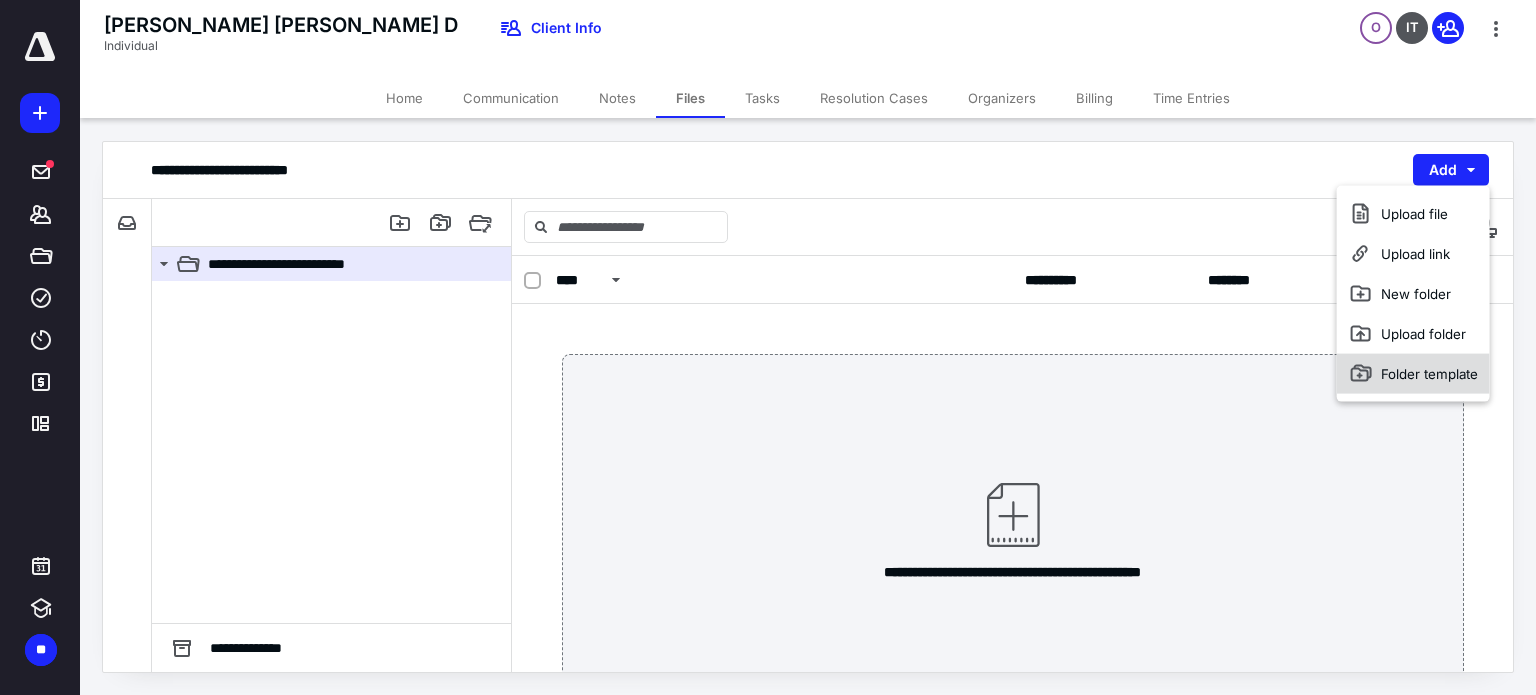 click on "Folder template" at bounding box center (1413, 374) 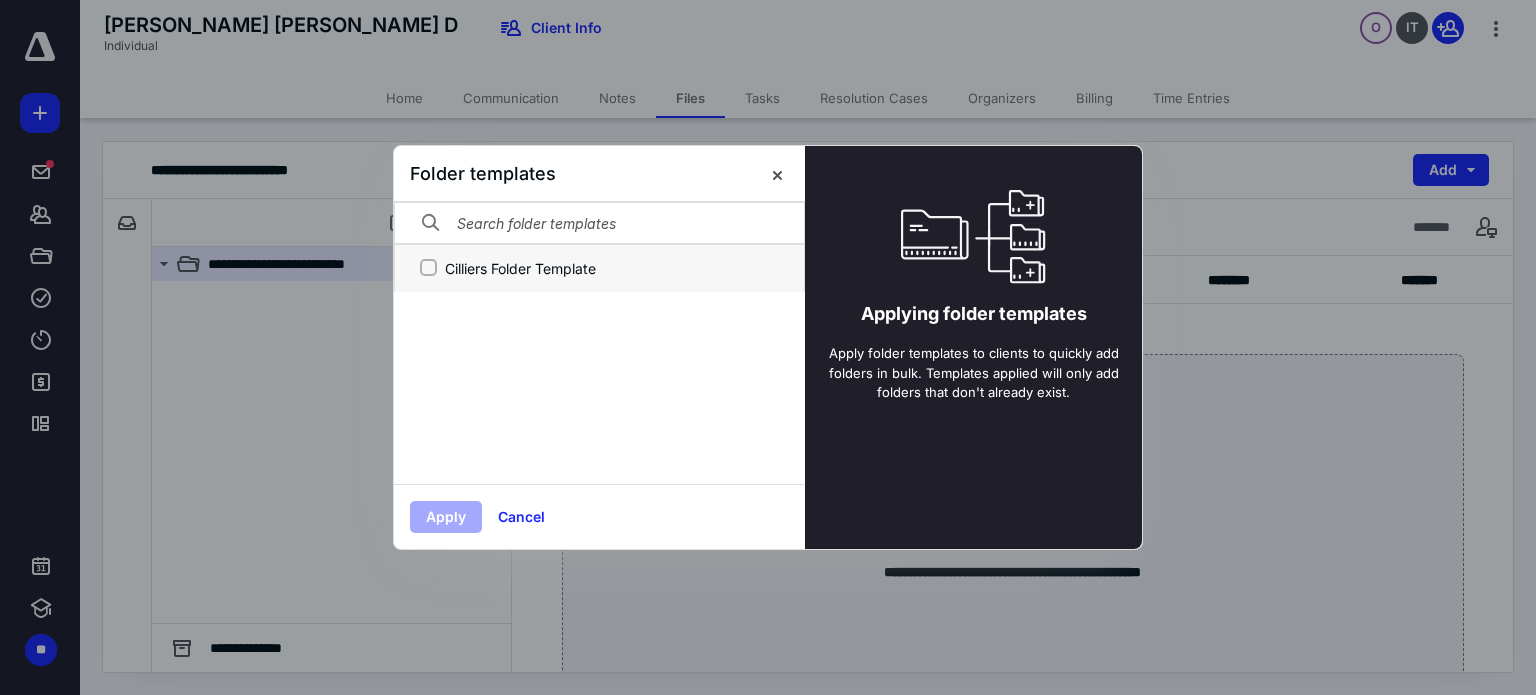 click on "Cilliers Folder Template" at bounding box center (428, 268) 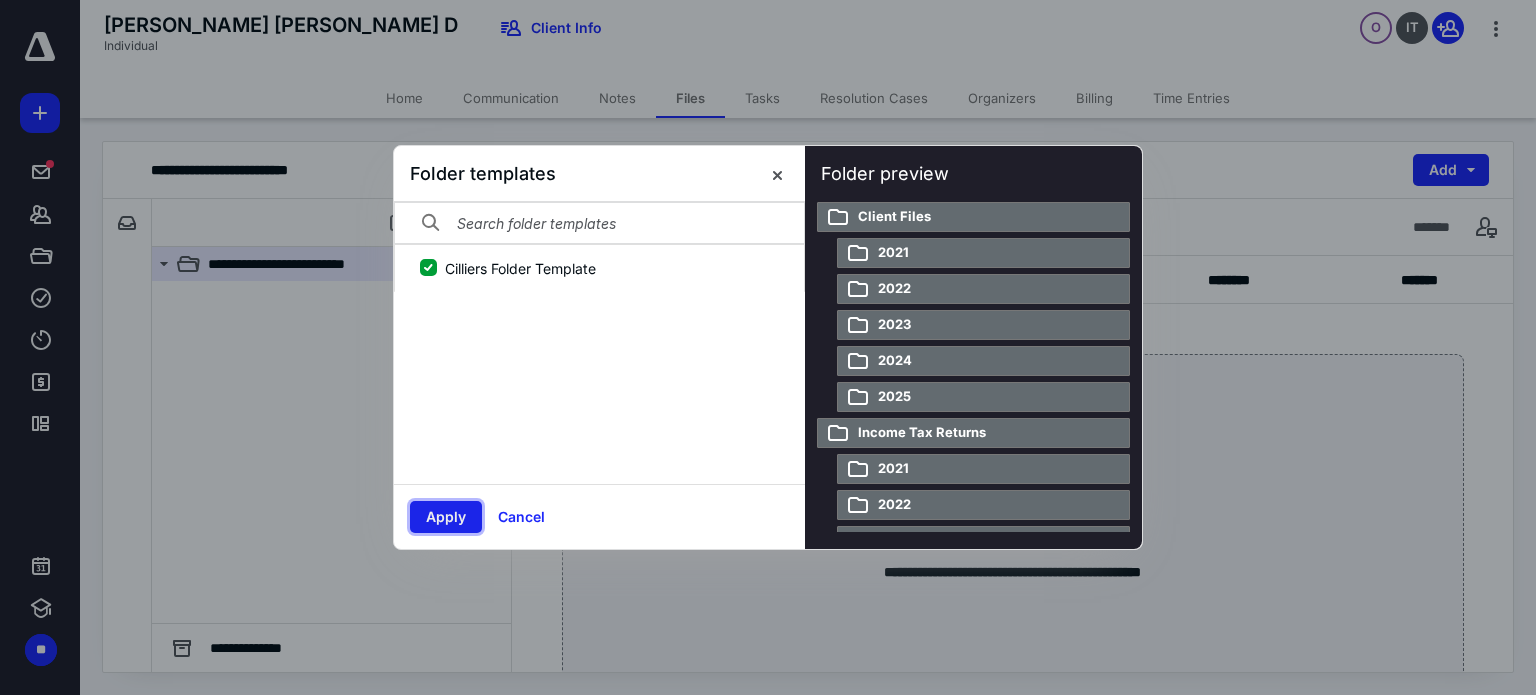 click on "Apply" at bounding box center [446, 517] 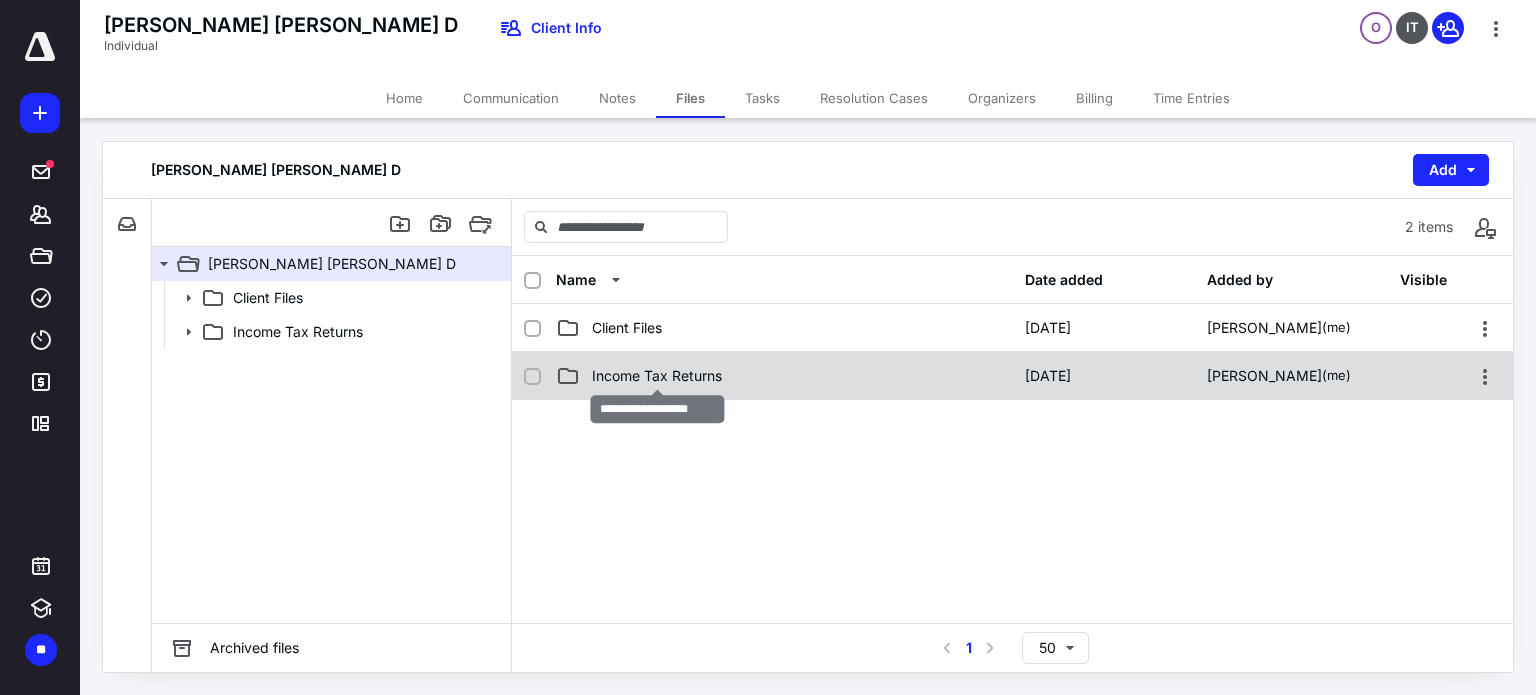 click on "Income Tax Returns" at bounding box center (657, 376) 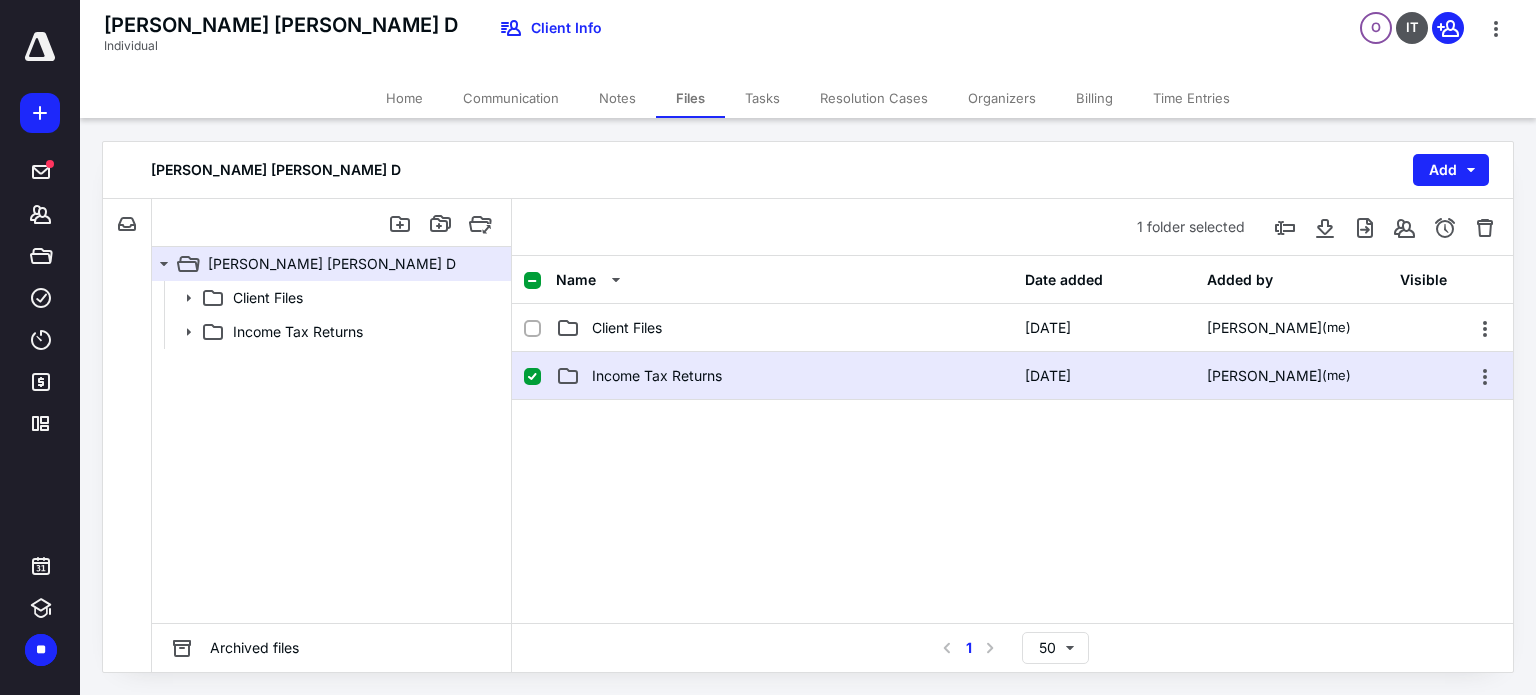 click on "Income Tax Returns" at bounding box center (657, 376) 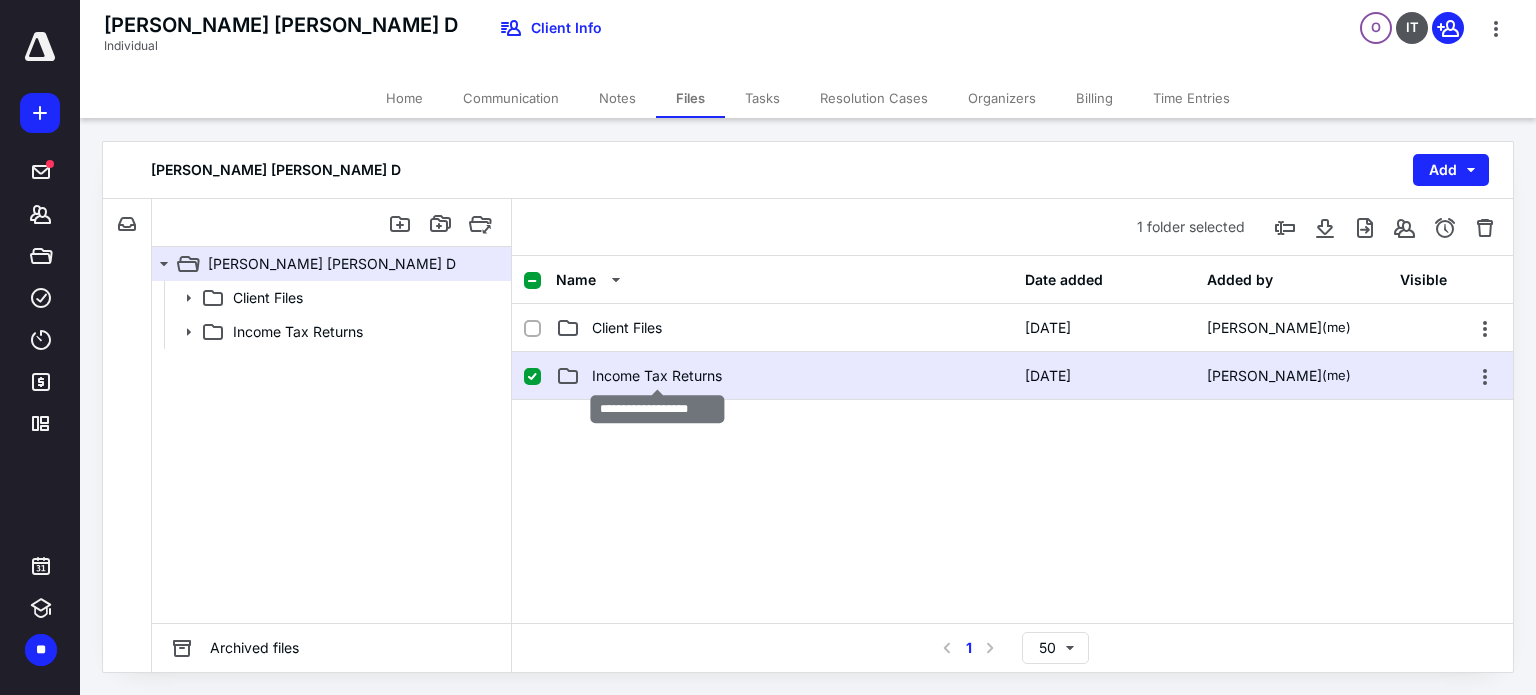 click on "Income Tax Returns" at bounding box center [657, 376] 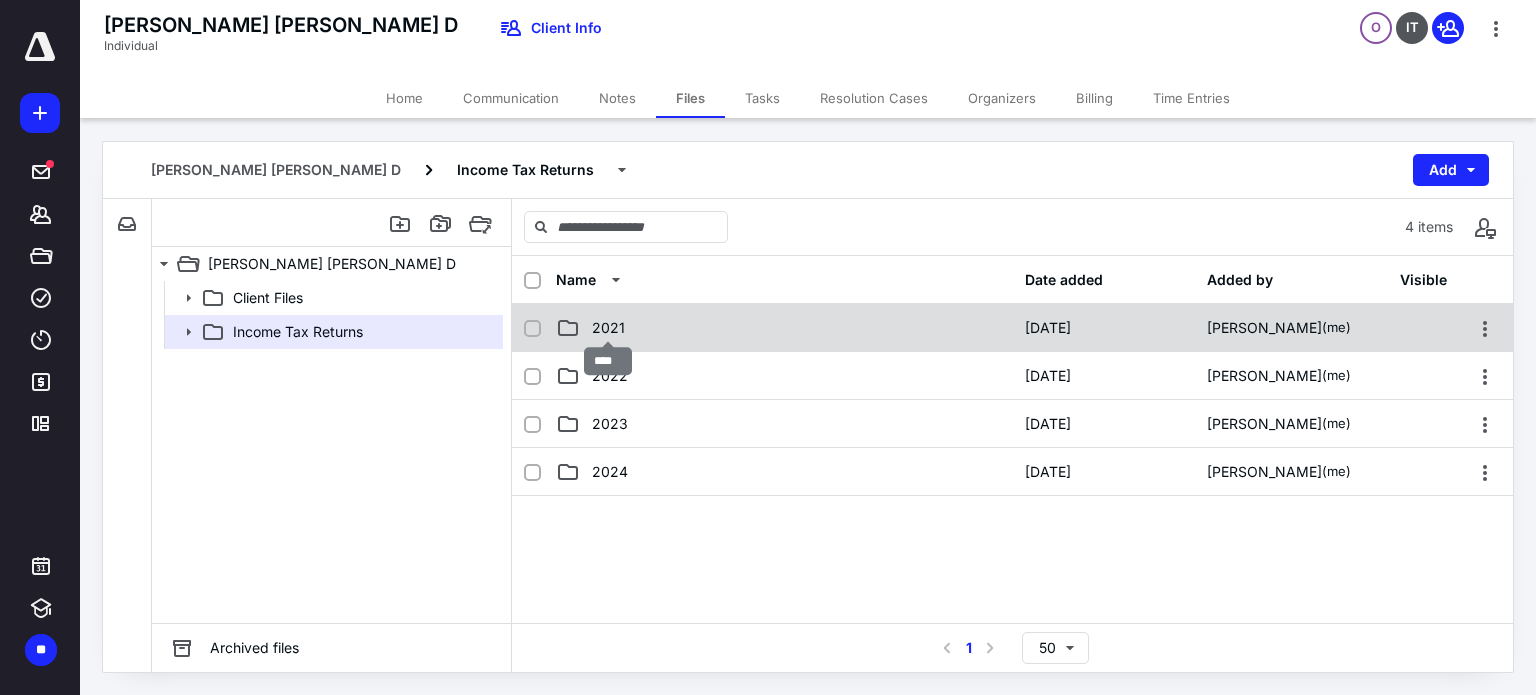 click on "2021" at bounding box center (608, 328) 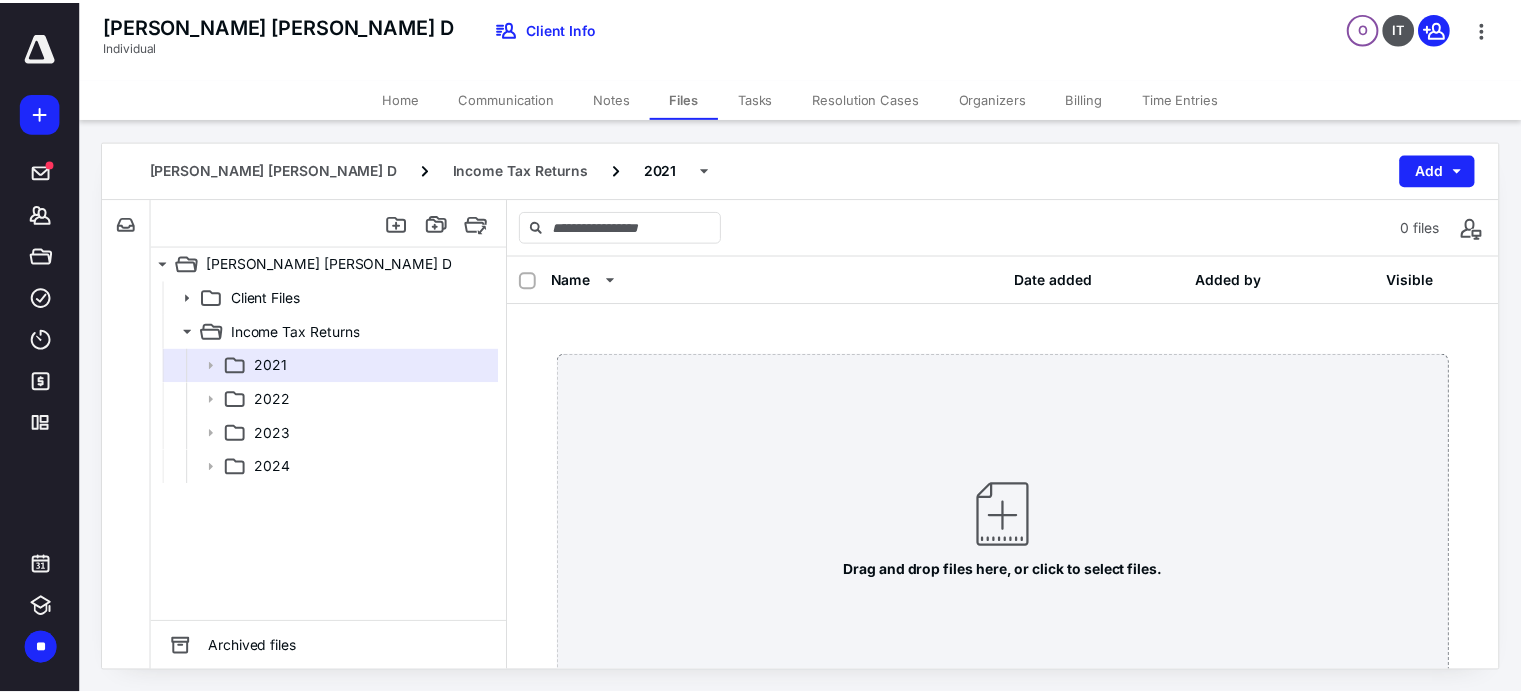 scroll, scrollTop: 81, scrollLeft: 0, axis: vertical 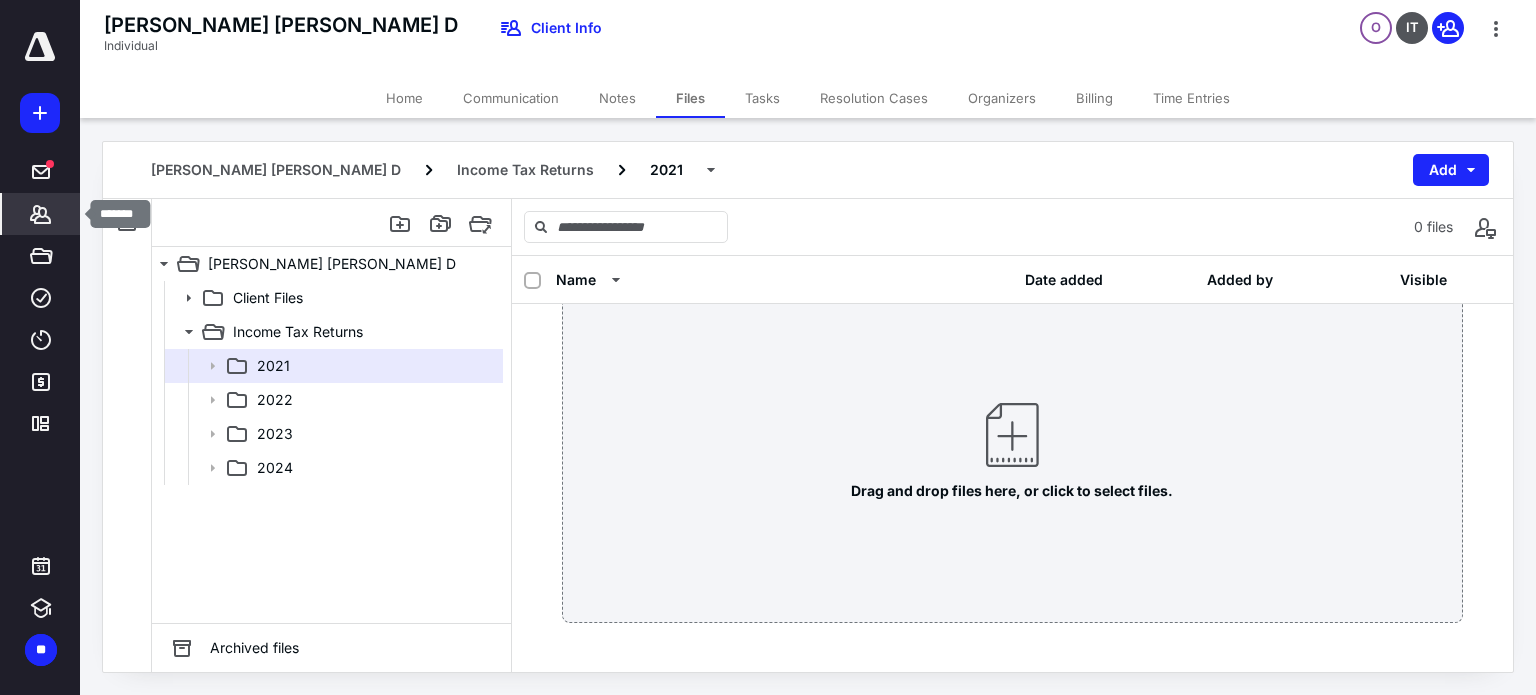 click 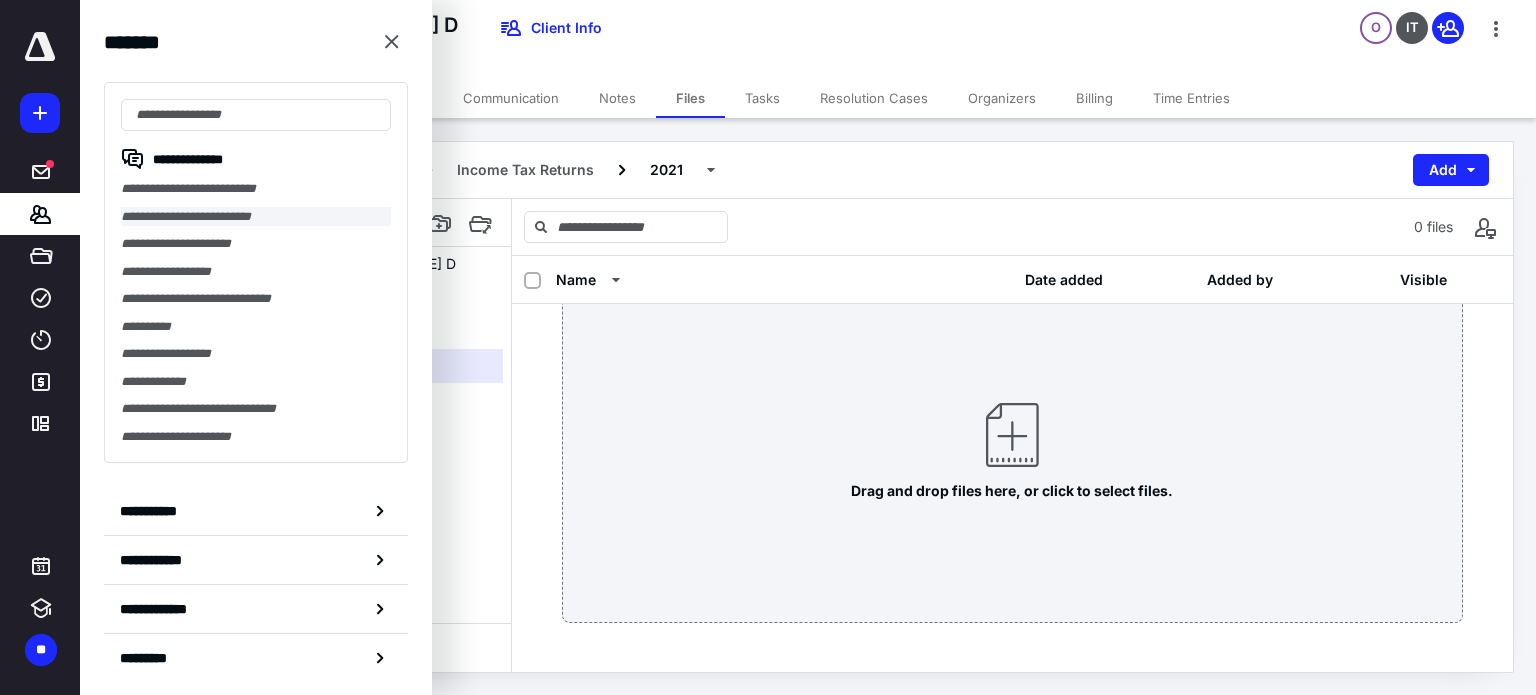 click on "**********" at bounding box center [256, 217] 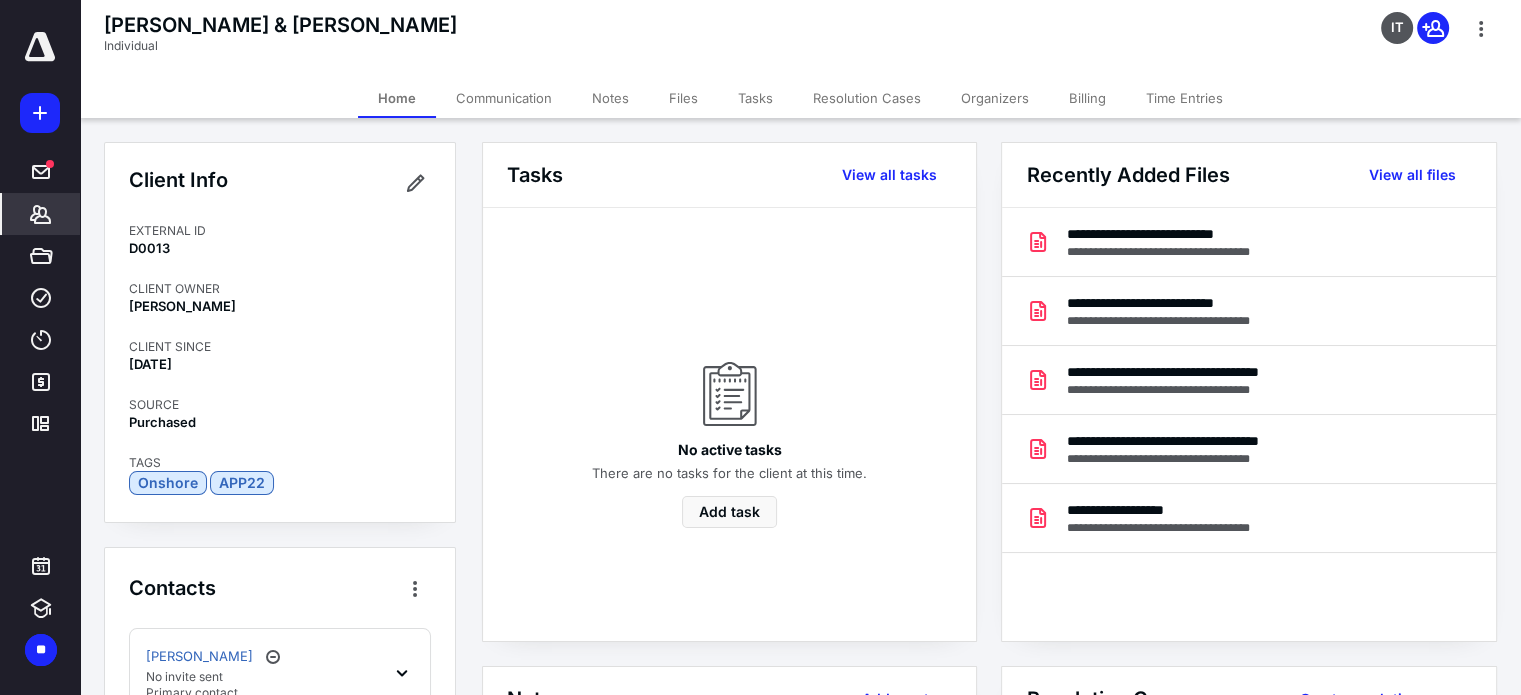 click on "Resolution Cases" at bounding box center [867, 98] 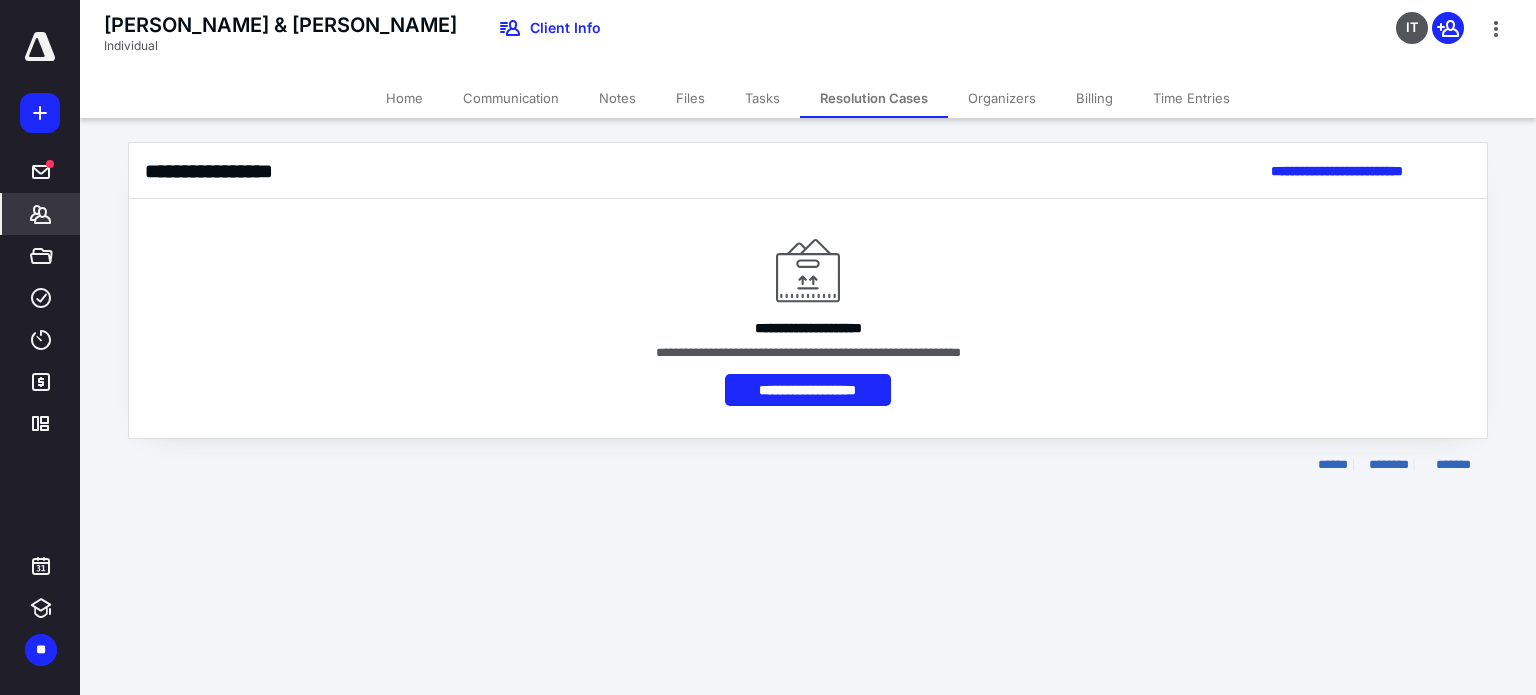 click on "Organizers" at bounding box center [1002, 98] 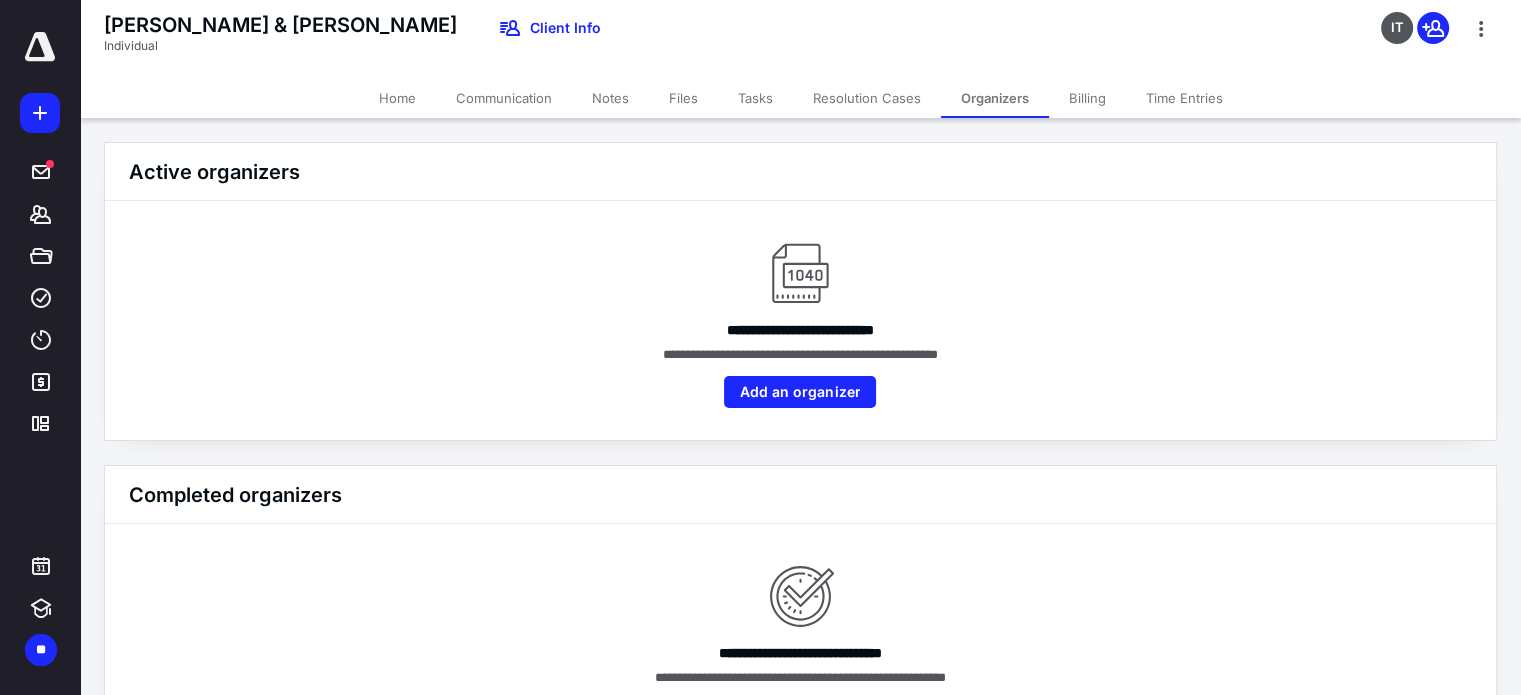 click on "Billing" at bounding box center (1087, 98) 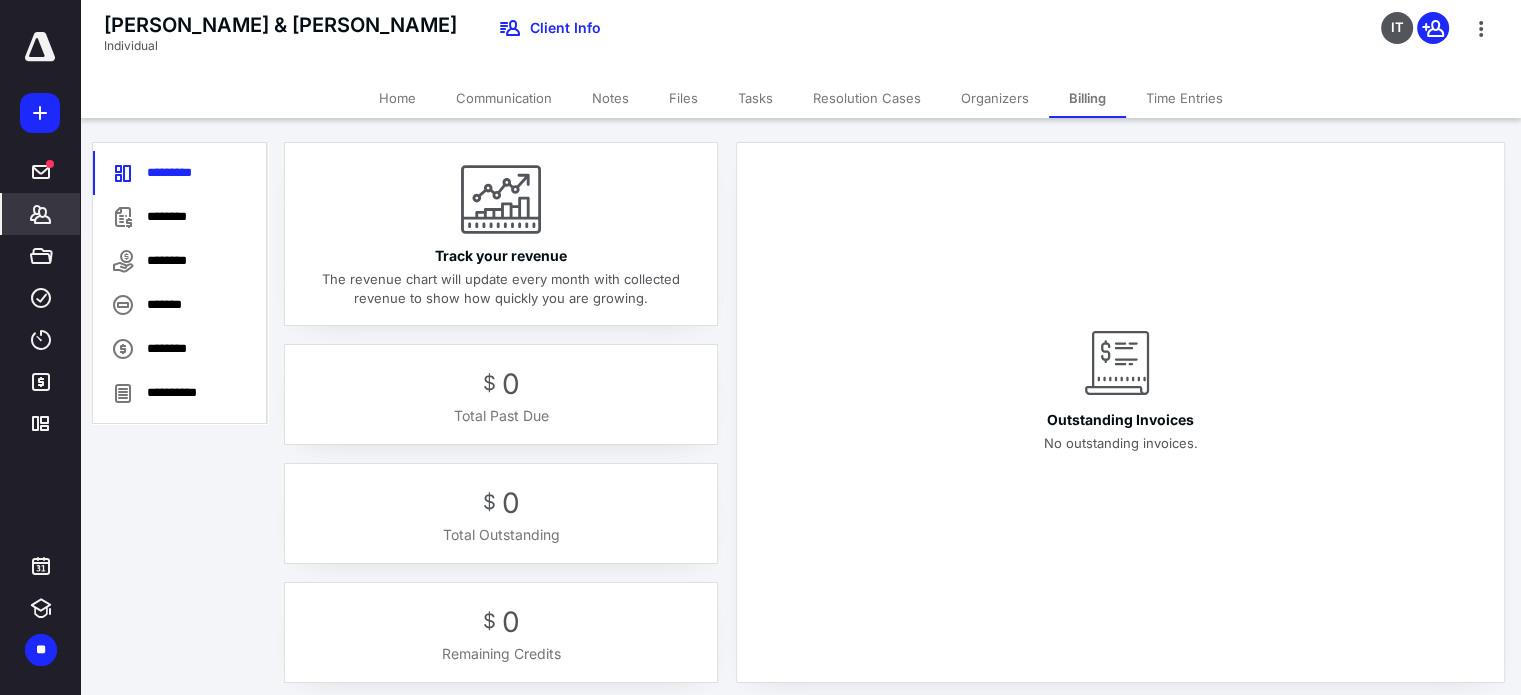 click on "Tasks" at bounding box center (755, 98) 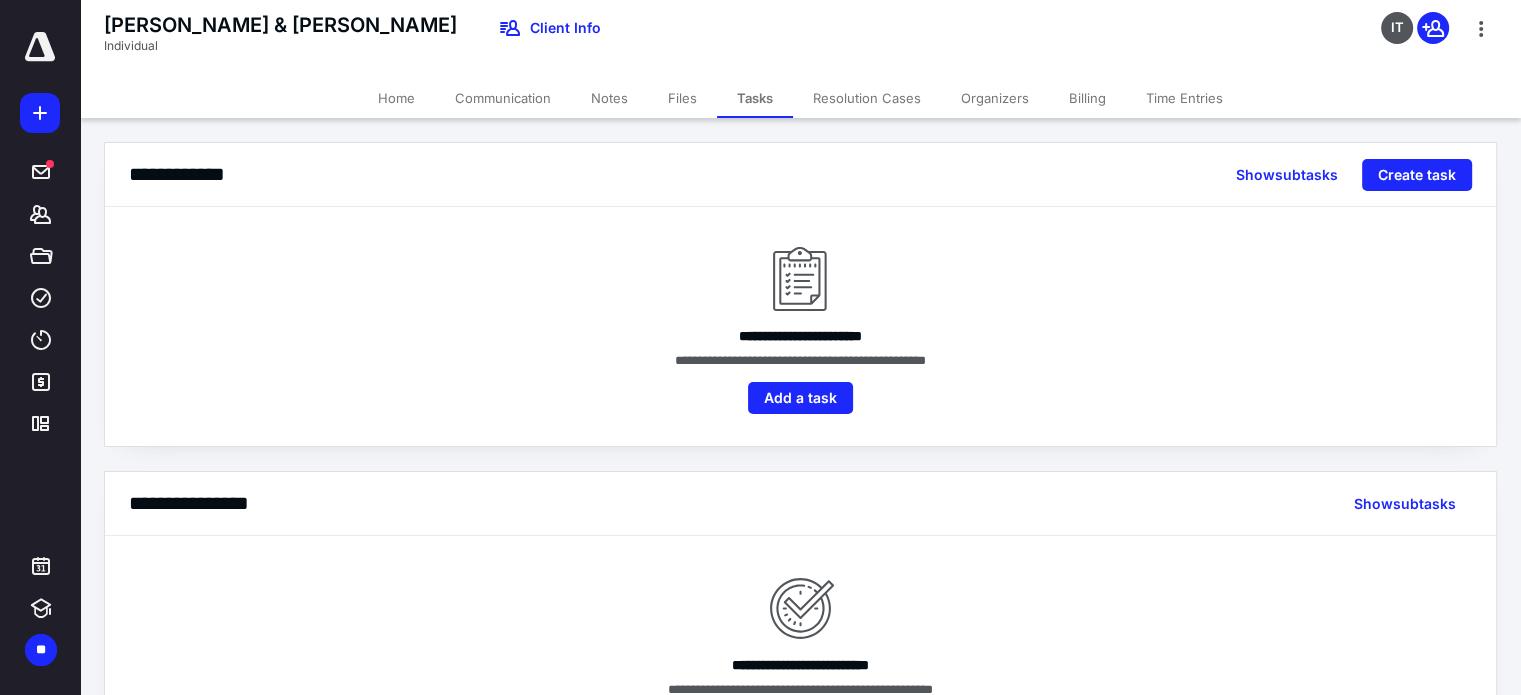 click on "Files" at bounding box center (682, 98) 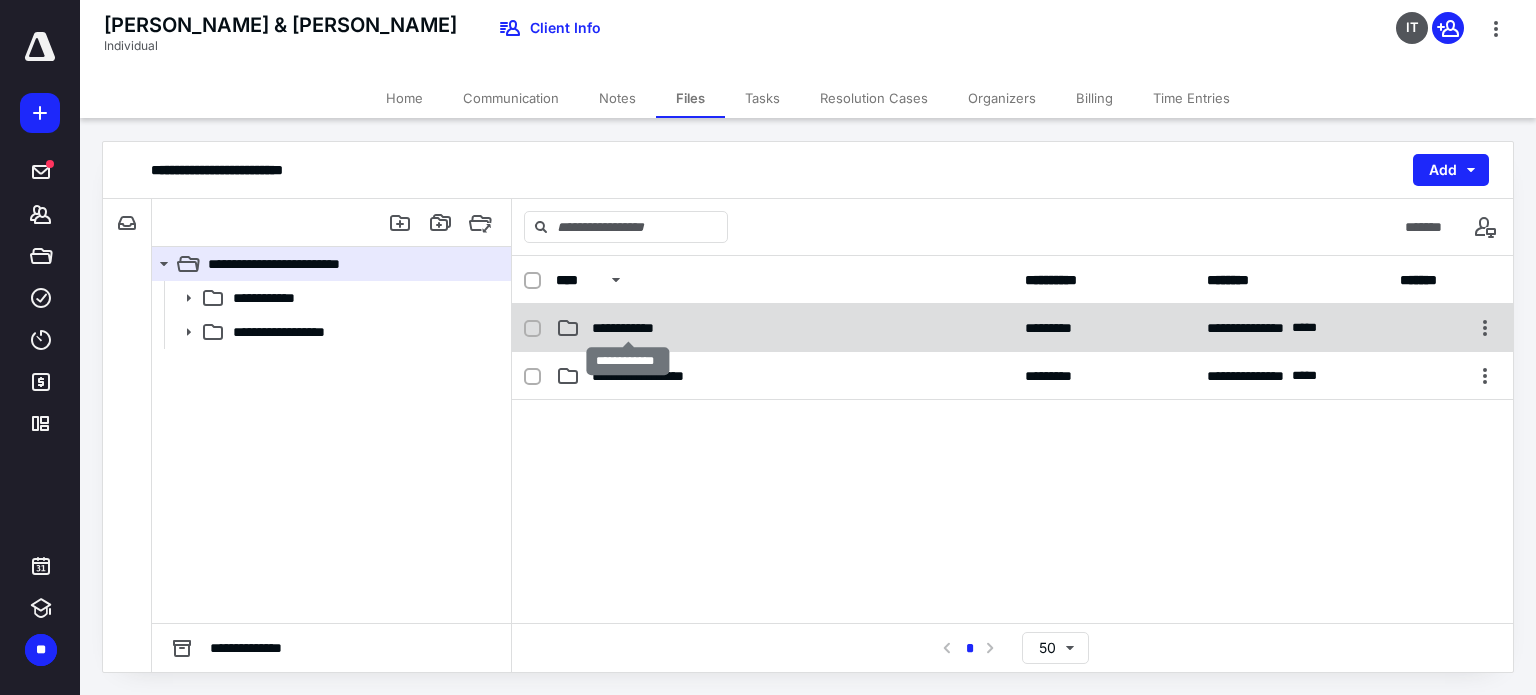 click on "**********" at bounding box center (628, 328) 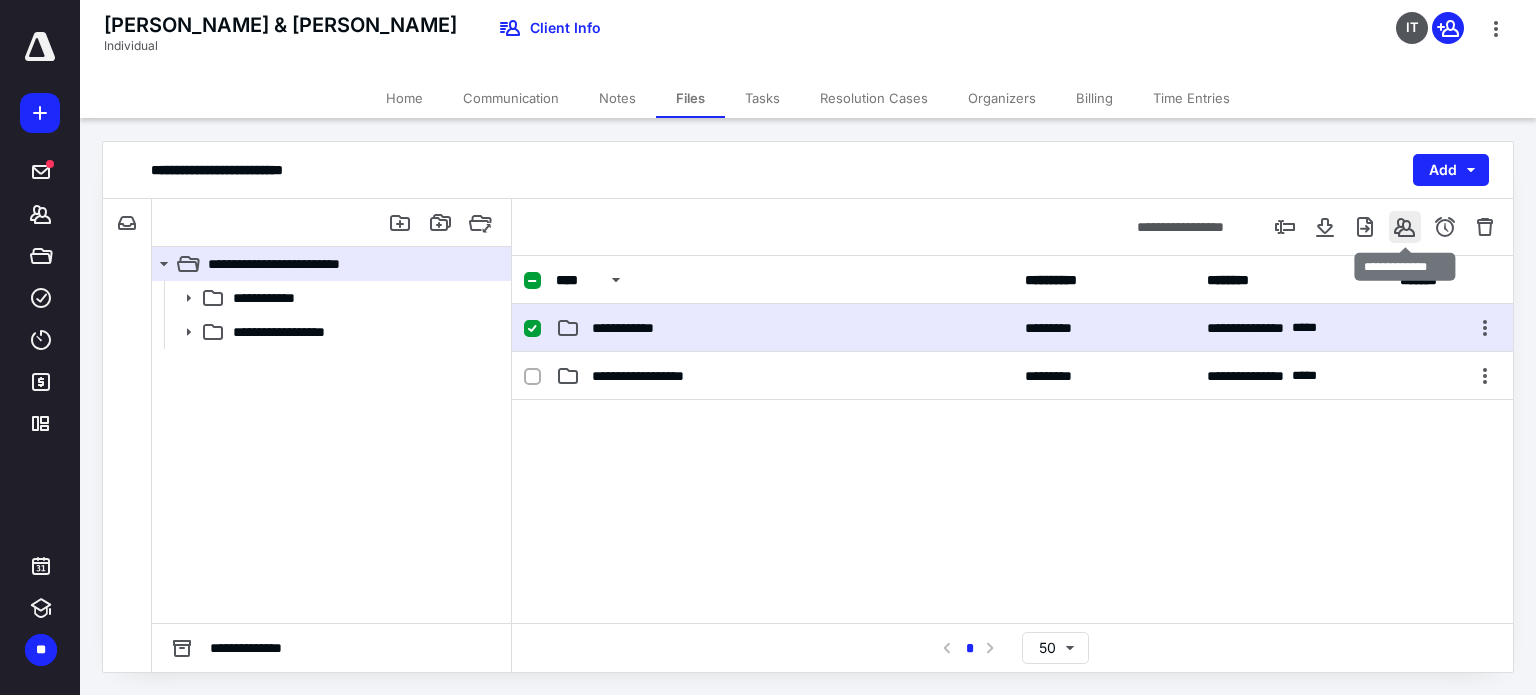 click at bounding box center [1405, 227] 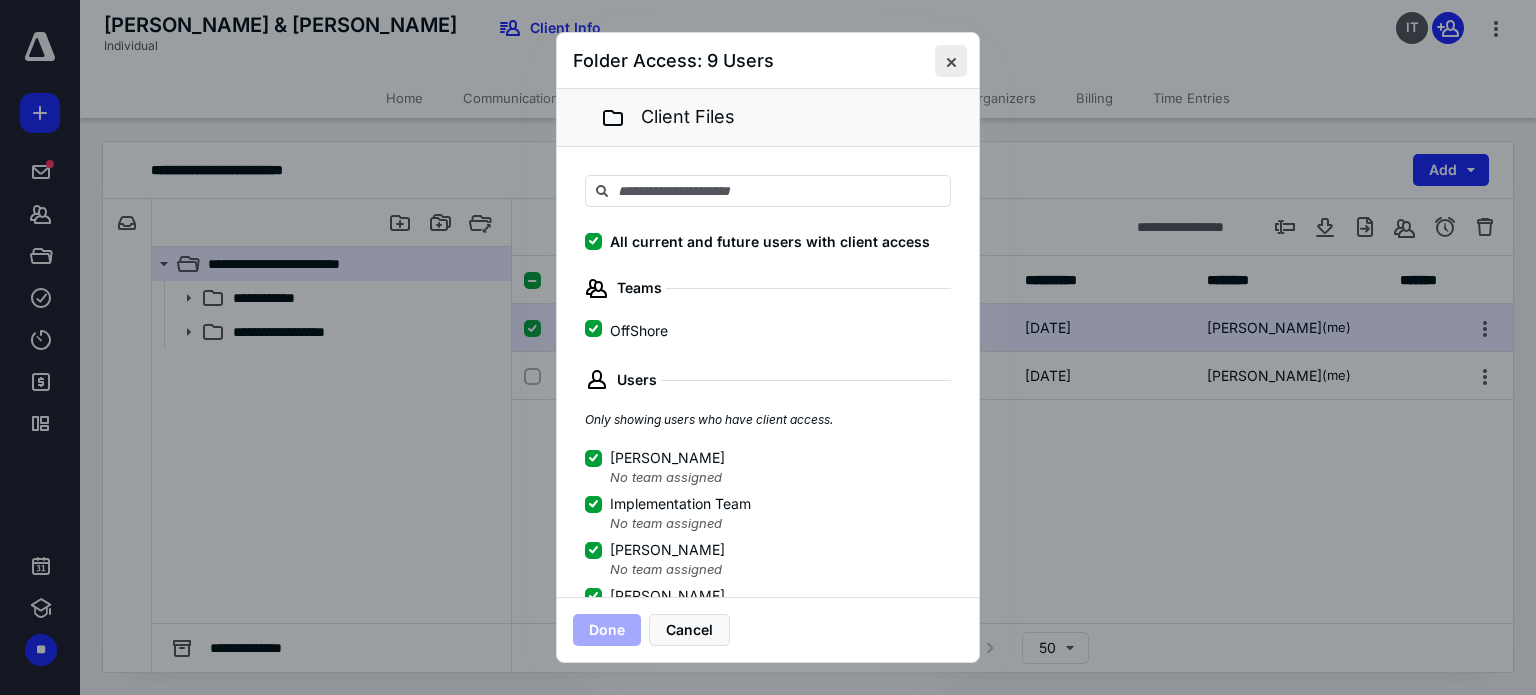 click at bounding box center [951, 61] 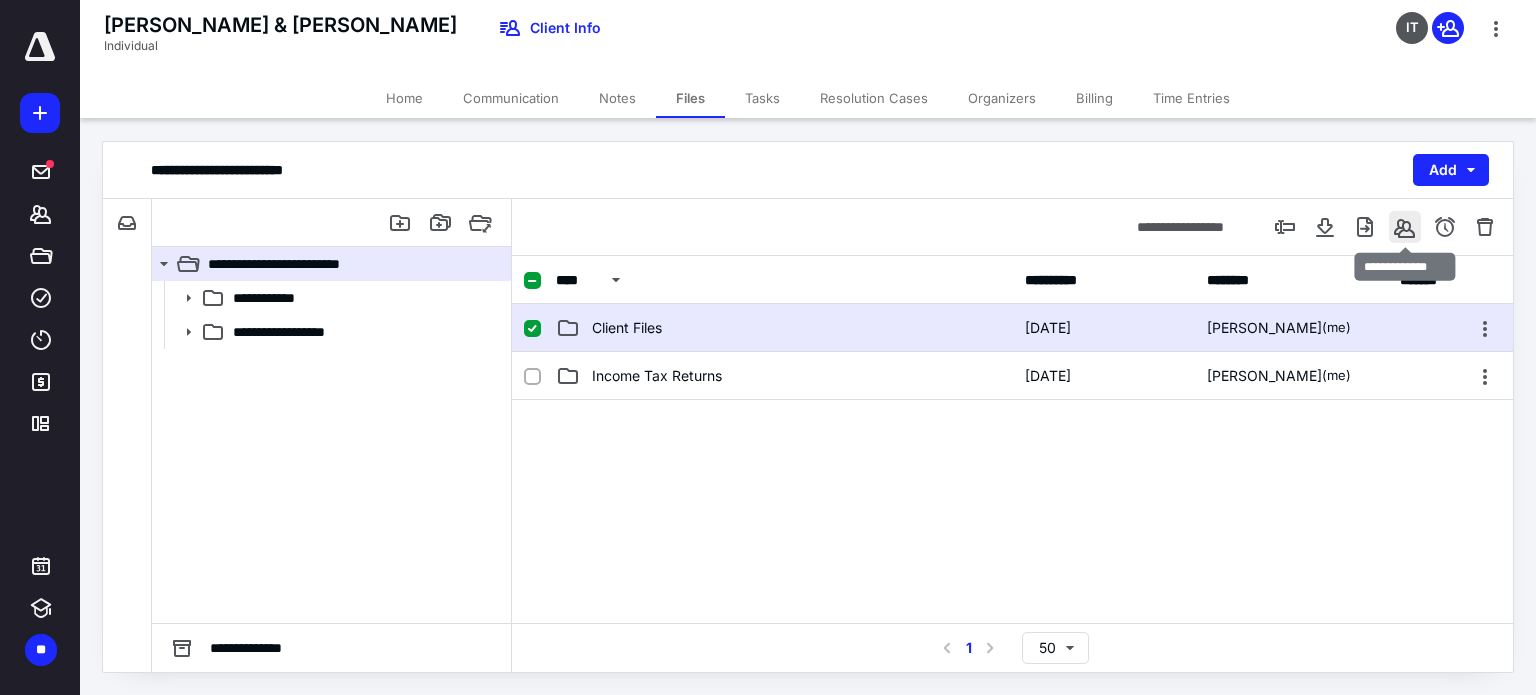 click at bounding box center (1405, 227) 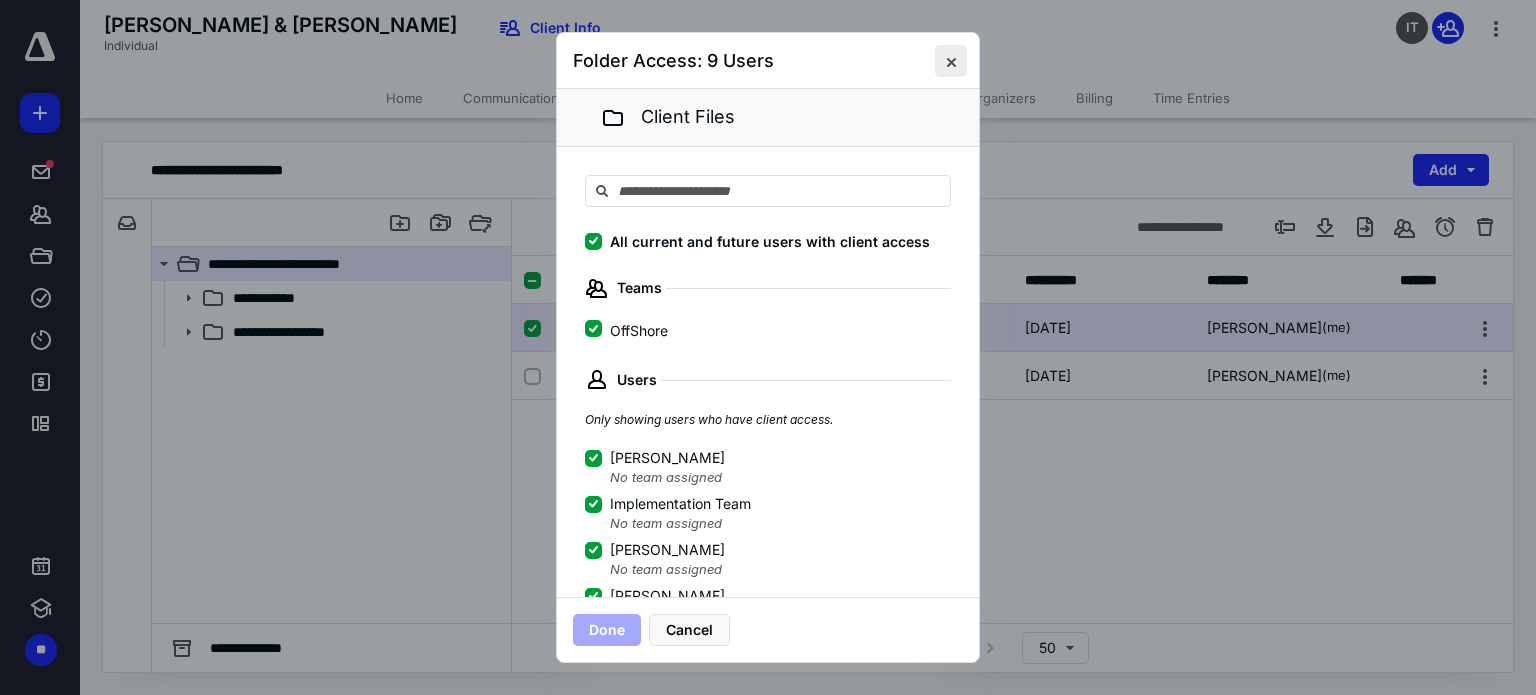 click at bounding box center [951, 61] 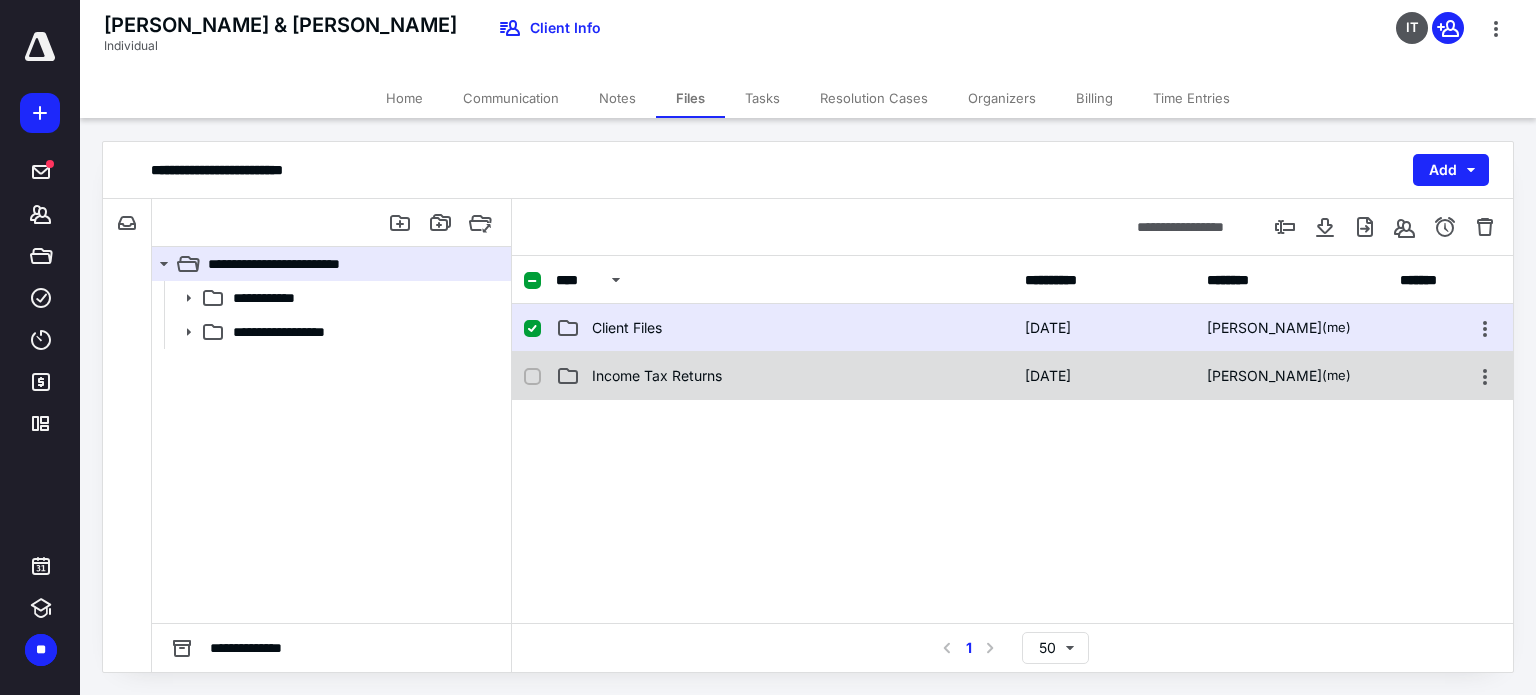 click at bounding box center [532, 377] 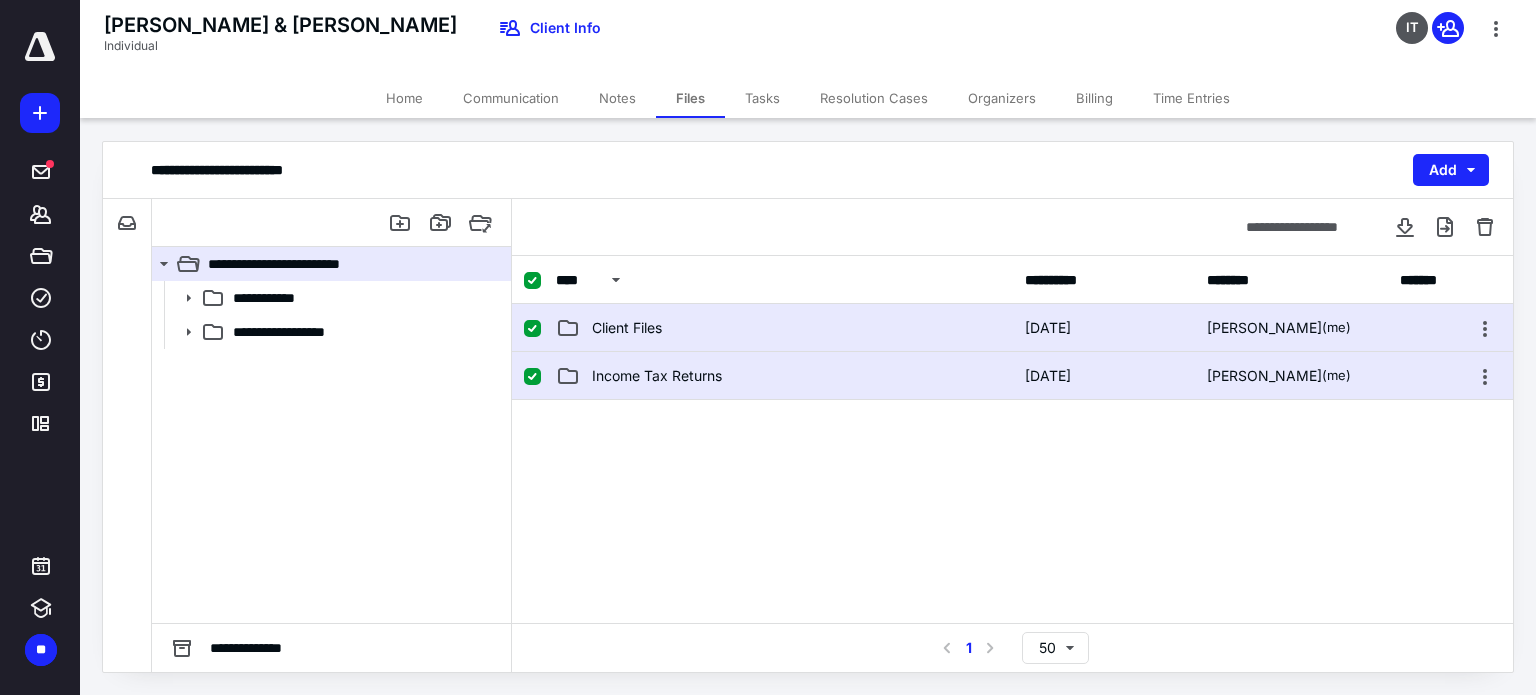 click at bounding box center (532, 377) 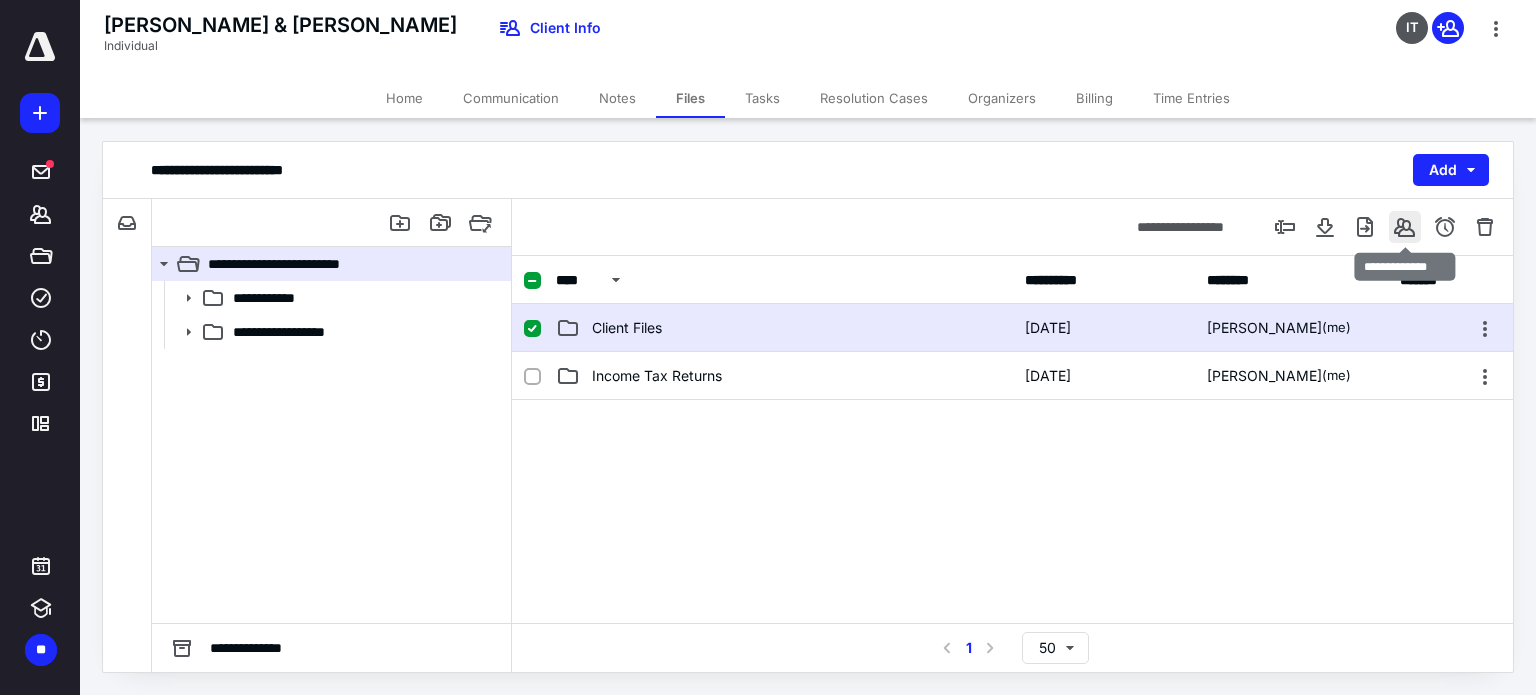 click at bounding box center (1405, 227) 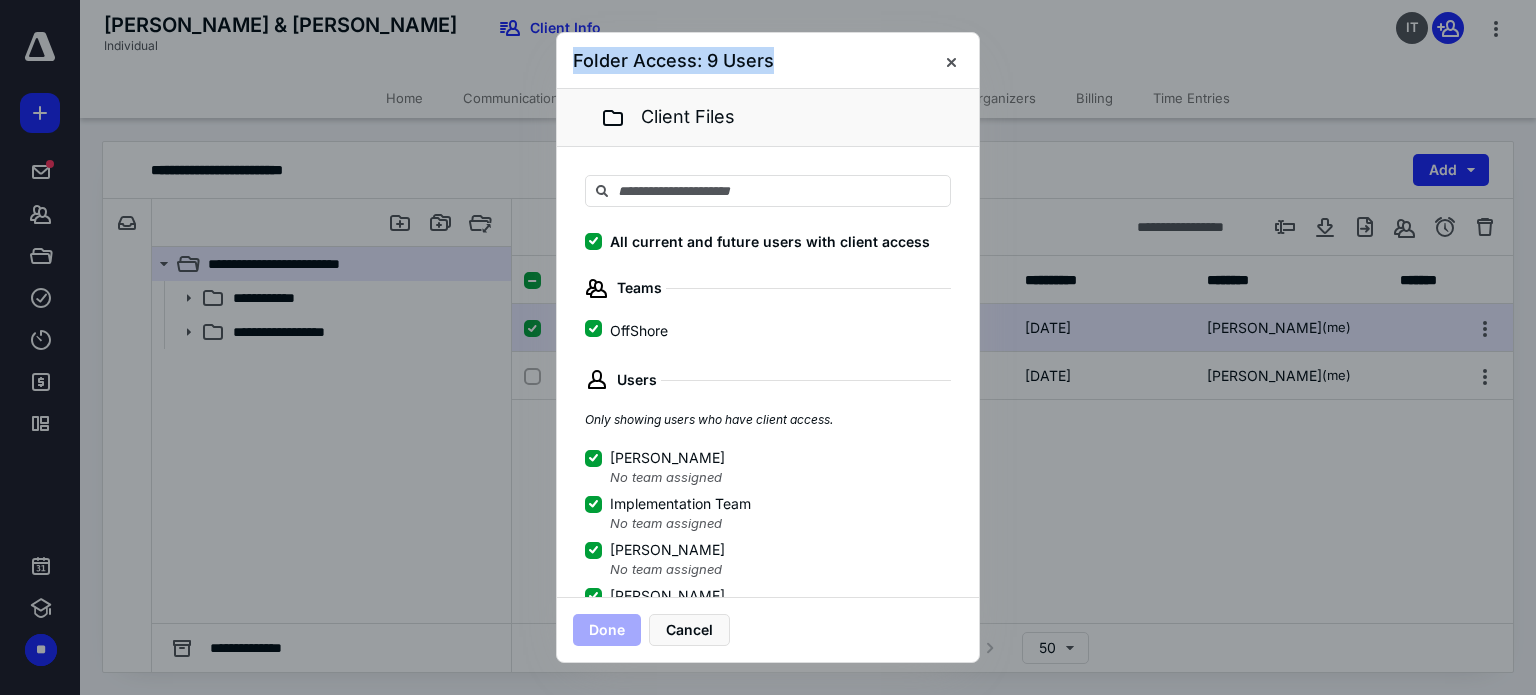 drag, startPoint x: 883, startPoint y: 59, endPoint x: 1152, endPoint y: 44, distance: 269.41788 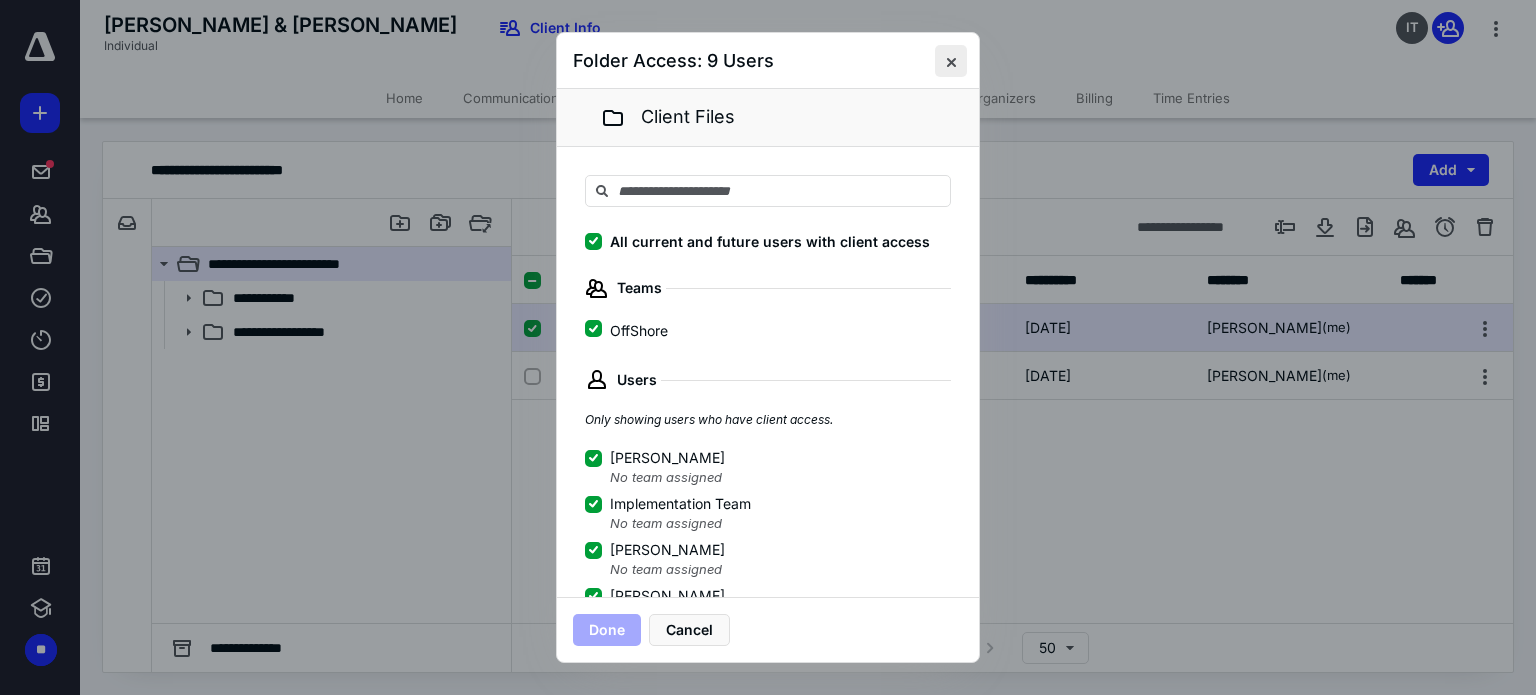 drag, startPoint x: 916, startPoint y: 58, endPoint x: 939, endPoint y: 62, distance: 23.345236 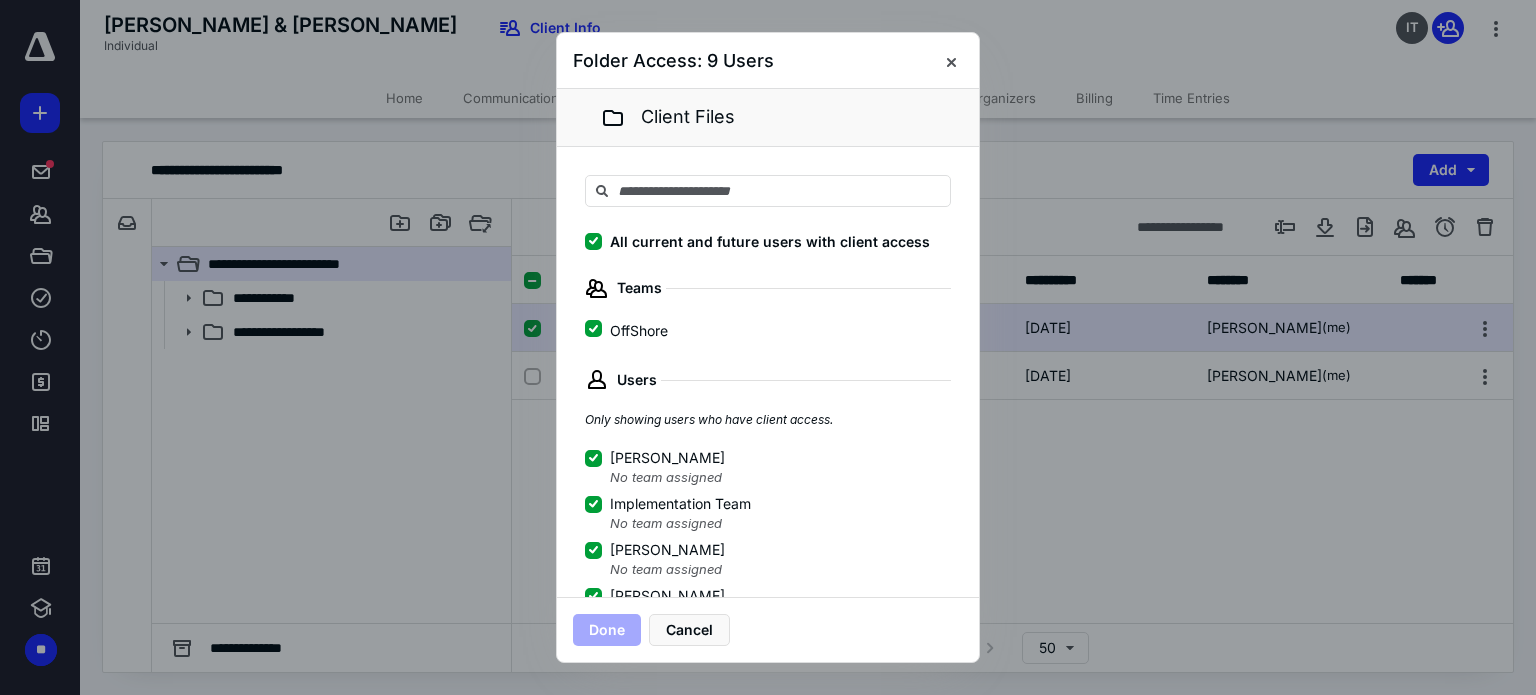 click 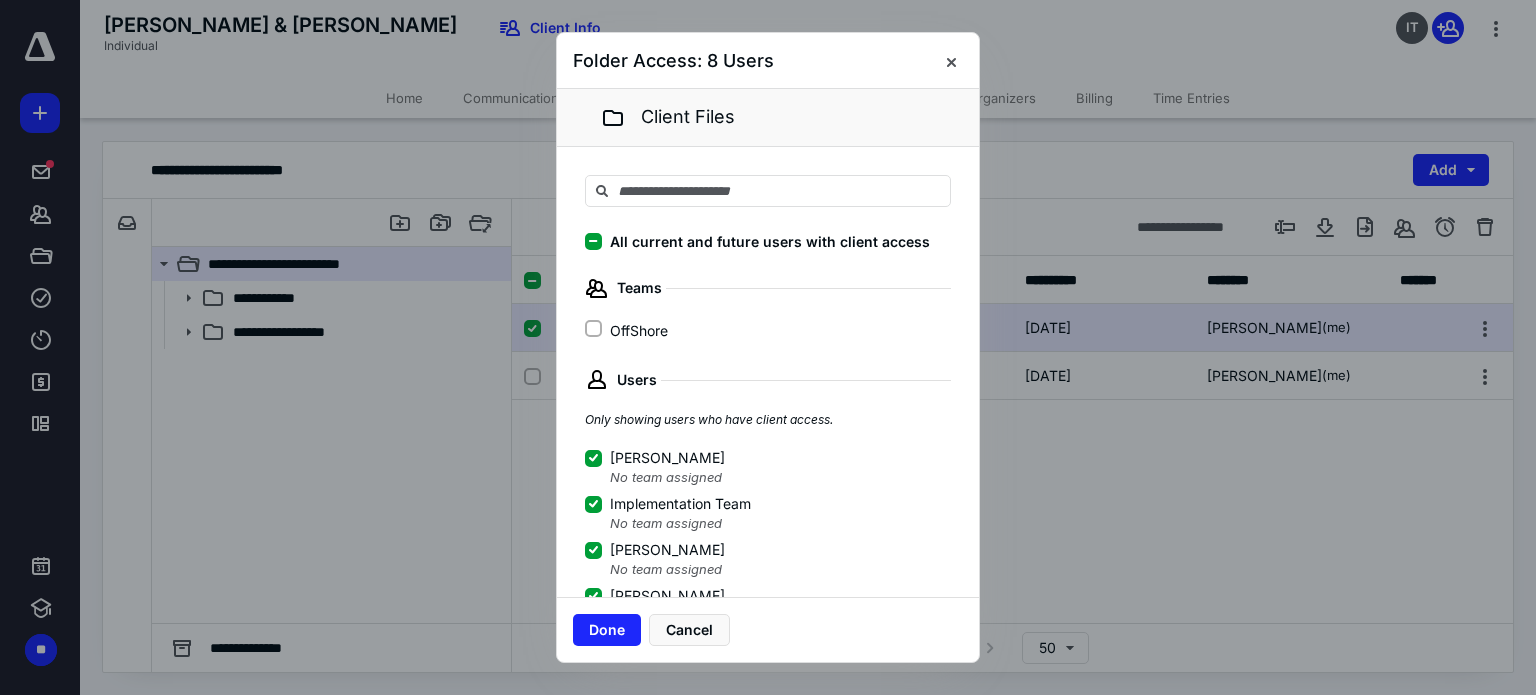 click at bounding box center [951, 61] 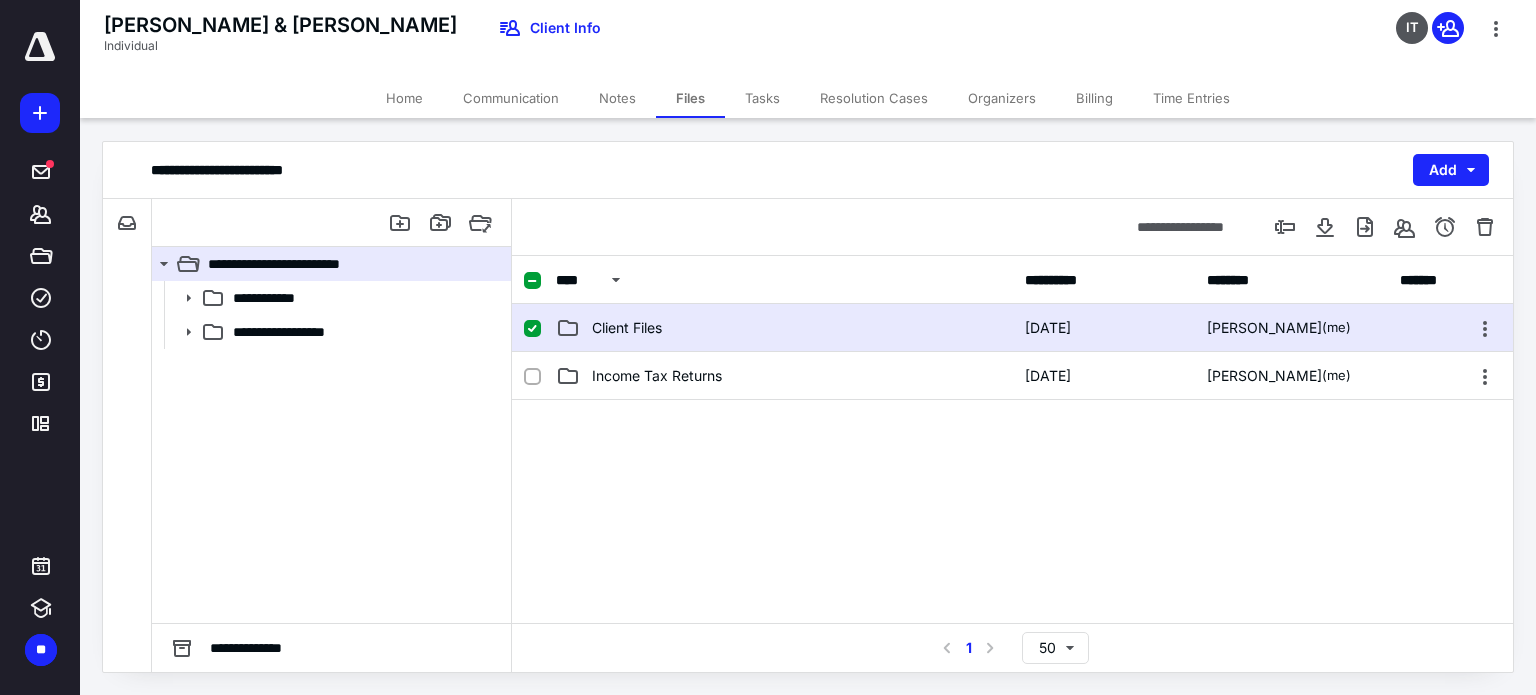 drag, startPoint x: 532, startPoint y: 326, endPoint x: 533, endPoint y: 348, distance: 22.022715 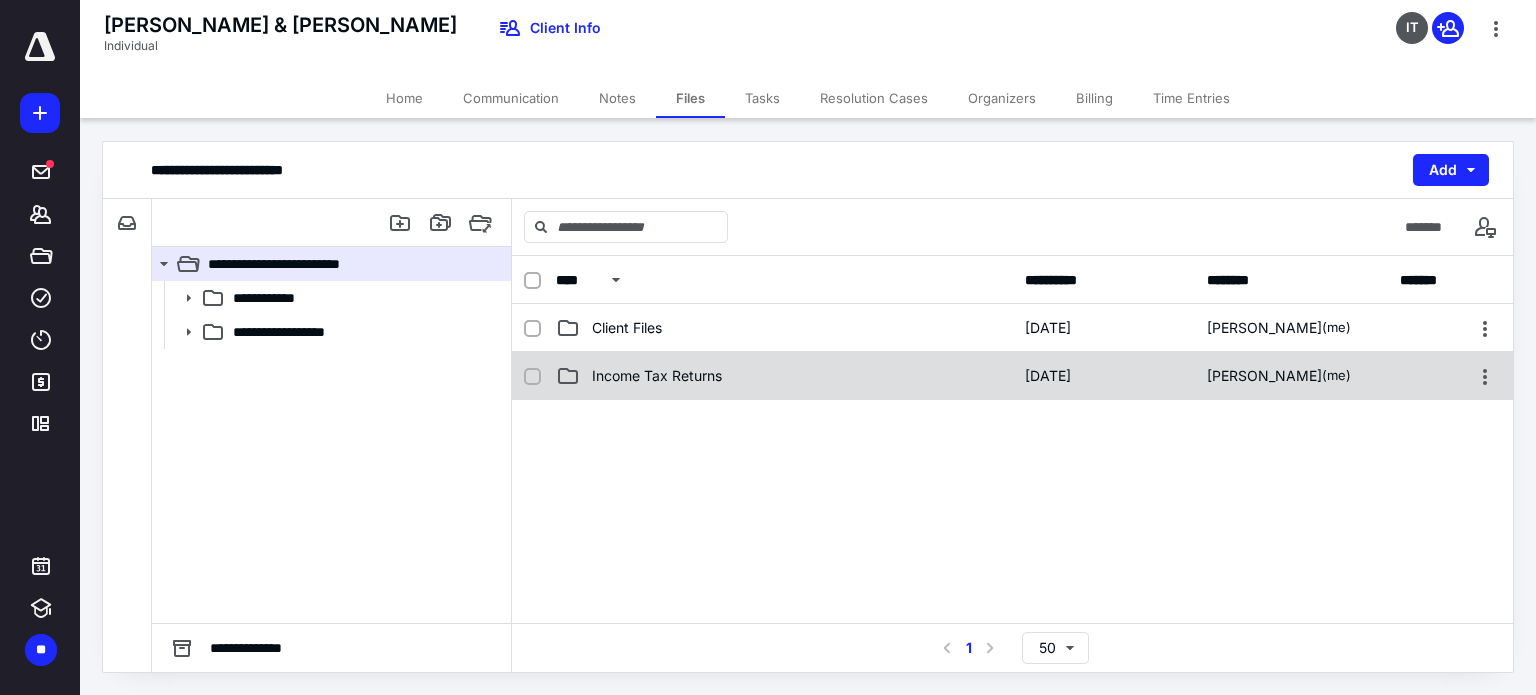click on "Income Tax Returns" at bounding box center (657, 376) 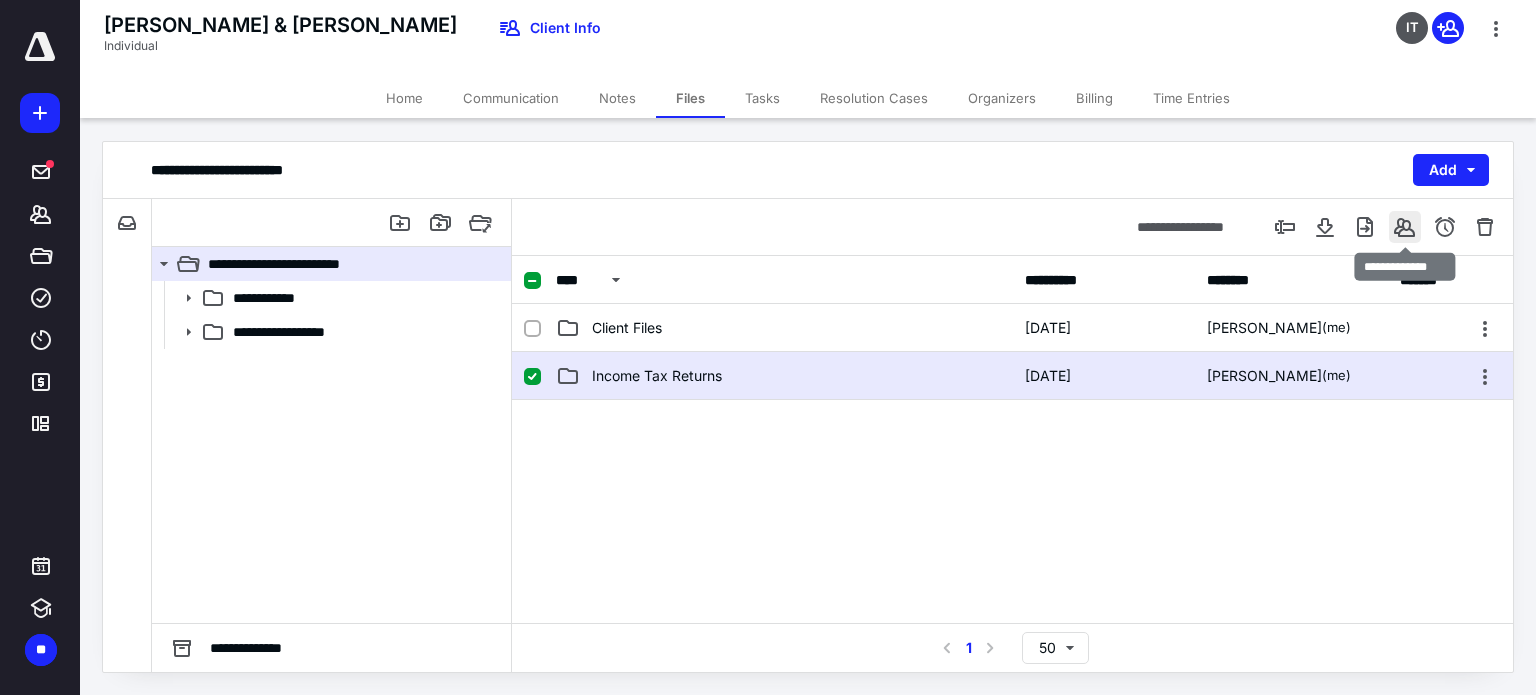click at bounding box center (1405, 227) 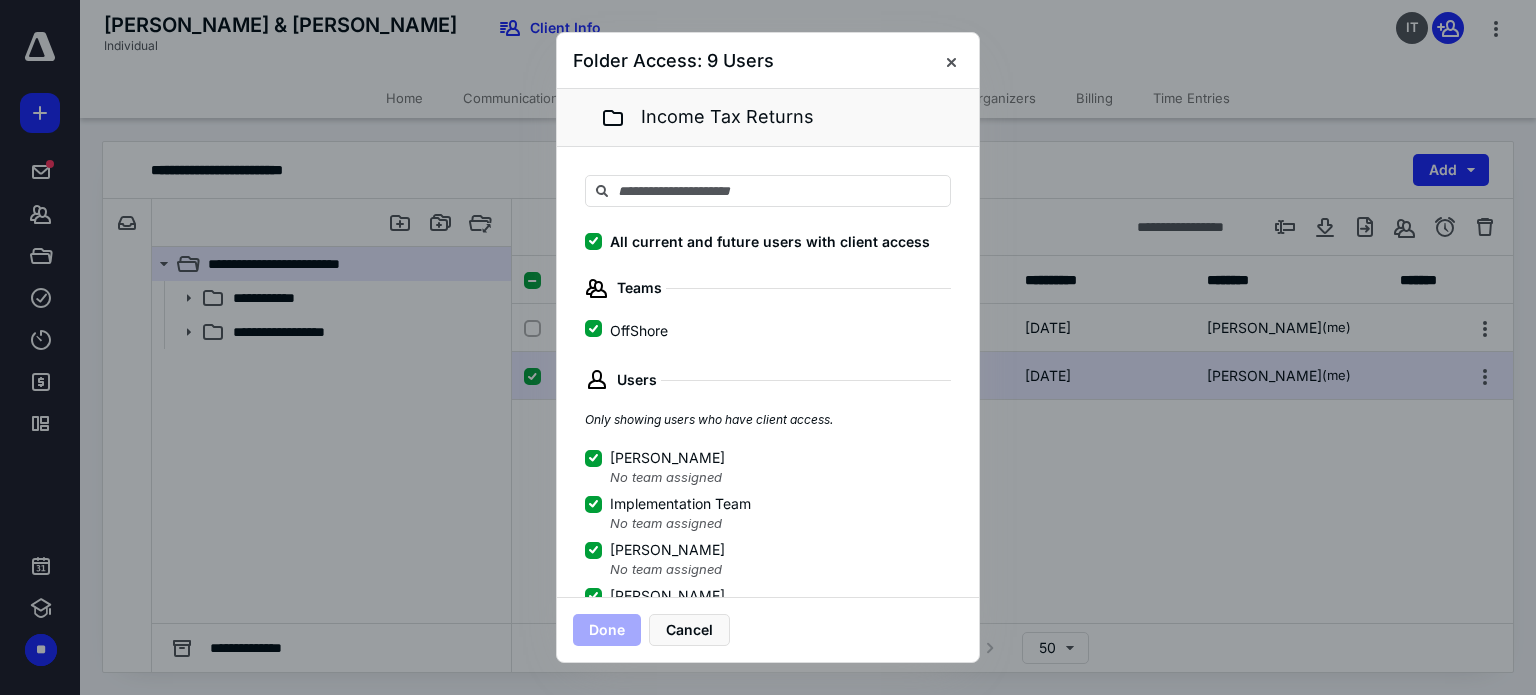 click on "OffShore" at bounding box center [593, 329] 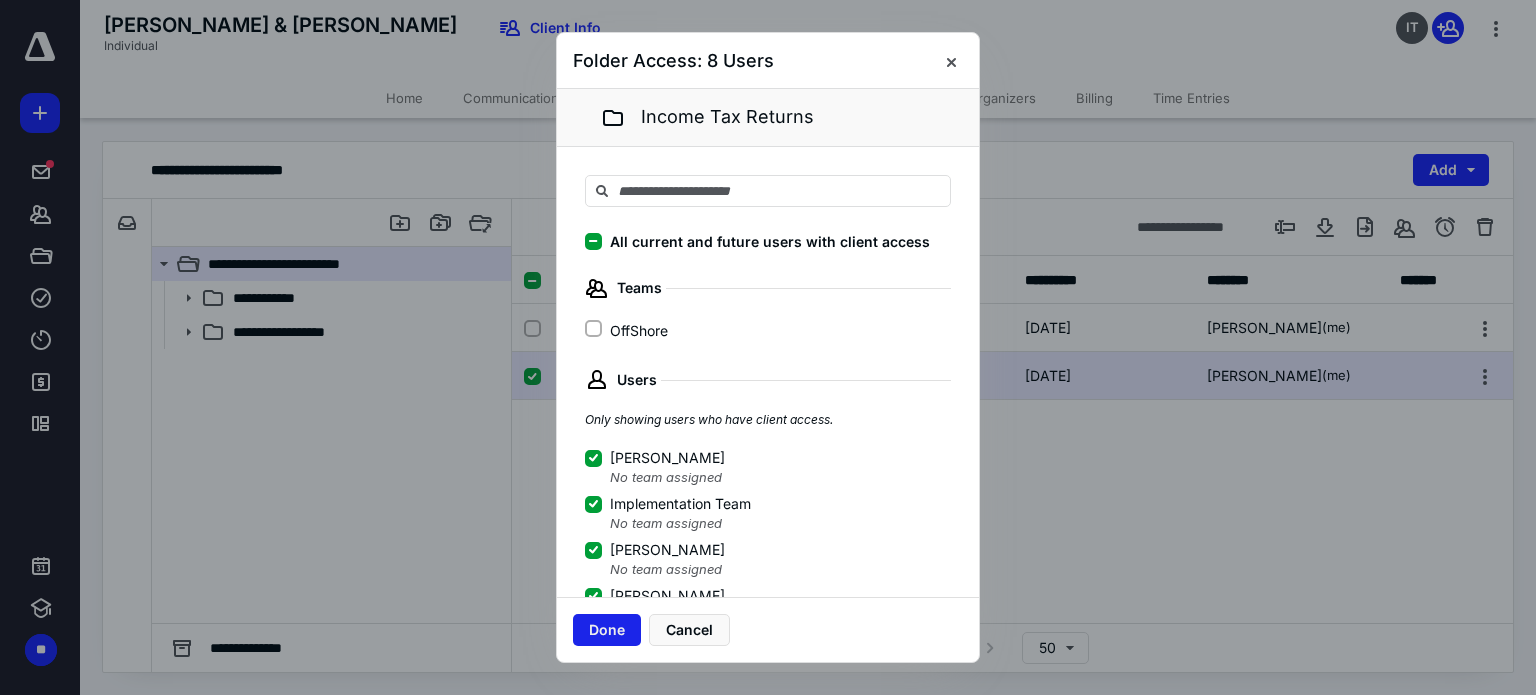 click on "Done" at bounding box center (607, 630) 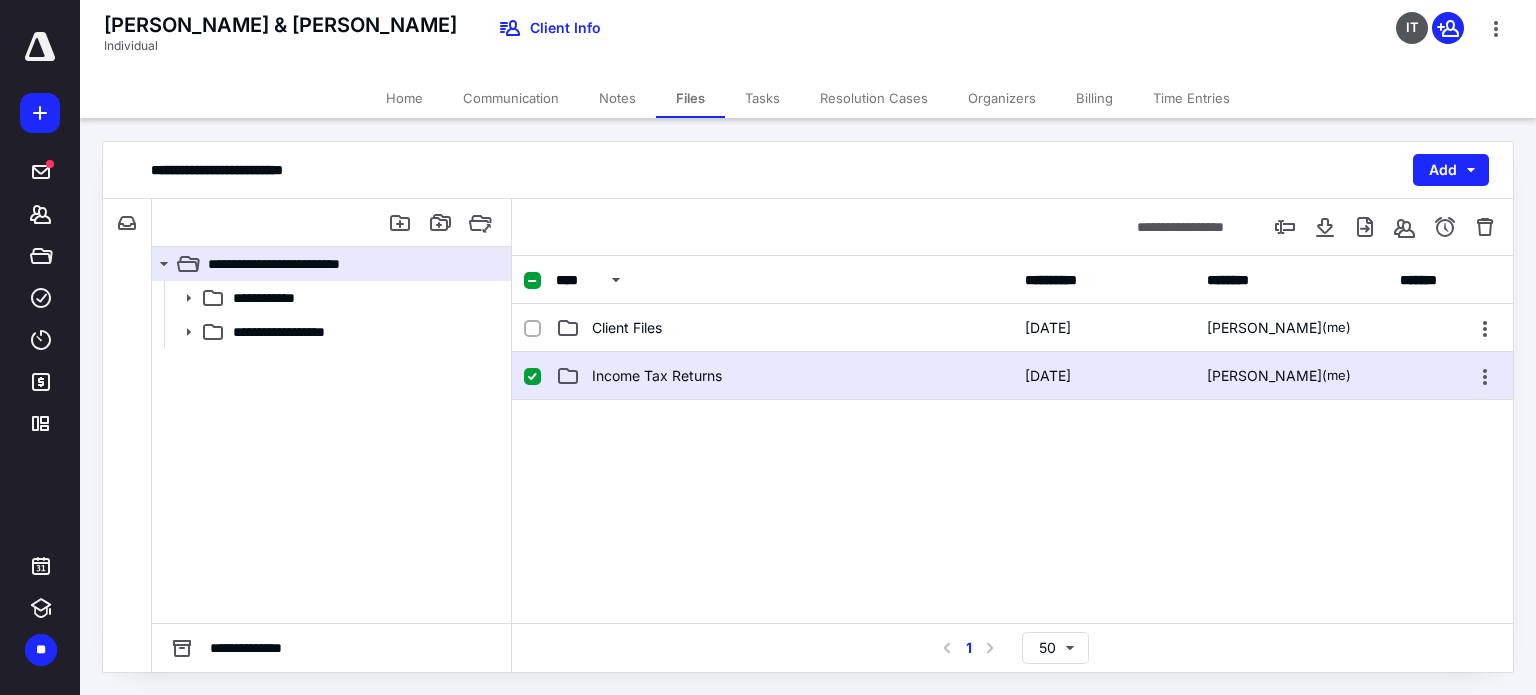 click at bounding box center (1012, 550) 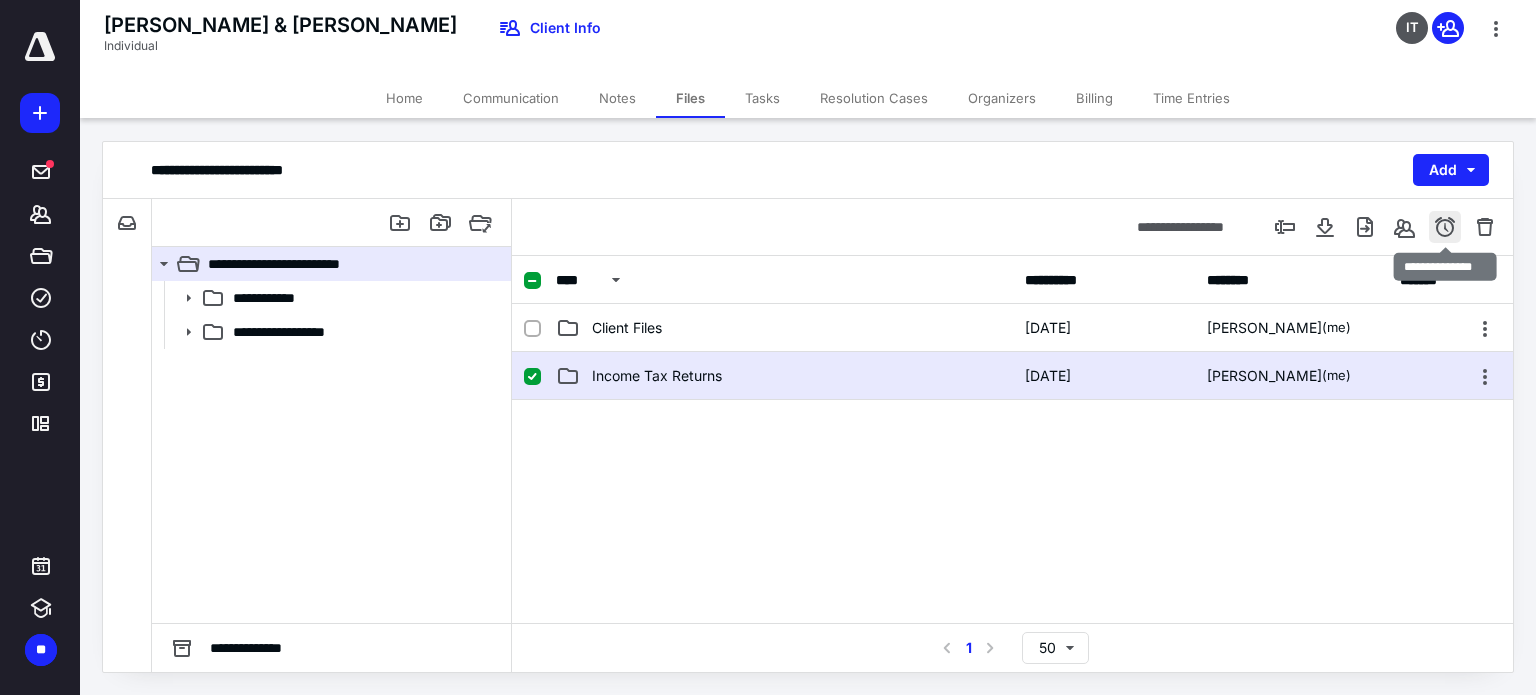 click at bounding box center [1445, 227] 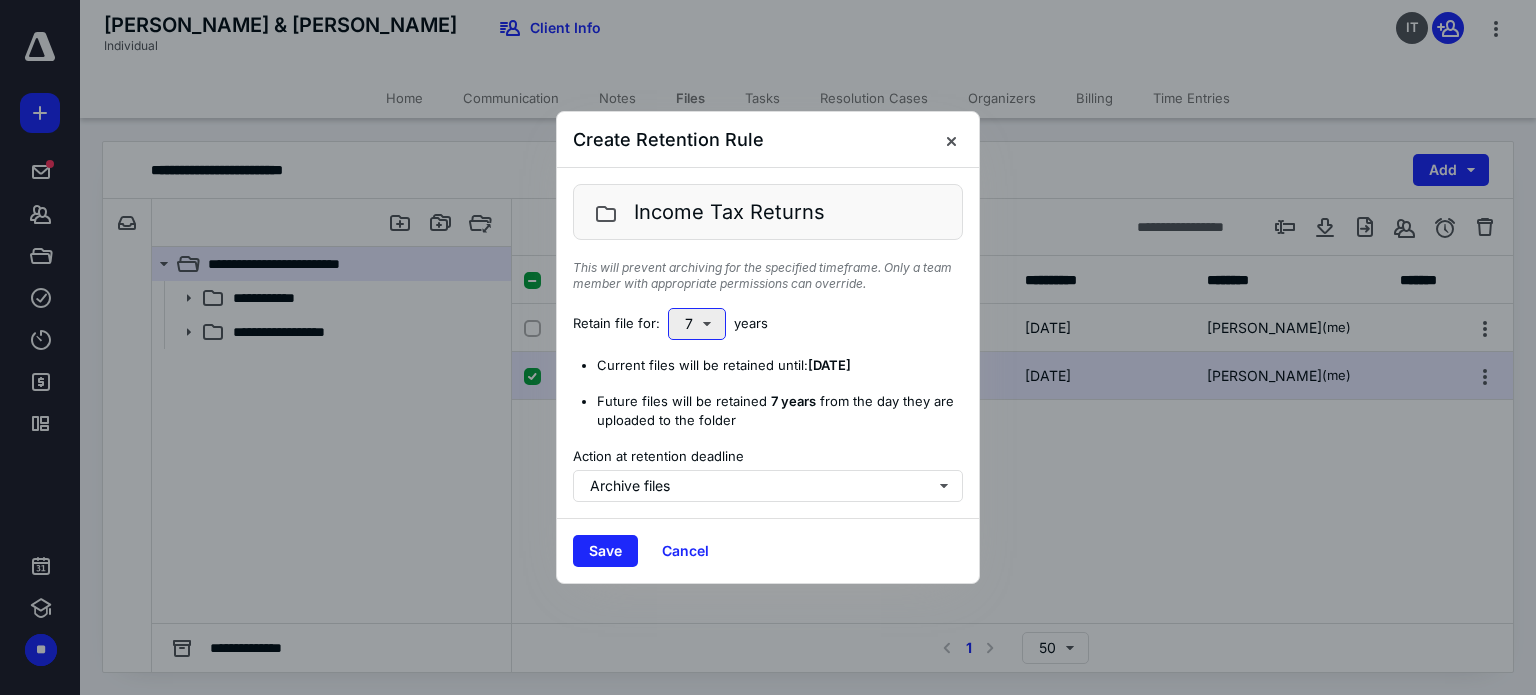 click on "7" at bounding box center (697, 324) 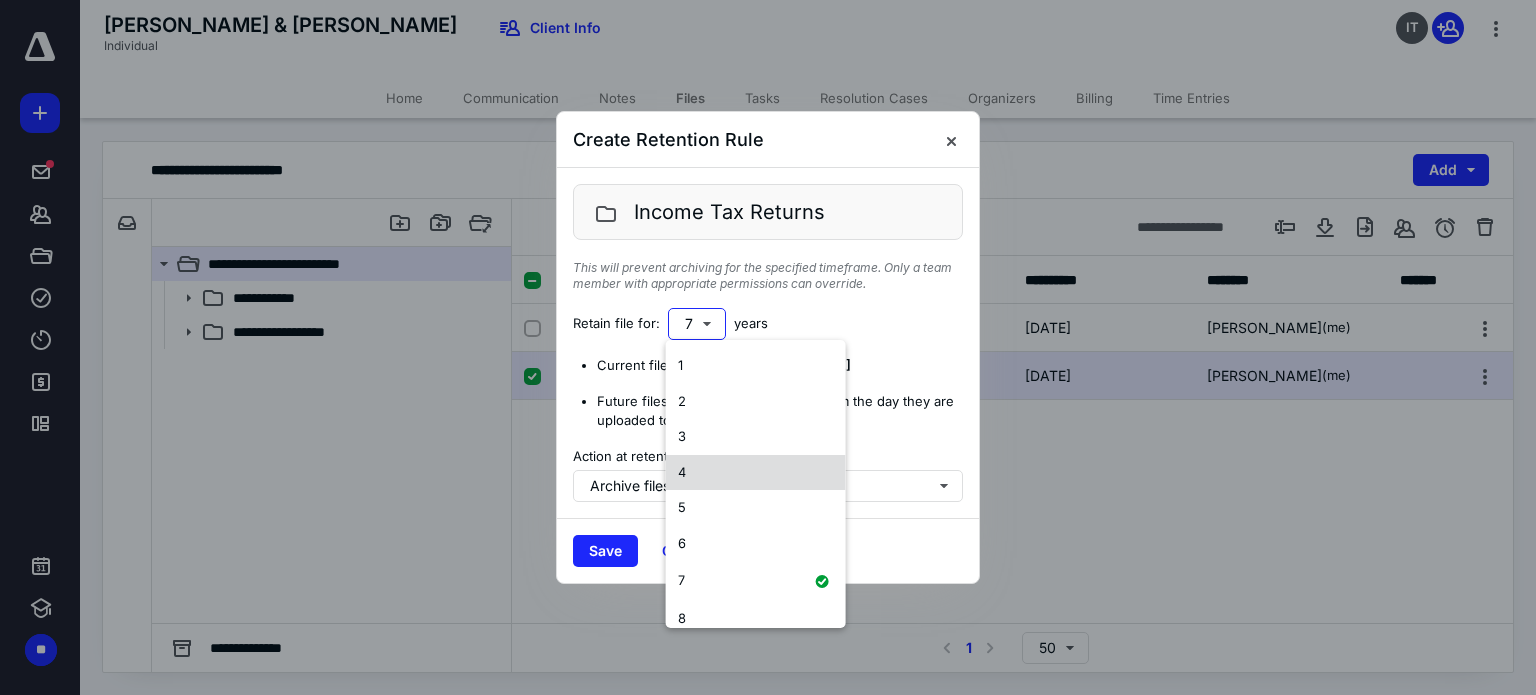 click on "4" at bounding box center (756, 473) 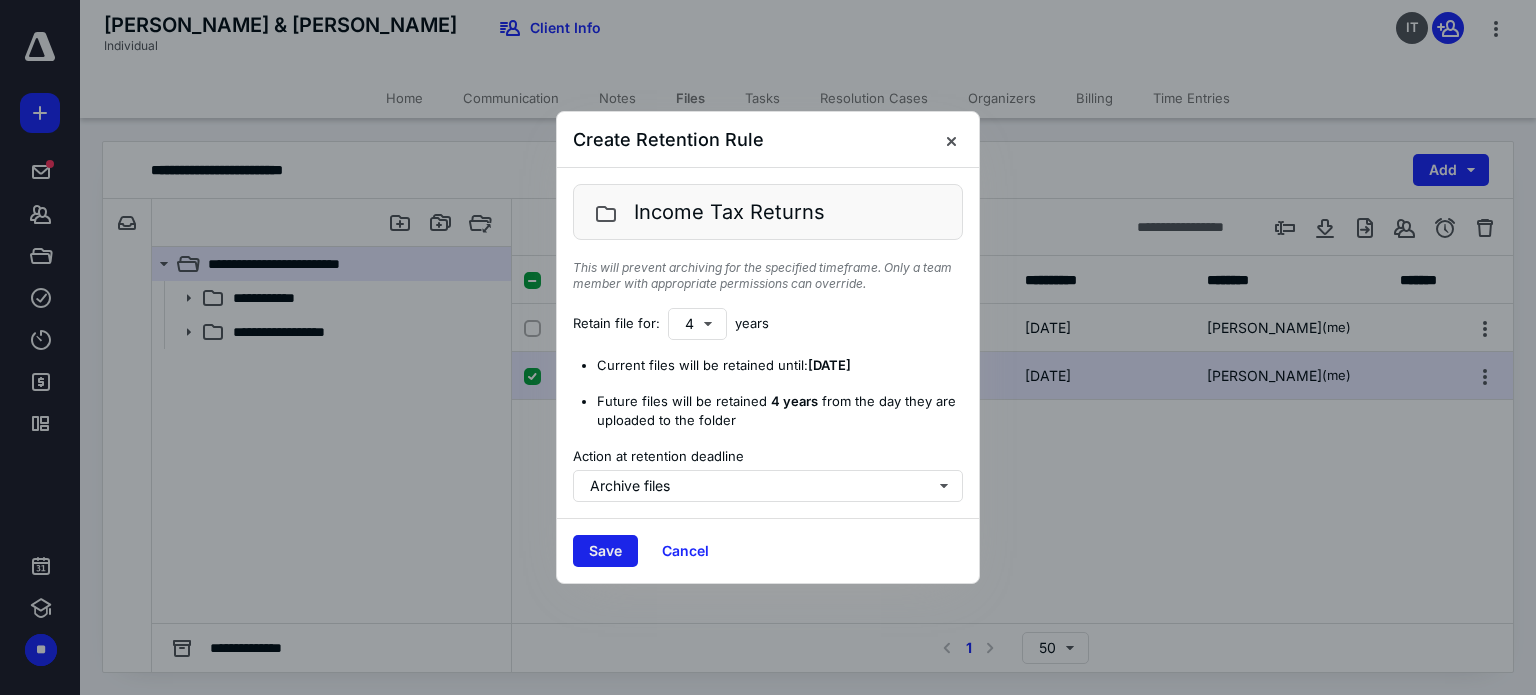 click on "Save" at bounding box center [605, 551] 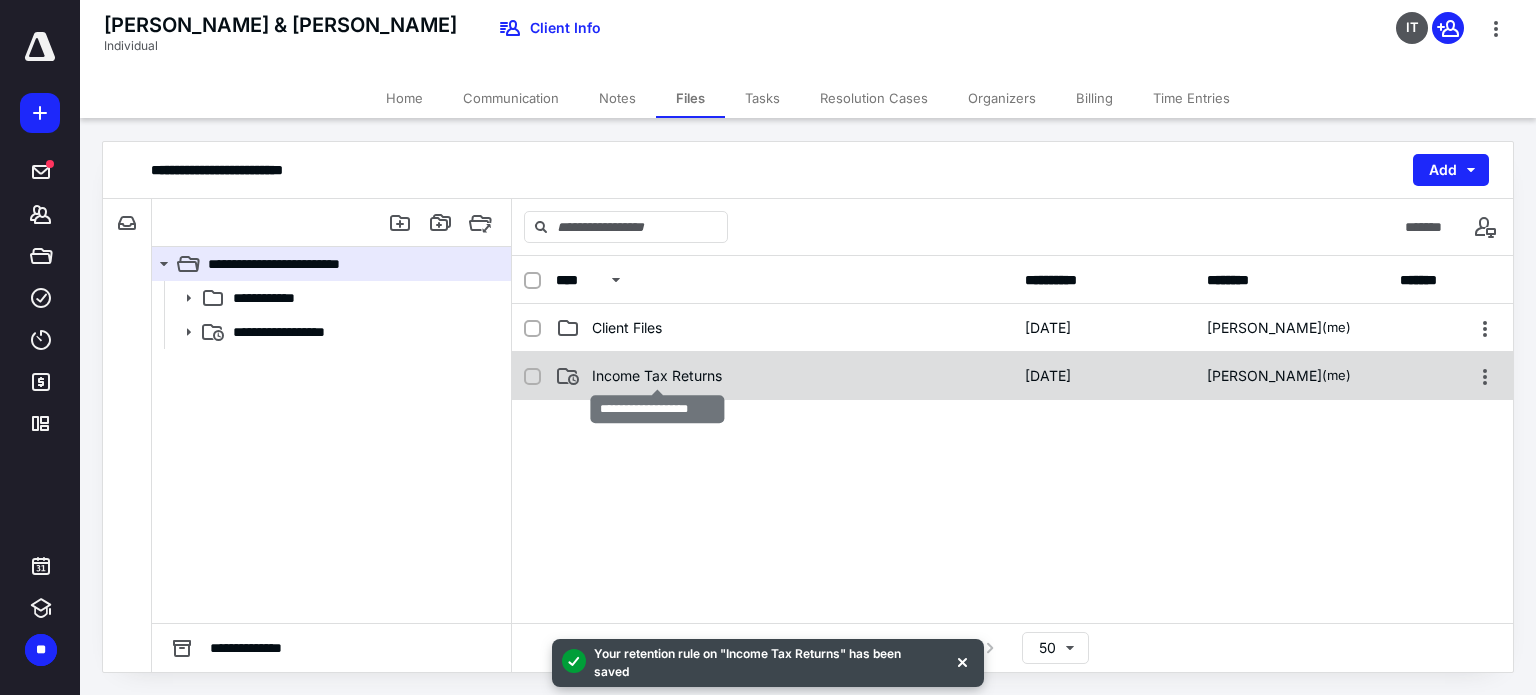click on "Income Tax Returns" at bounding box center [657, 376] 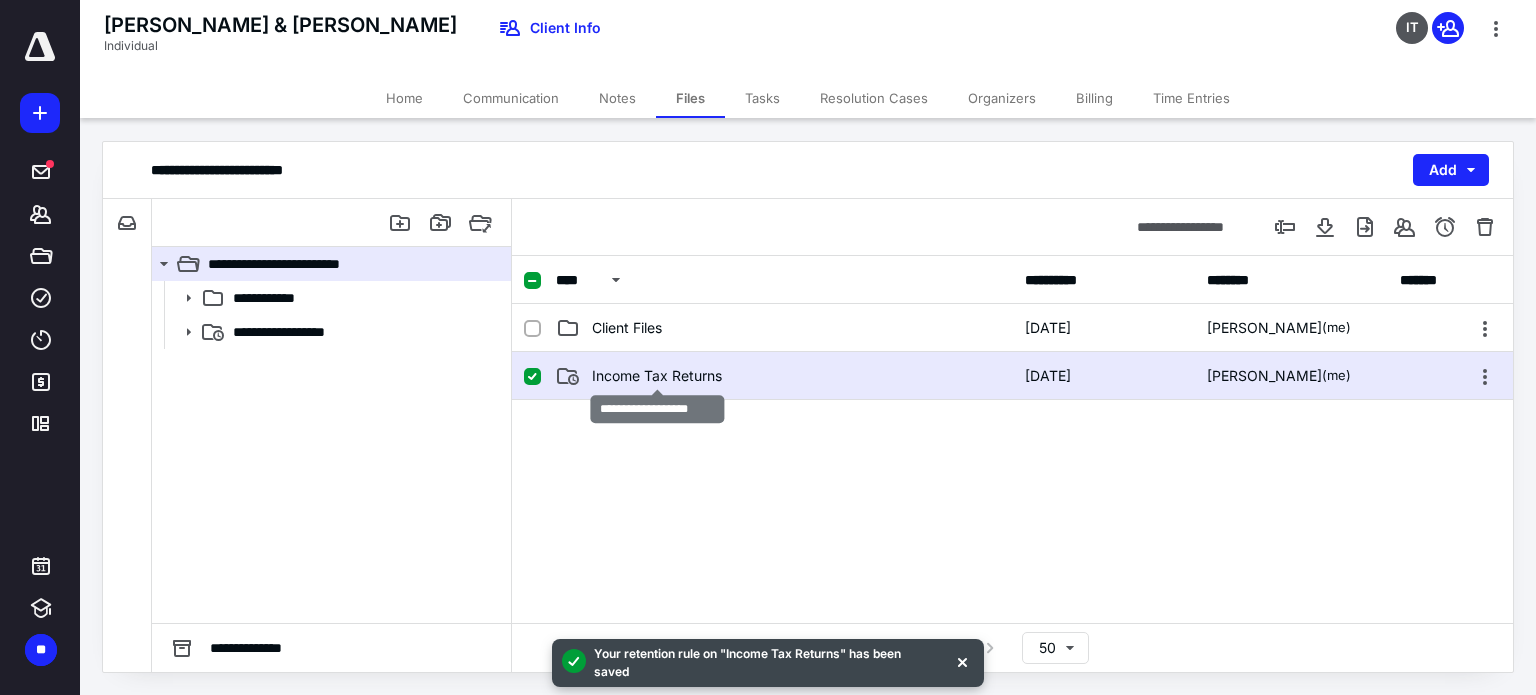 click on "Income Tax Returns" at bounding box center [657, 376] 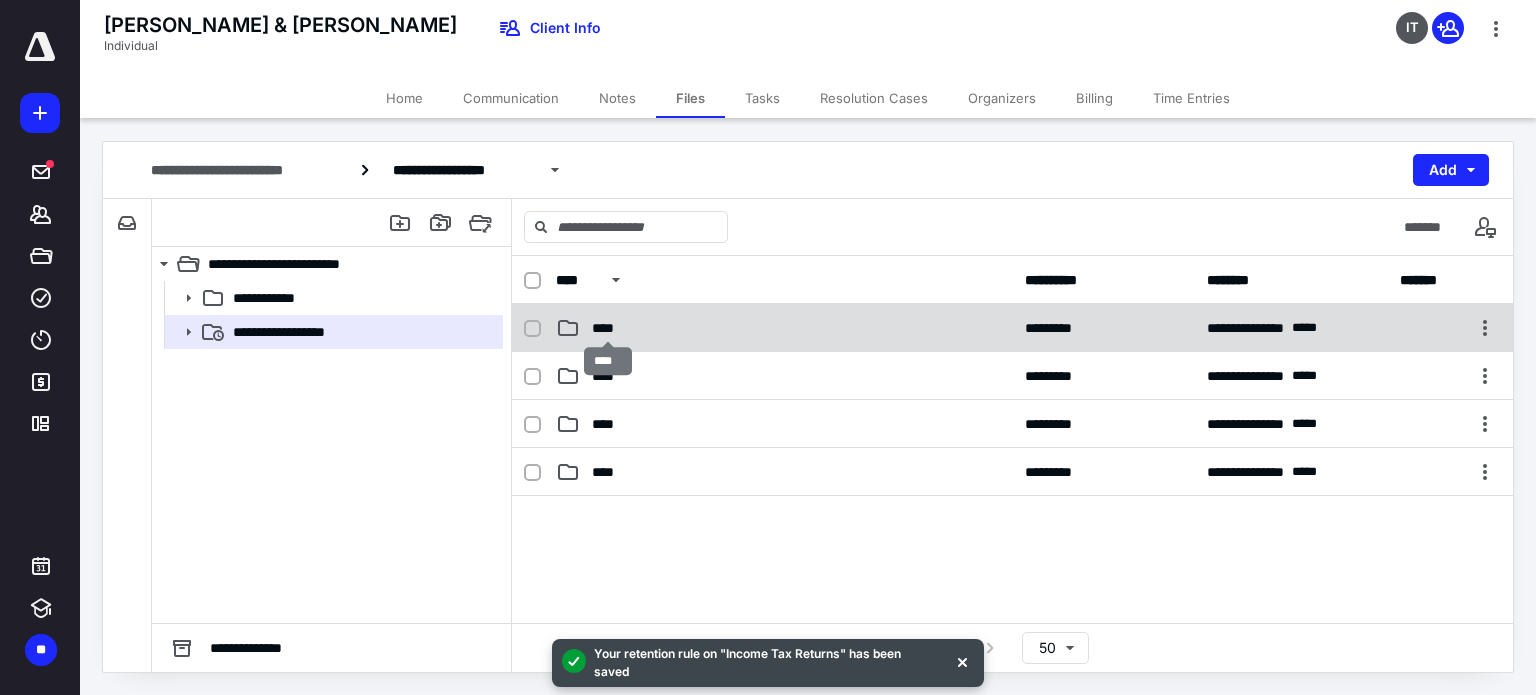 click on "****" at bounding box center (608, 328) 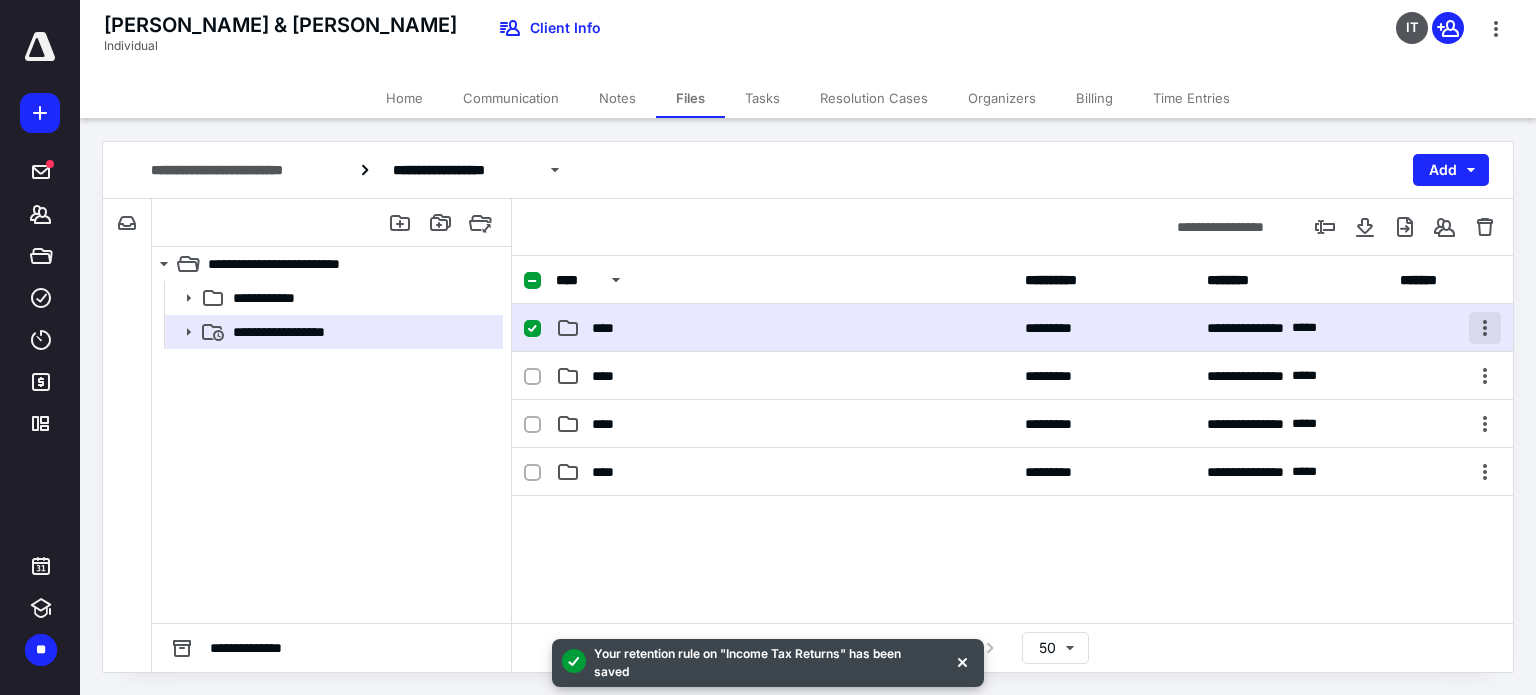 click at bounding box center (1485, 328) 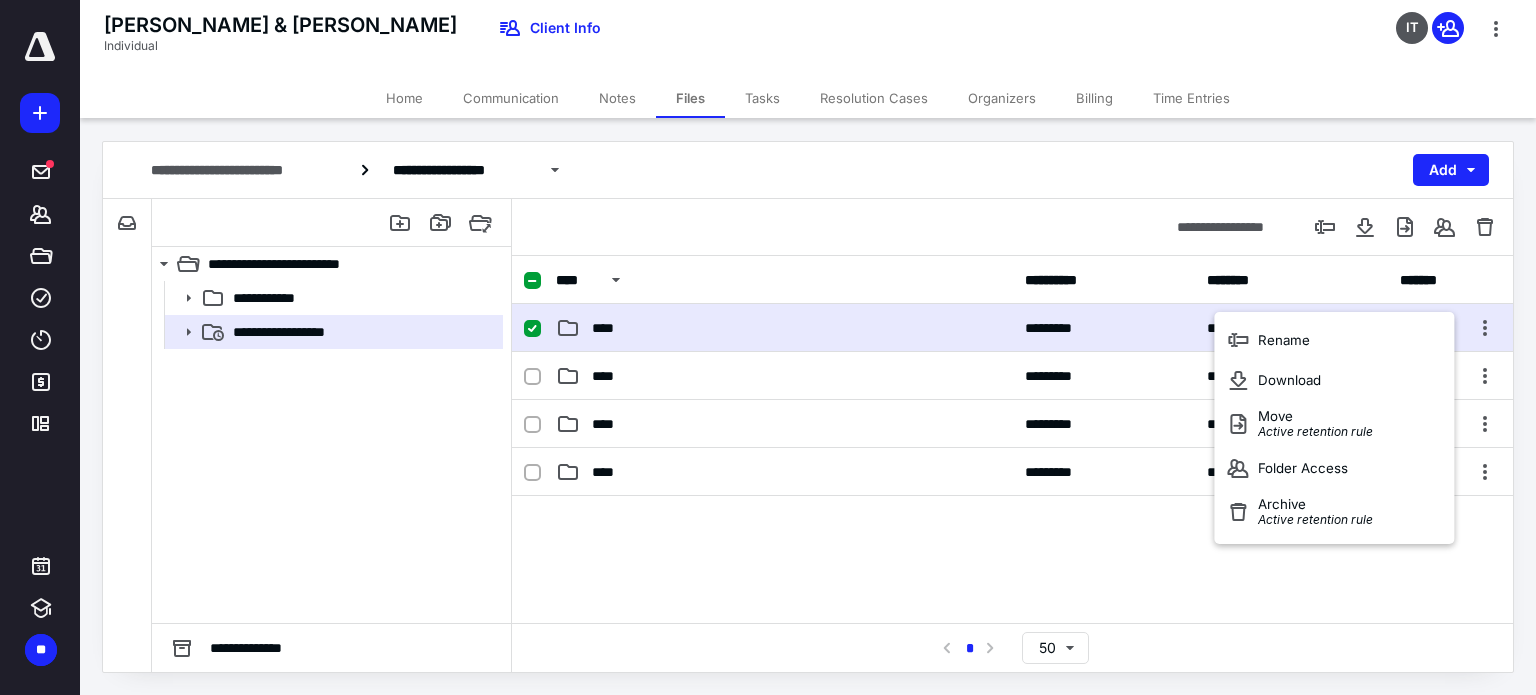click at bounding box center [1012, 646] 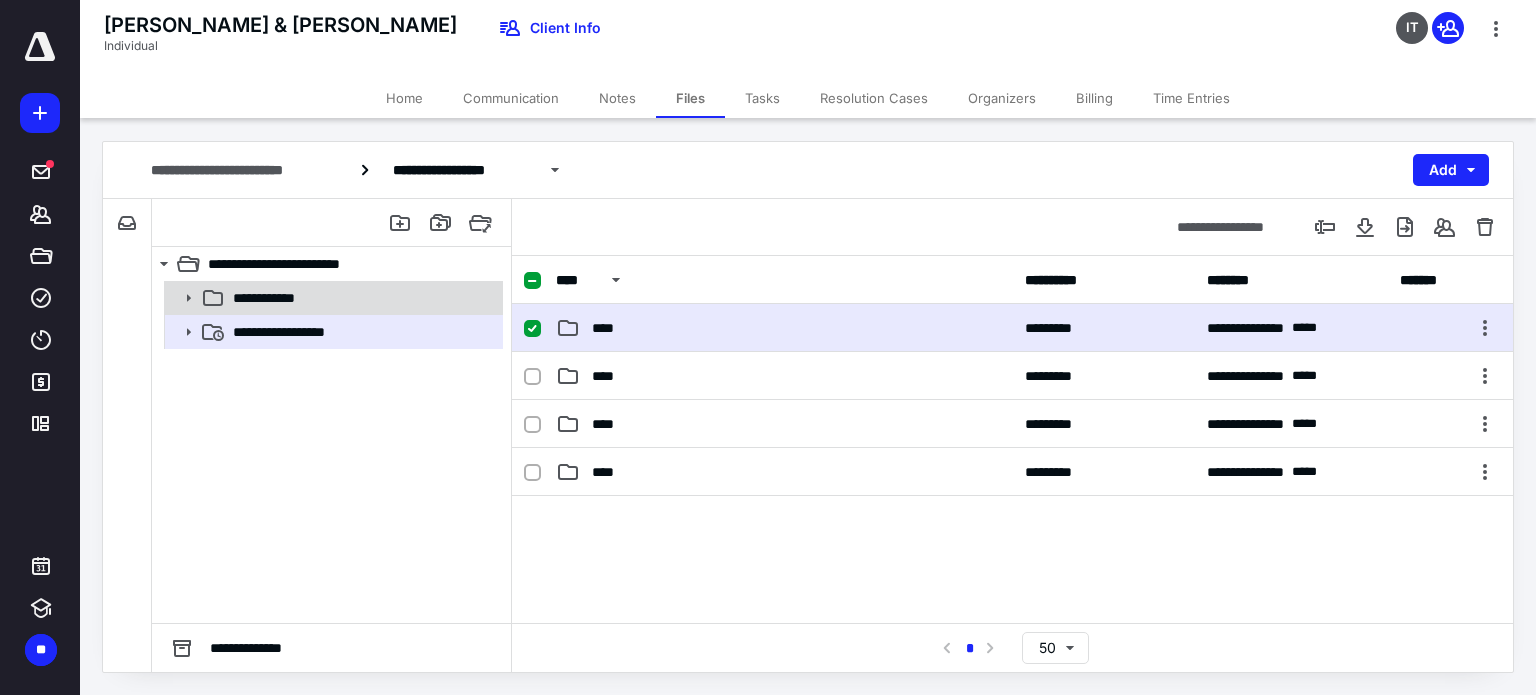 click on "**********" at bounding box center [269, 298] 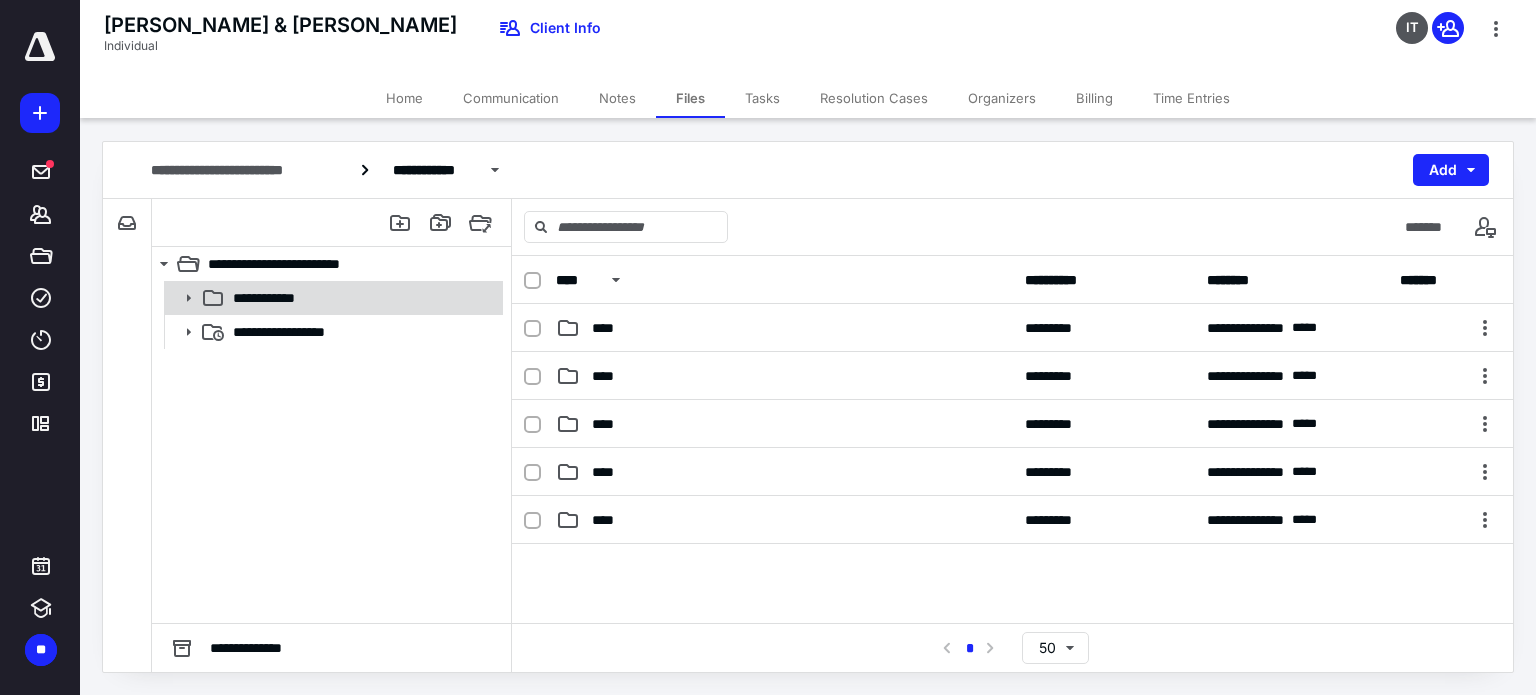 click on "**********" at bounding box center (269, 298) 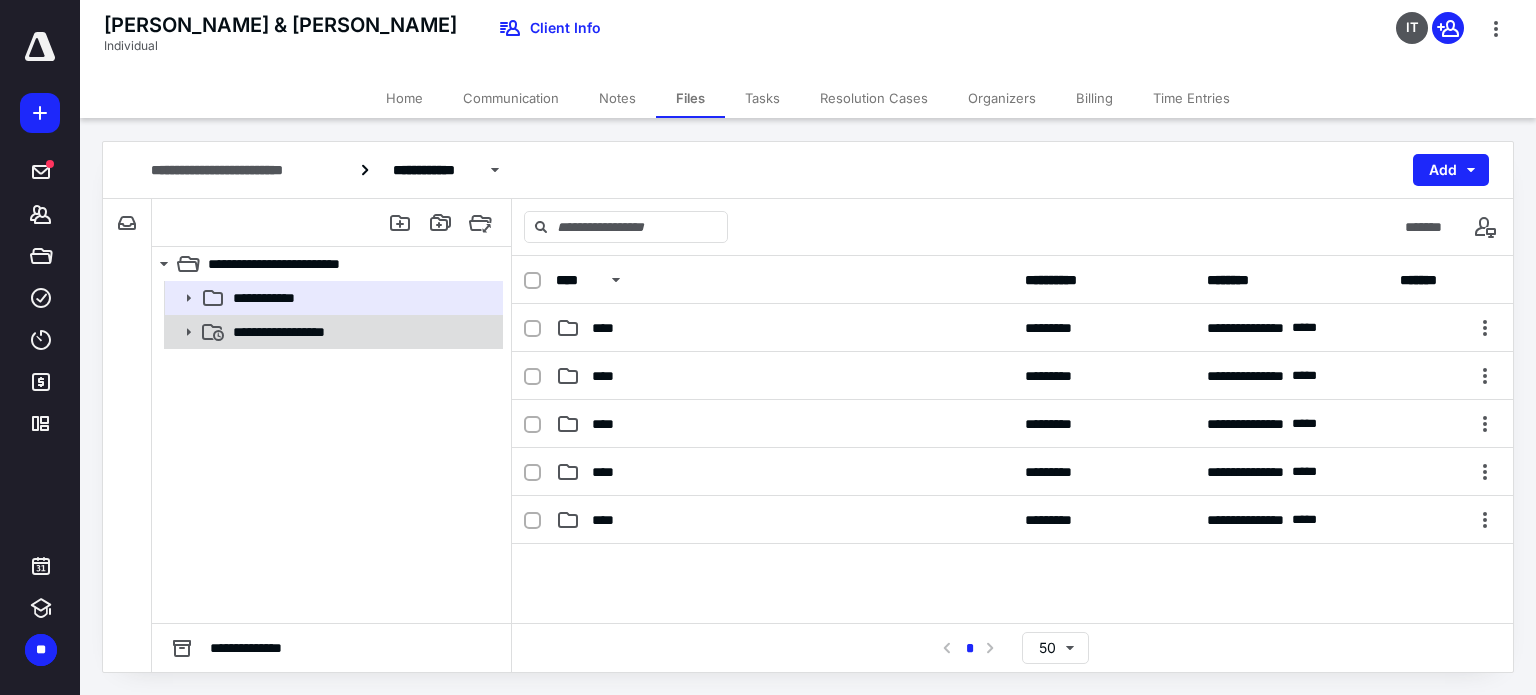 click on "**********" at bounding box center (298, 332) 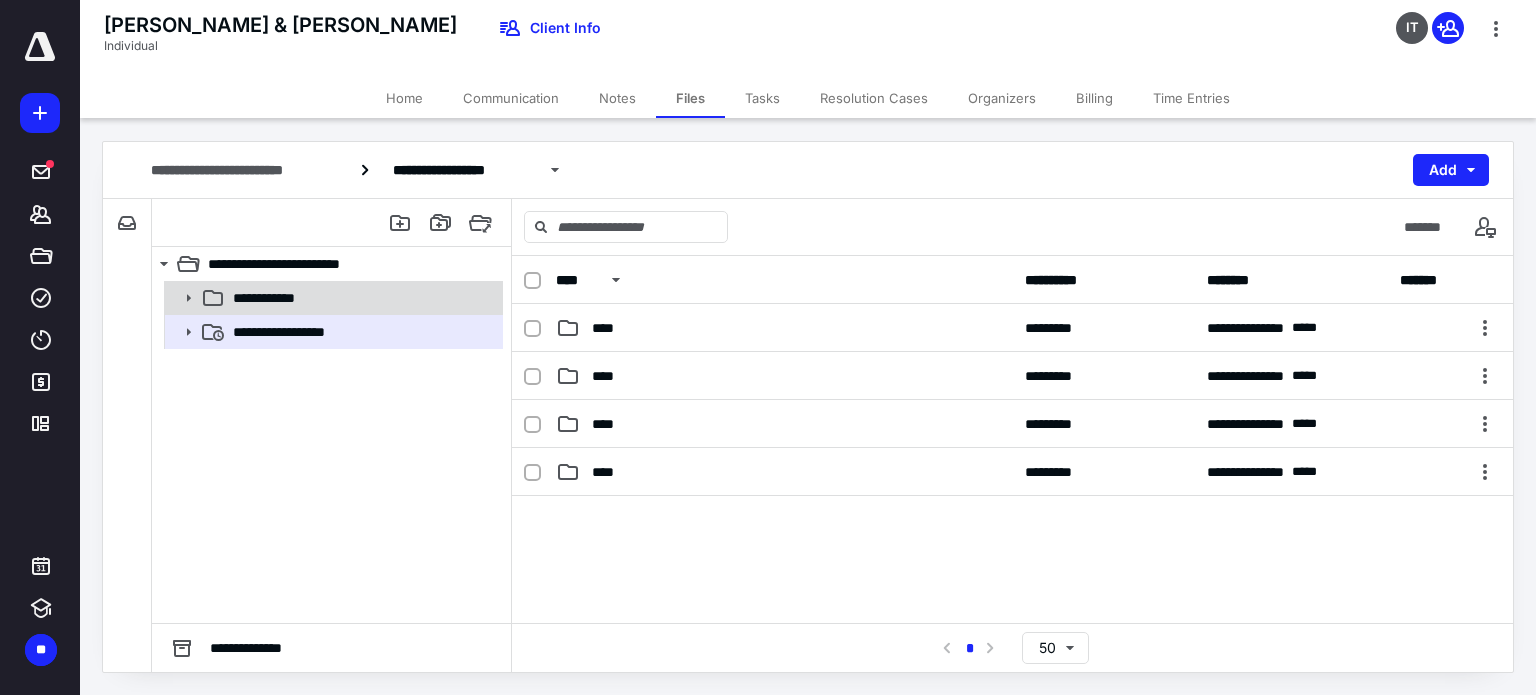 click on "**********" at bounding box center [269, 298] 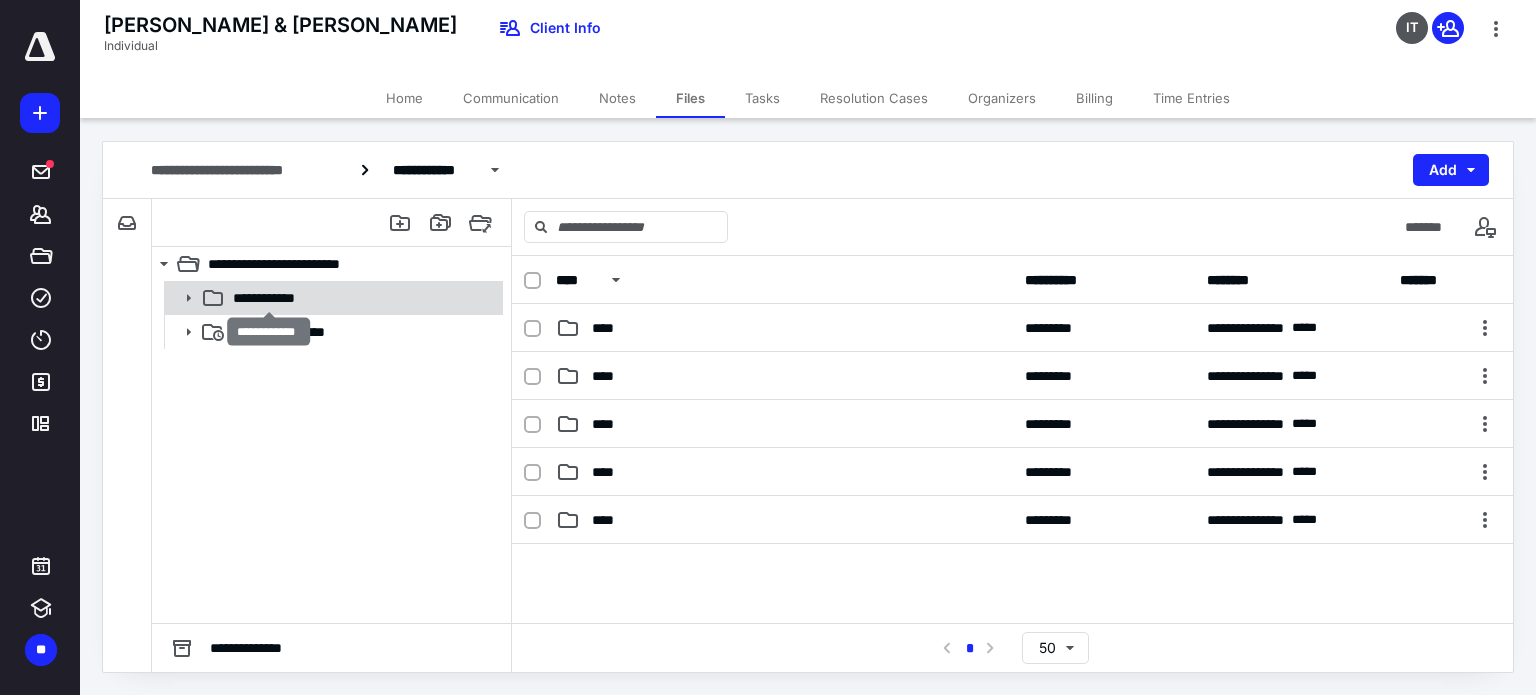 click on "**********" at bounding box center (269, 298) 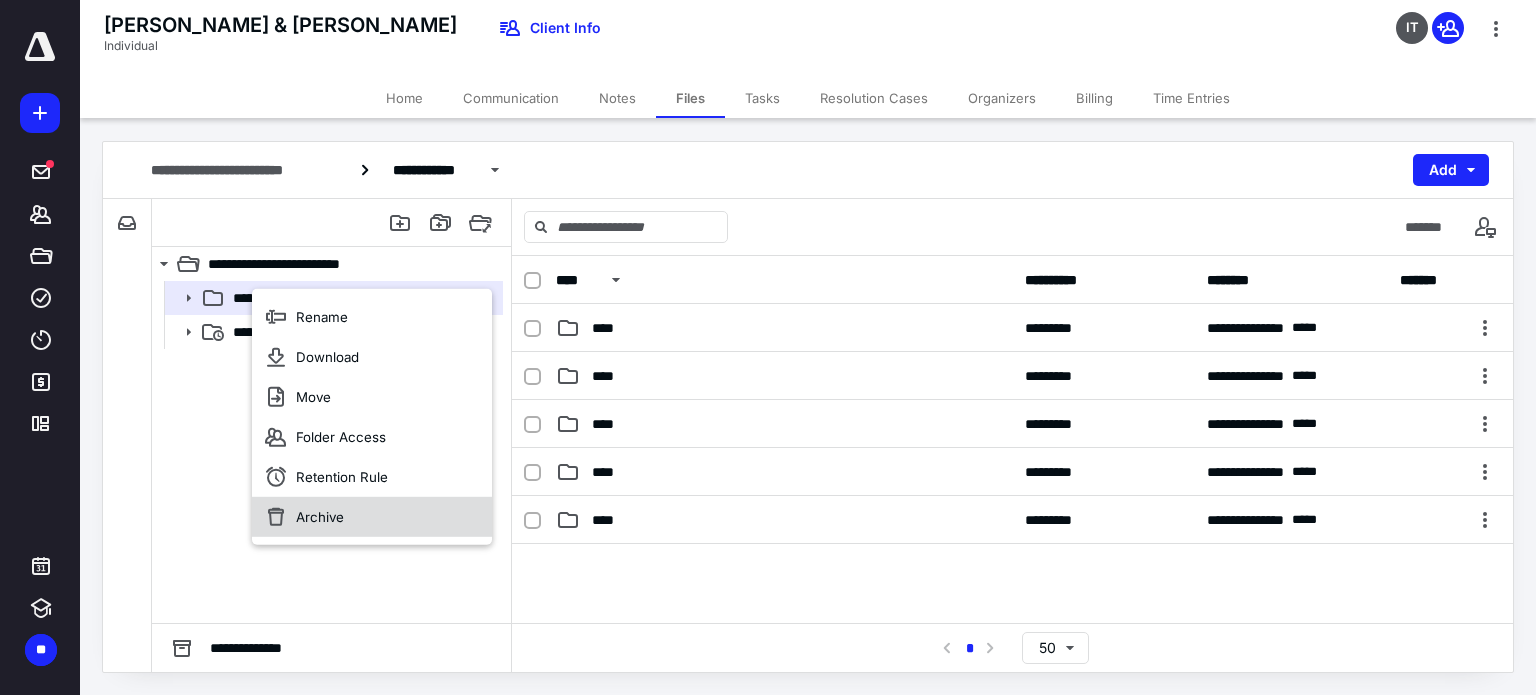 click on "Archive" at bounding box center [320, 517] 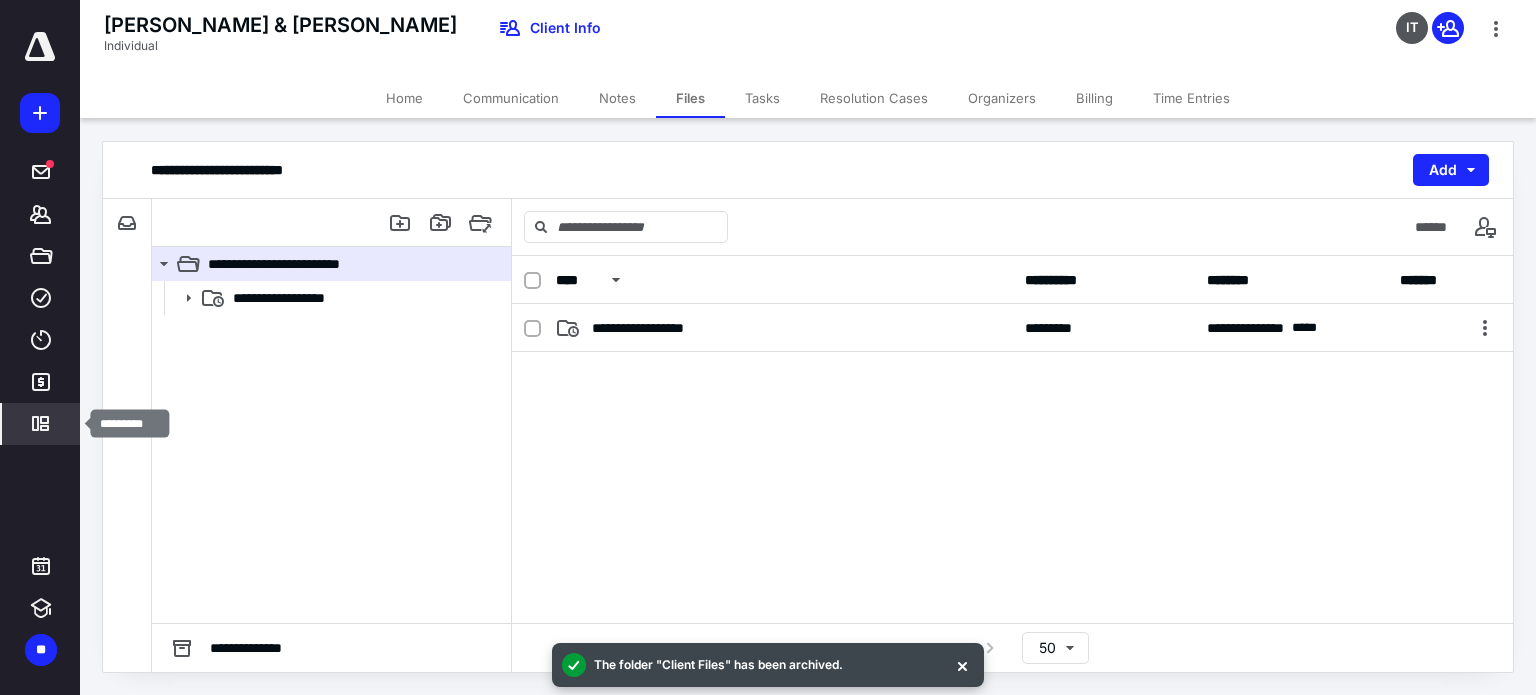 click 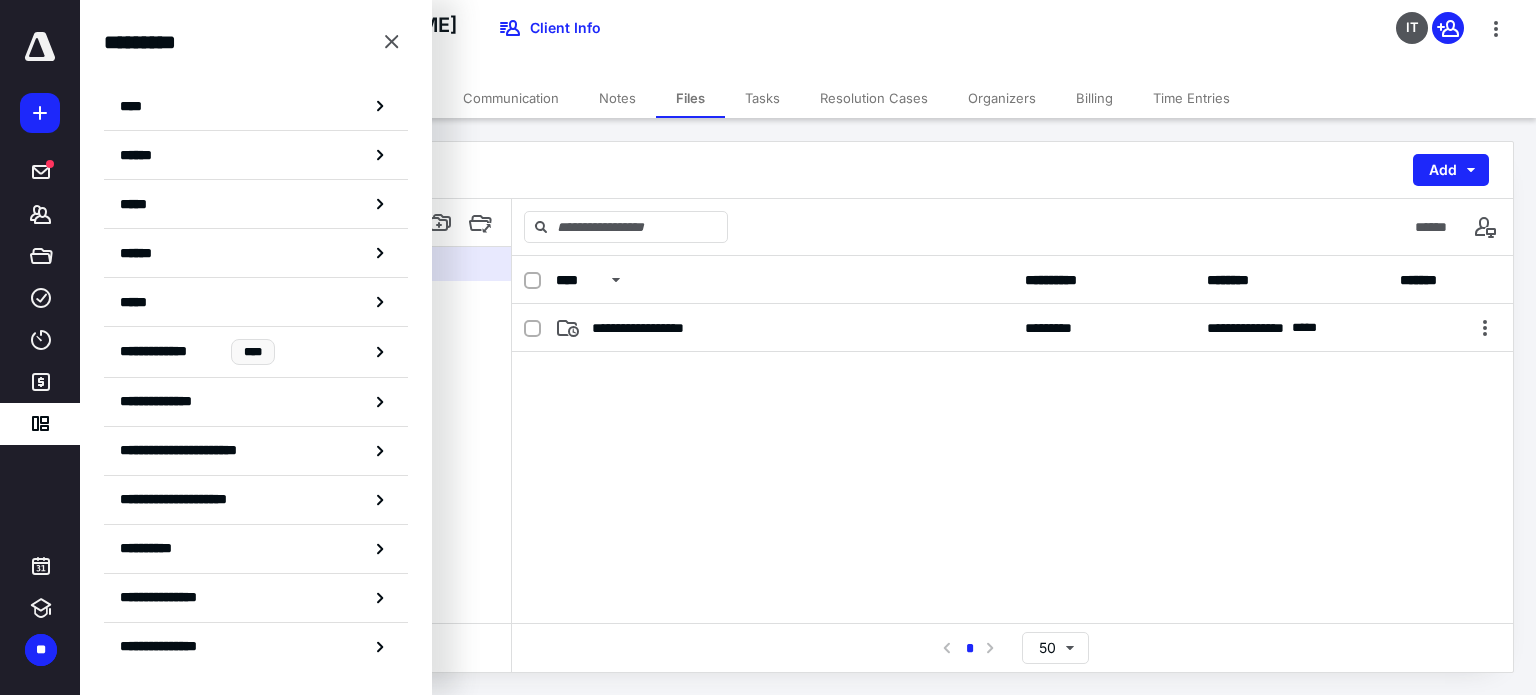 click at bounding box center [1012, 502] 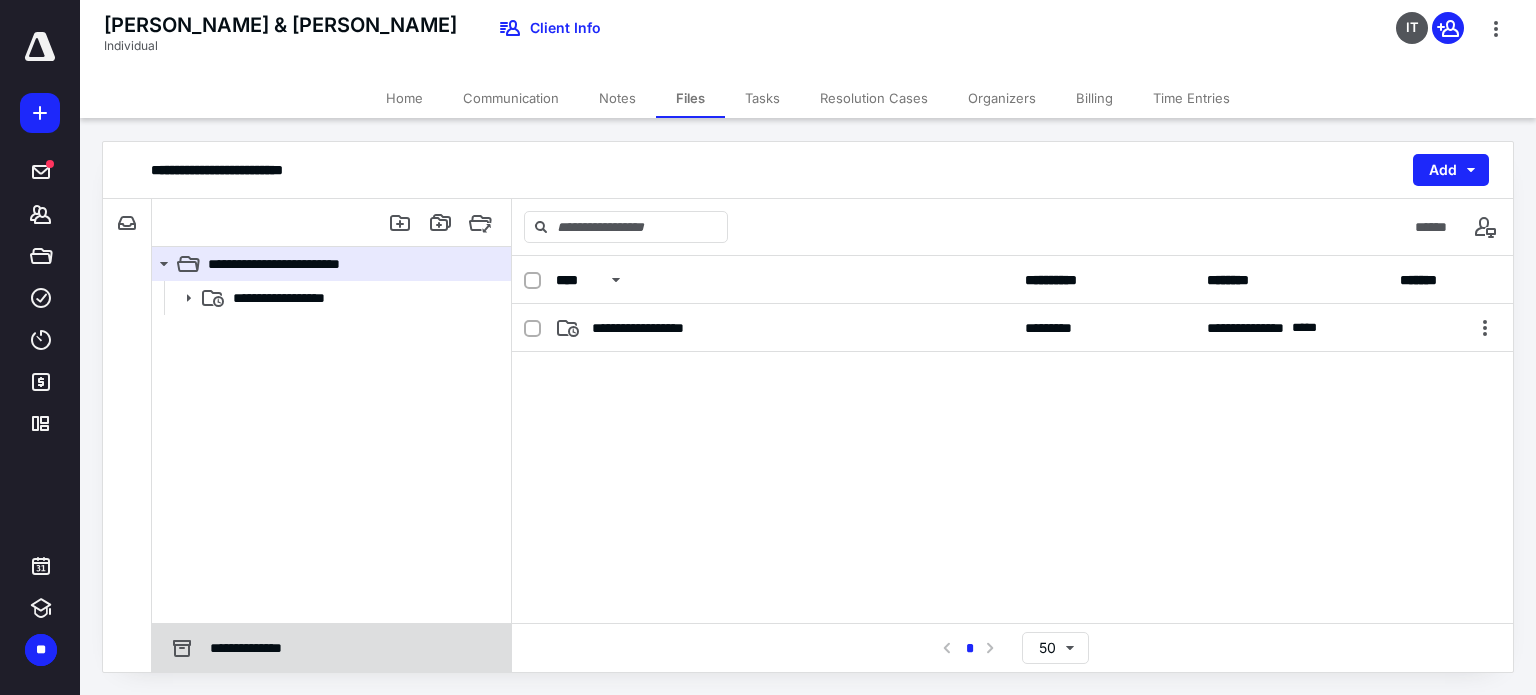 click on "**********" at bounding box center [255, 648] 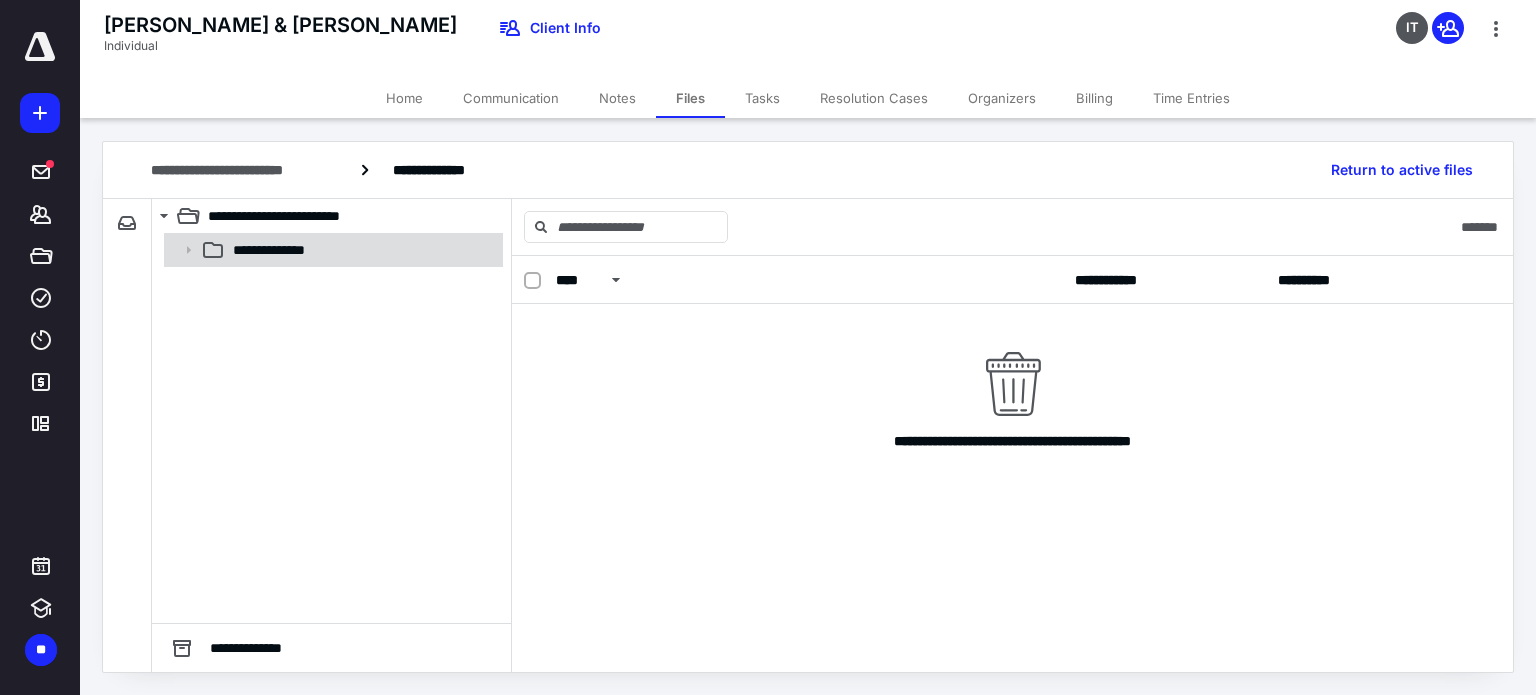 click 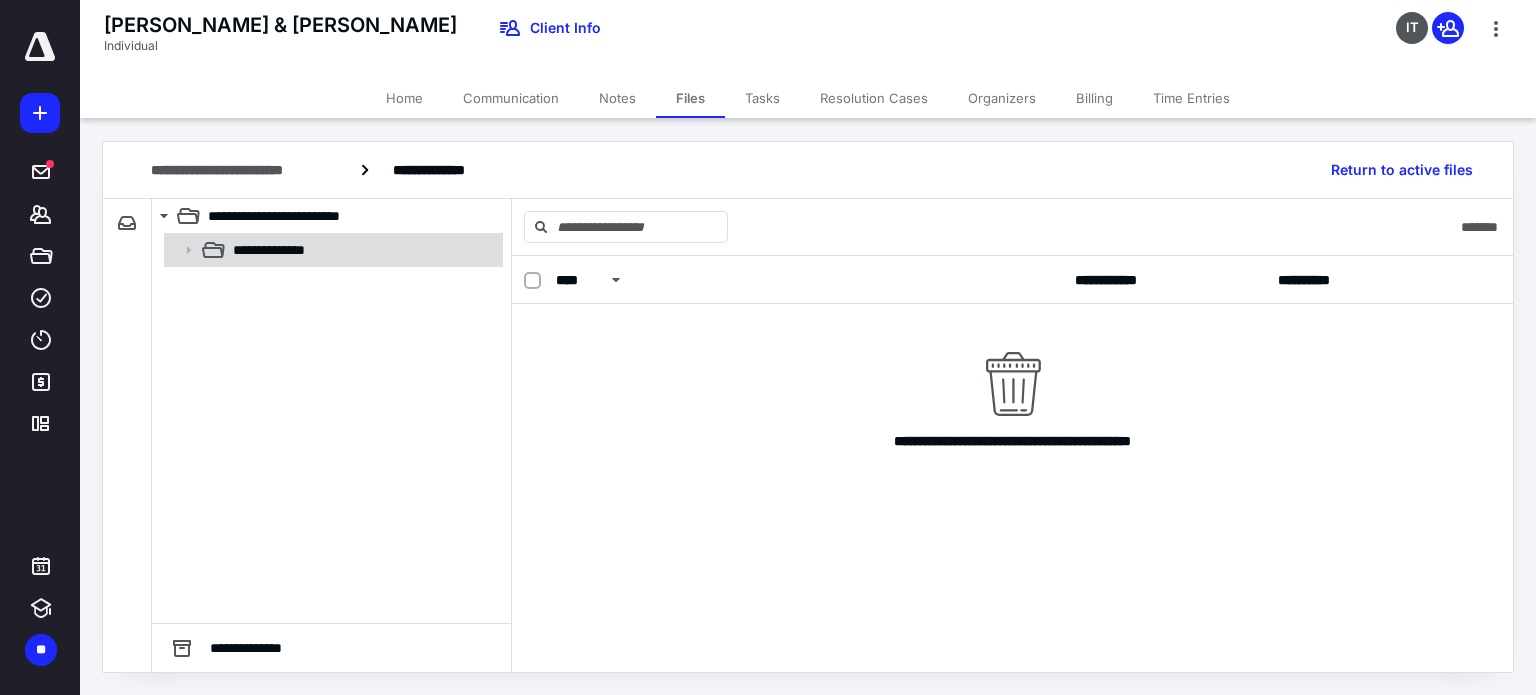 click 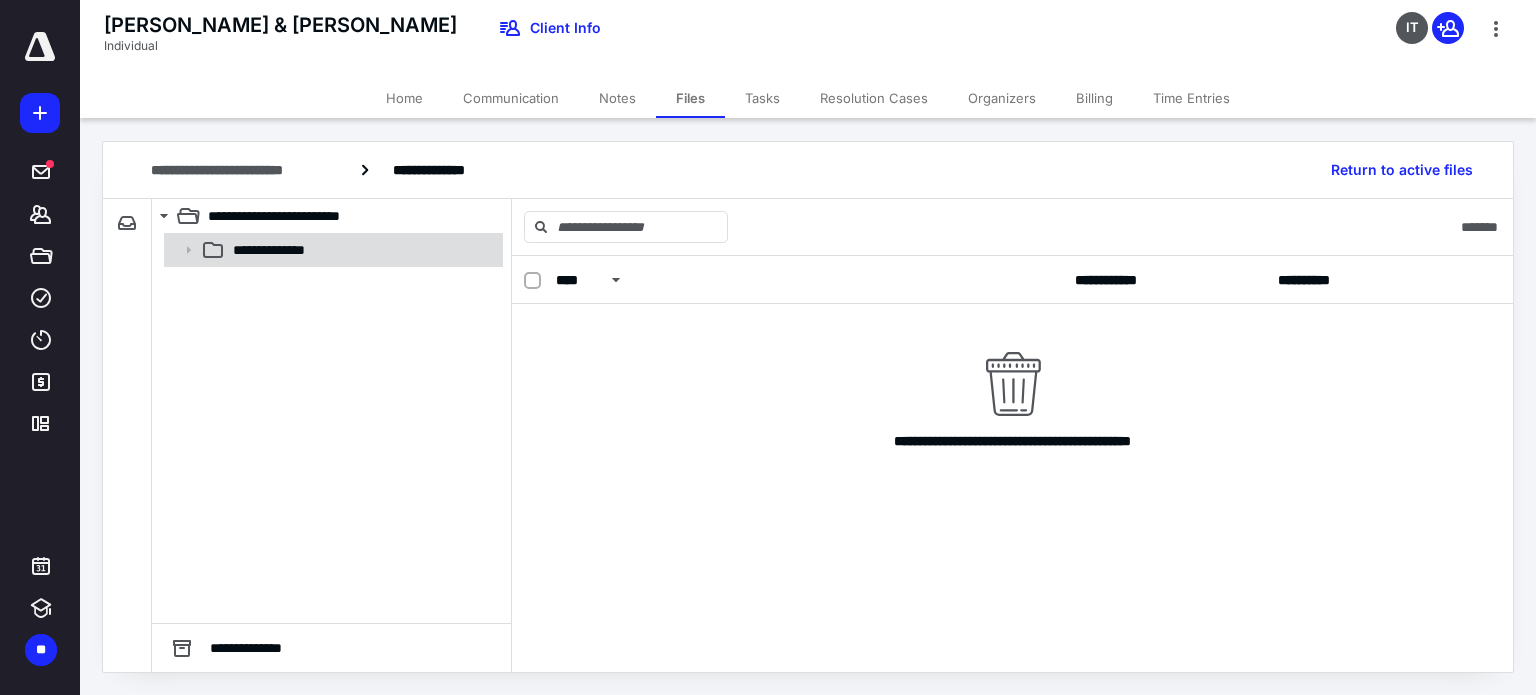 click 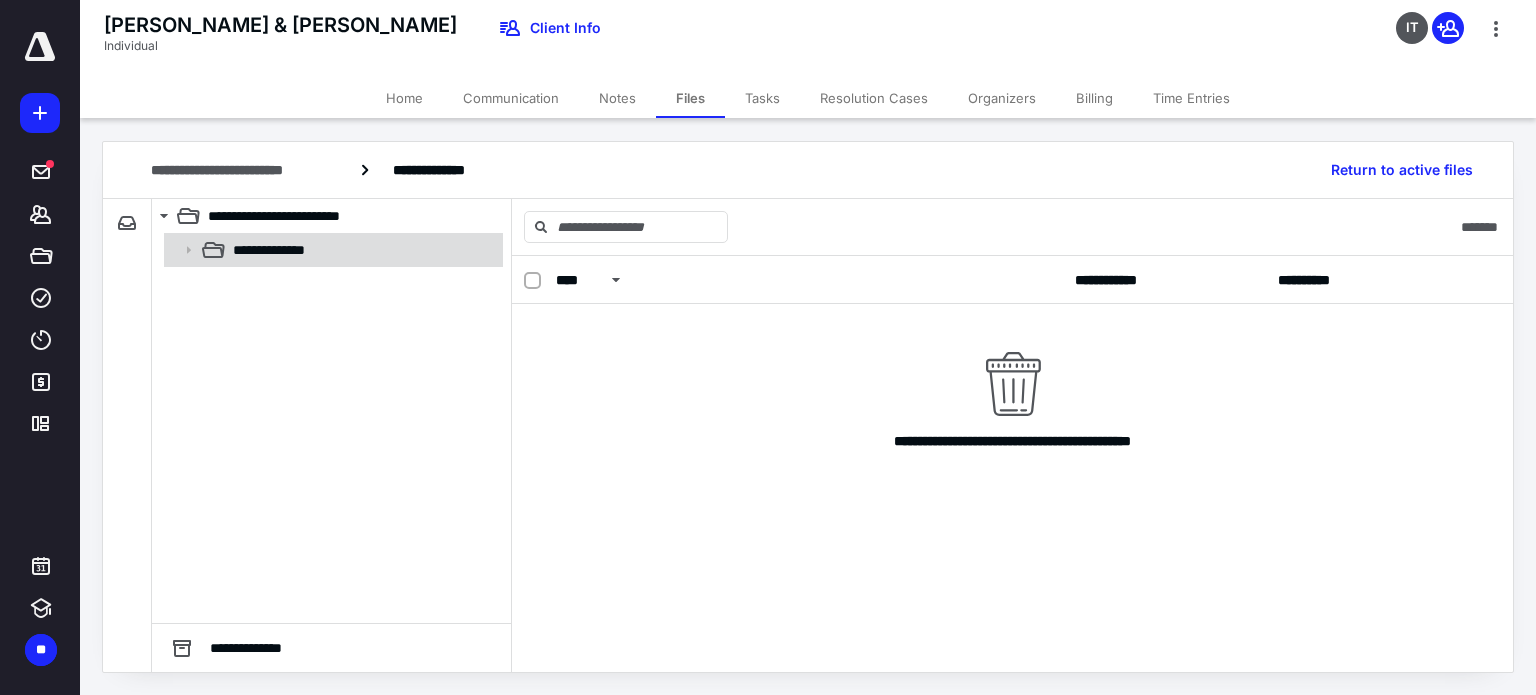 click 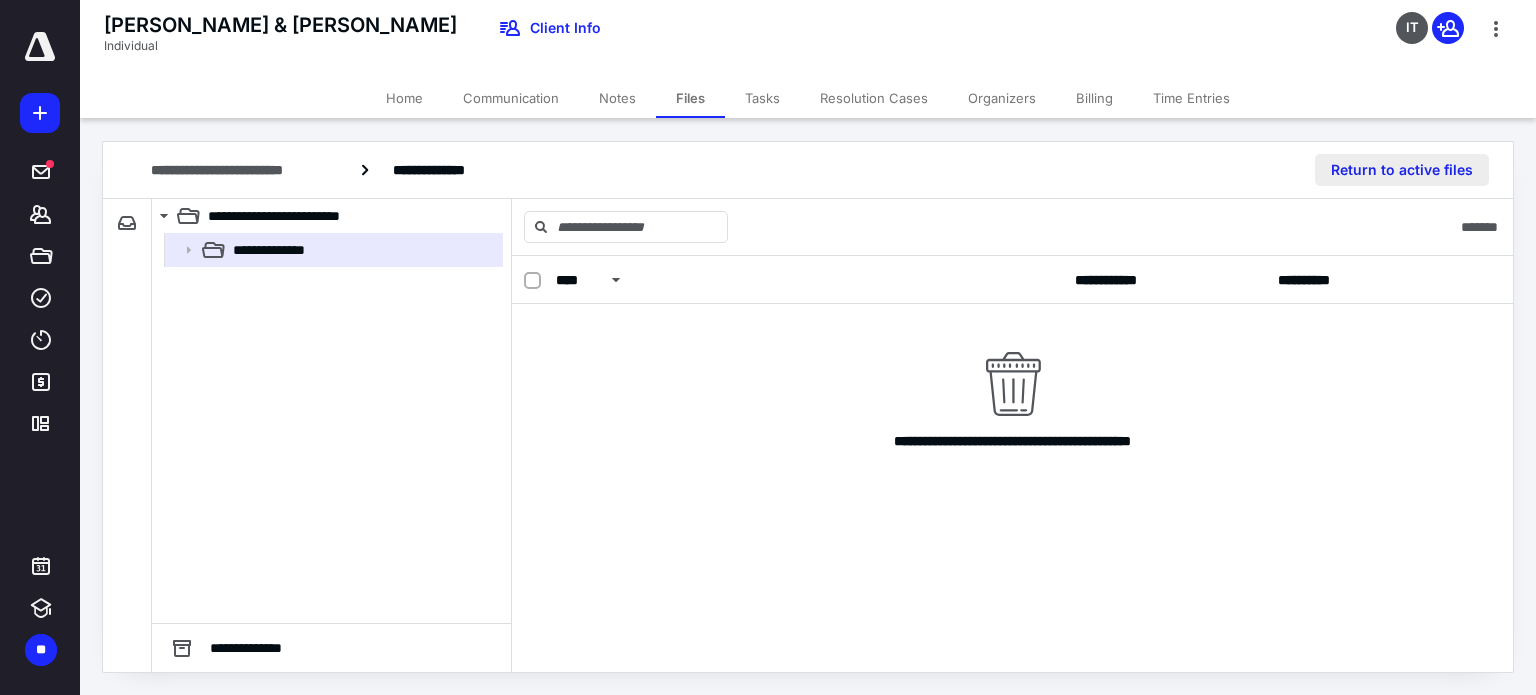 click on "Return to active files" at bounding box center (1402, 170) 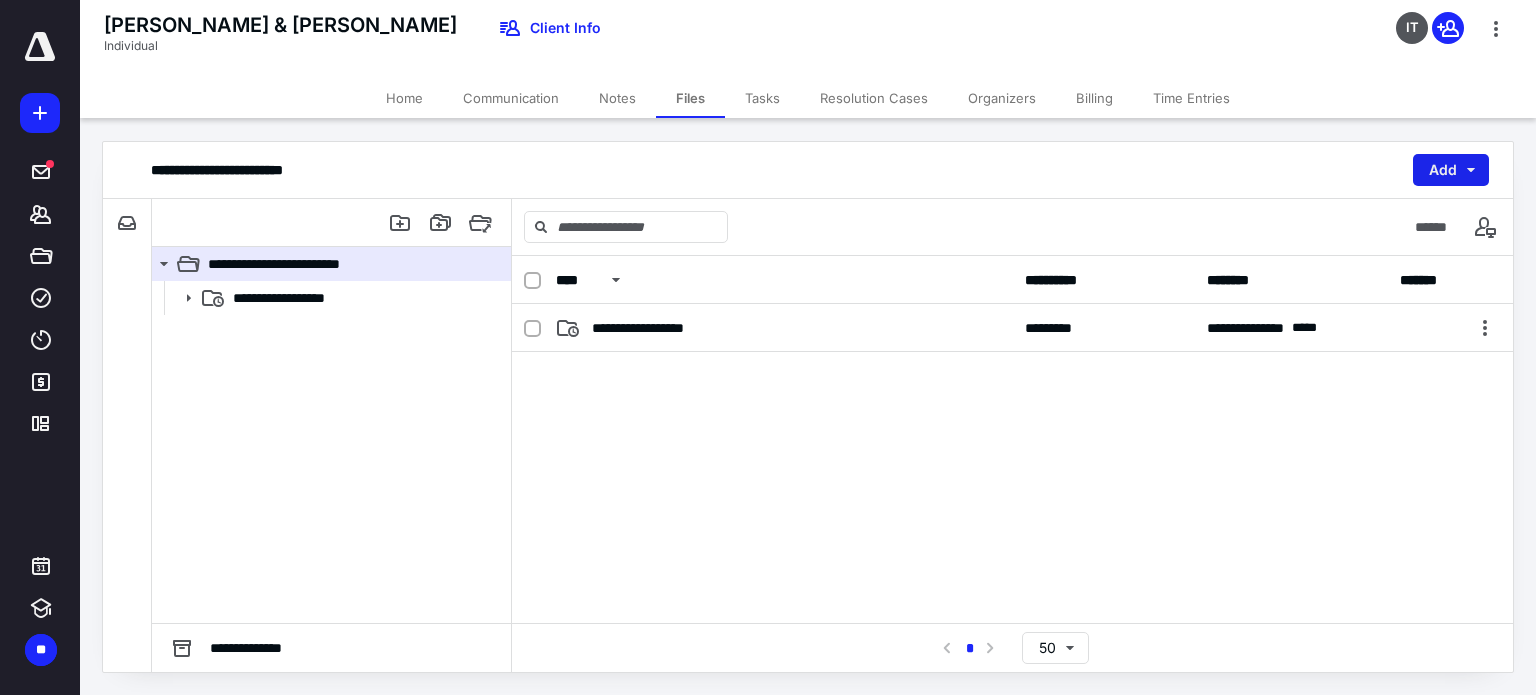 click on "Add" at bounding box center [1451, 170] 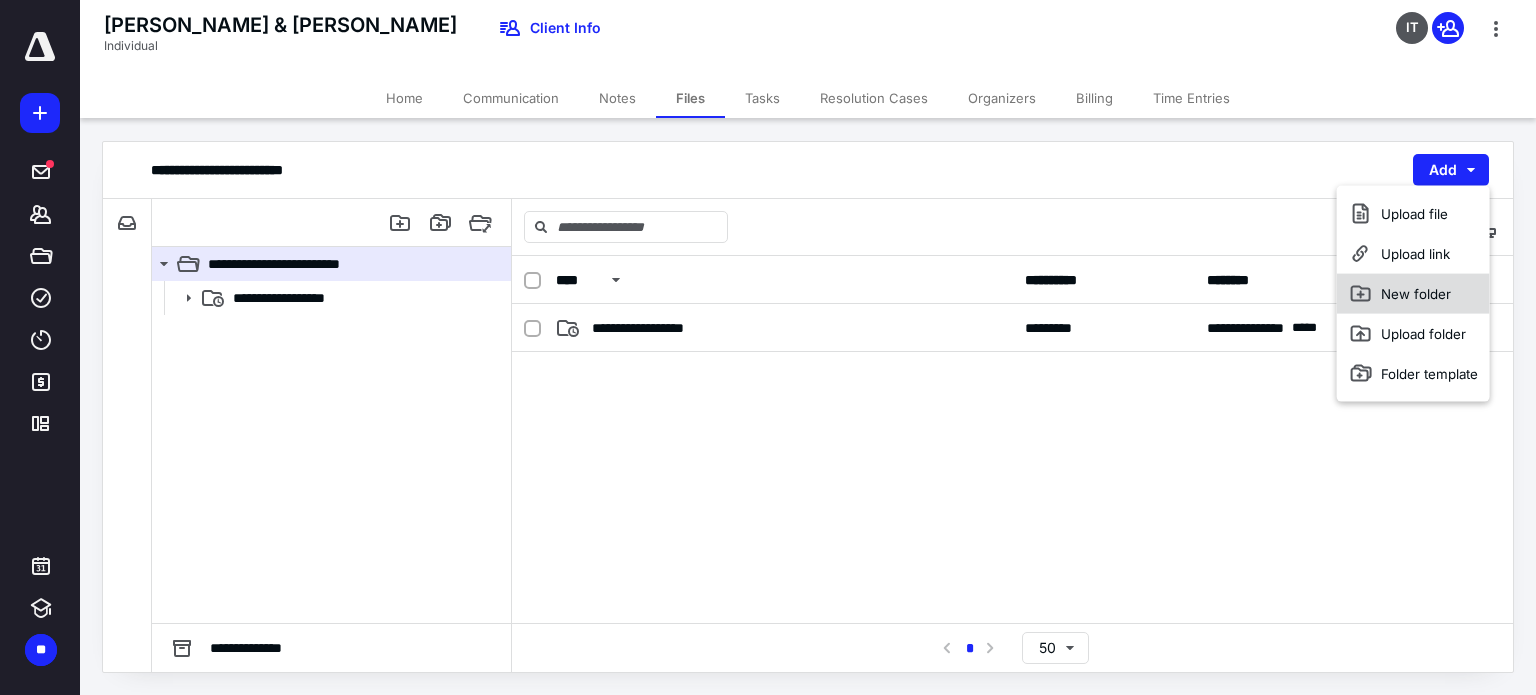 click on "New folder" at bounding box center [1413, 294] 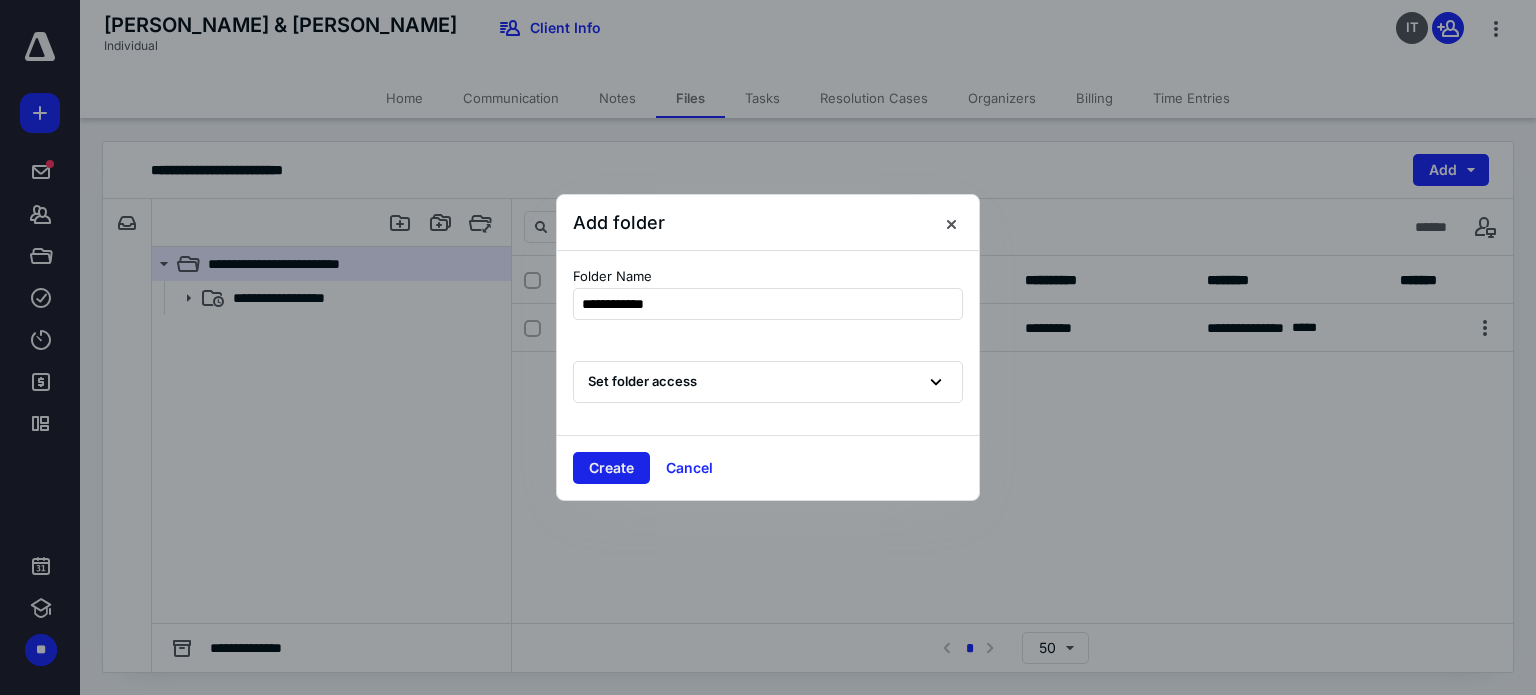 type on "**********" 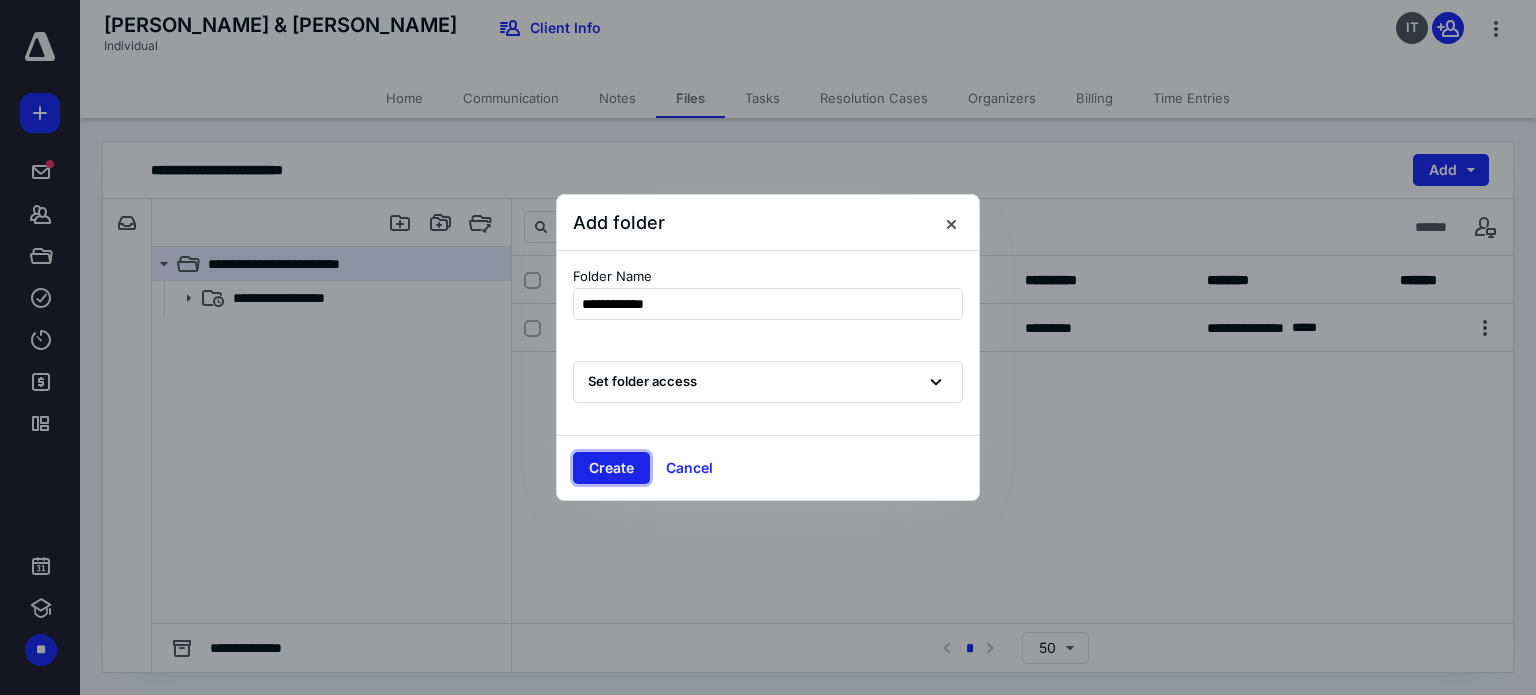 click on "Create" at bounding box center (611, 468) 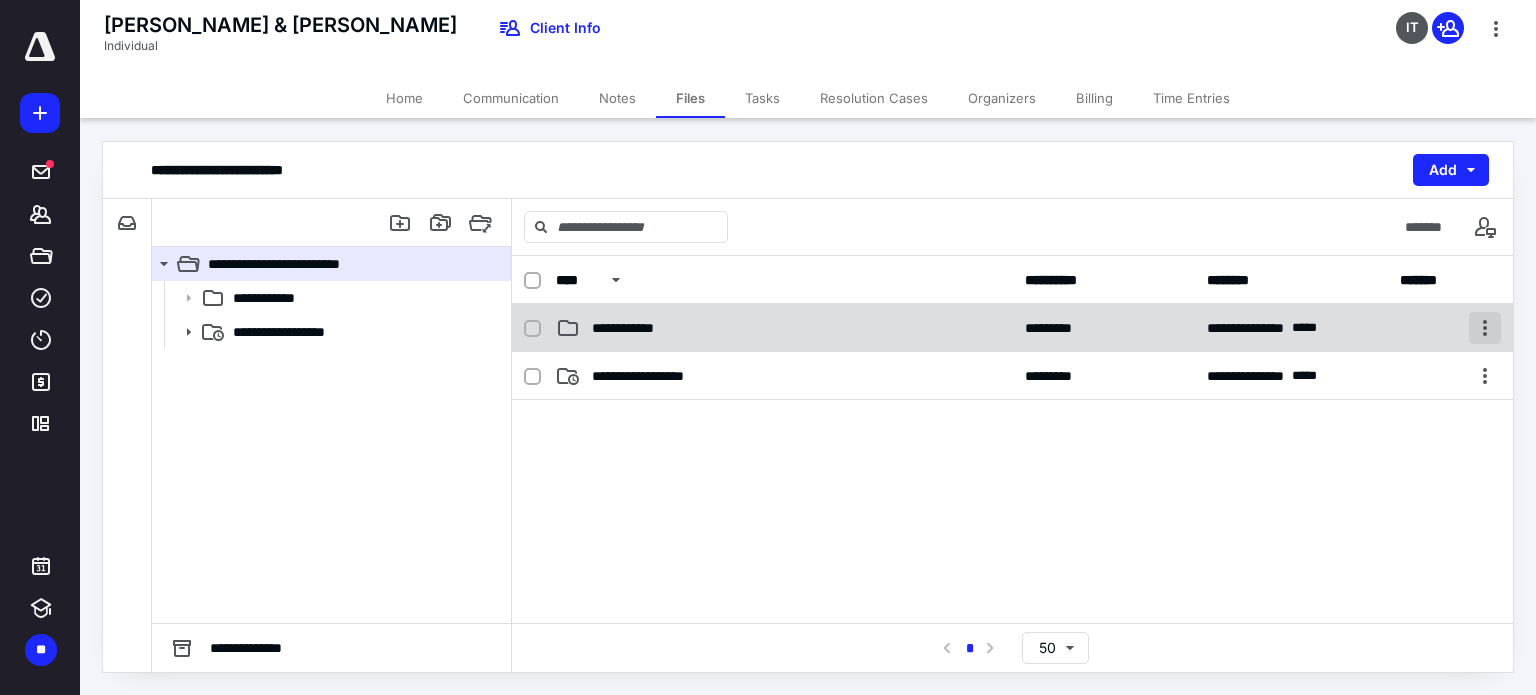 click at bounding box center (1485, 328) 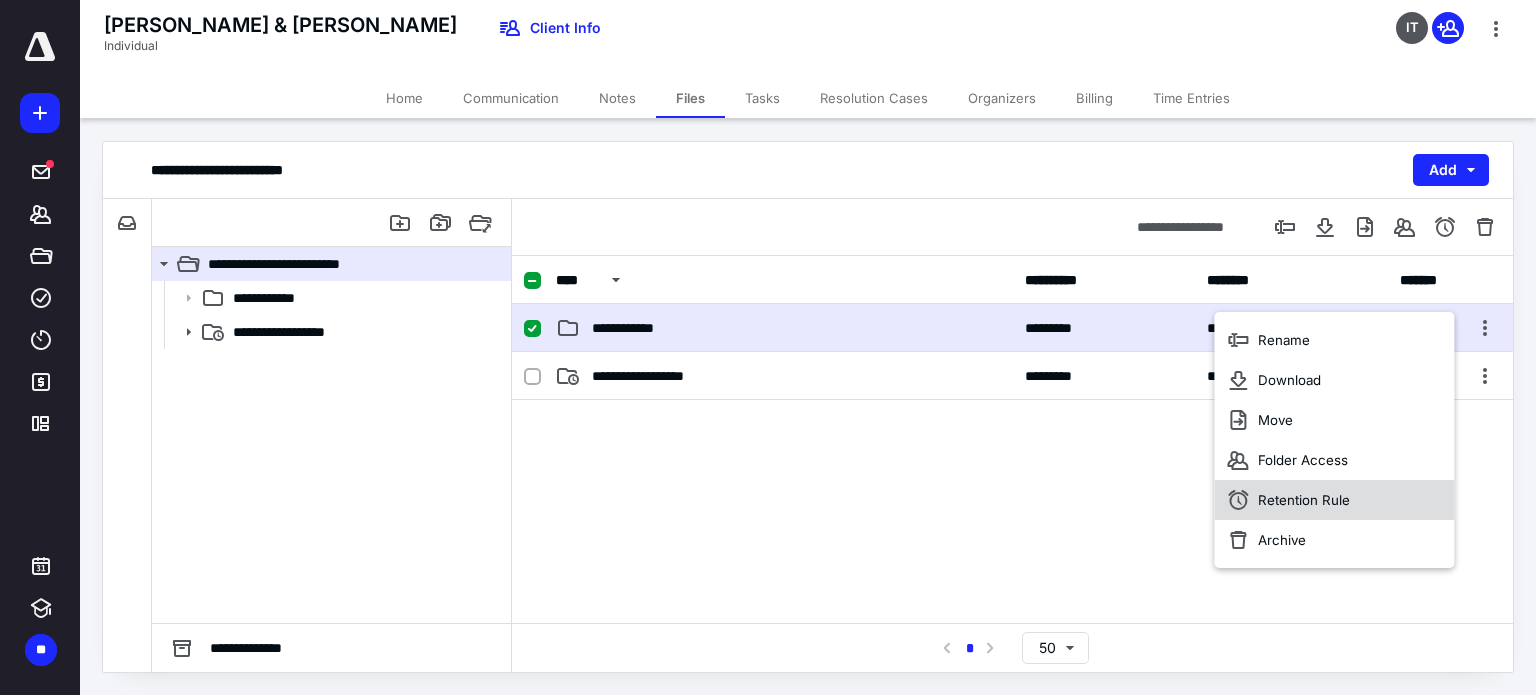click on "Retention Rule" at bounding box center [1304, 500] 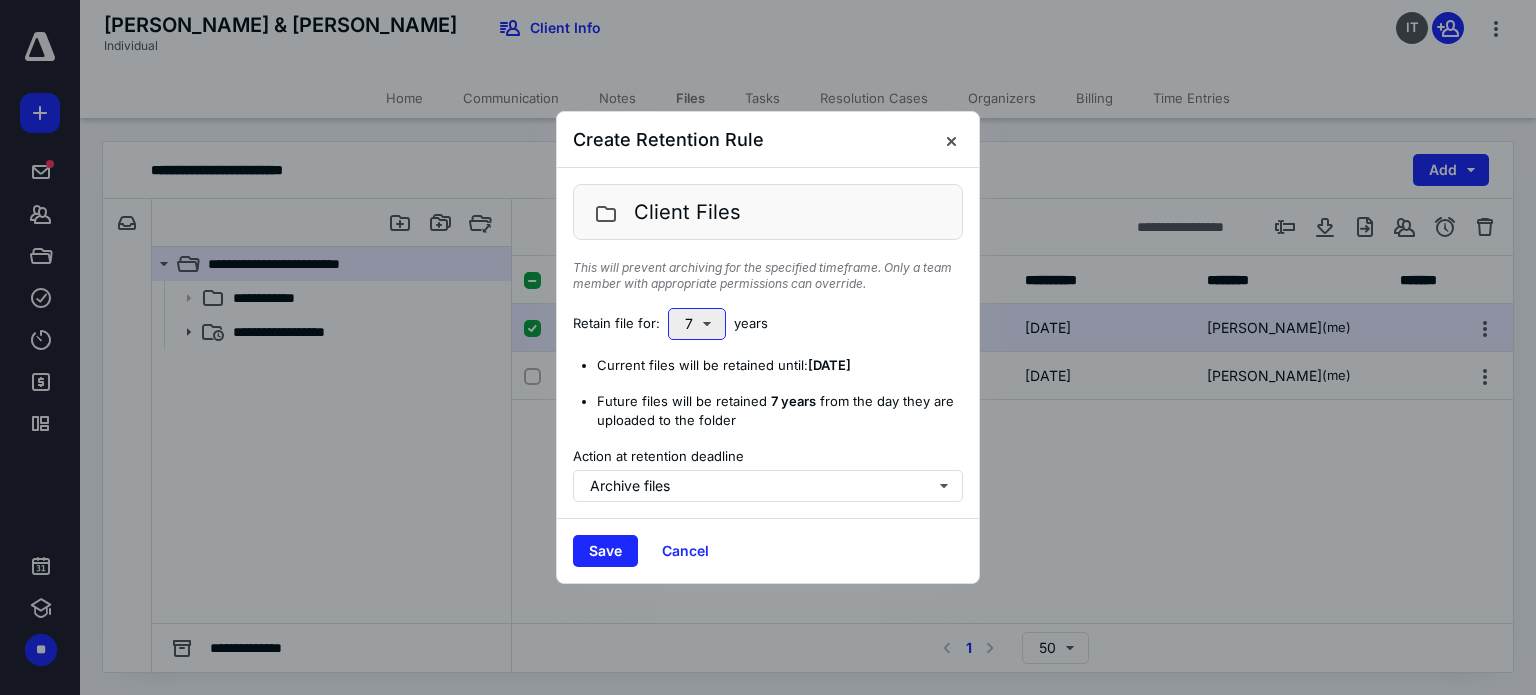 click on "7" at bounding box center (697, 324) 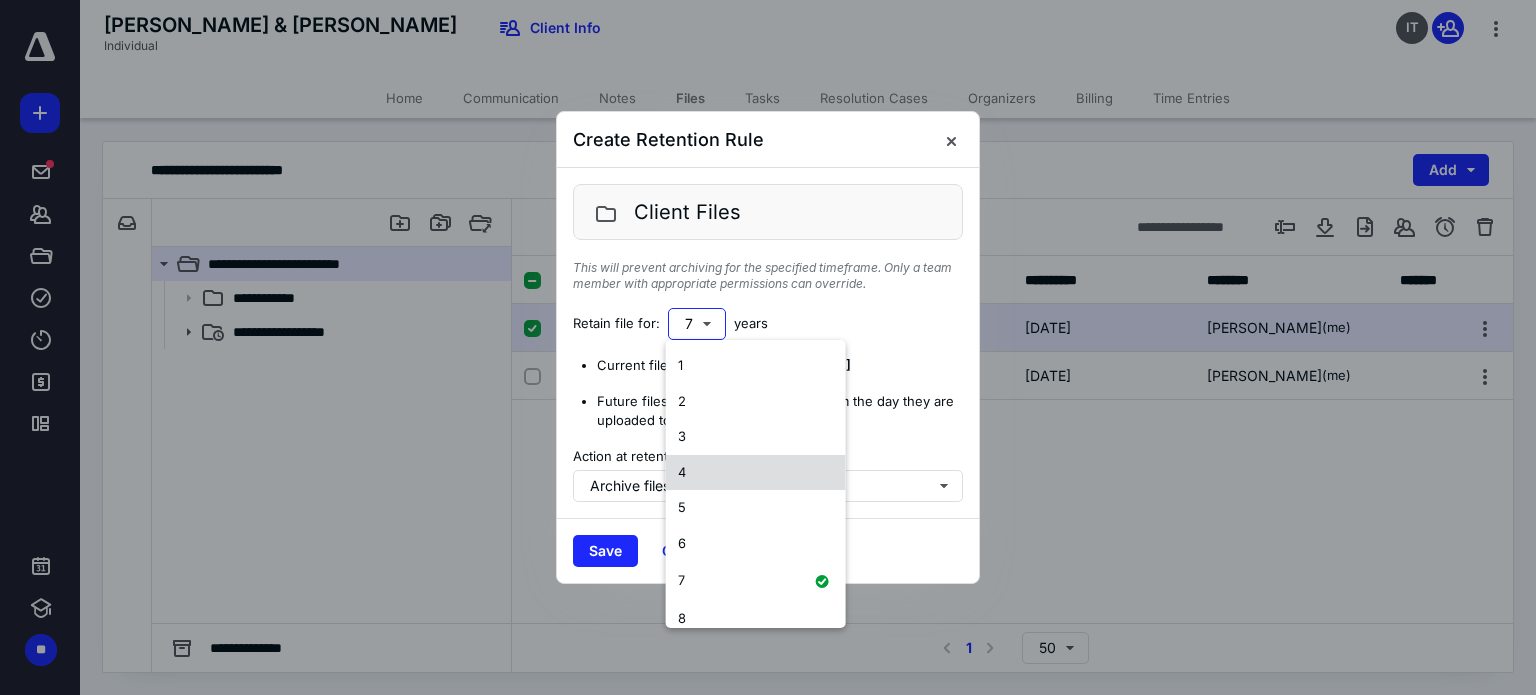 click on "4" at bounding box center (756, 473) 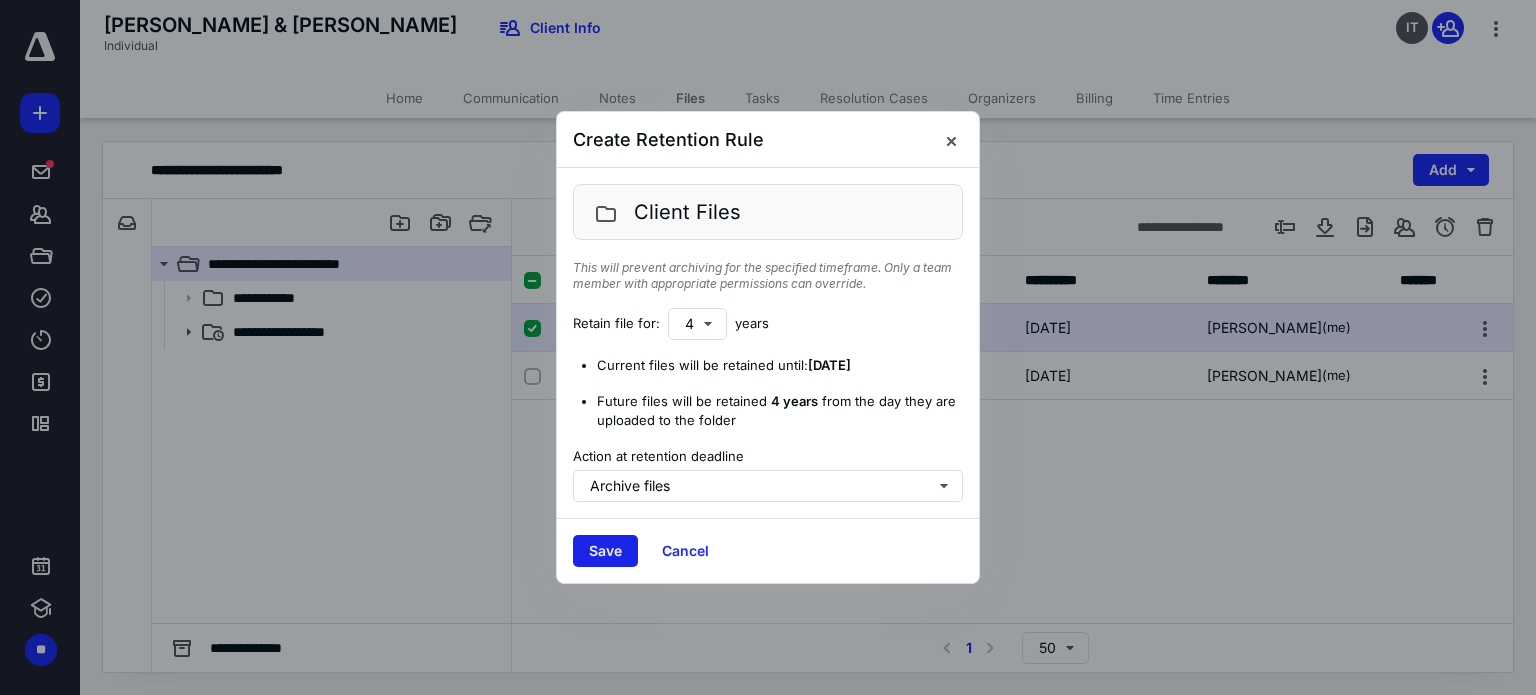 click on "Save" at bounding box center (605, 551) 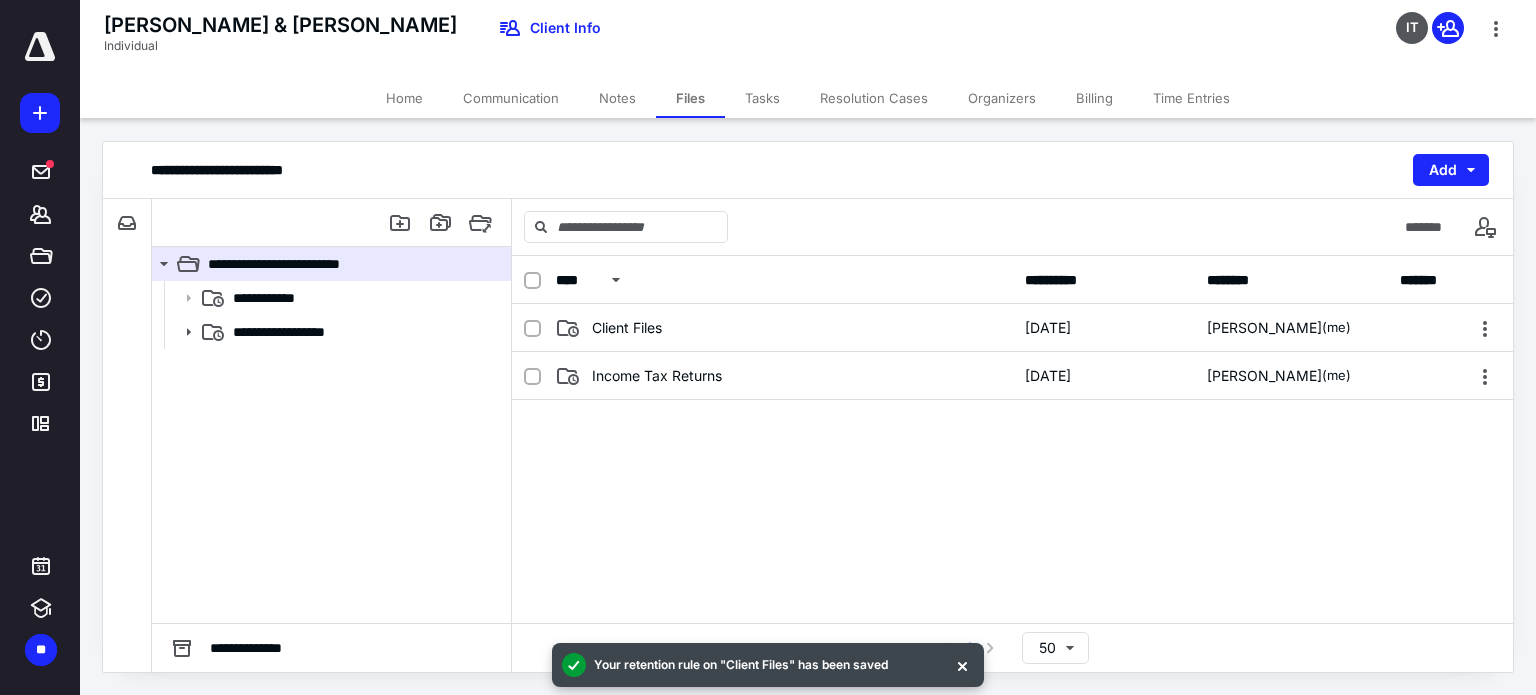 click at bounding box center [1012, 550] 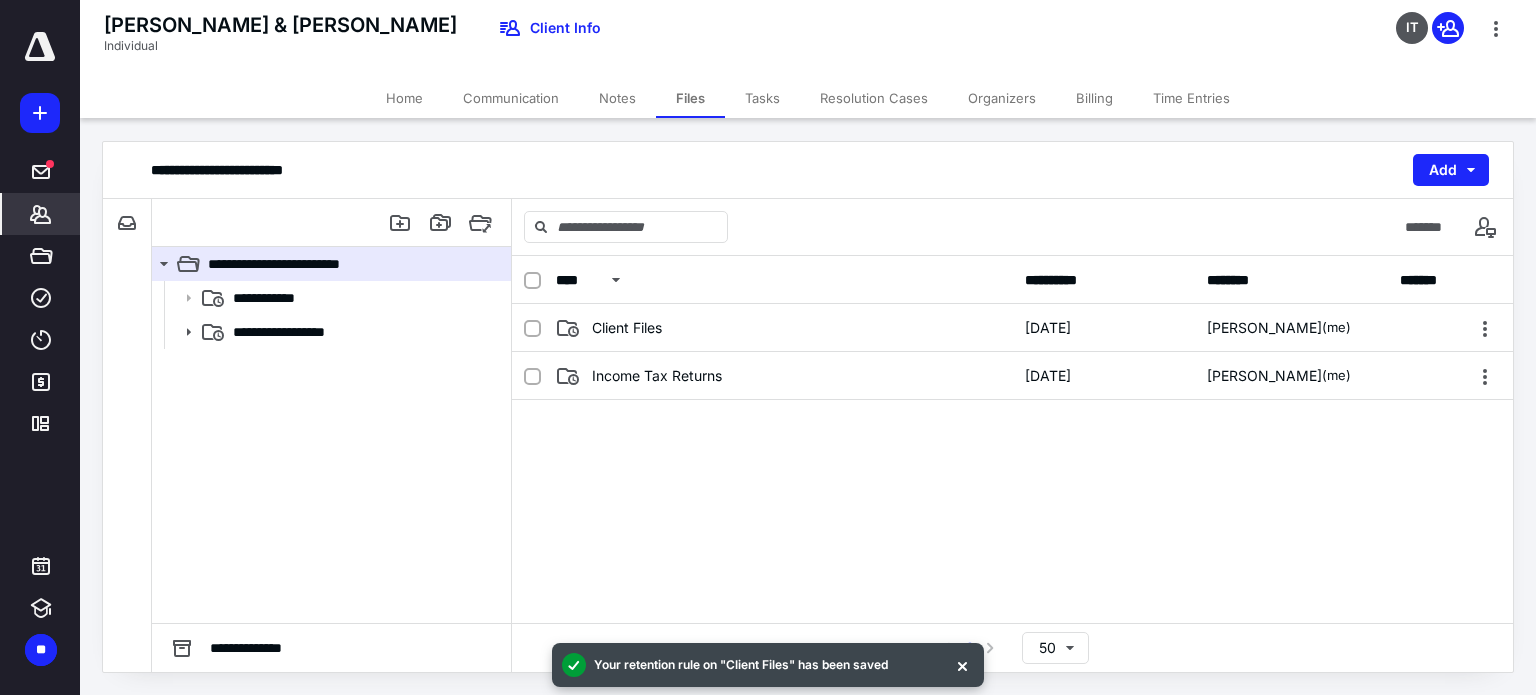 click 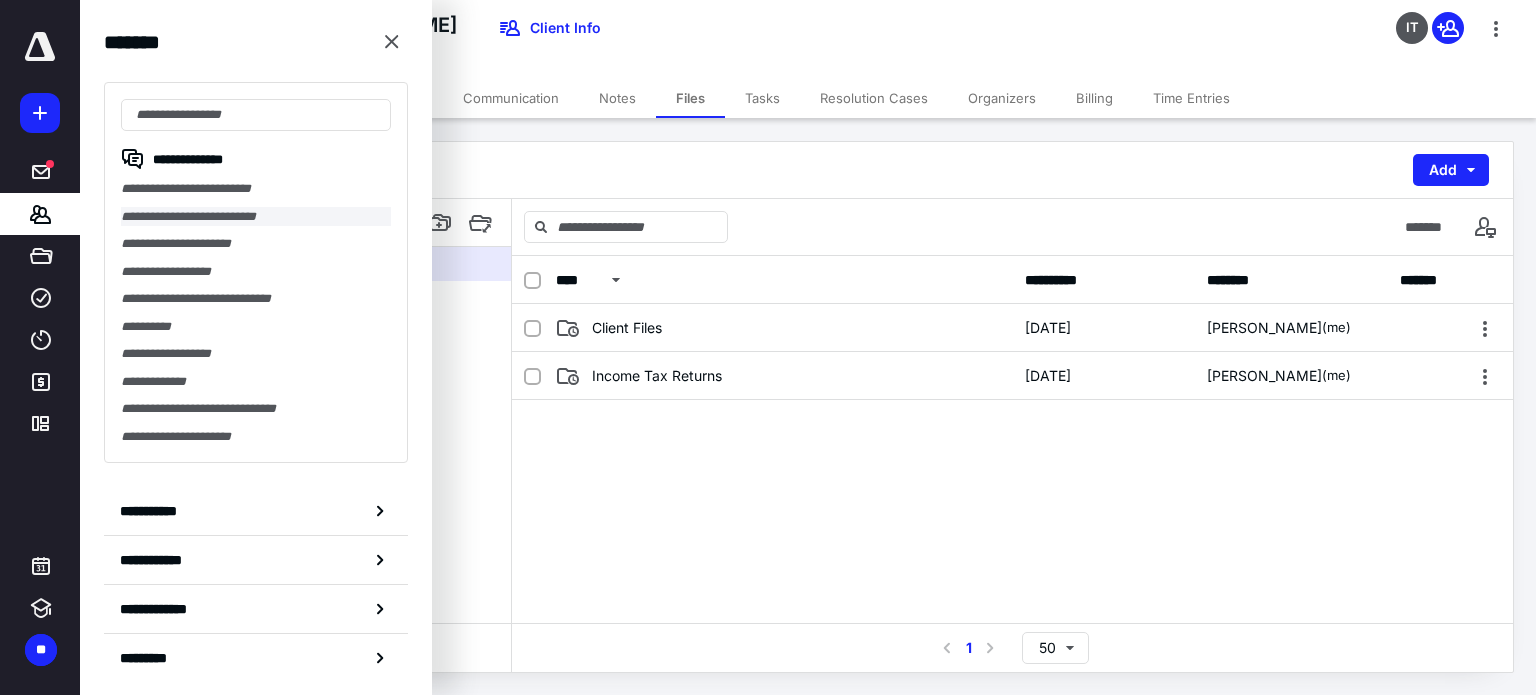 click on "**********" at bounding box center (256, 217) 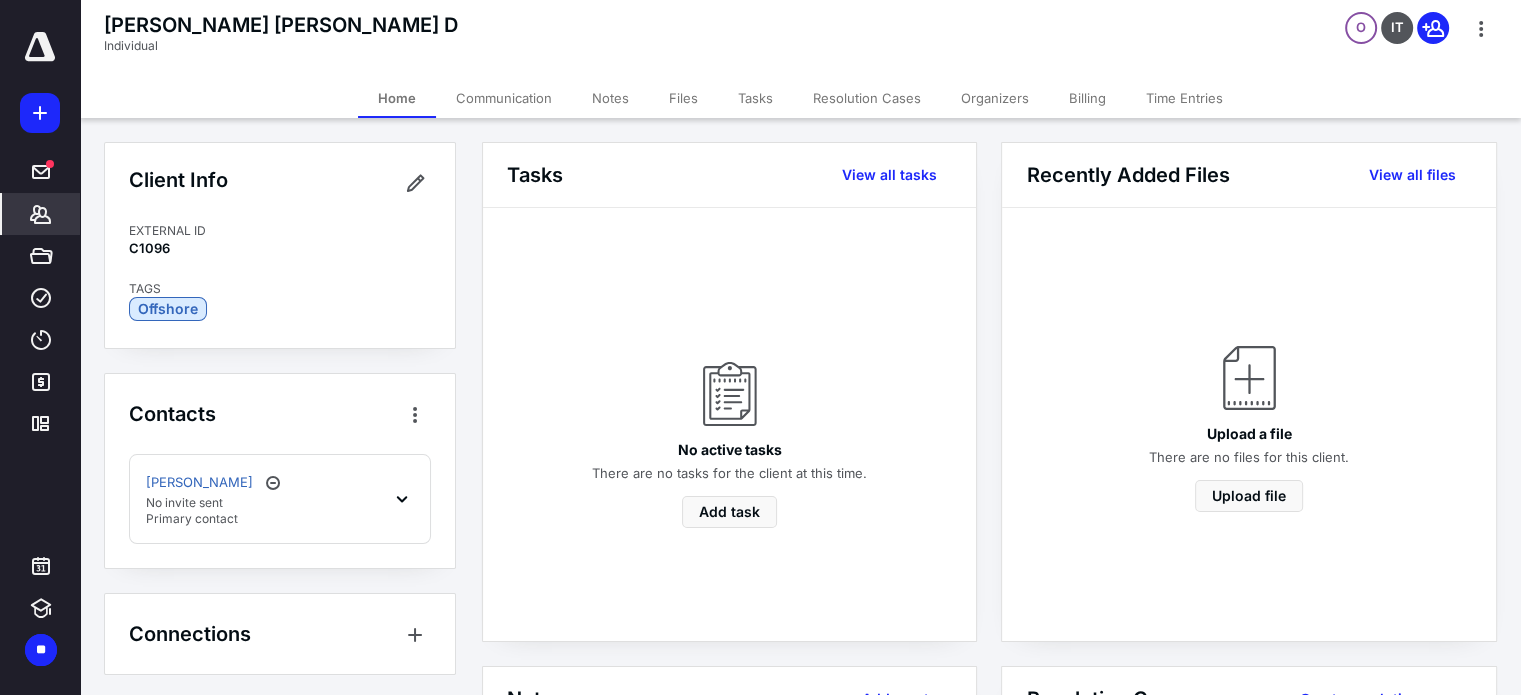 click on "Files" at bounding box center [683, 98] 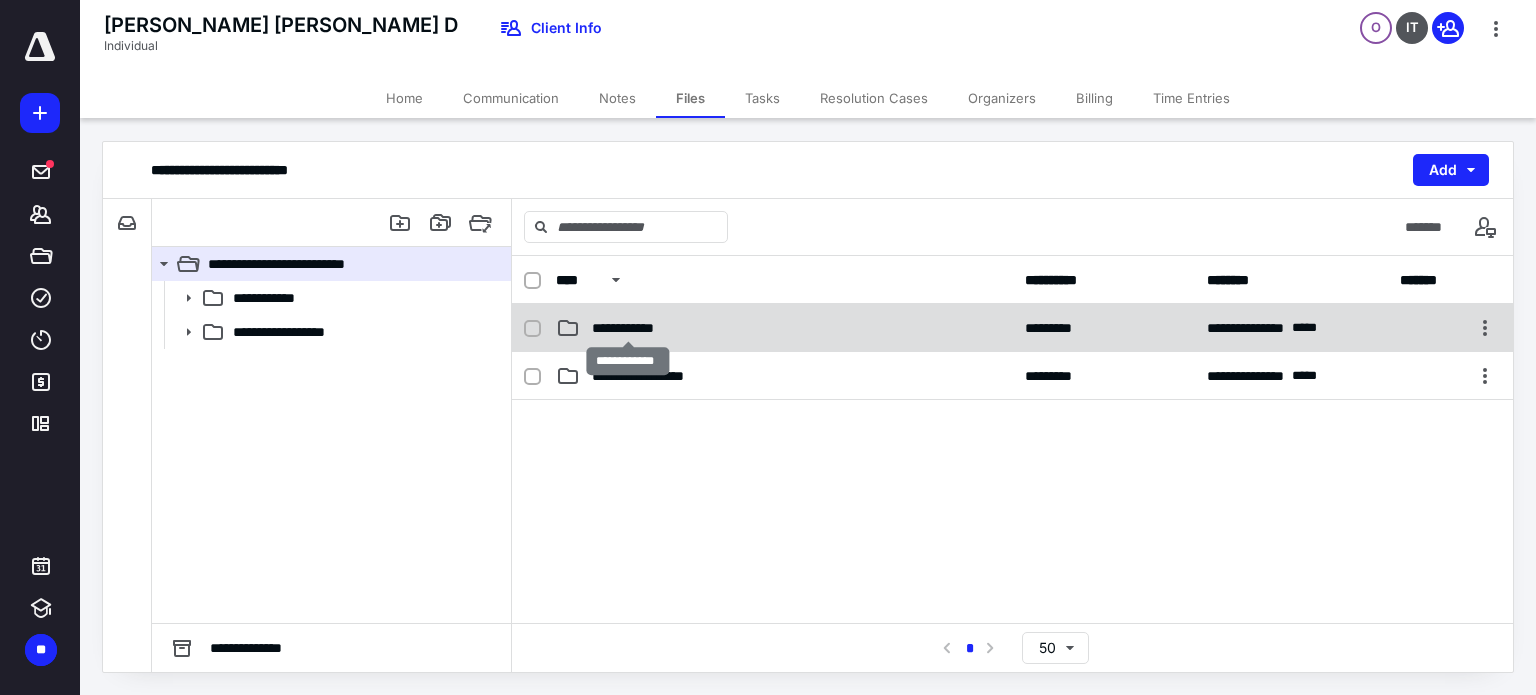 click on "**********" at bounding box center (628, 328) 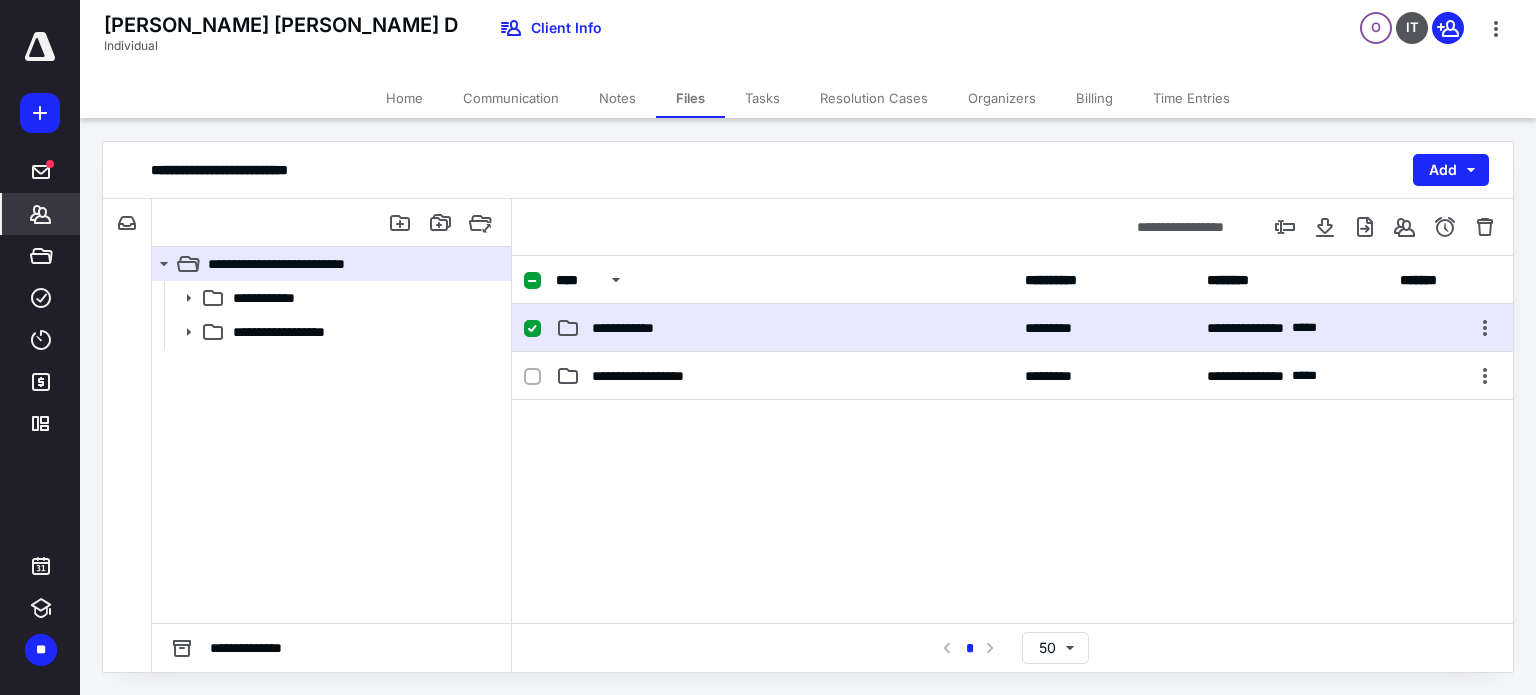 click 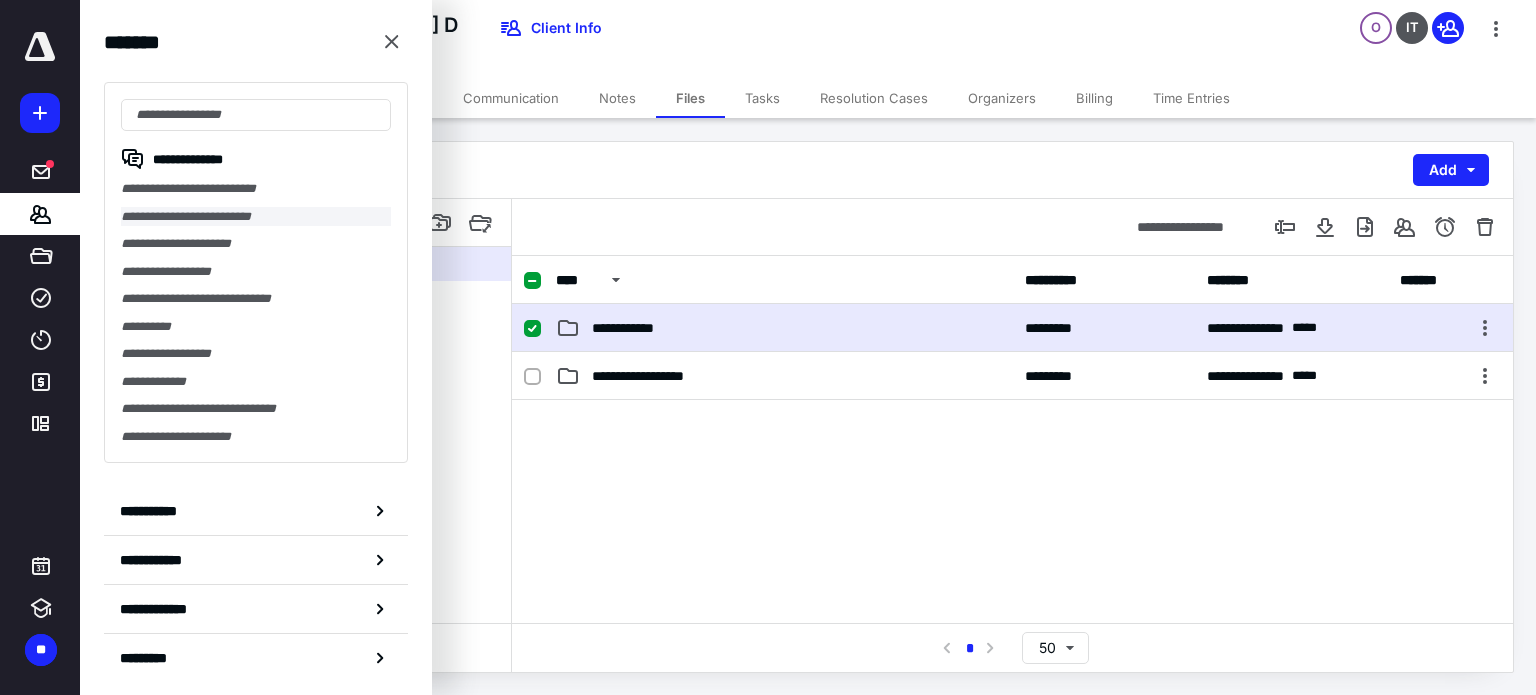 click on "**********" at bounding box center (256, 217) 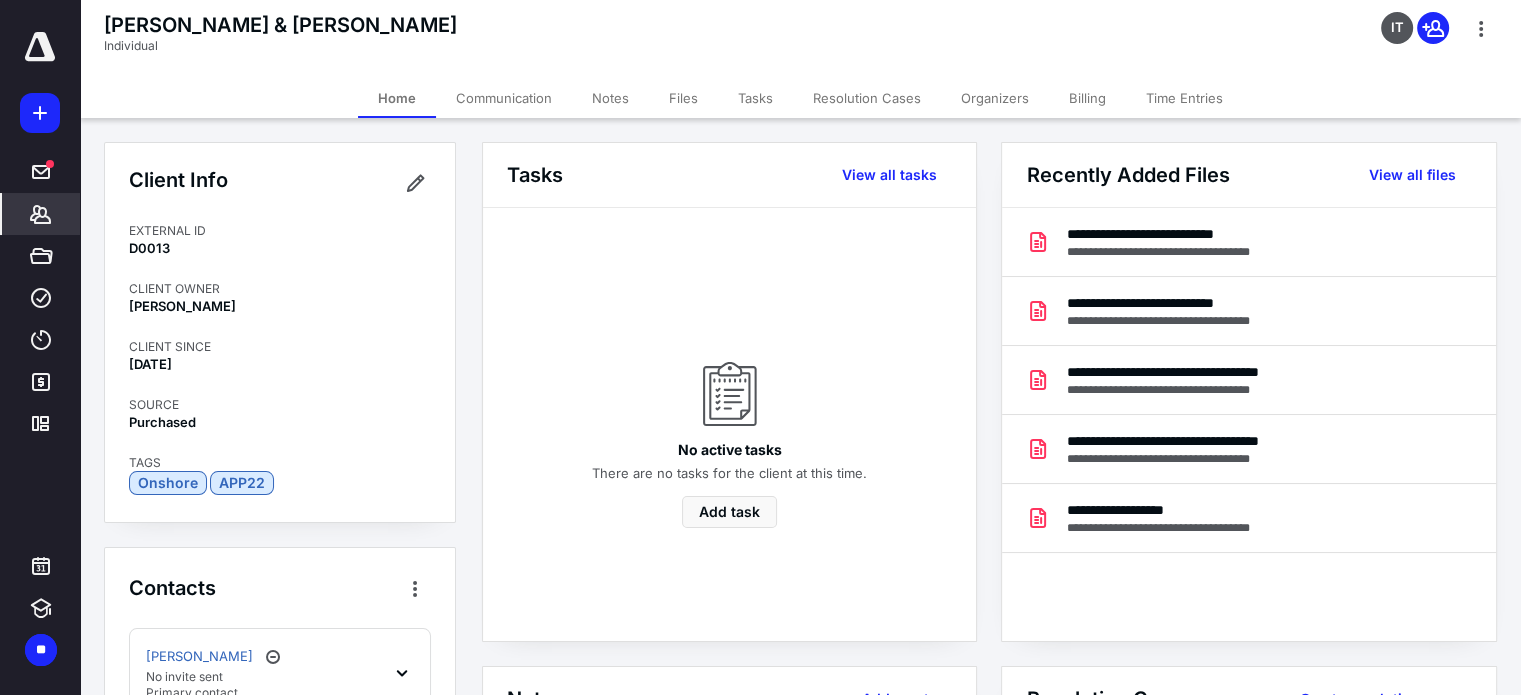 click on "Files" at bounding box center [683, 98] 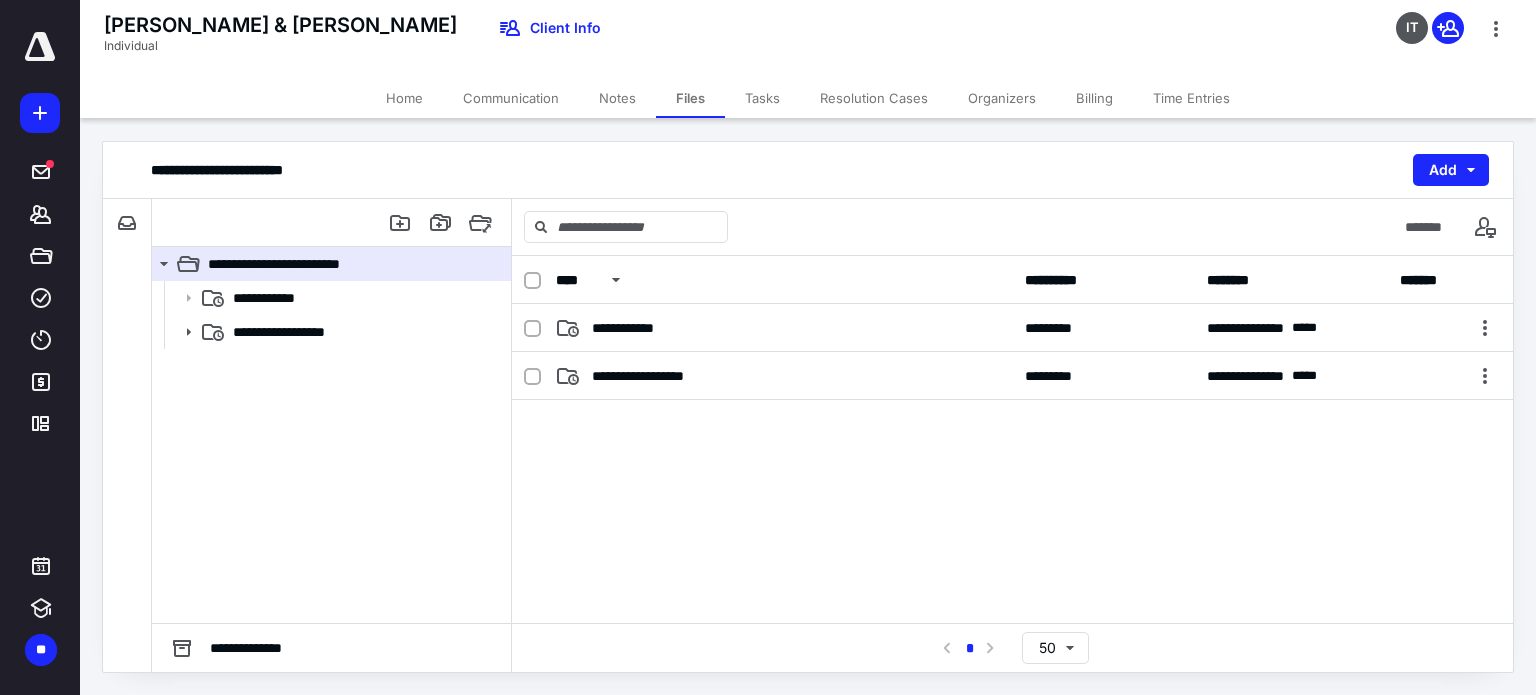 click on "Tasks" at bounding box center [762, 98] 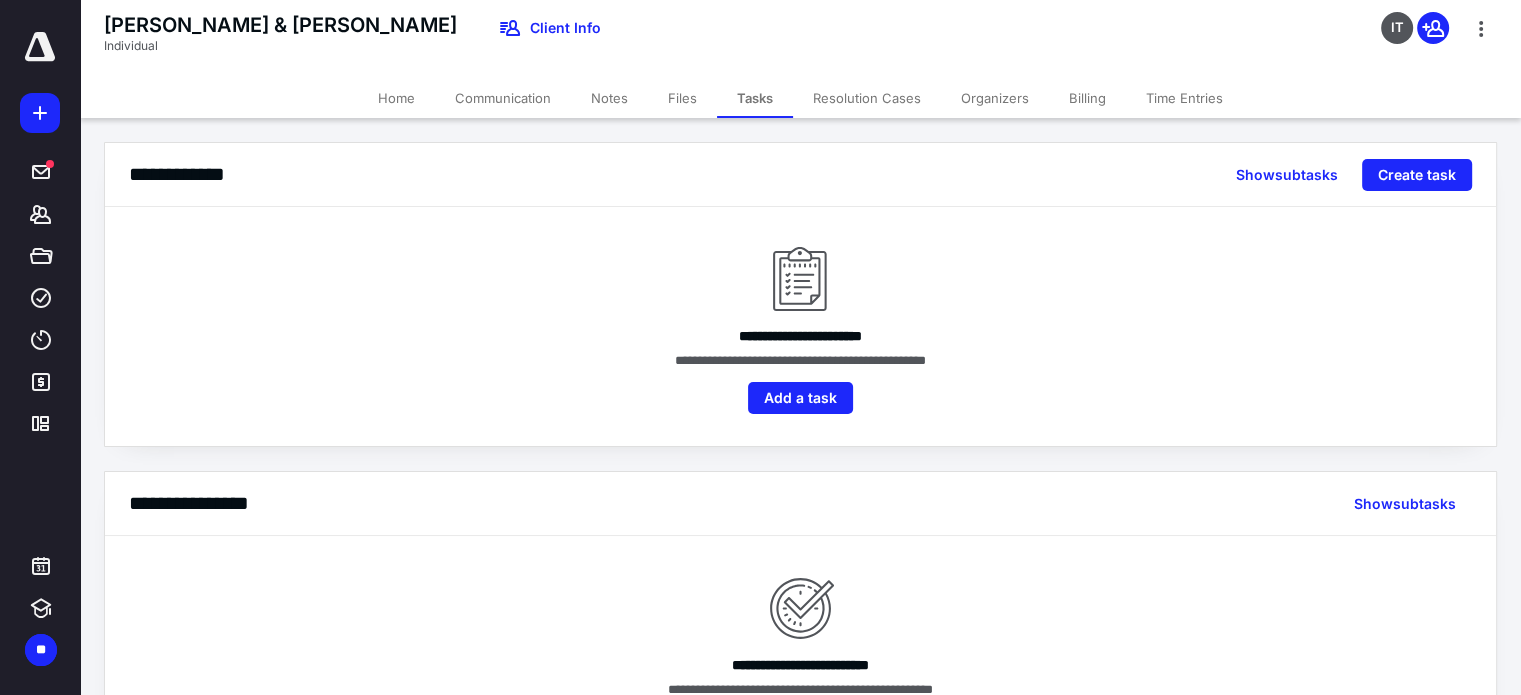 click on "Resolution Cases" at bounding box center [867, 98] 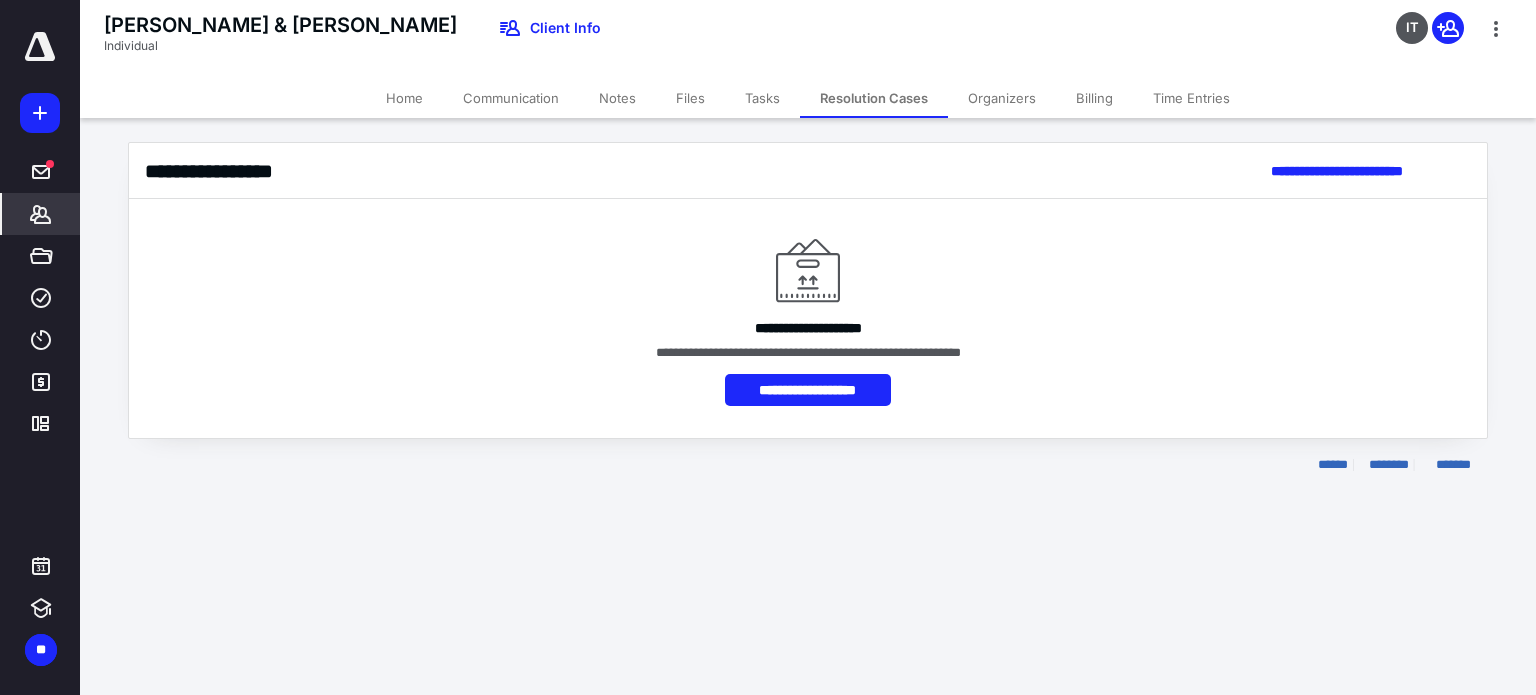 click on "Organizers" at bounding box center (1002, 98) 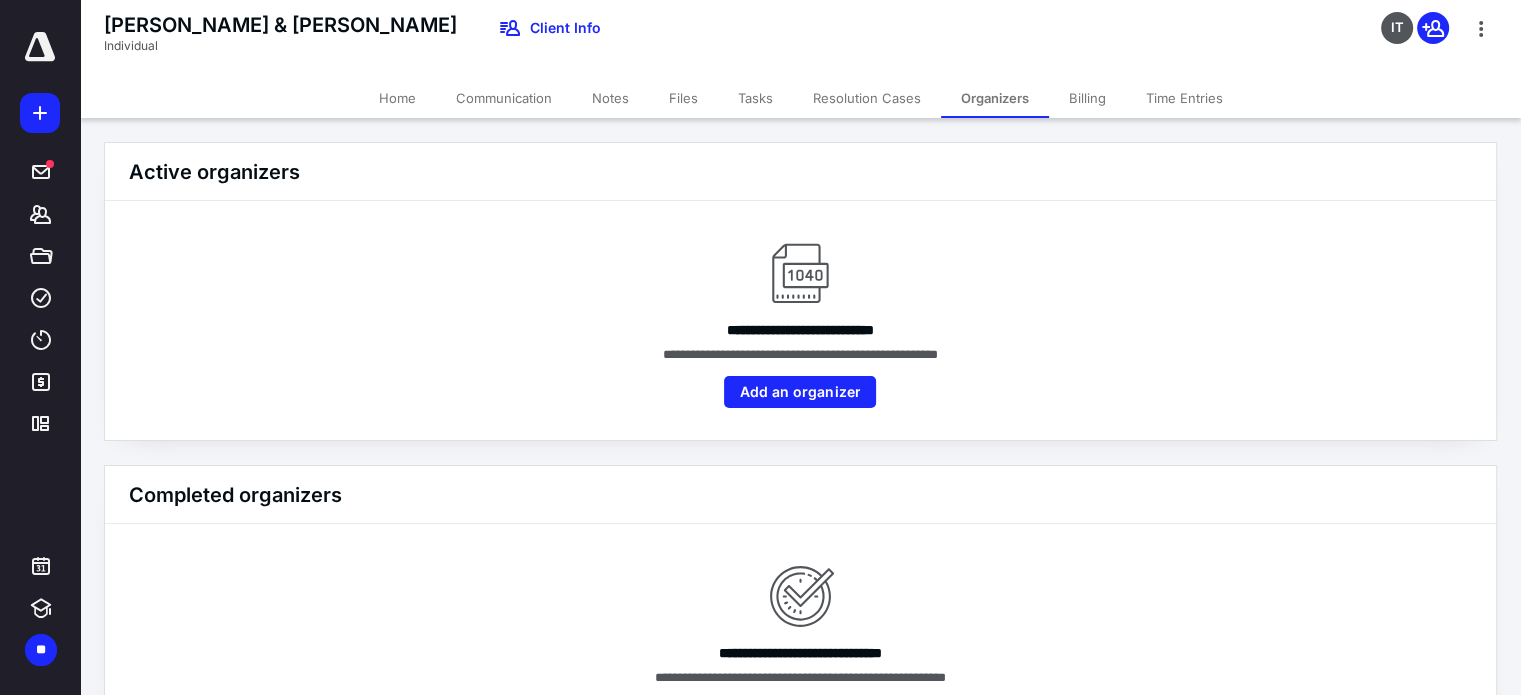 click on "Billing" at bounding box center (1087, 98) 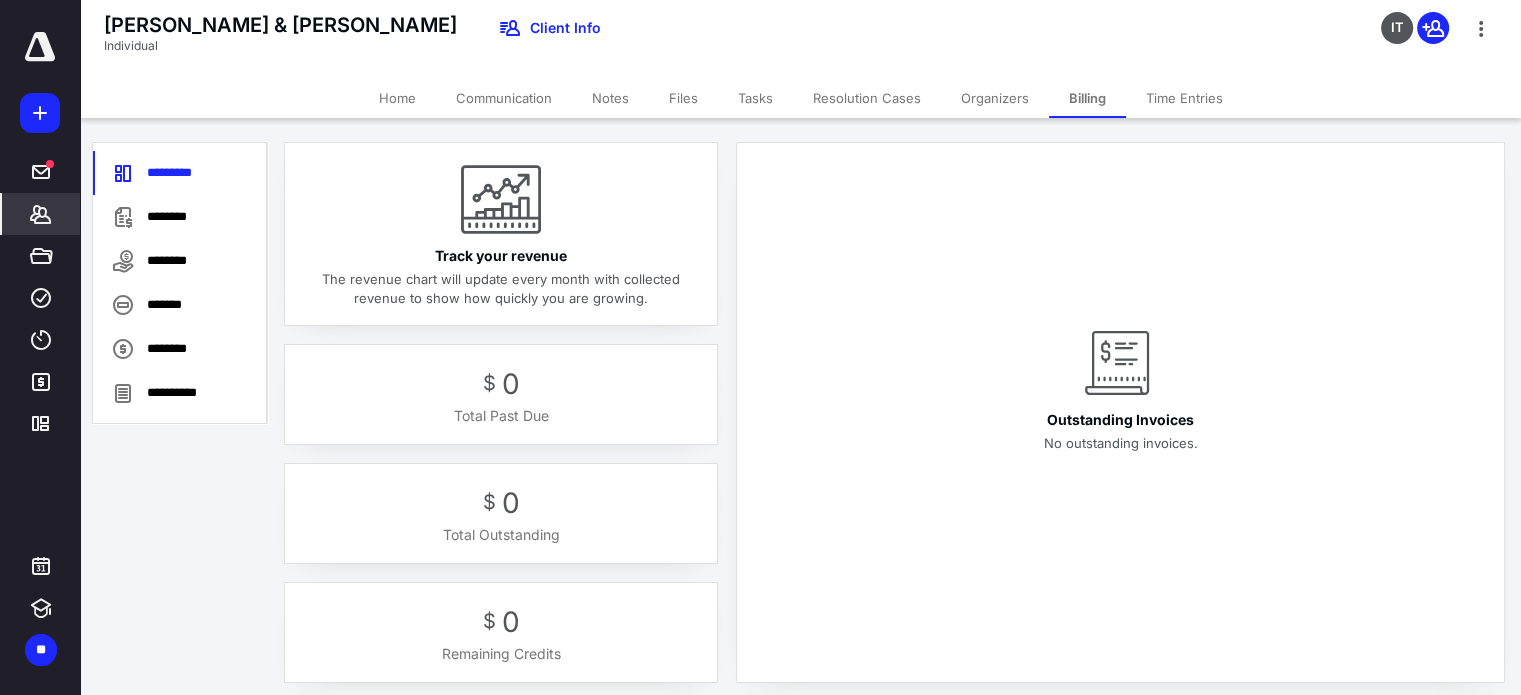 click on "Time Entries" at bounding box center [1184, 98] 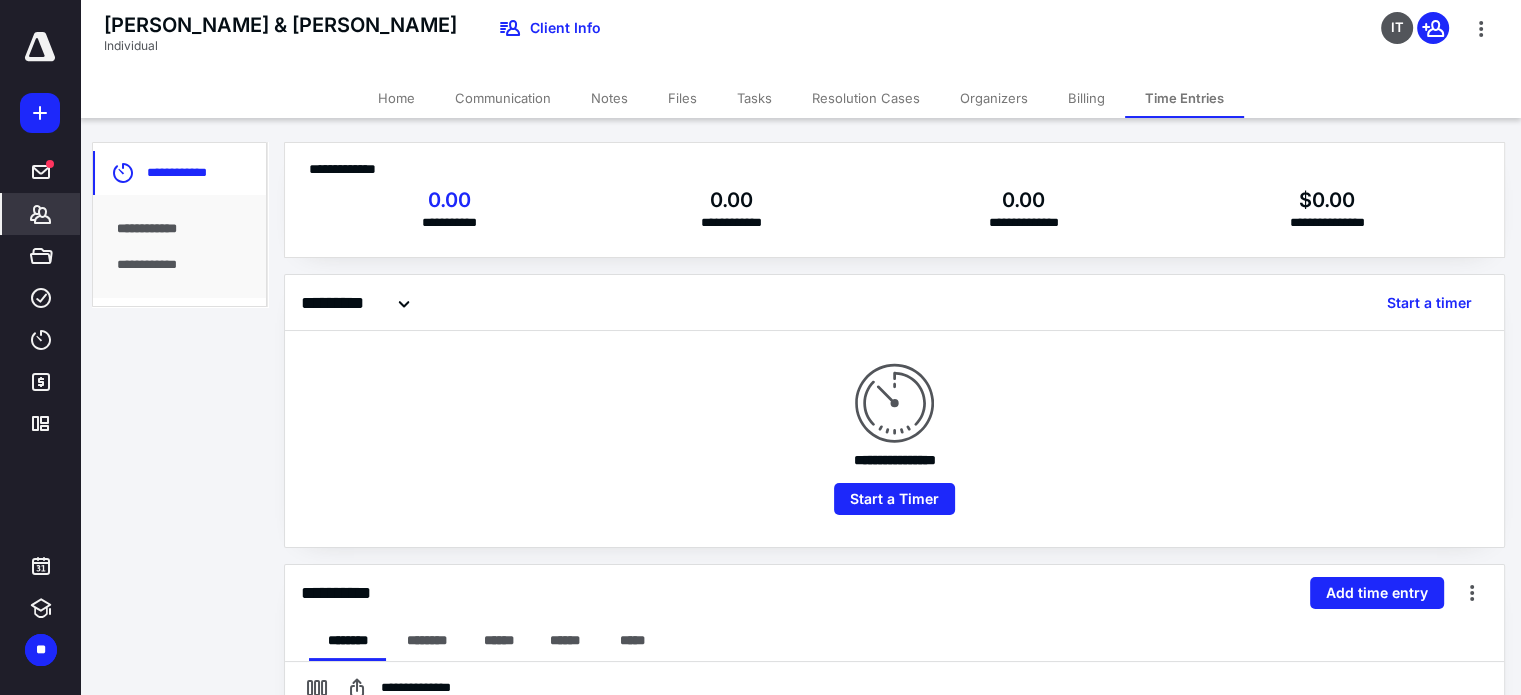 click on "Home" at bounding box center (396, 98) 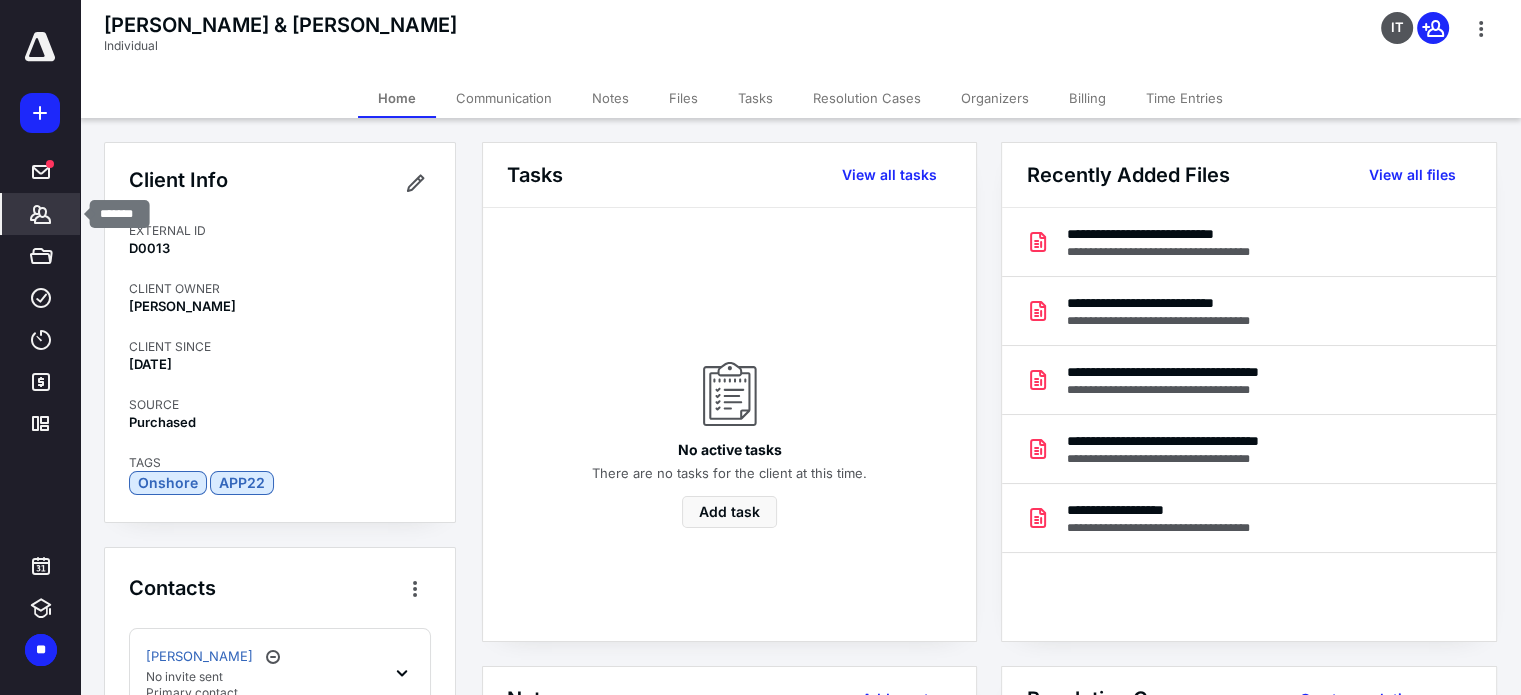 click 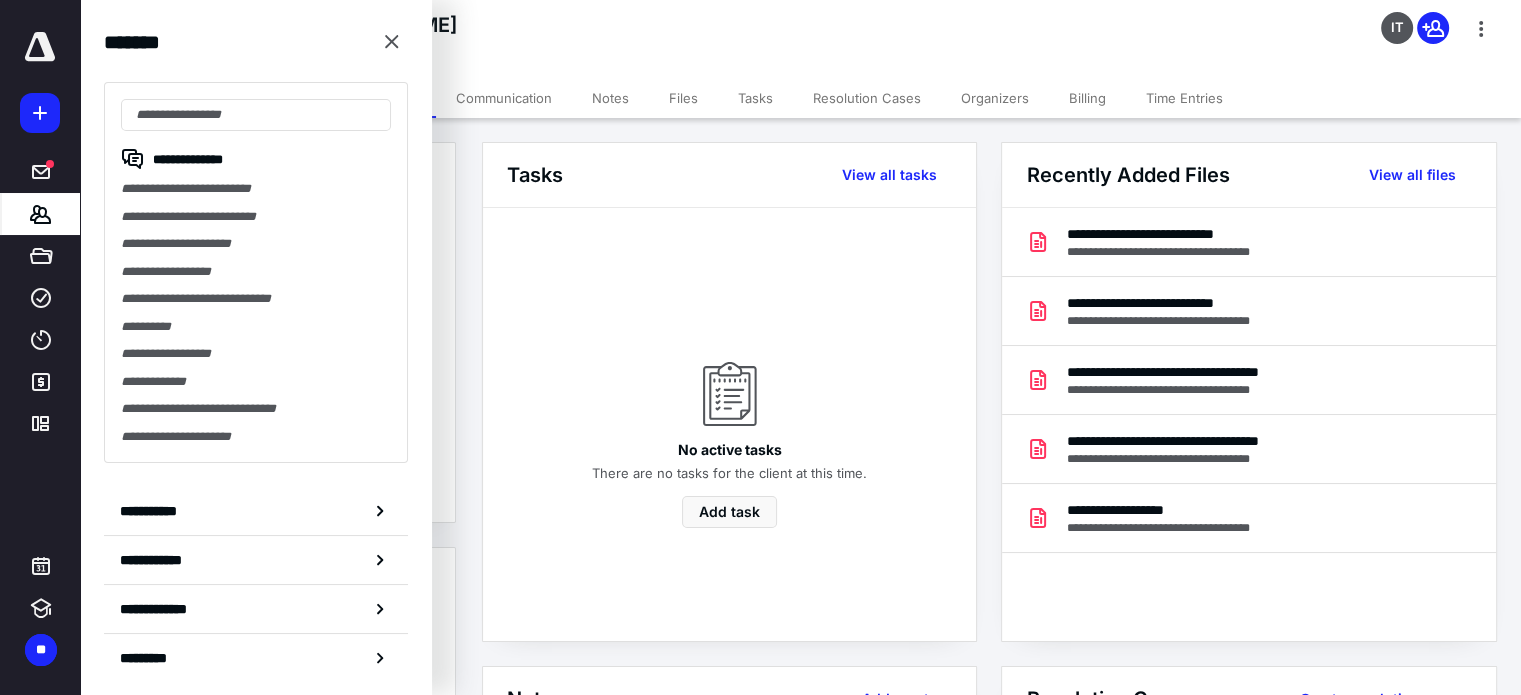 click on "**********" at bounding box center [256, 299] 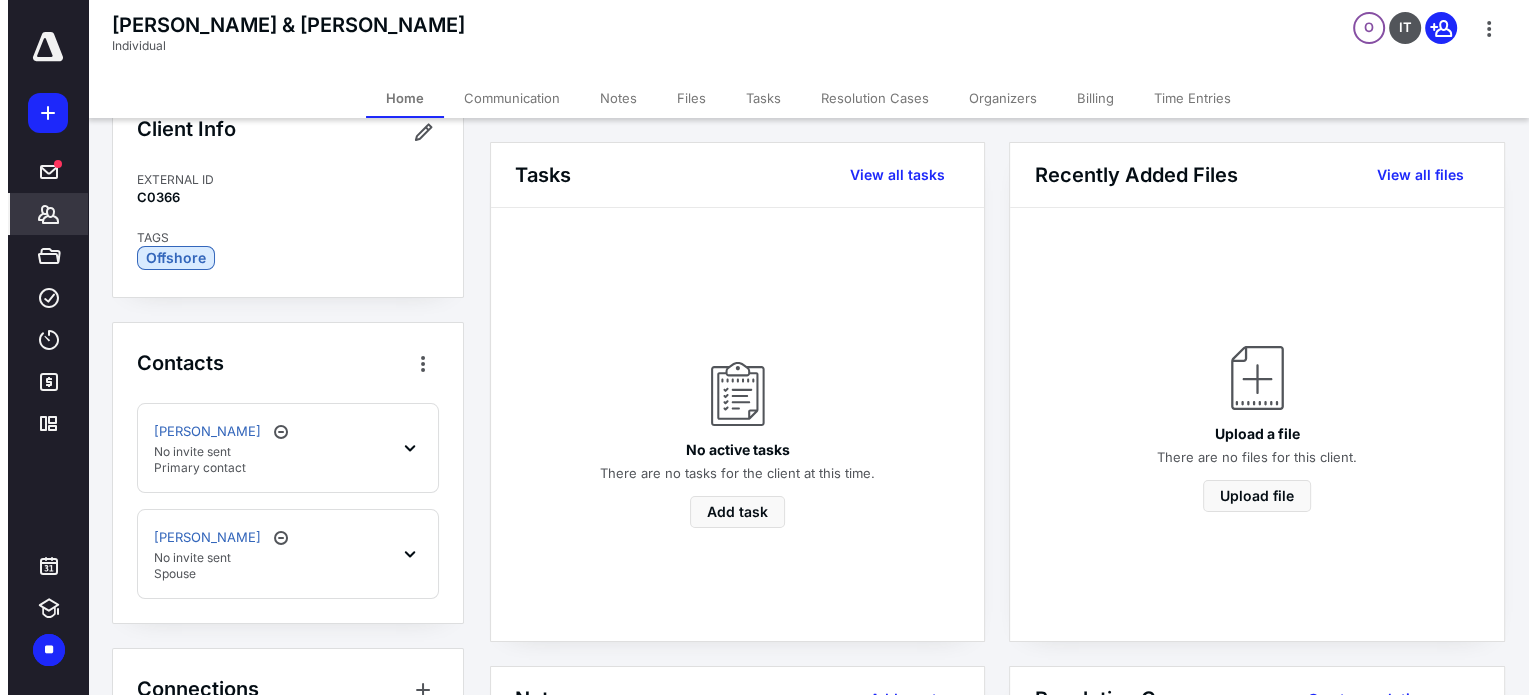 scroll, scrollTop: 0, scrollLeft: 0, axis: both 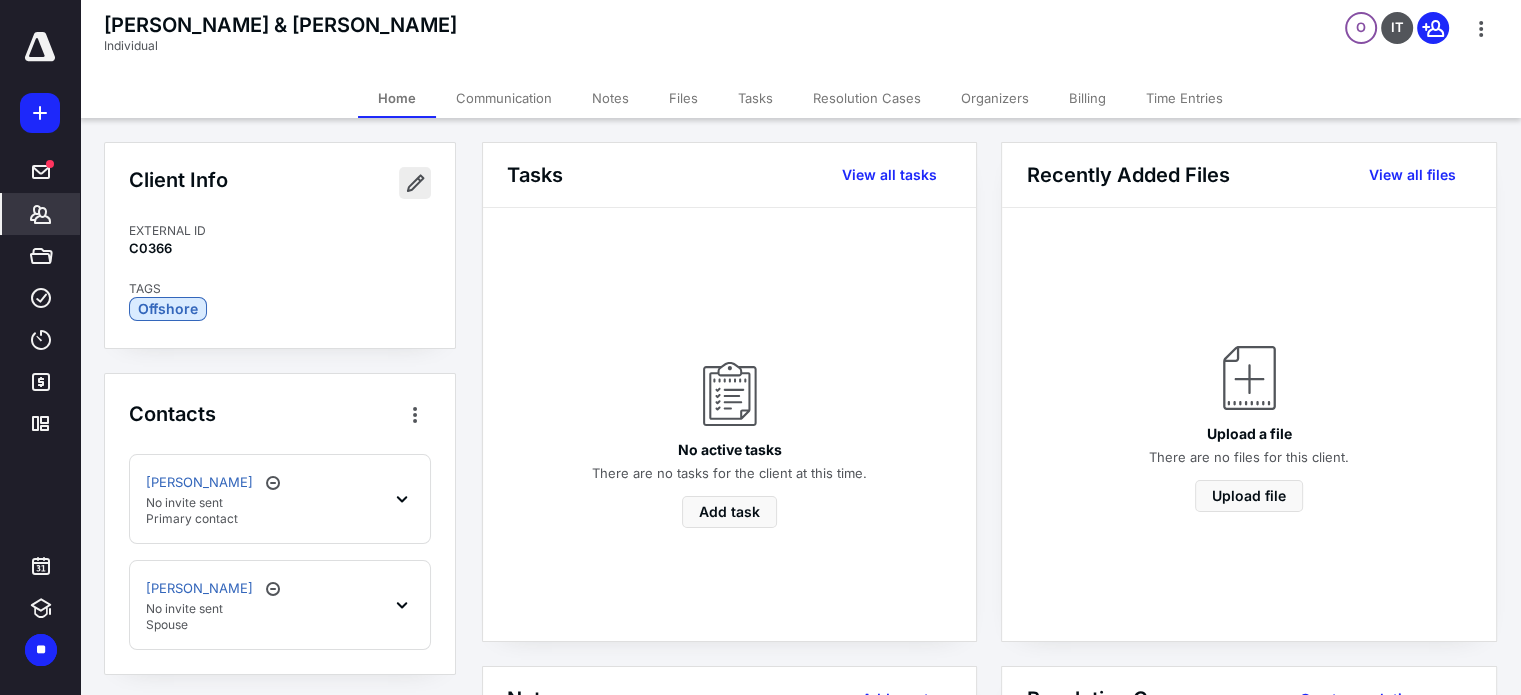 click at bounding box center (415, 183) 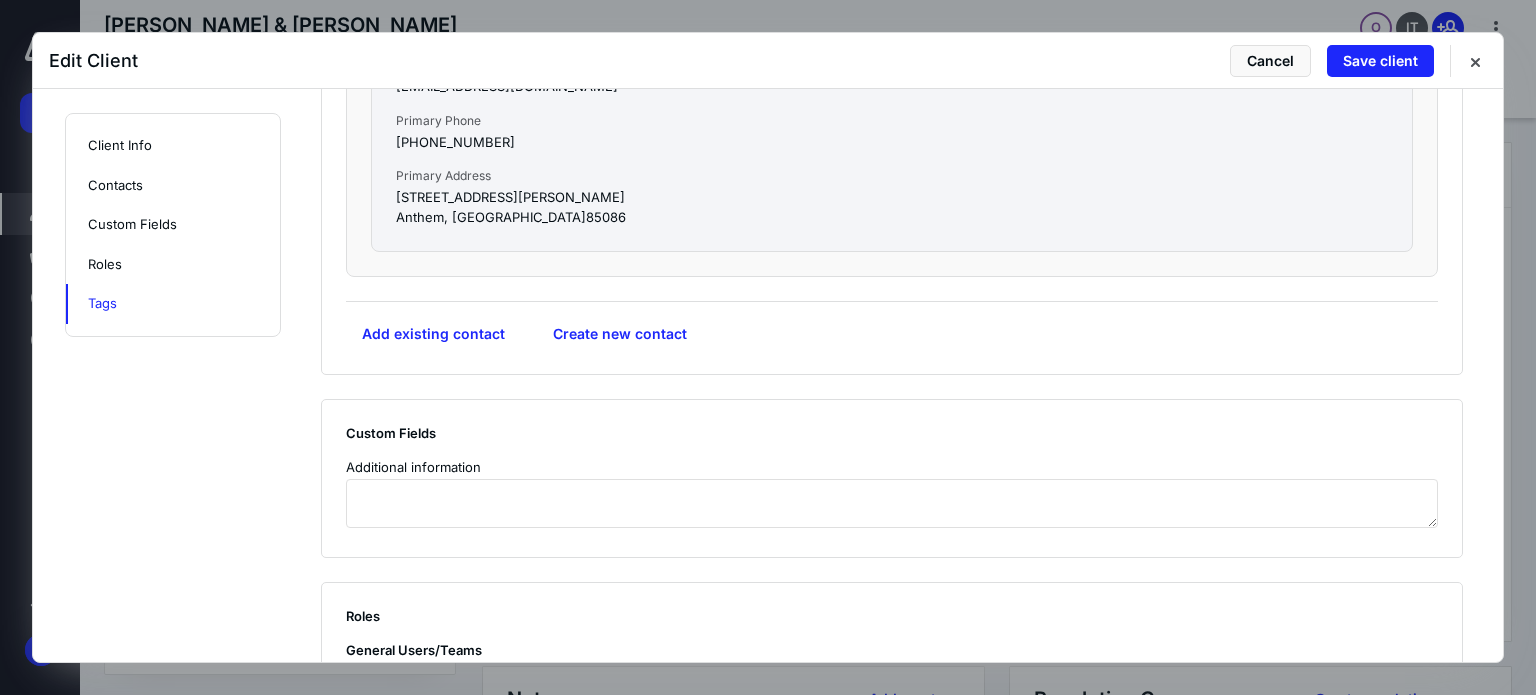 scroll, scrollTop: 1764, scrollLeft: 0, axis: vertical 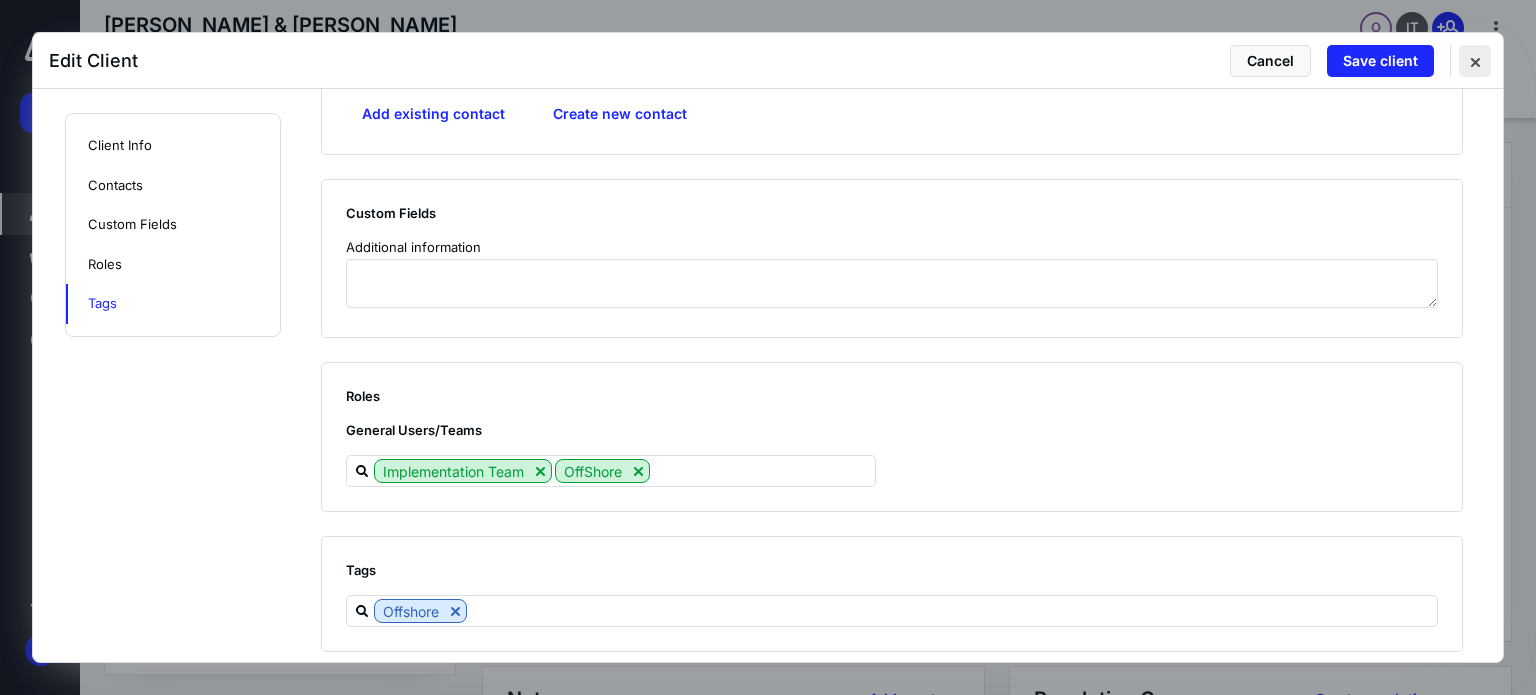 click at bounding box center (1475, 61) 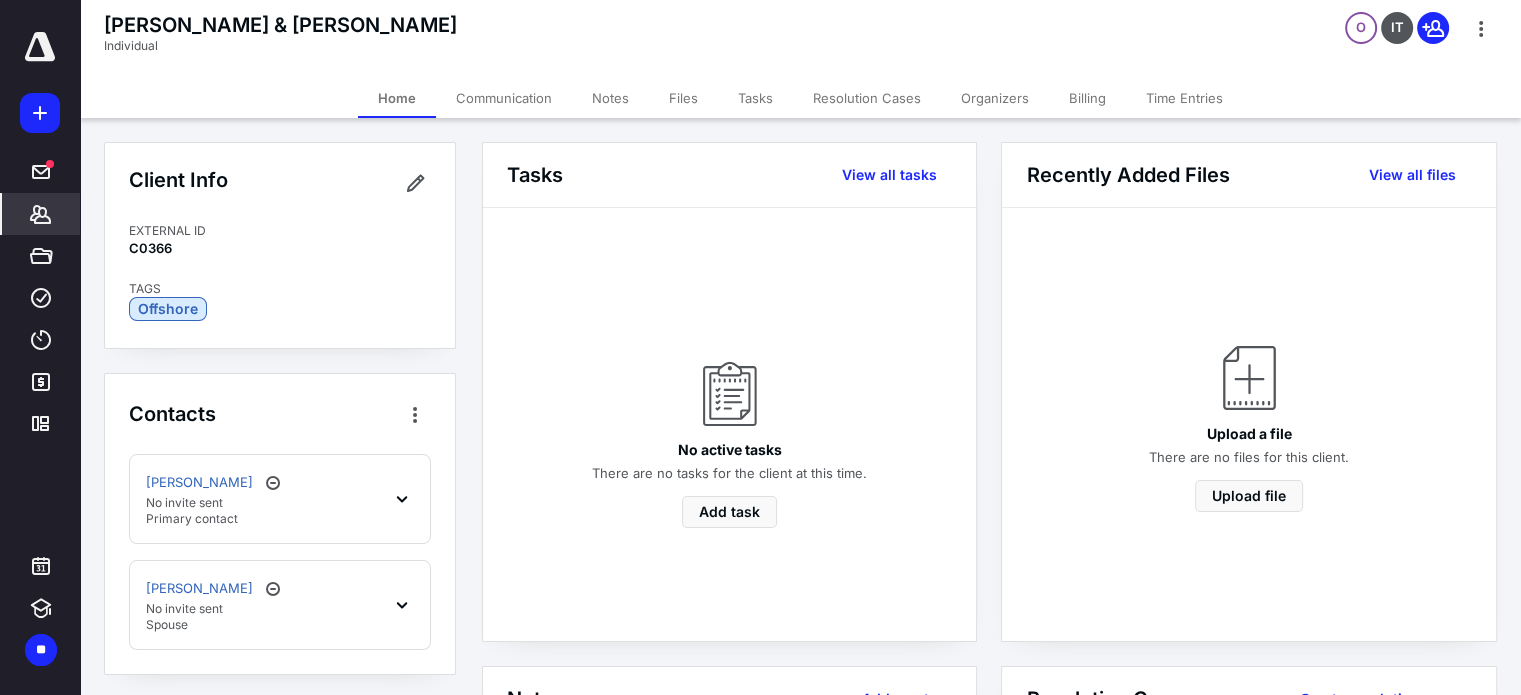click on "Files" at bounding box center (683, 98) 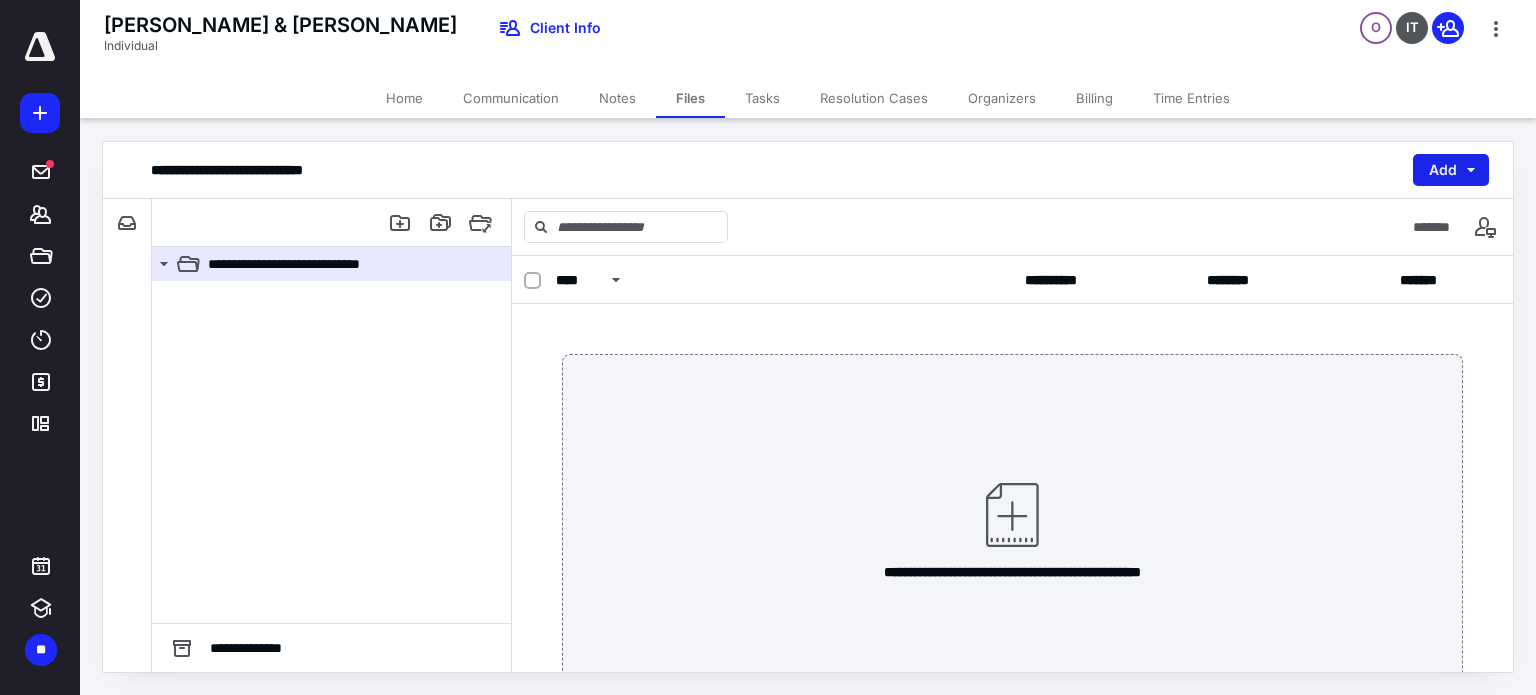click on "Add" at bounding box center (1451, 170) 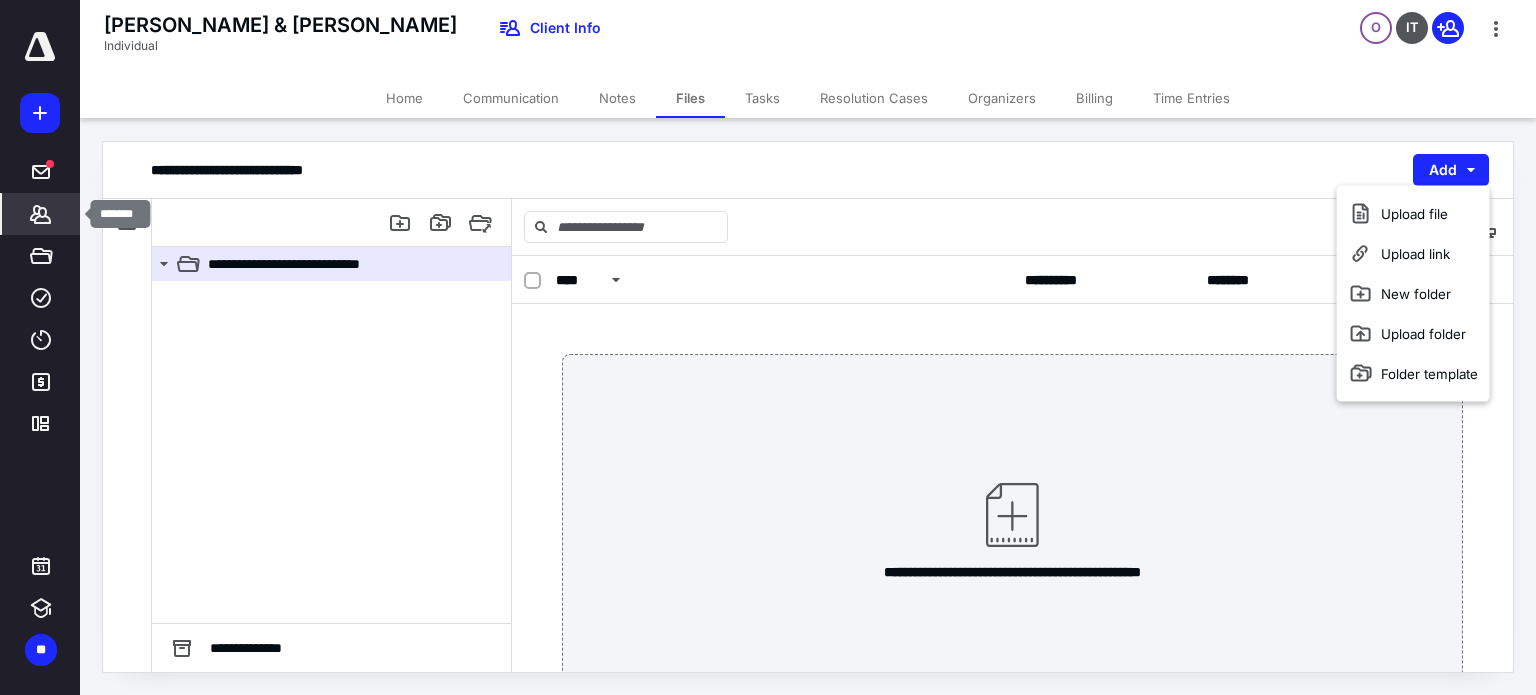 click 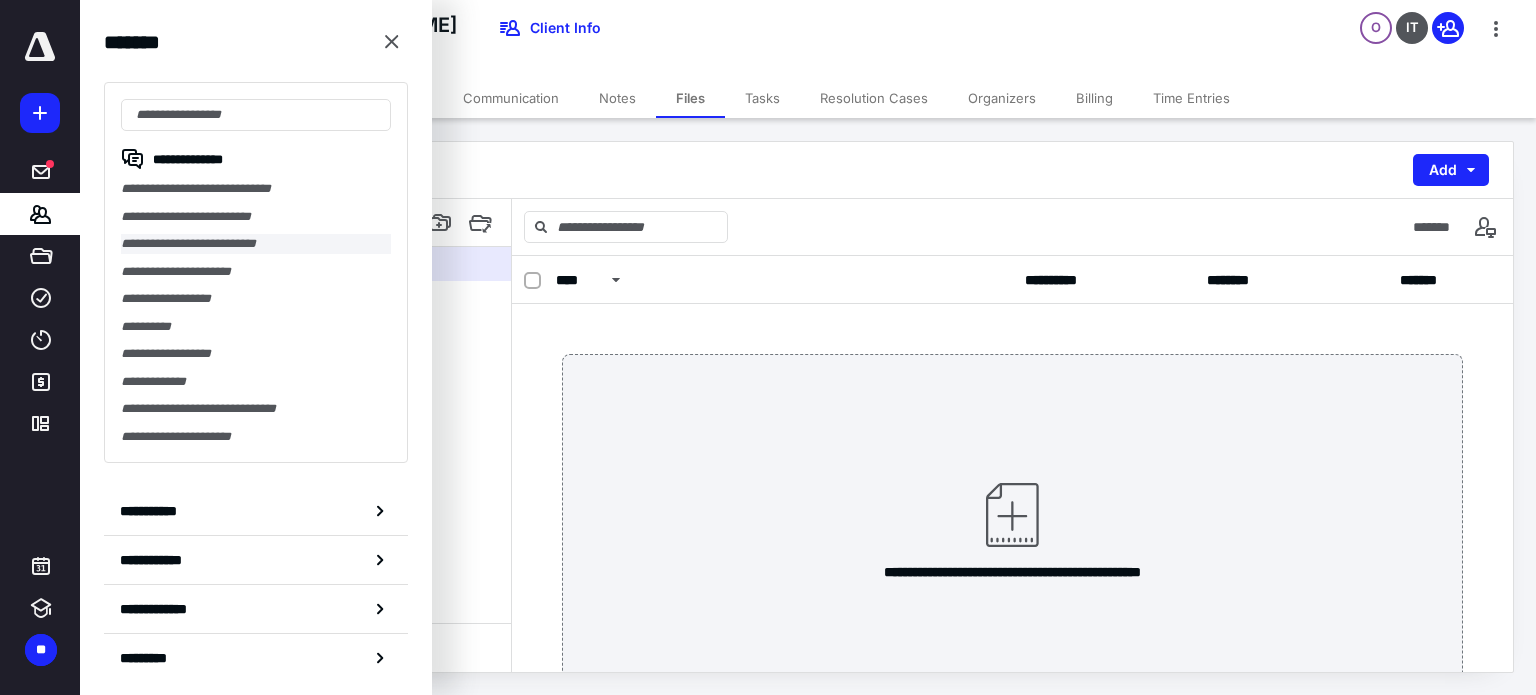 click on "**********" at bounding box center [256, 244] 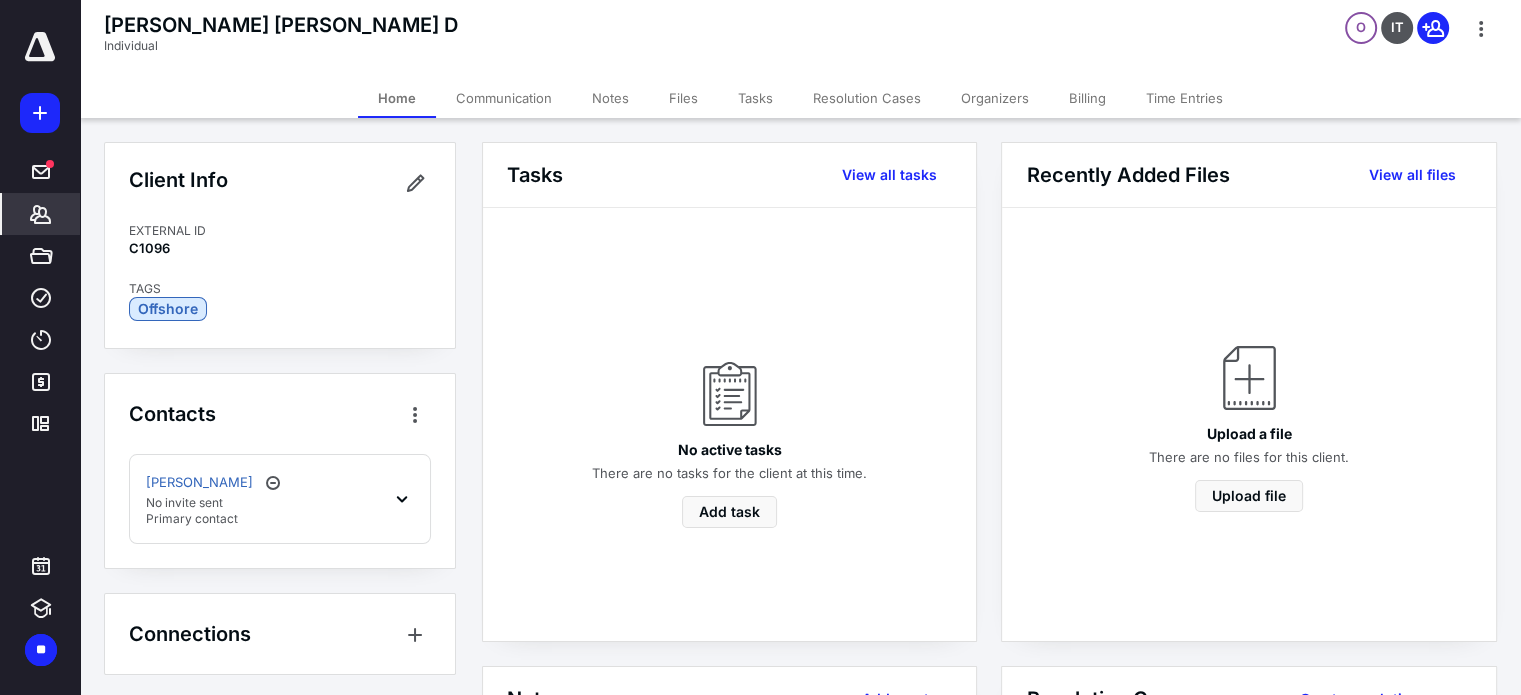 click on "Files" at bounding box center [683, 98] 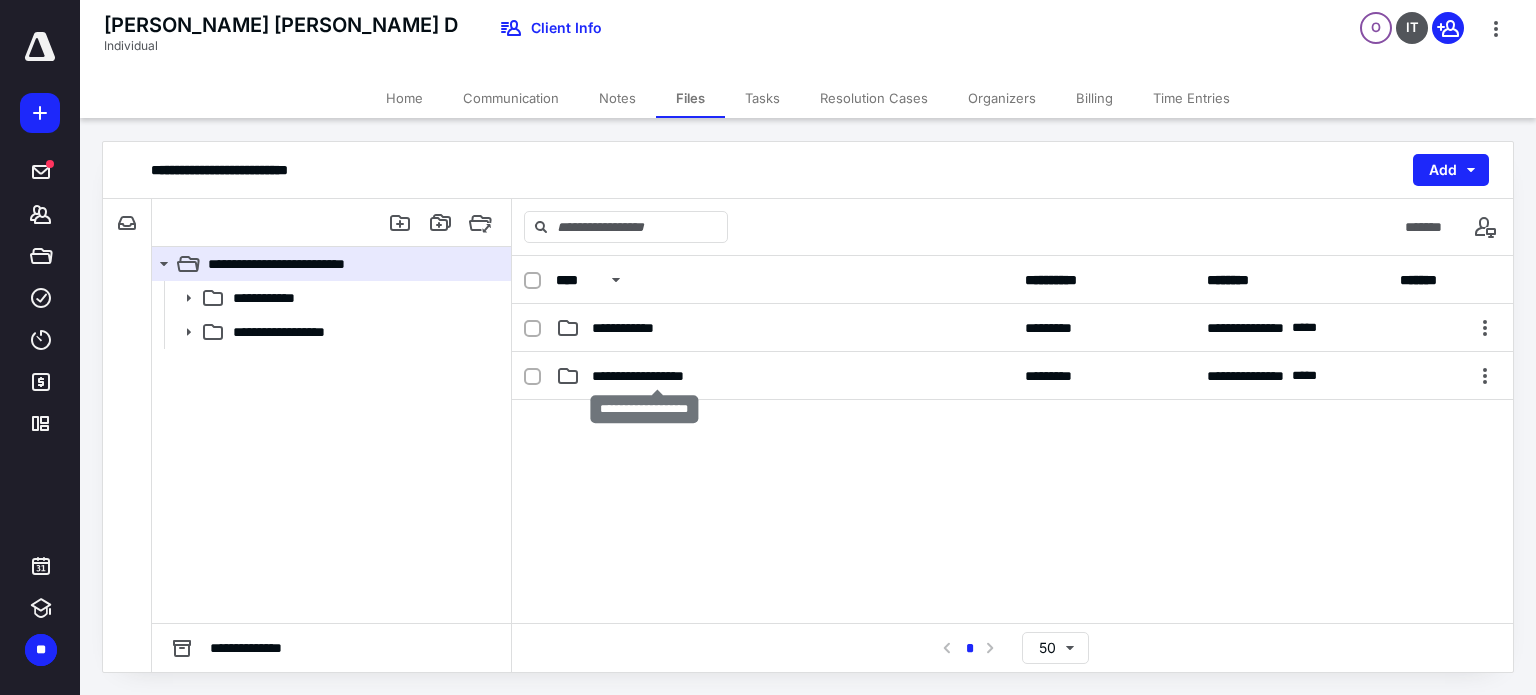 click on "**********" at bounding box center (657, 376) 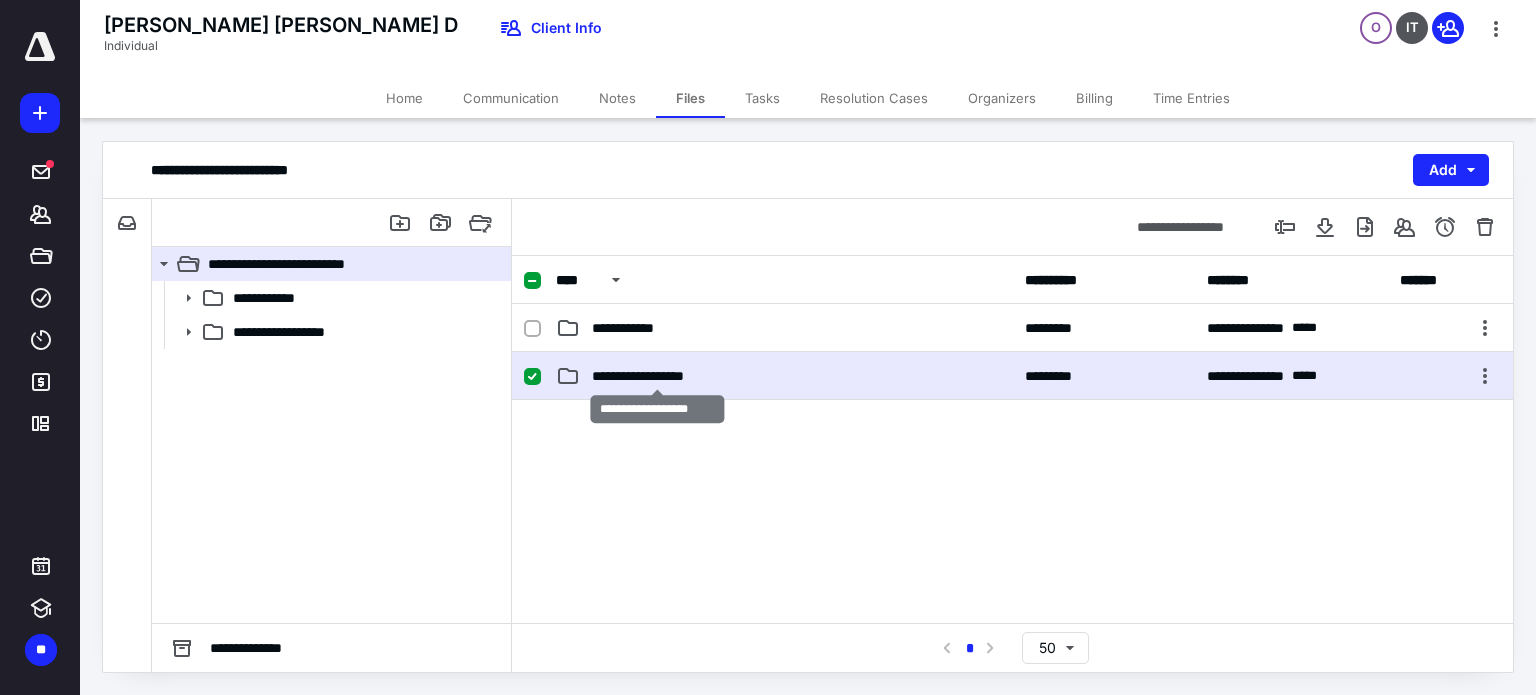 click on "**********" at bounding box center [657, 376] 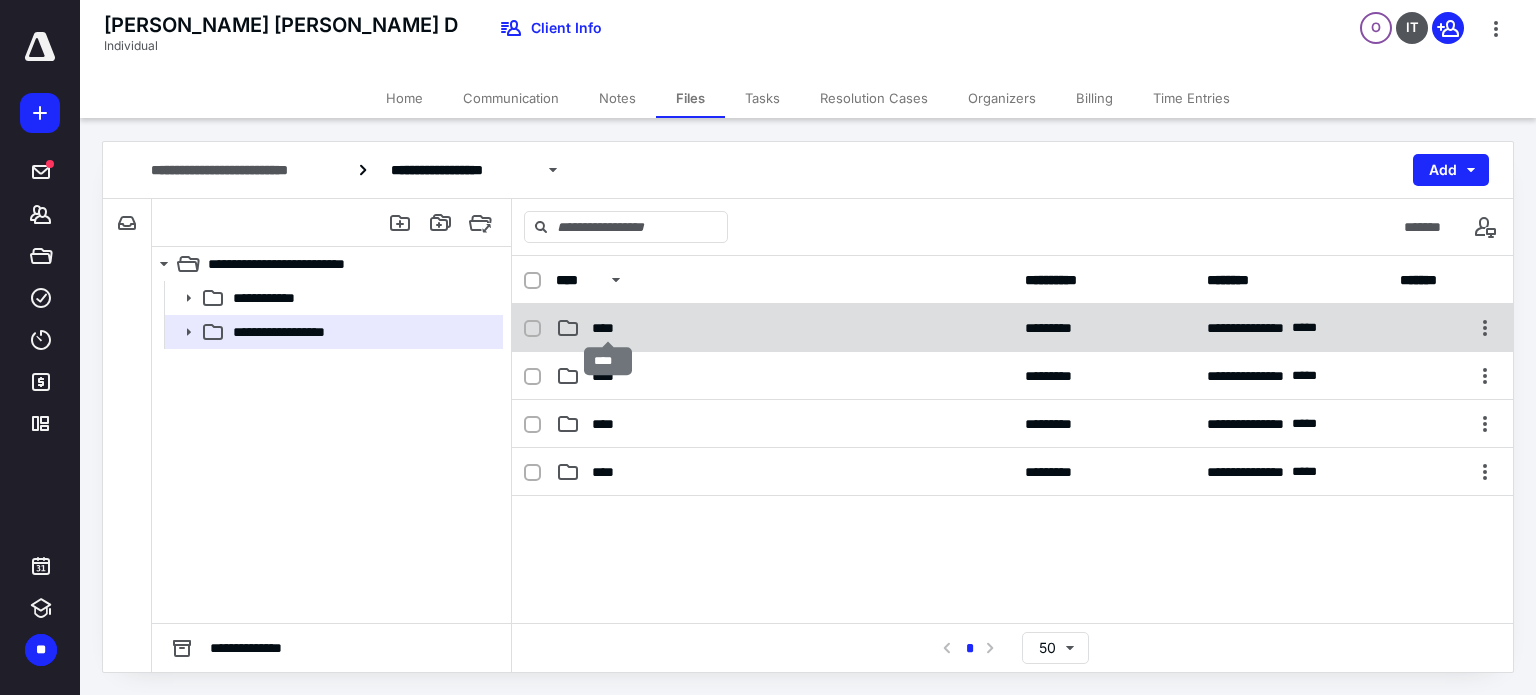 click on "****" at bounding box center [608, 328] 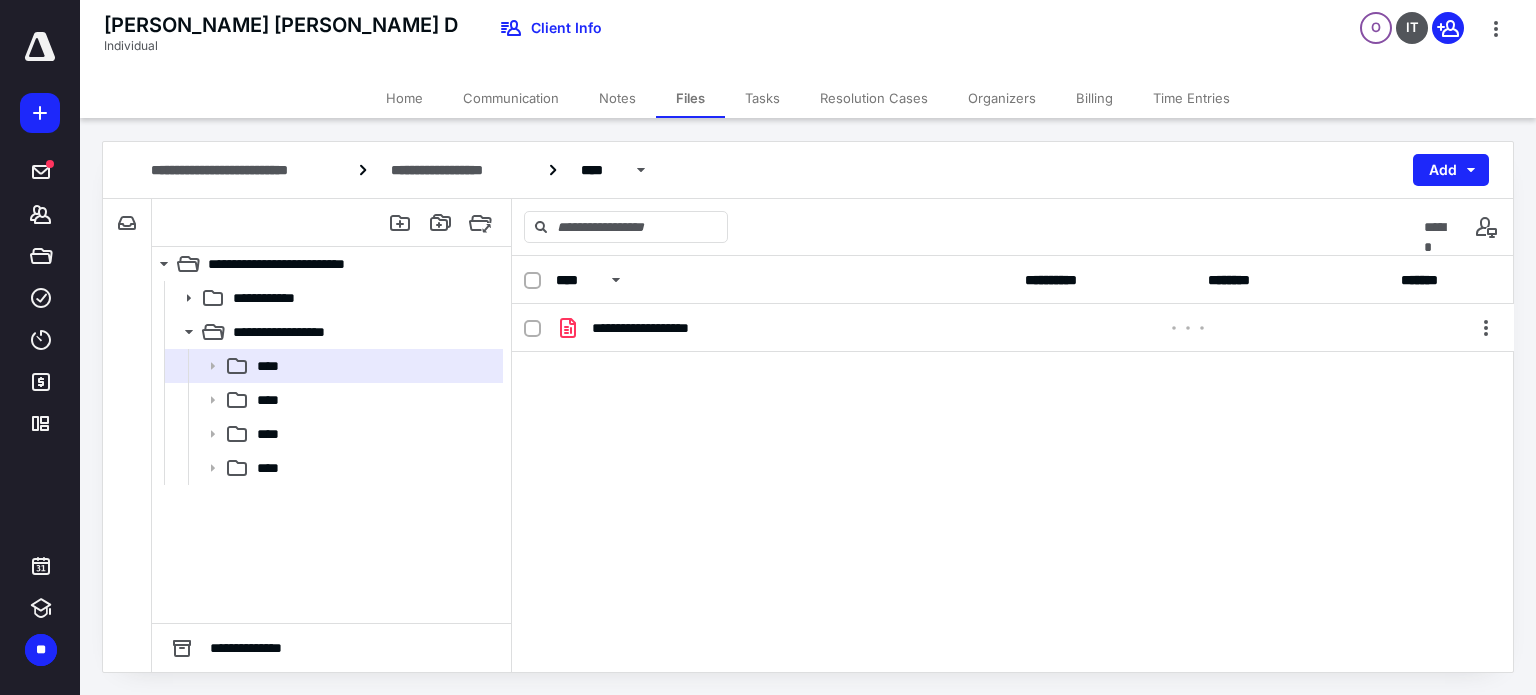 scroll, scrollTop: 0, scrollLeft: 0, axis: both 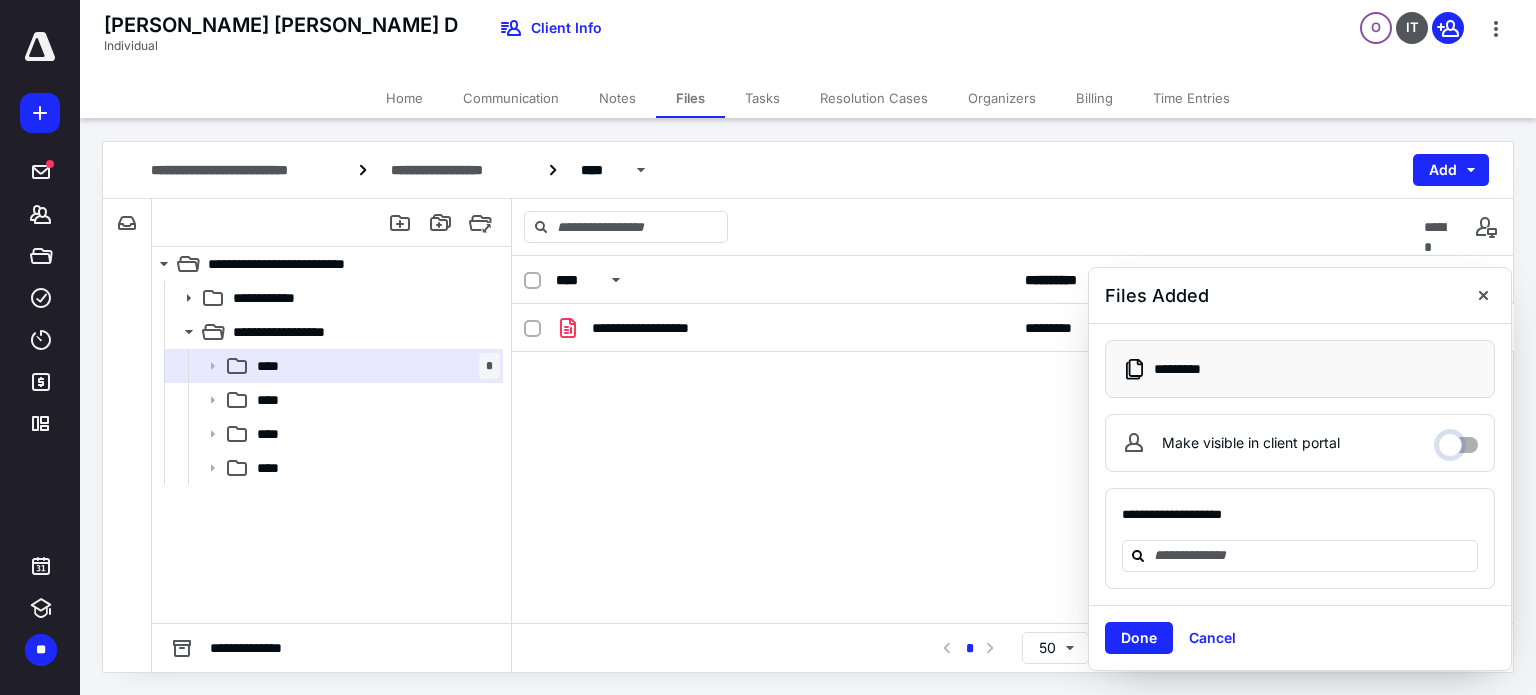 click on "Make visible in client portal" at bounding box center [1458, 440] 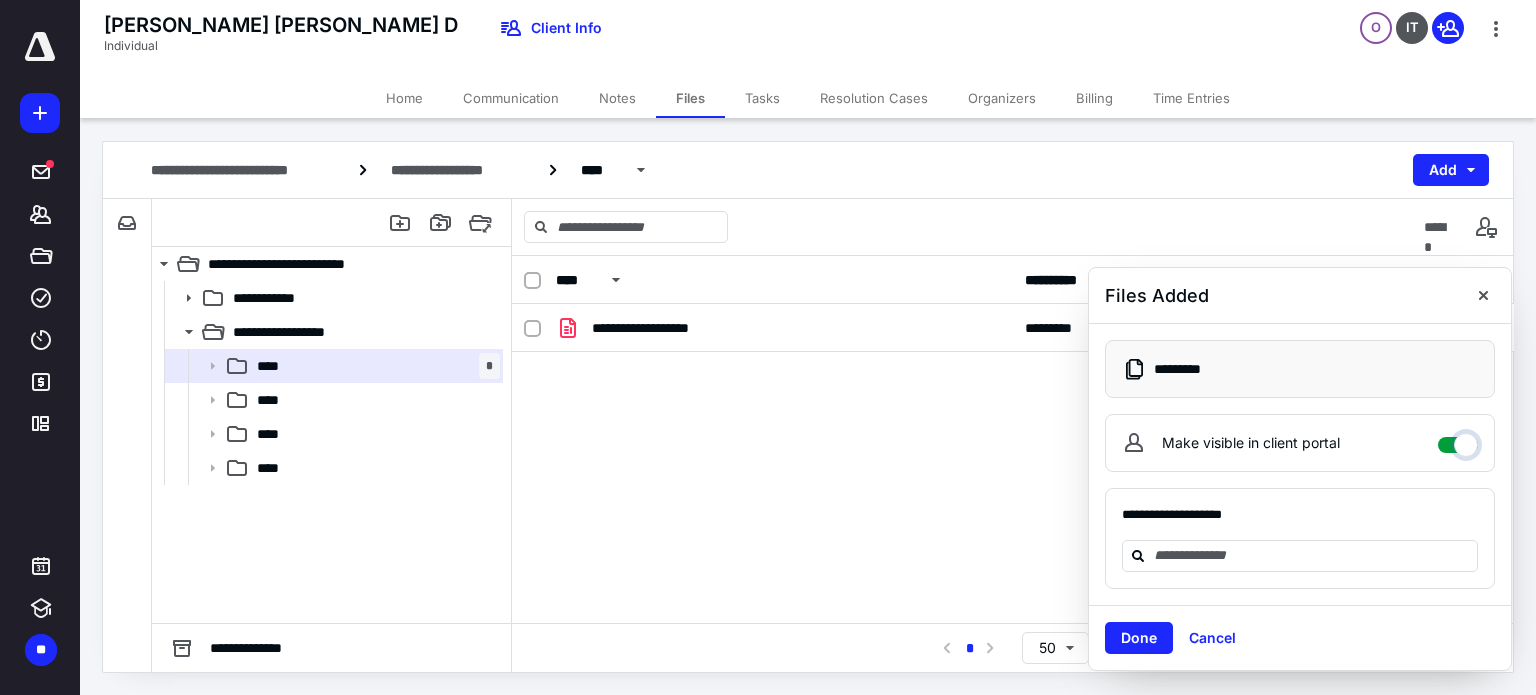 checkbox on "****" 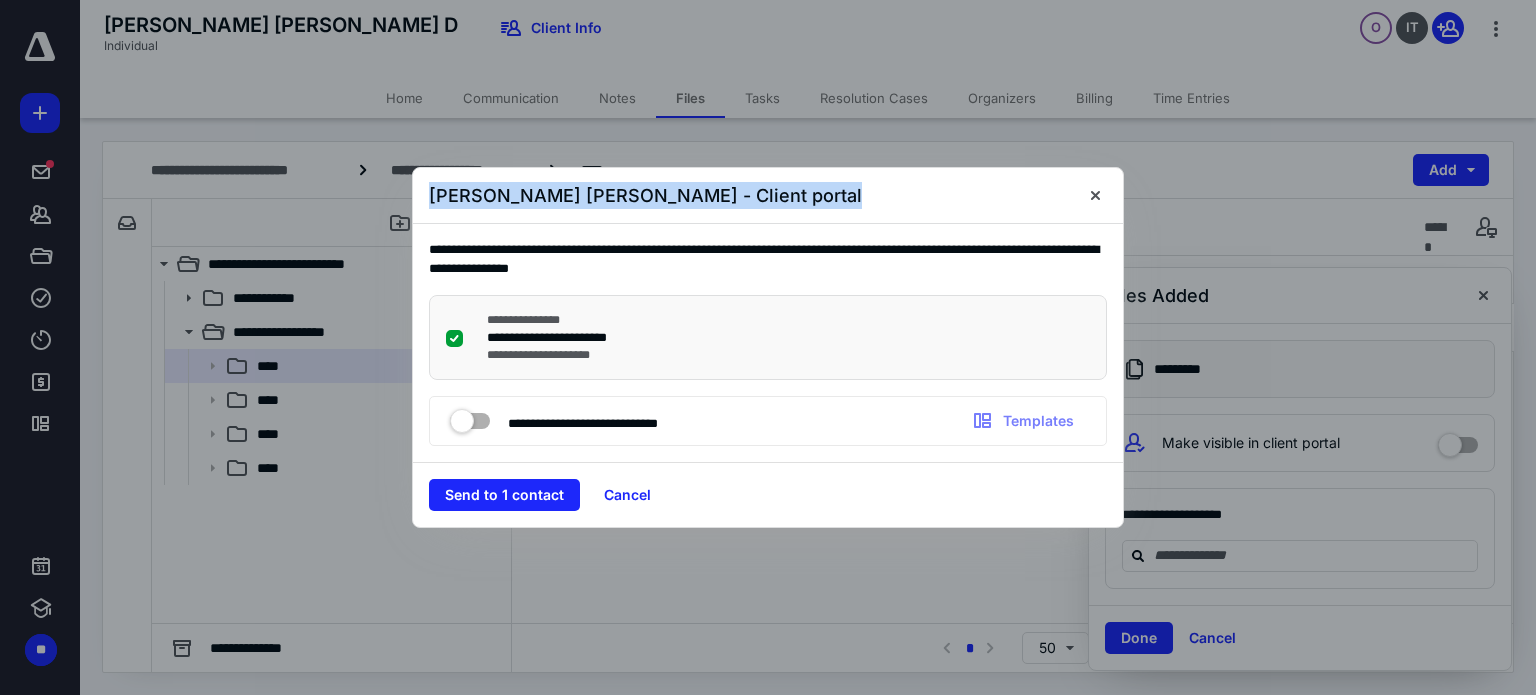drag, startPoint x: 878, startPoint y: 183, endPoint x: 628, endPoint y: 164, distance: 250.72096 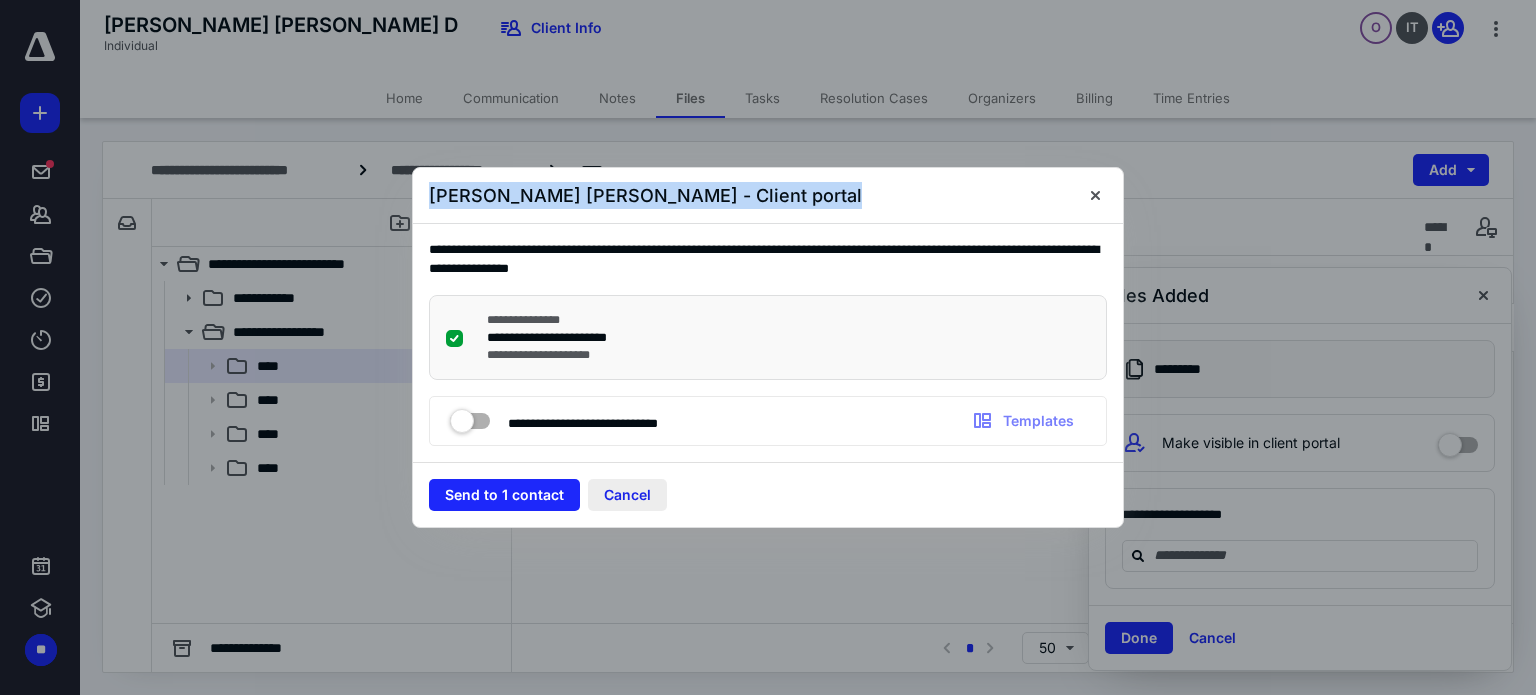 click on "Cancel" at bounding box center (627, 495) 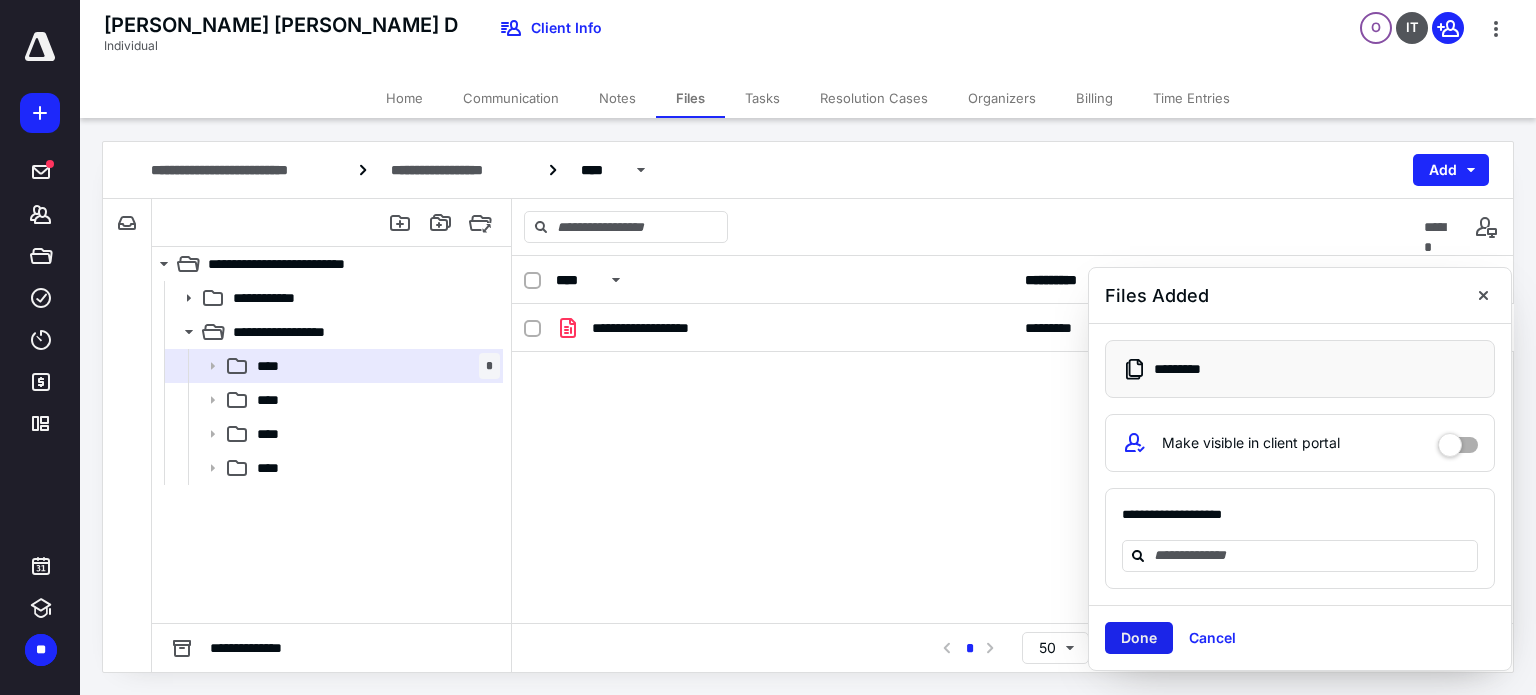 click on "Done" at bounding box center (1139, 638) 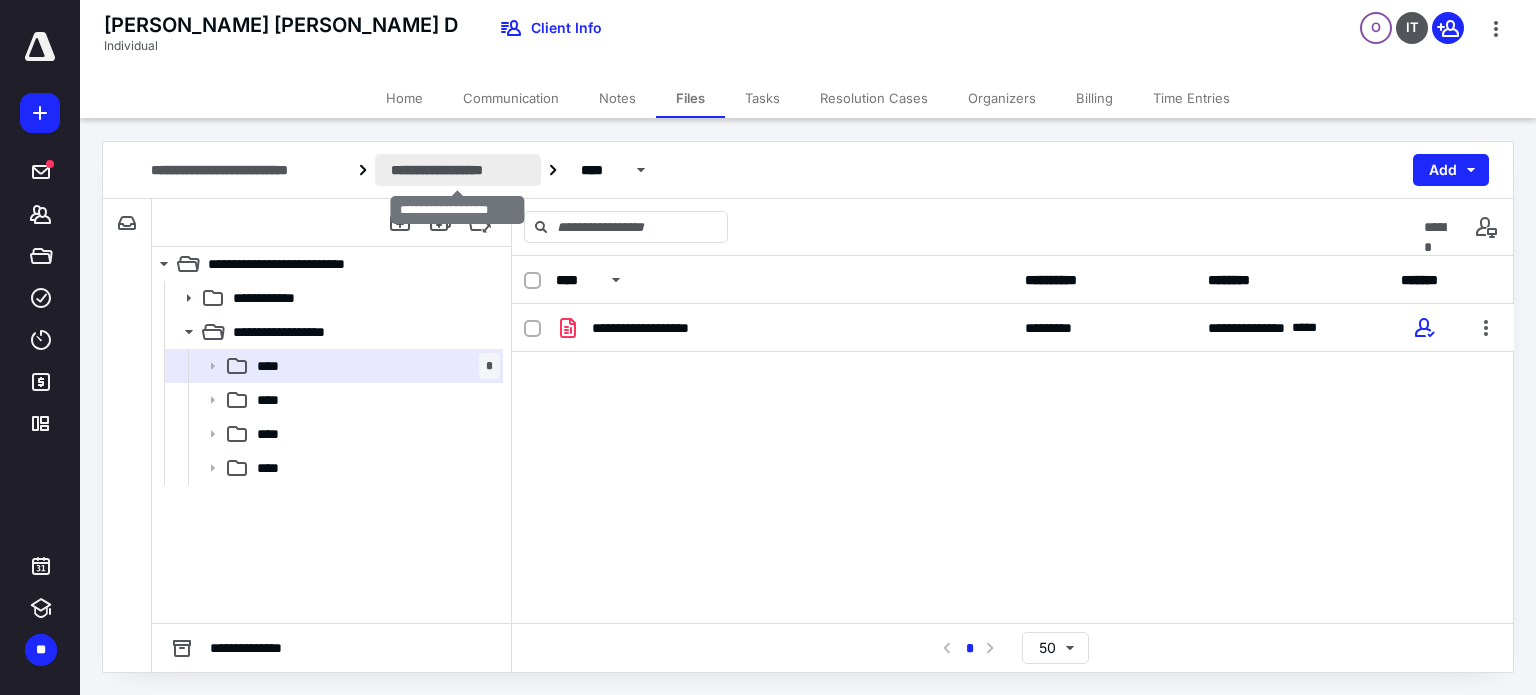click on "**********" at bounding box center [458, 170] 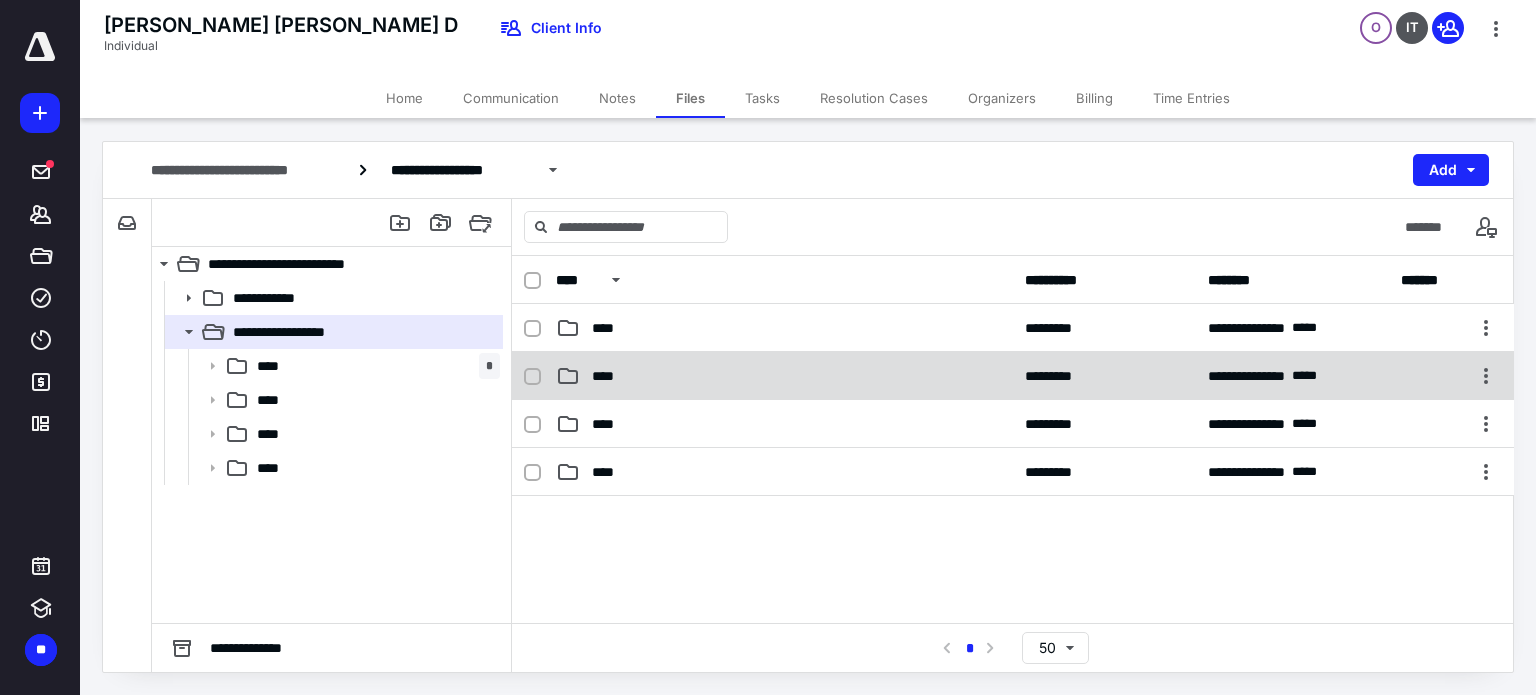 click on "****" at bounding box center (609, 376) 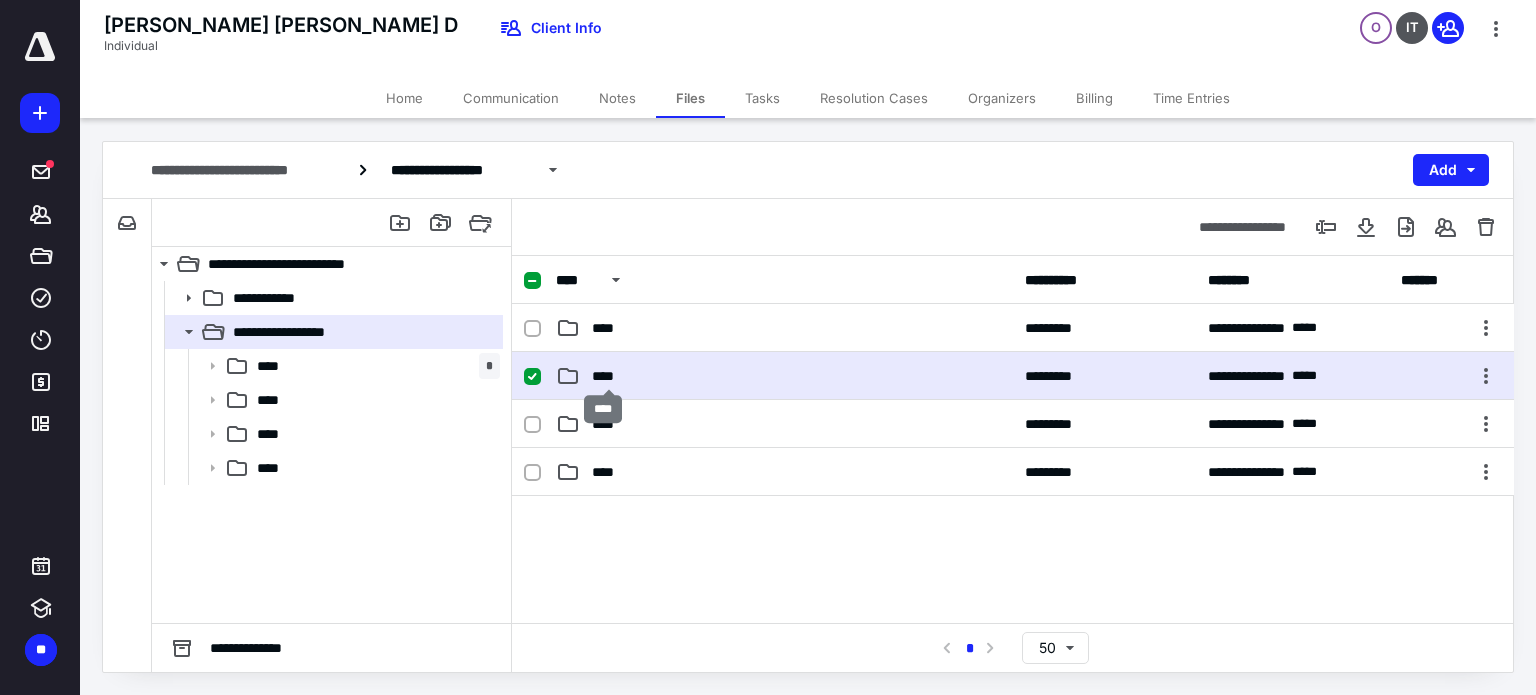 click on "****" at bounding box center (609, 376) 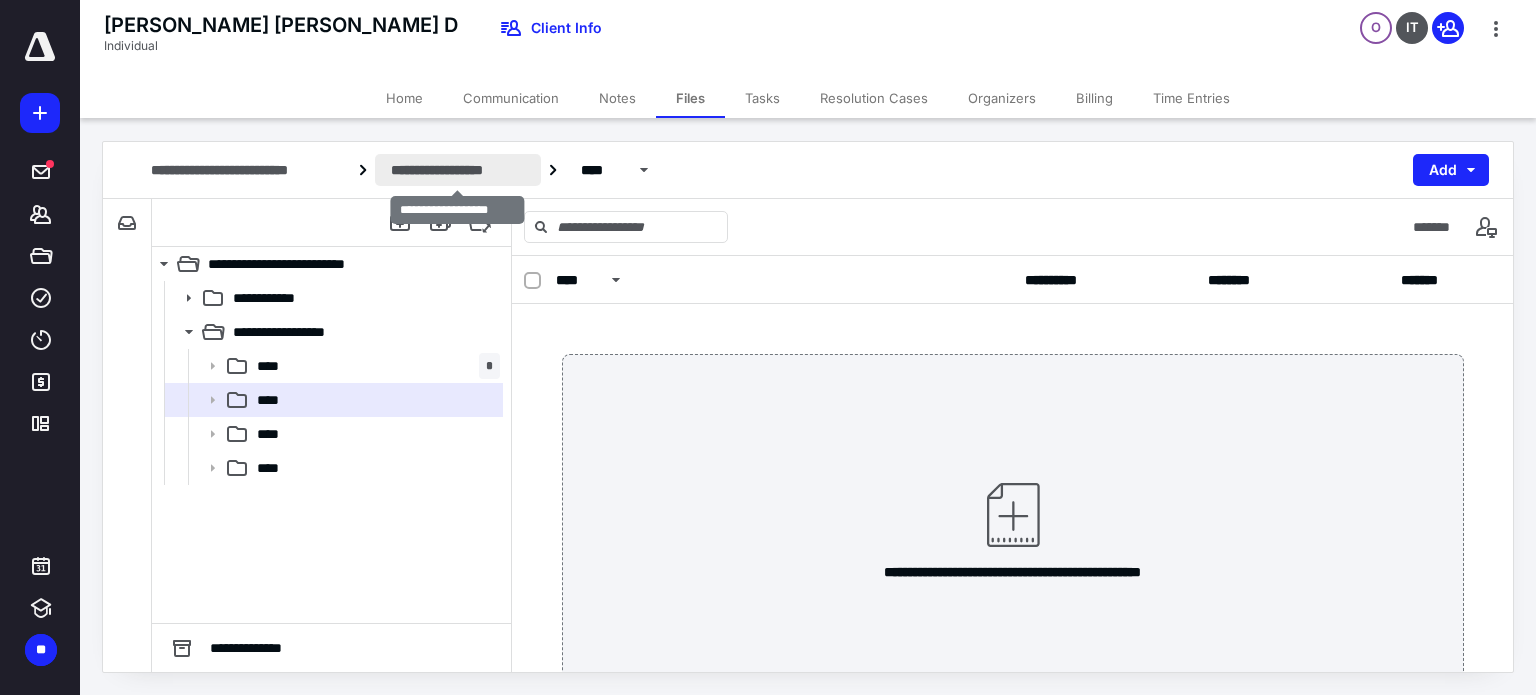 click on "**********" at bounding box center [458, 170] 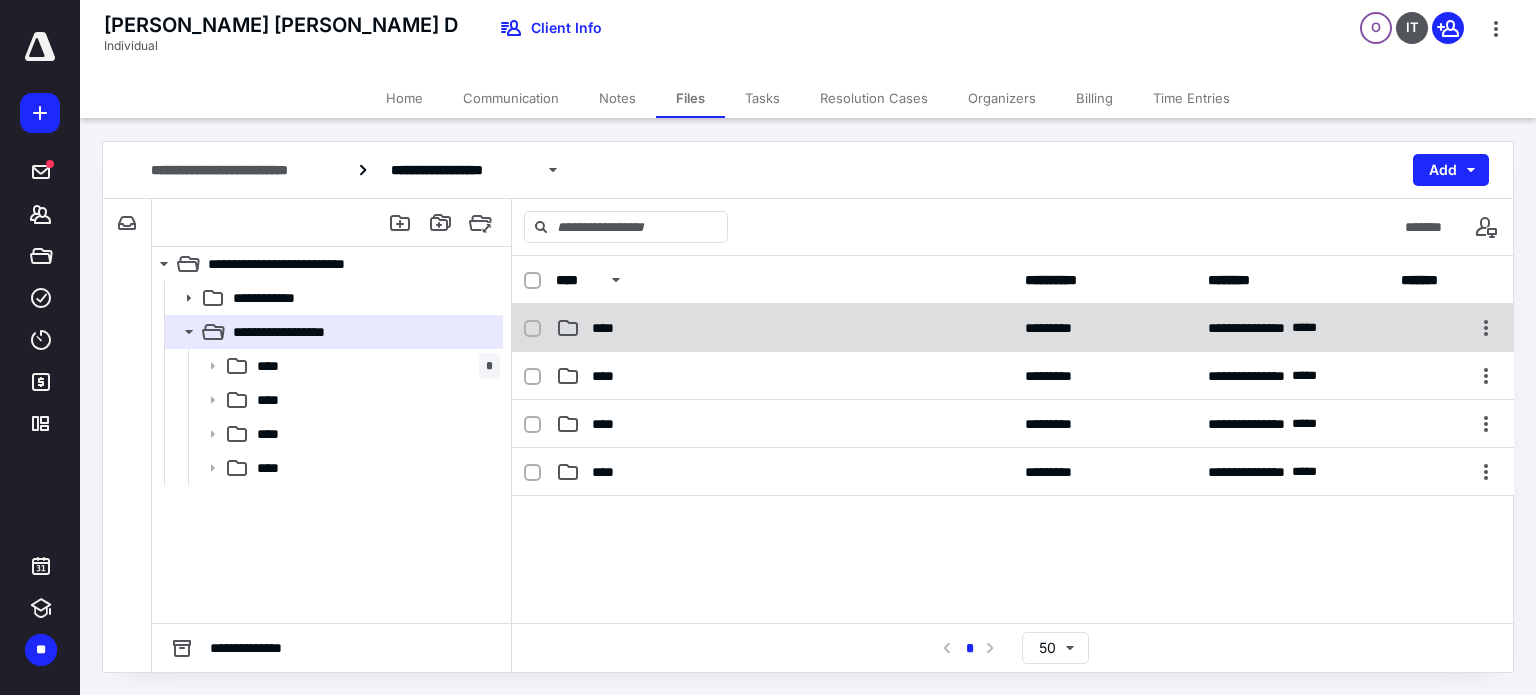 click on "****" at bounding box center [608, 328] 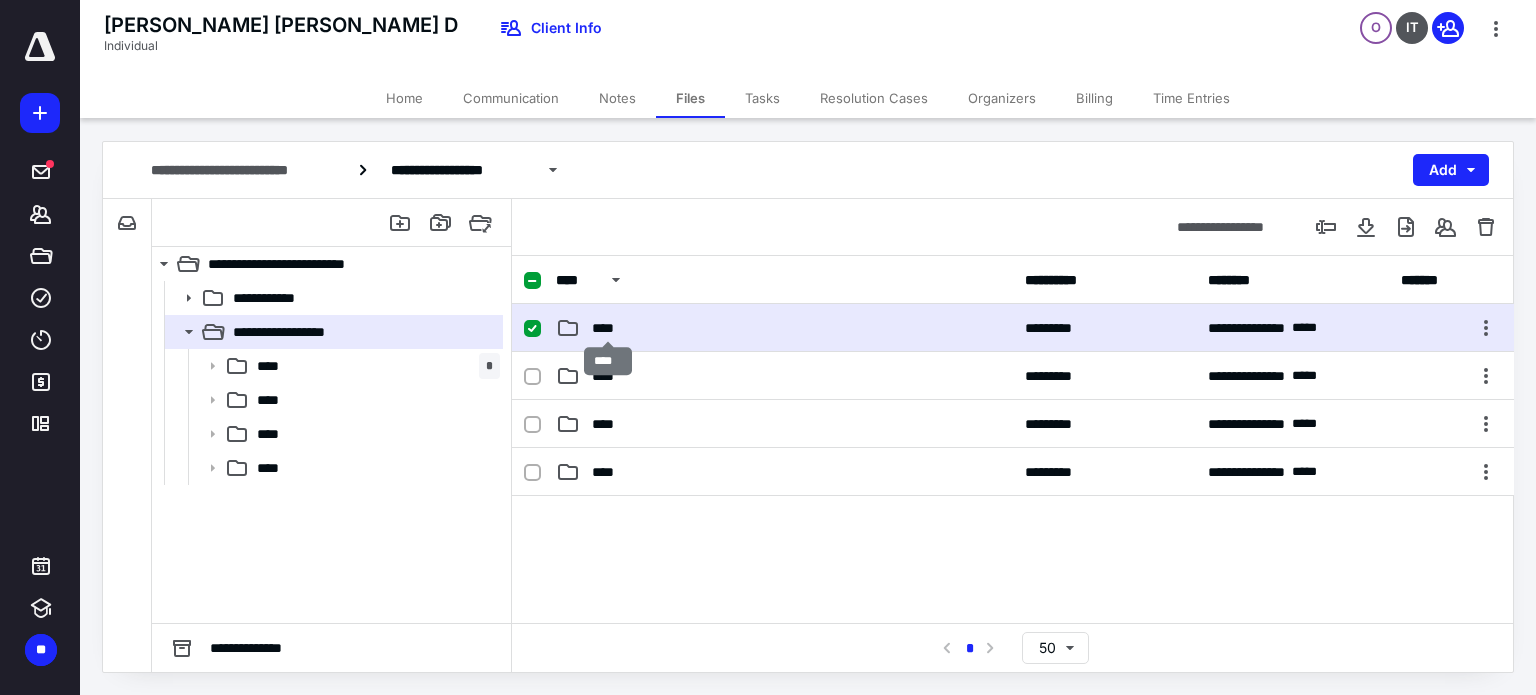 click on "****" at bounding box center (608, 328) 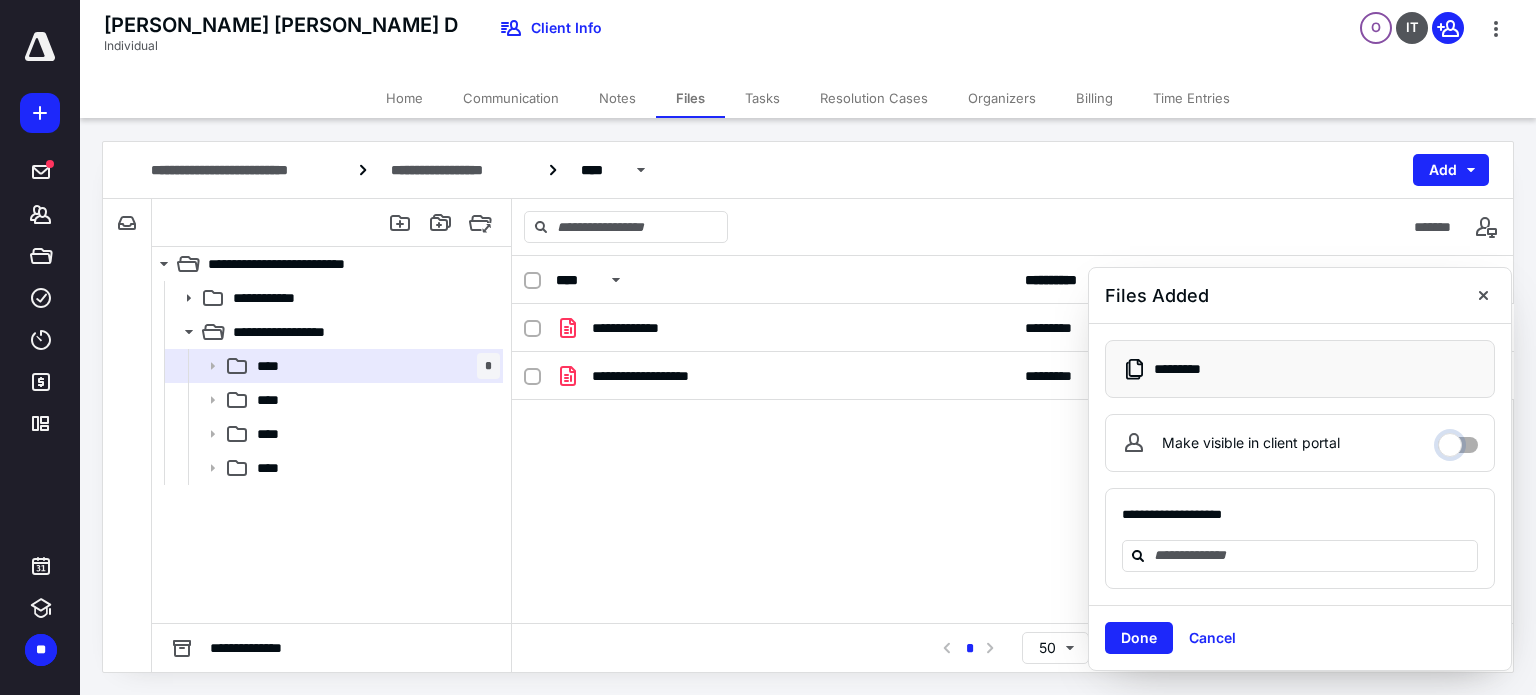click on "Make visible in client portal" at bounding box center (1458, 440) 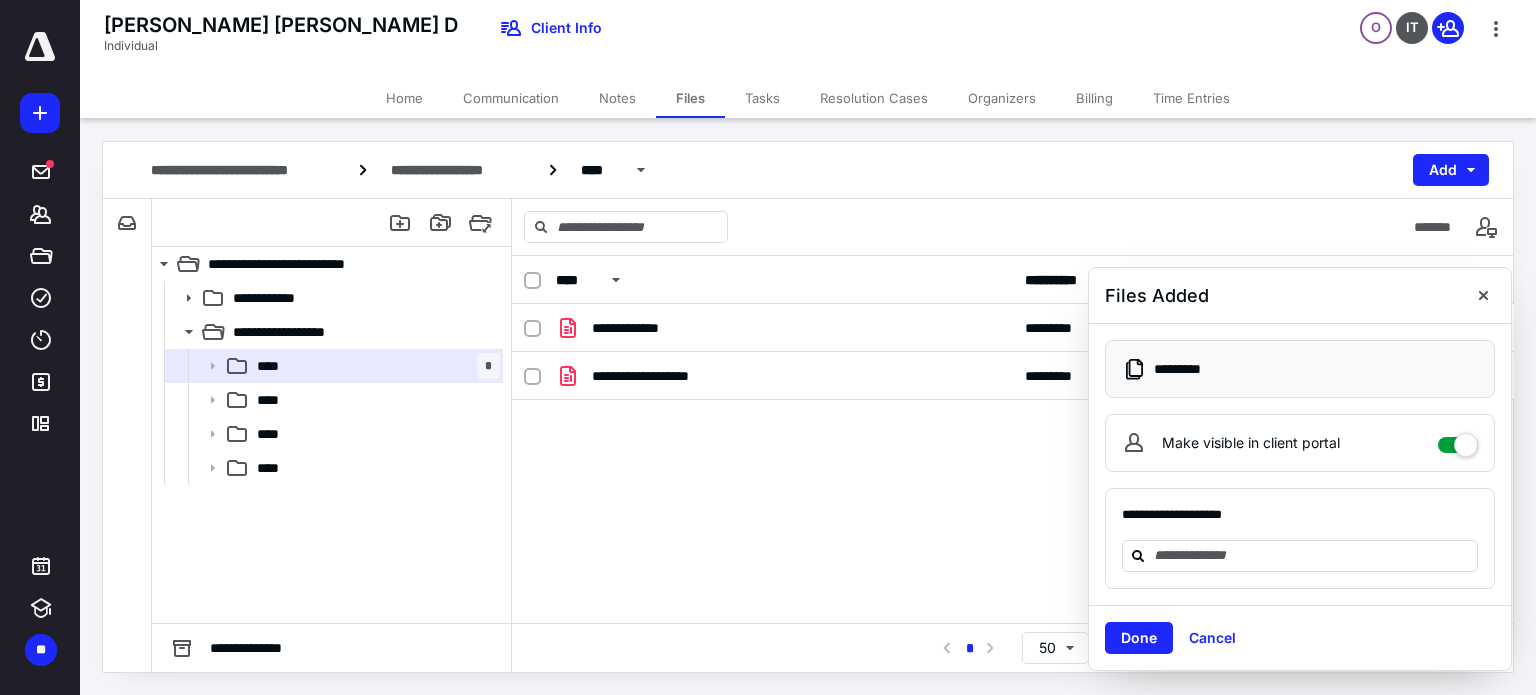 checkbox on "****" 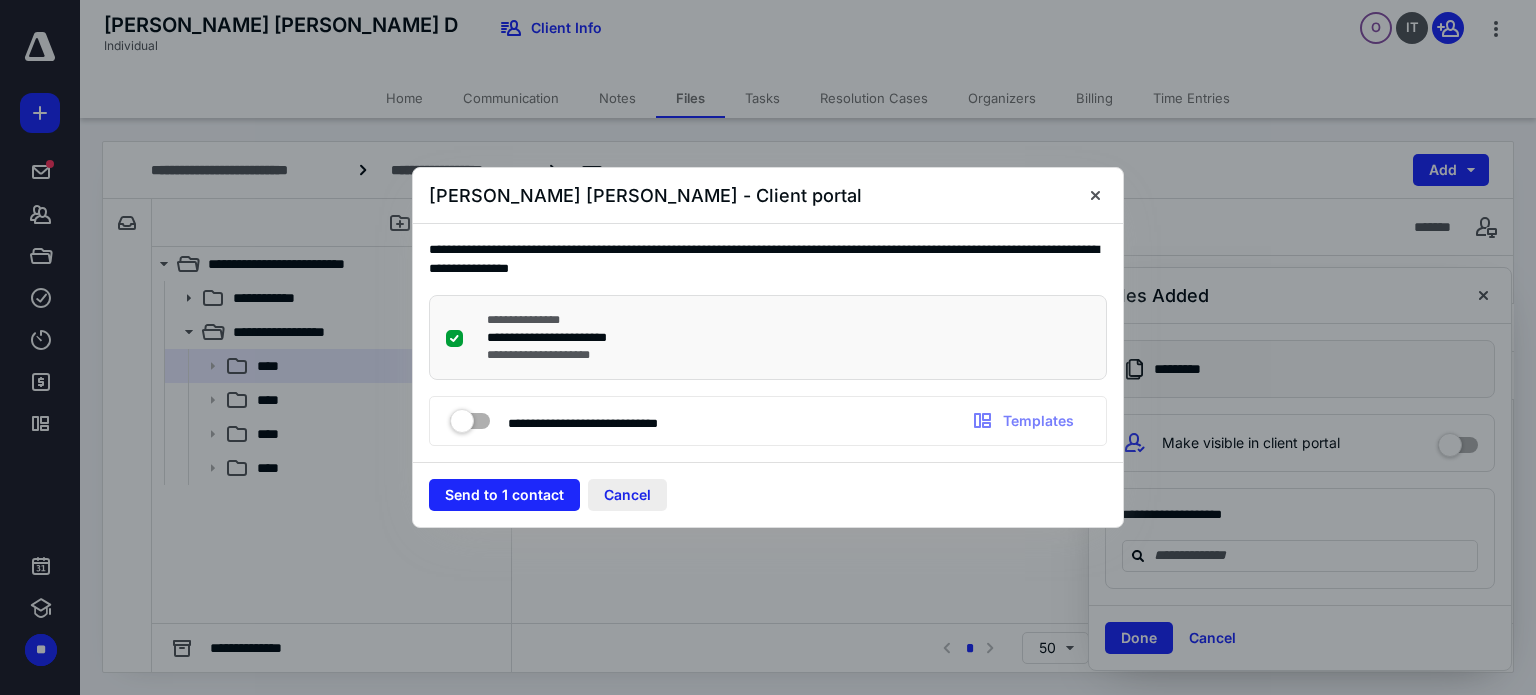 click on "Cancel" at bounding box center (627, 495) 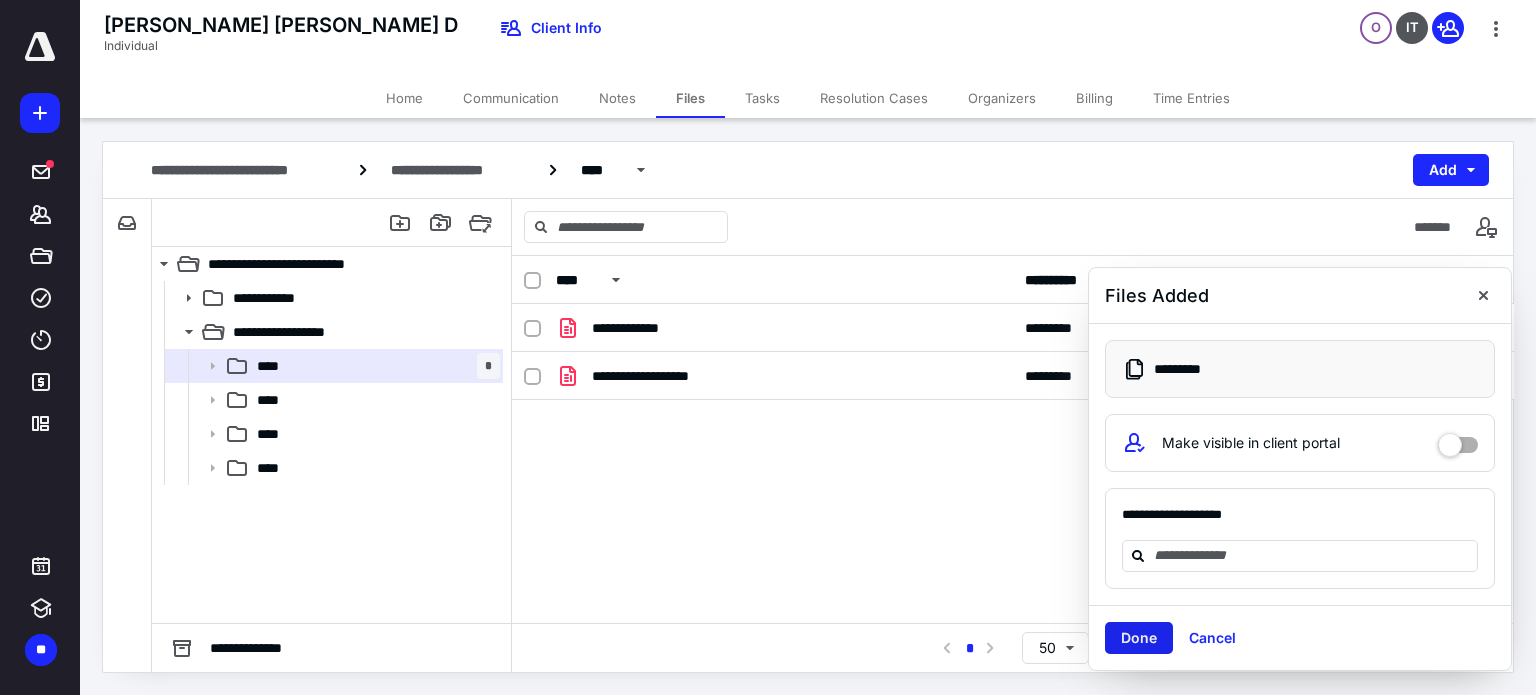 click on "Done" at bounding box center (1139, 638) 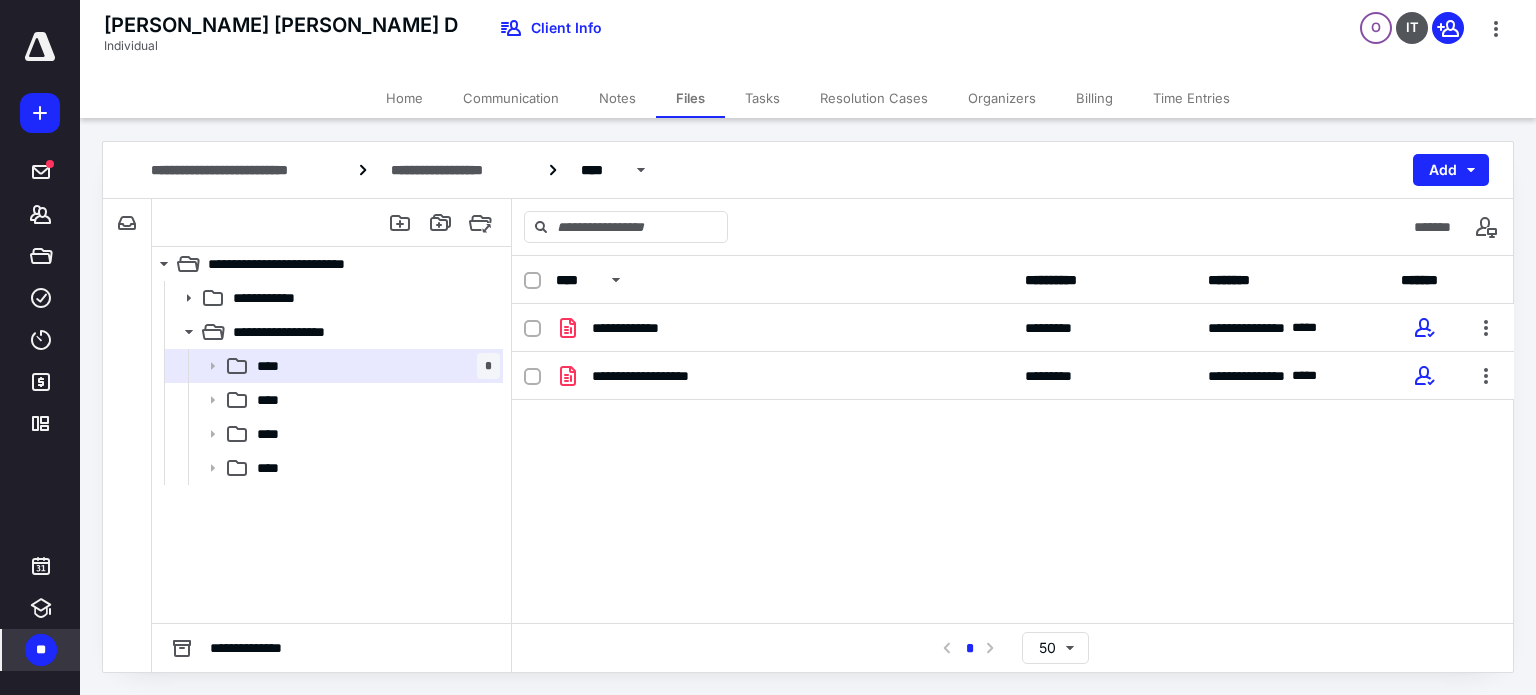 click on "**" at bounding box center [41, 650] 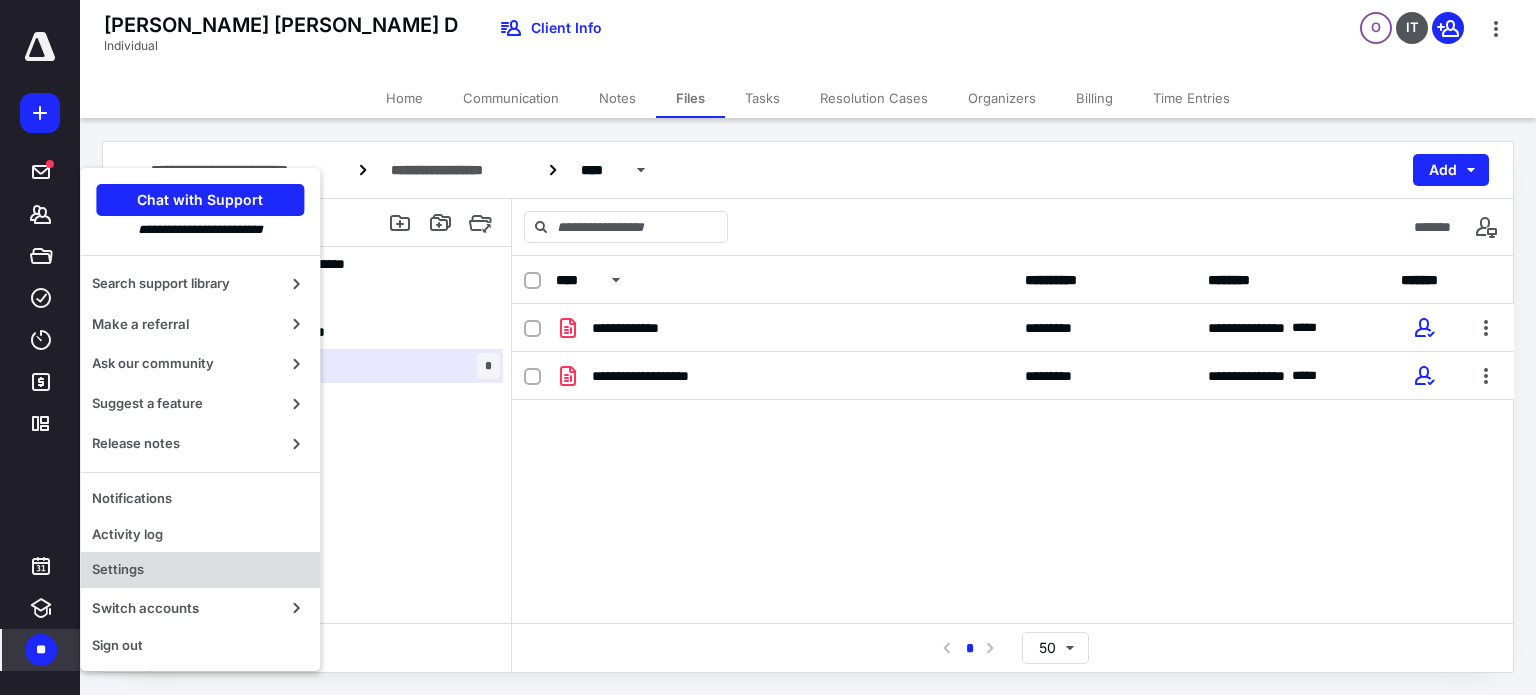 click on "Settings" at bounding box center (200, 570) 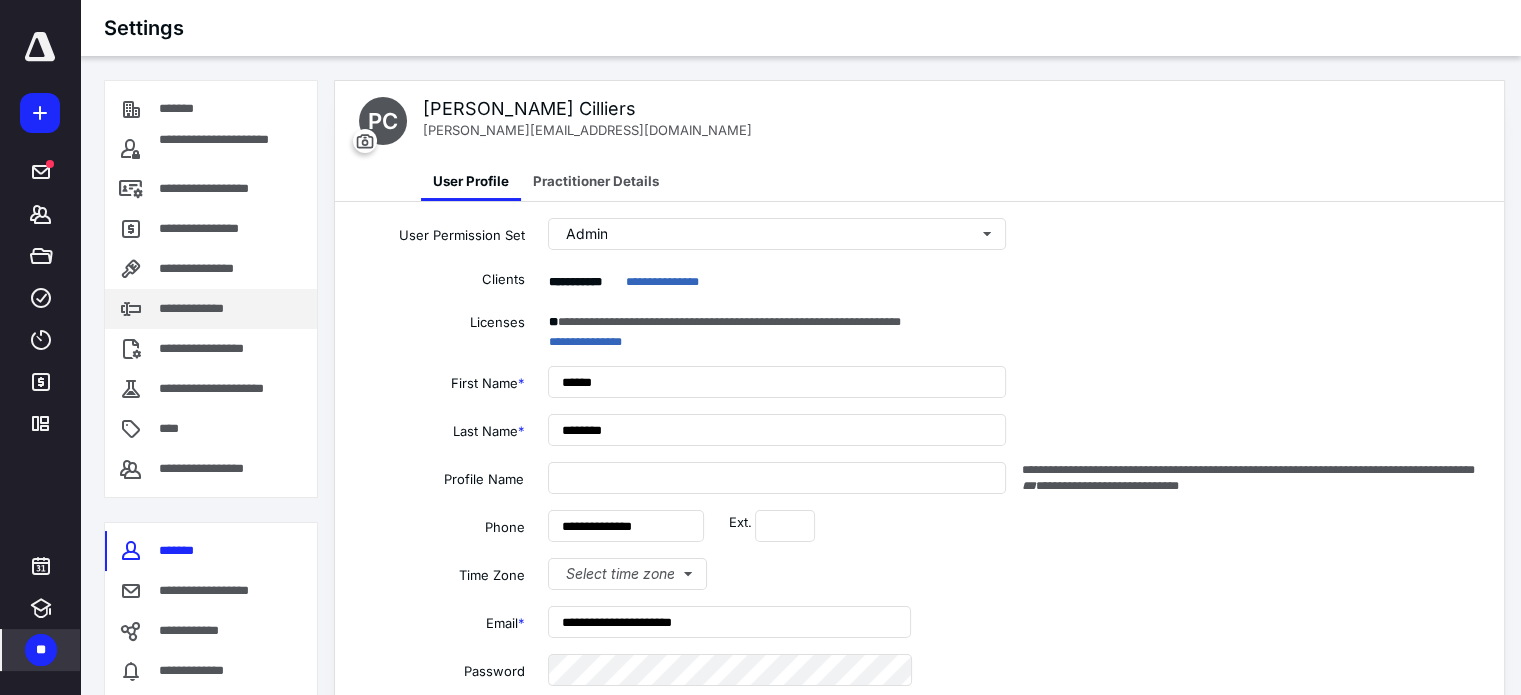click on "**********" at bounding box center [211, 309] 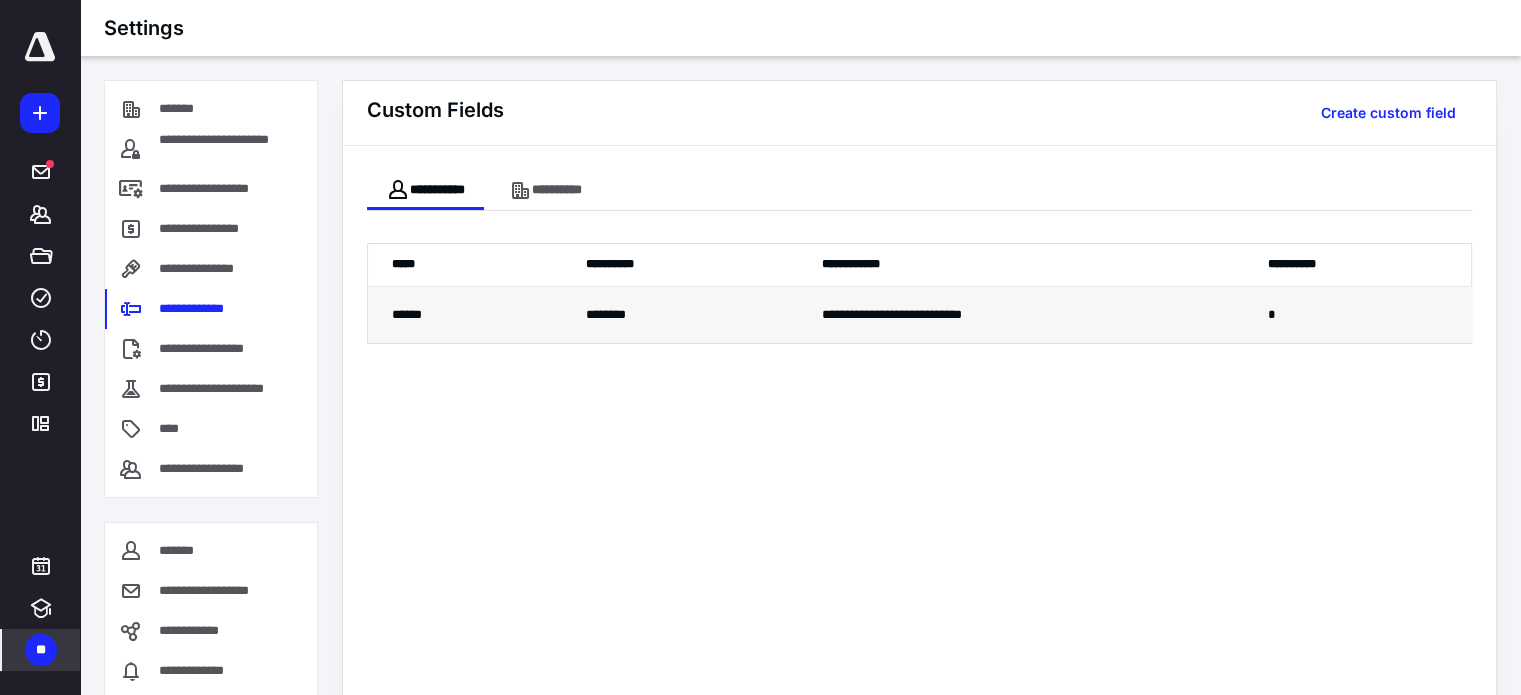 click on "**********" at bounding box center (1021, 315) 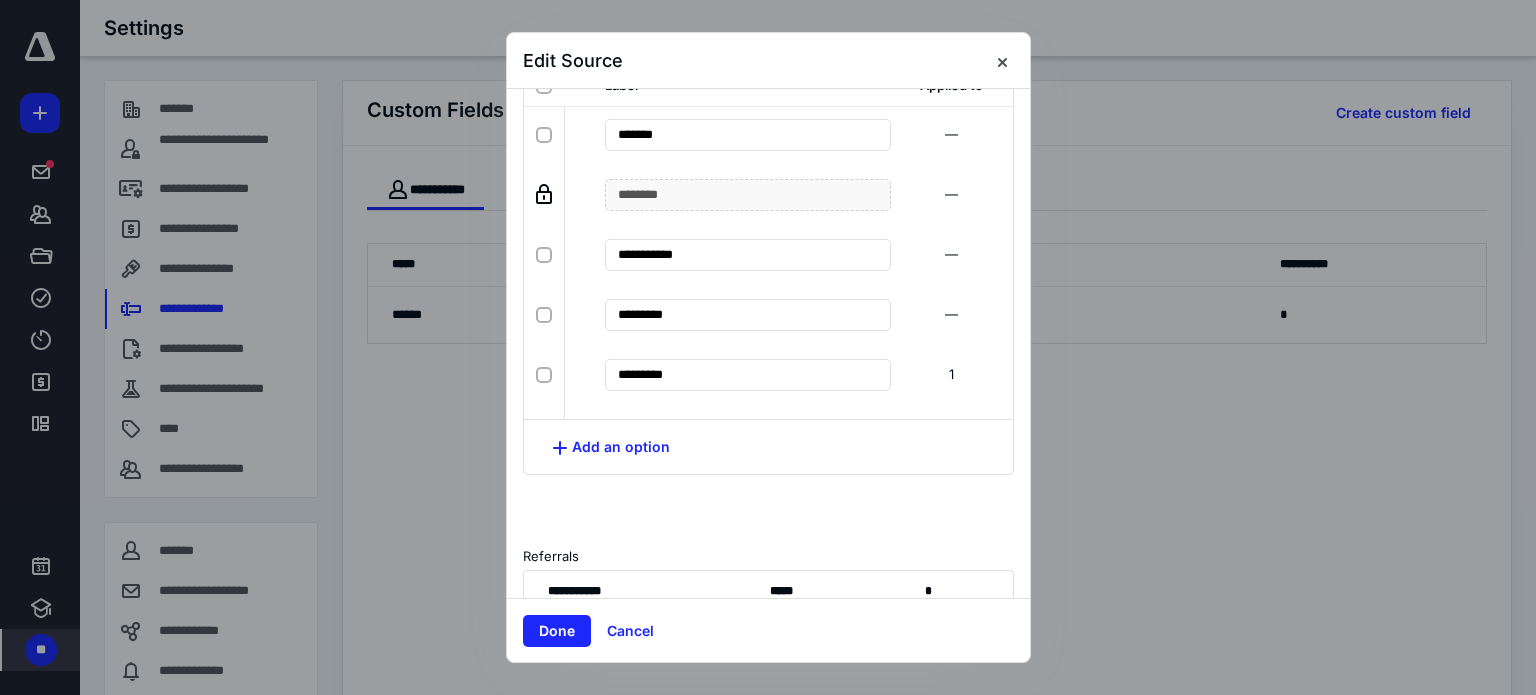 scroll, scrollTop: 245, scrollLeft: 0, axis: vertical 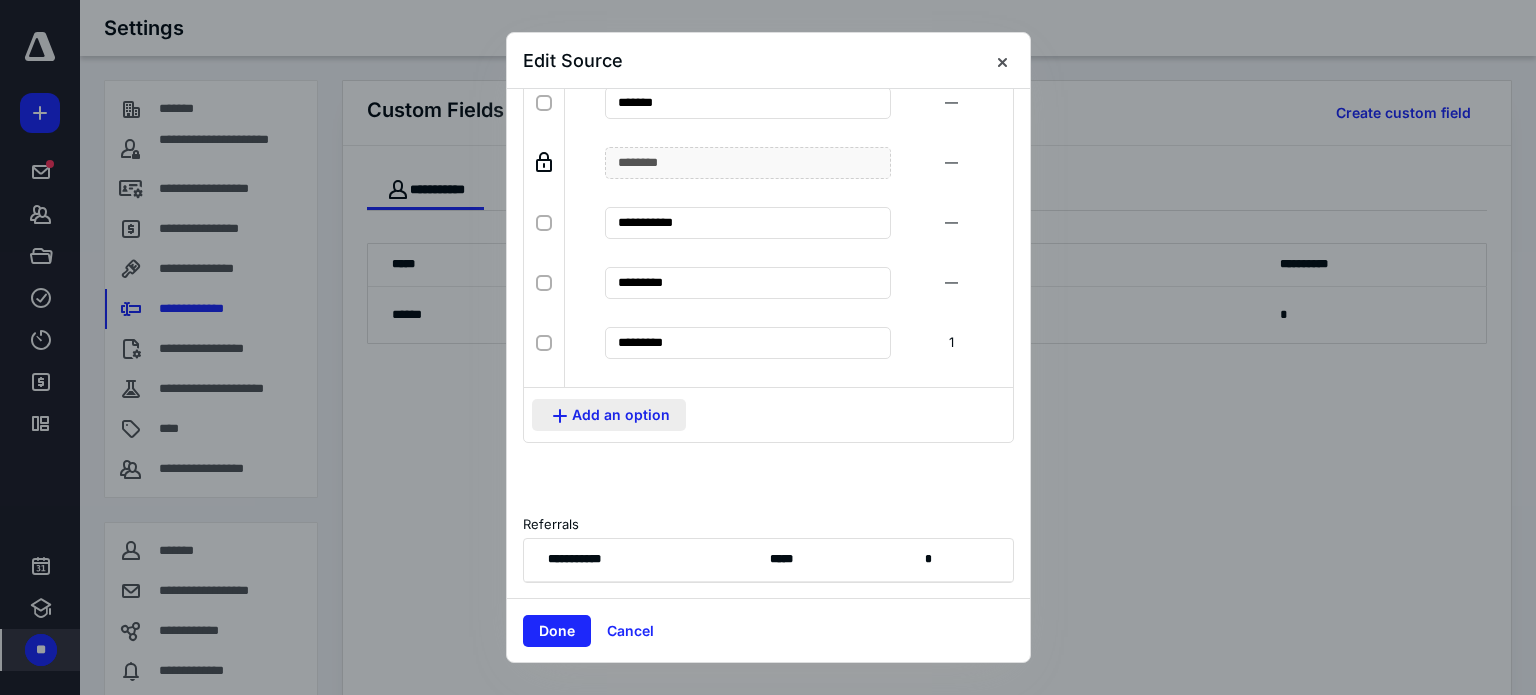 click on "Add an option" at bounding box center [609, 415] 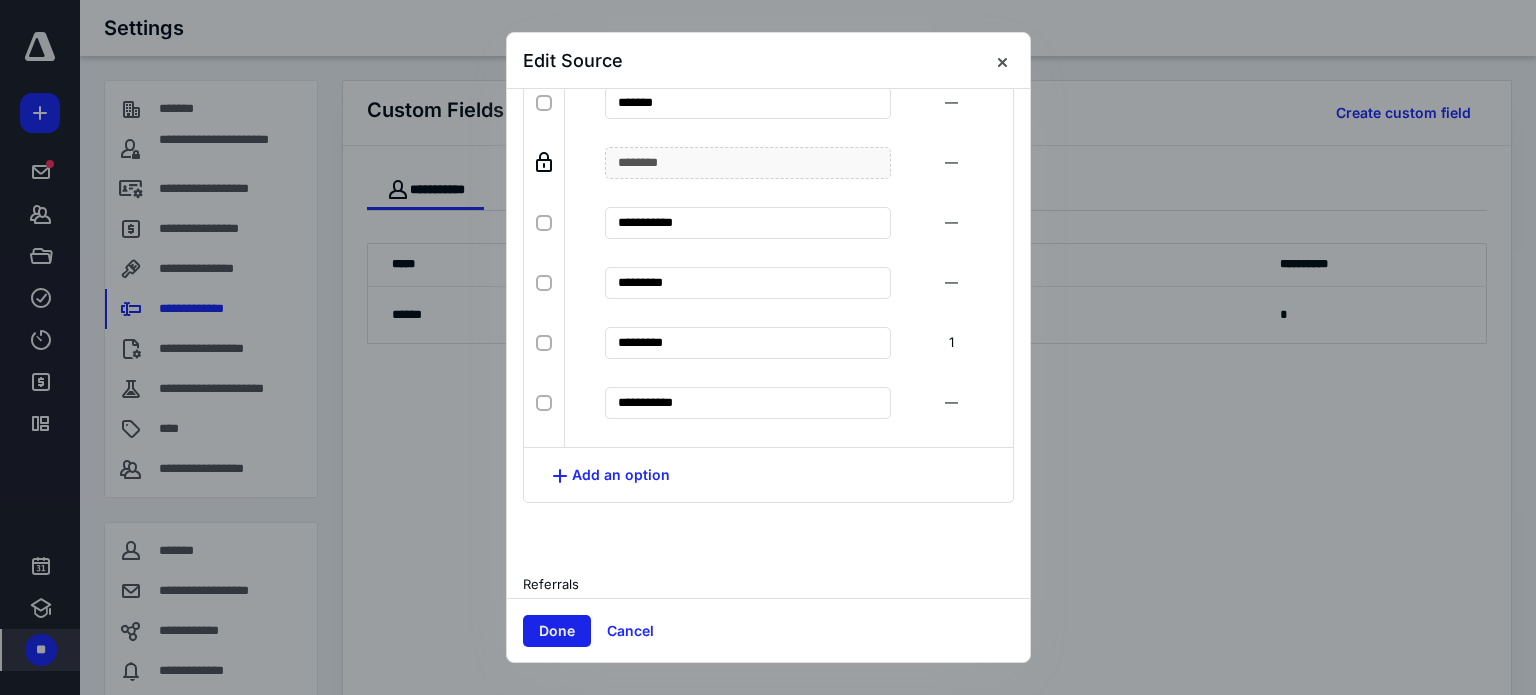 type on "**********" 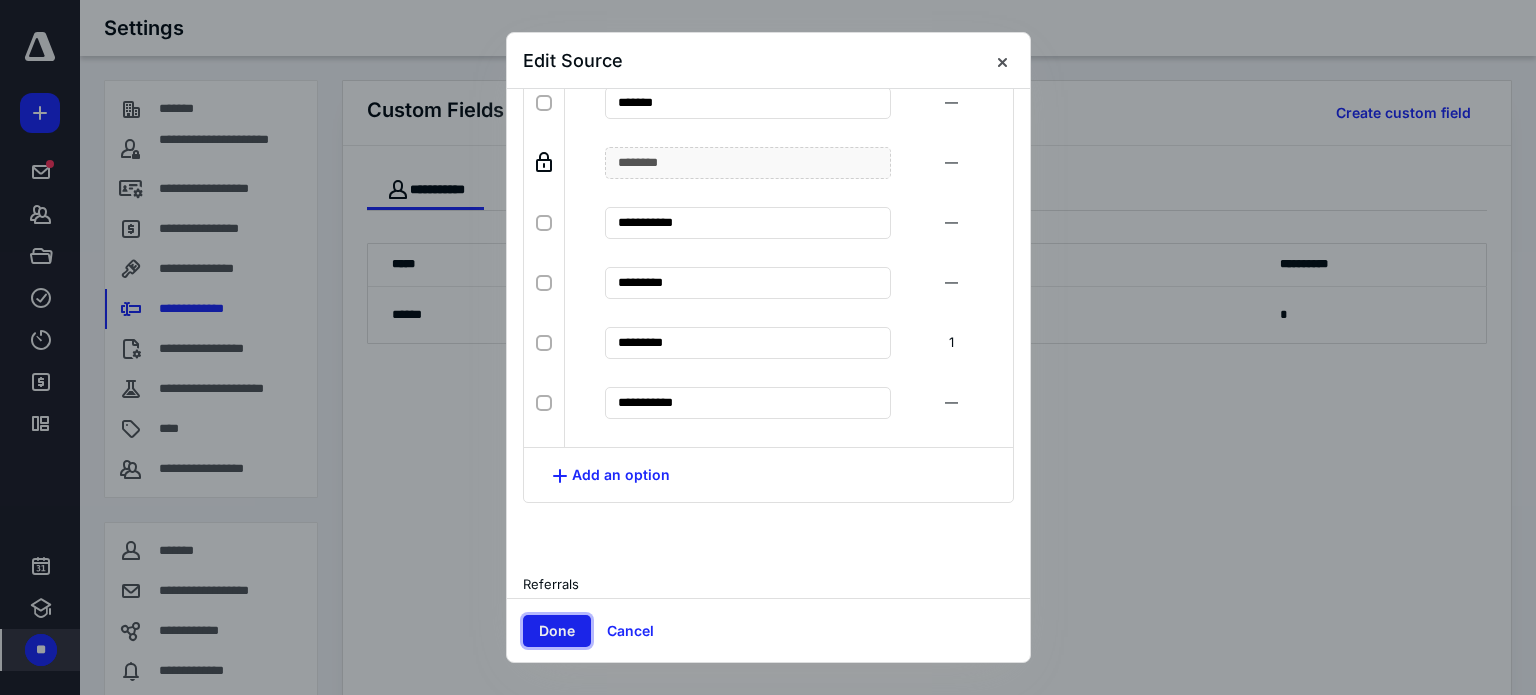click on "Done" at bounding box center (557, 631) 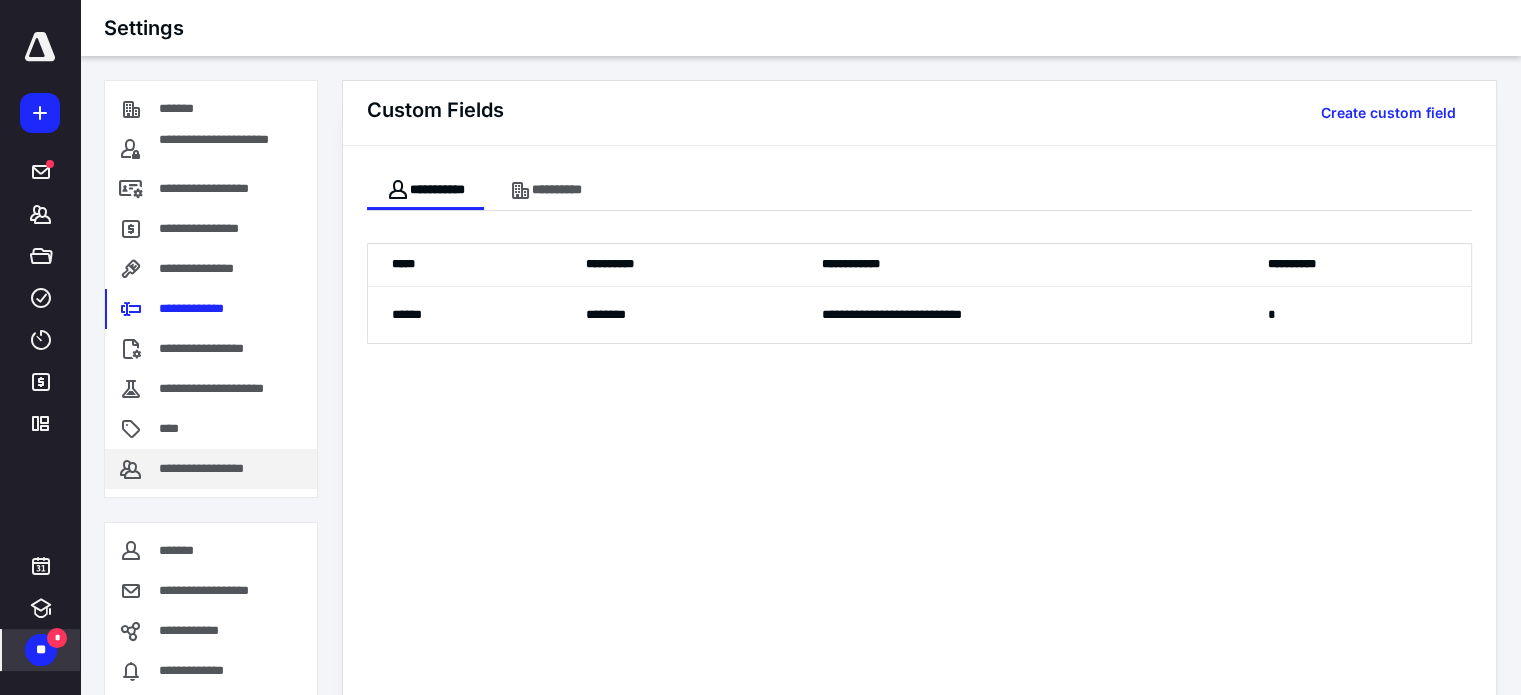 click on "**********" at bounding box center [217, 469] 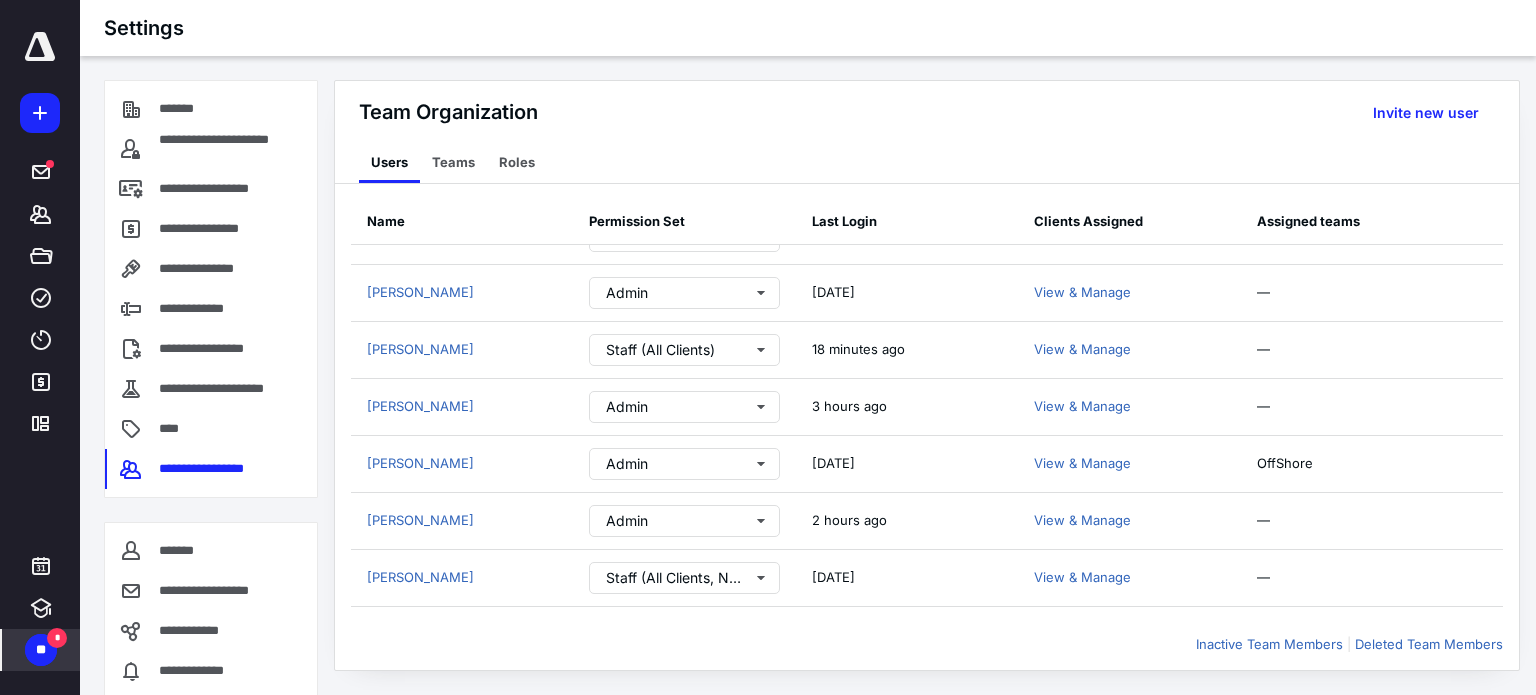 scroll, scrollTop: 0, scrollLeft: 0, axis: both 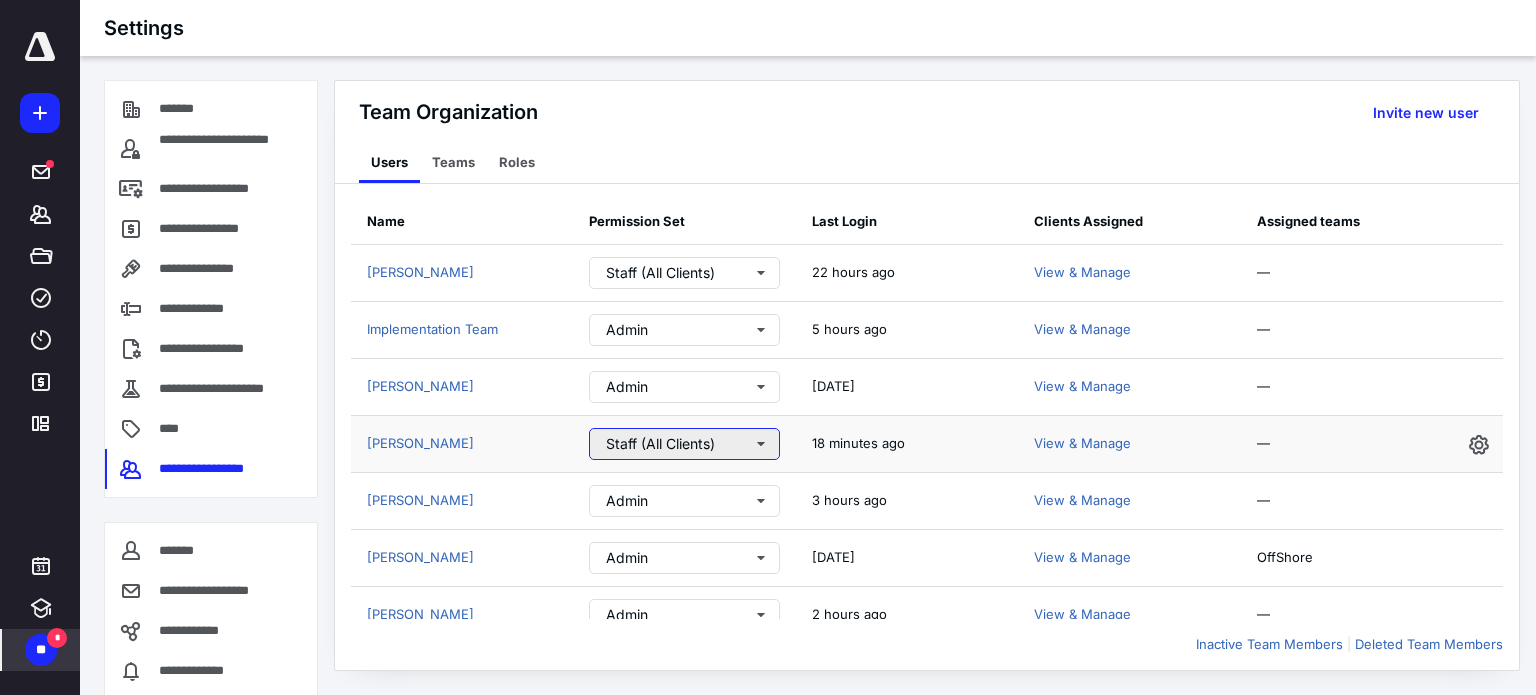 click on "Staff (All Clients)" at bounding box center [684, 444] 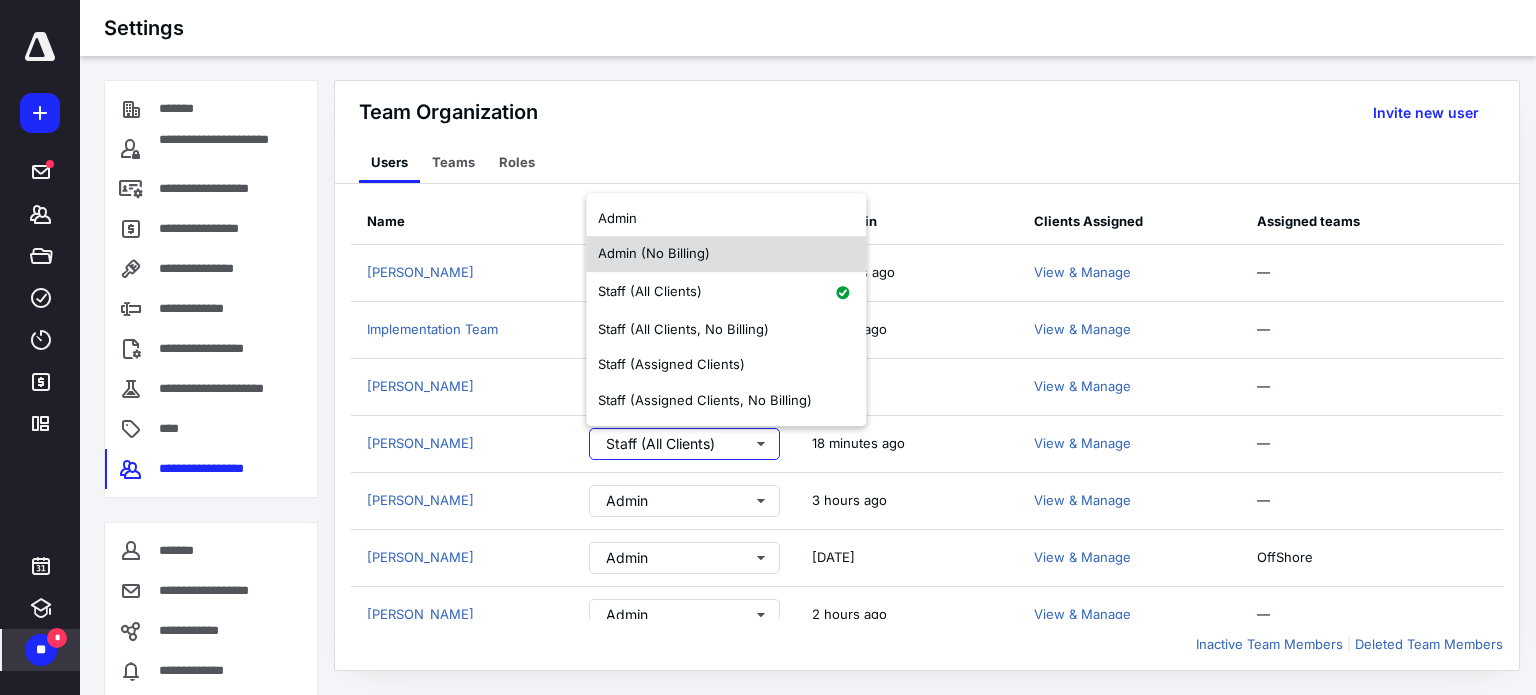 click on "Admin (No Billing)" at bounding box center (654, 253) 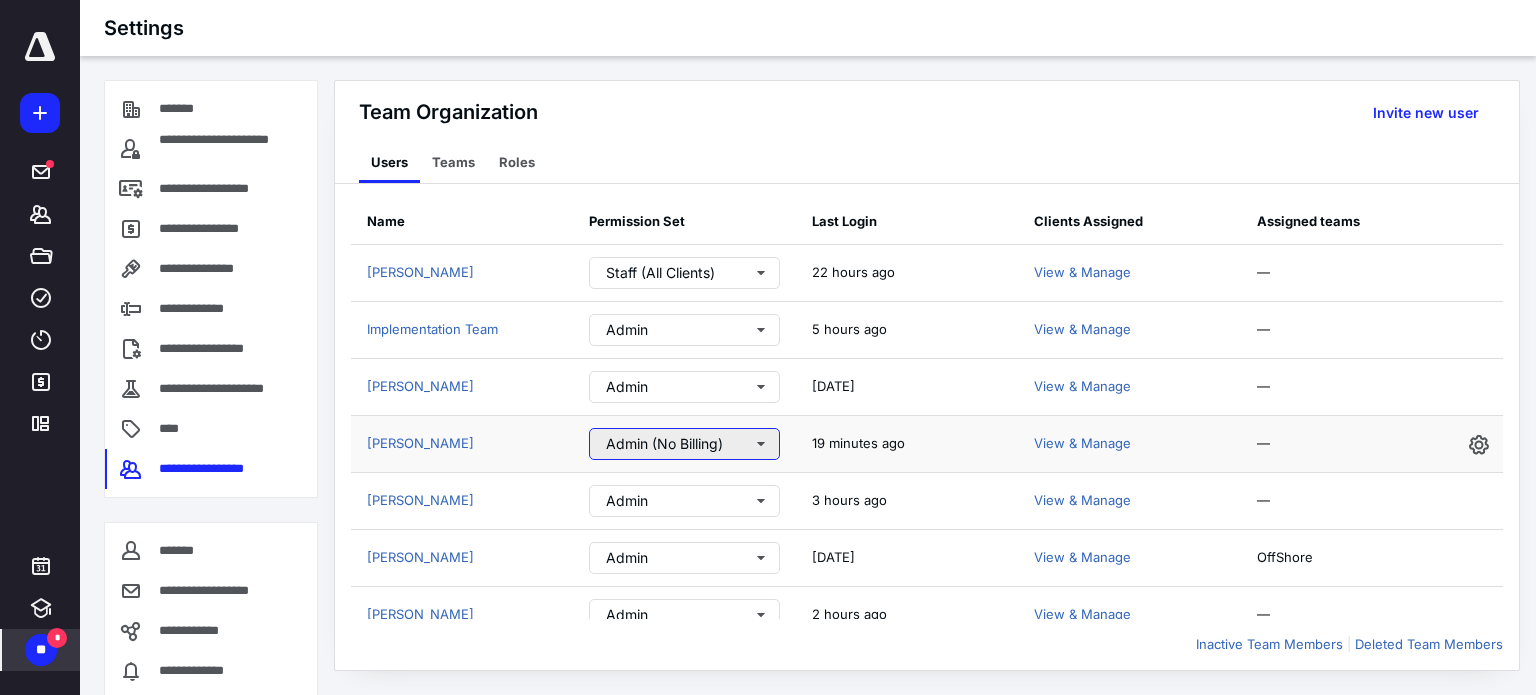 click on "Admin (No Billing)" at bounding box center [684, 444] 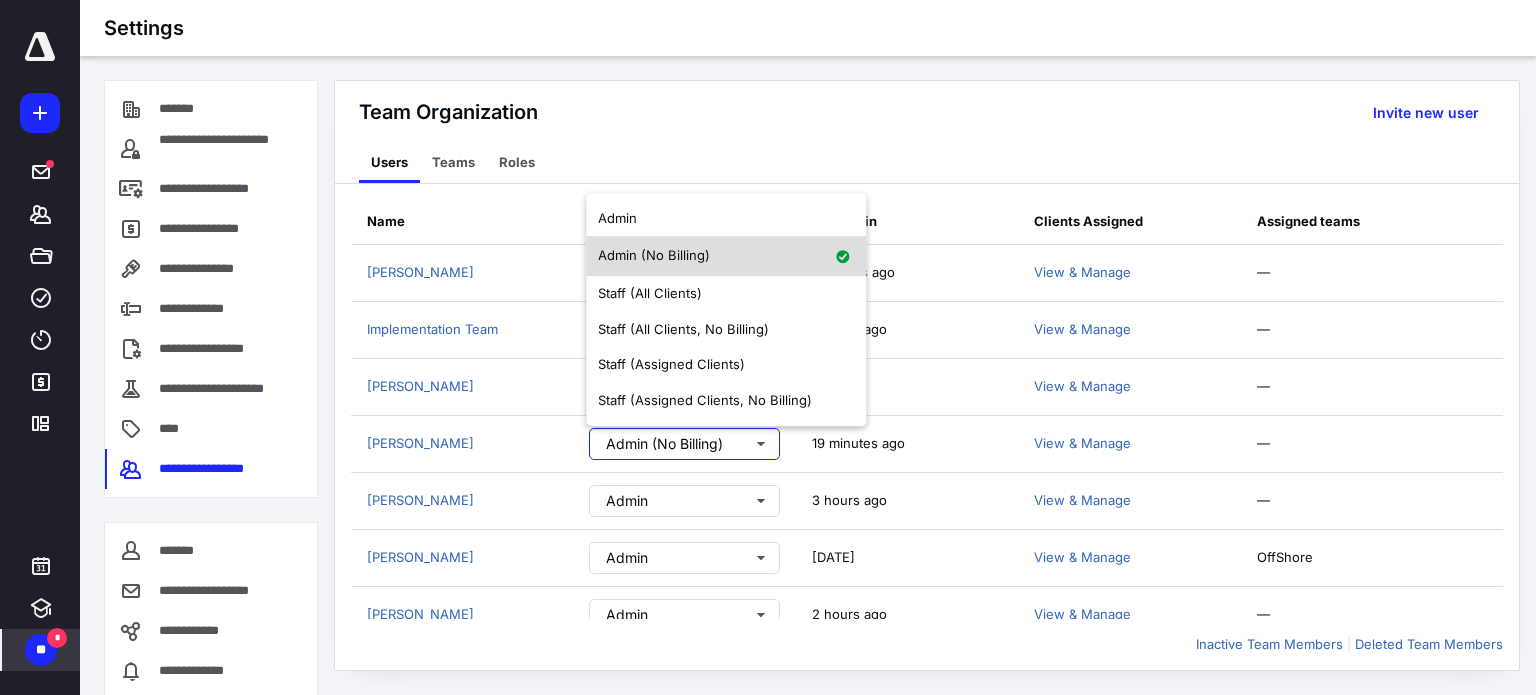click on "Admin (No Billing)" at bounding box center [654, 256] 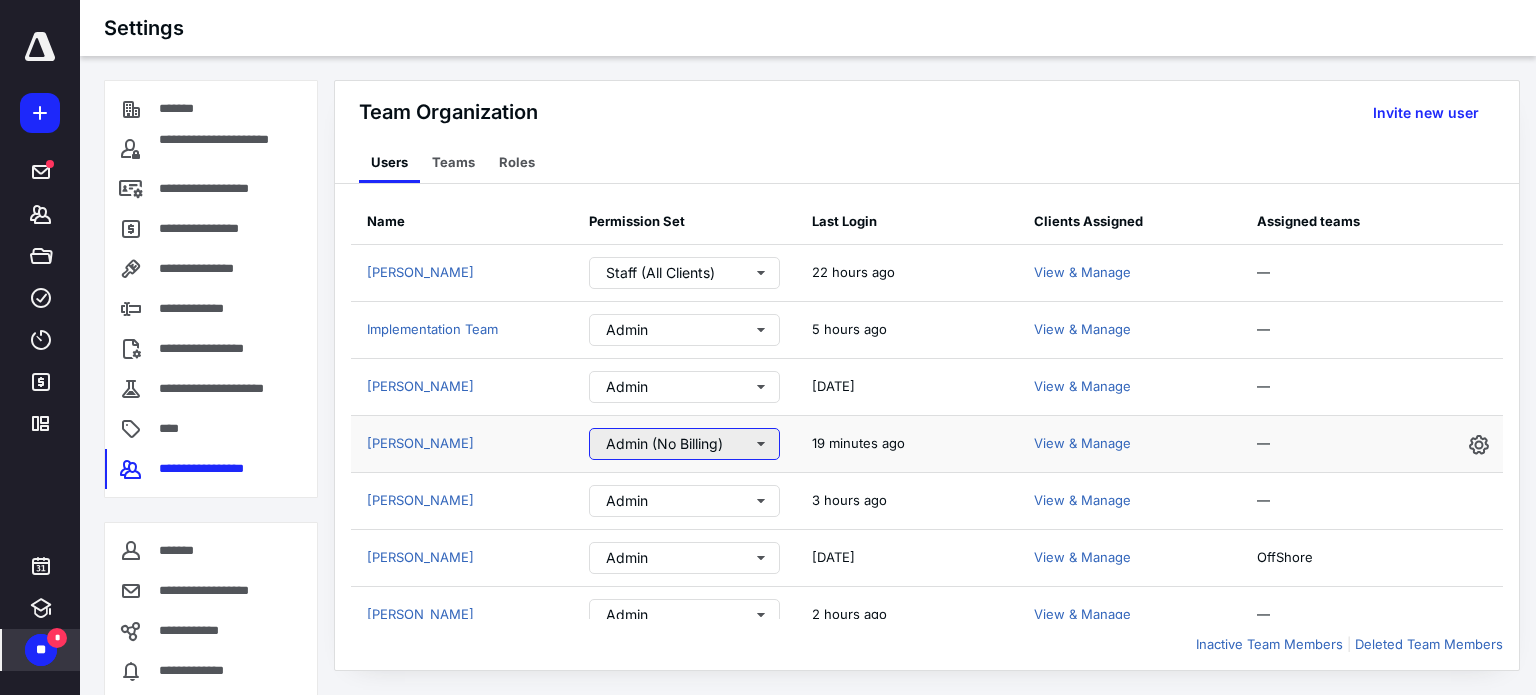 click on "Admin (No Billing)" at bounding box center [684, 444] 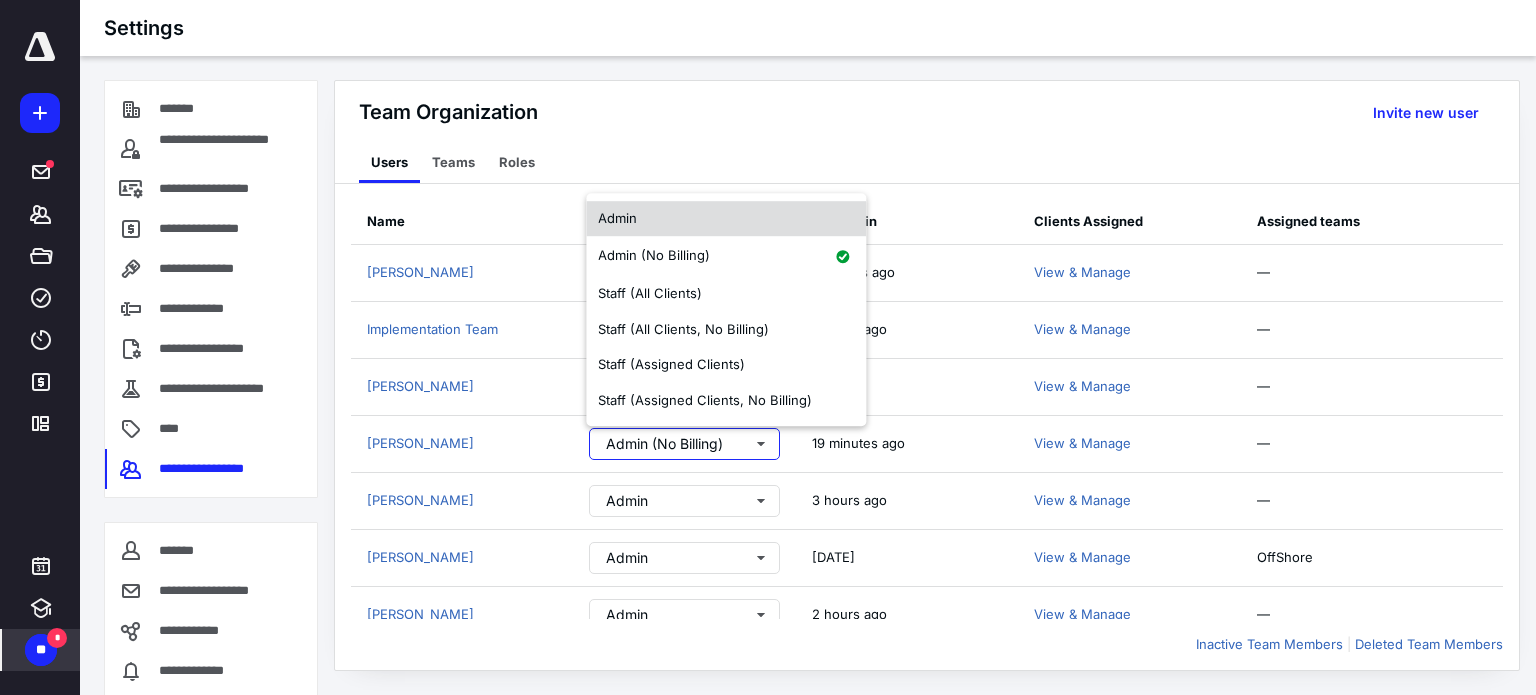 click on "Admin" at bounding box center [617, 218] 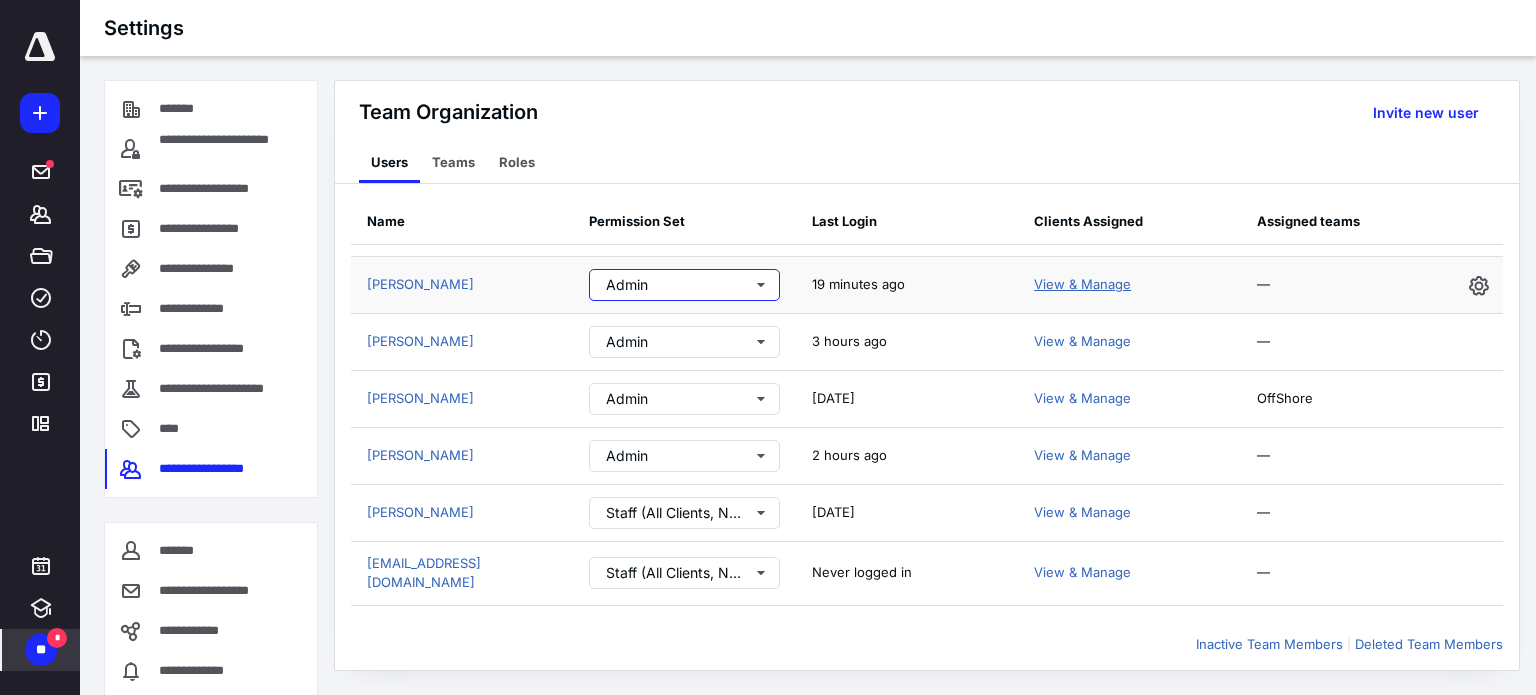 scroll, scrollTop: 0, scrollLeft: 0, axis: both 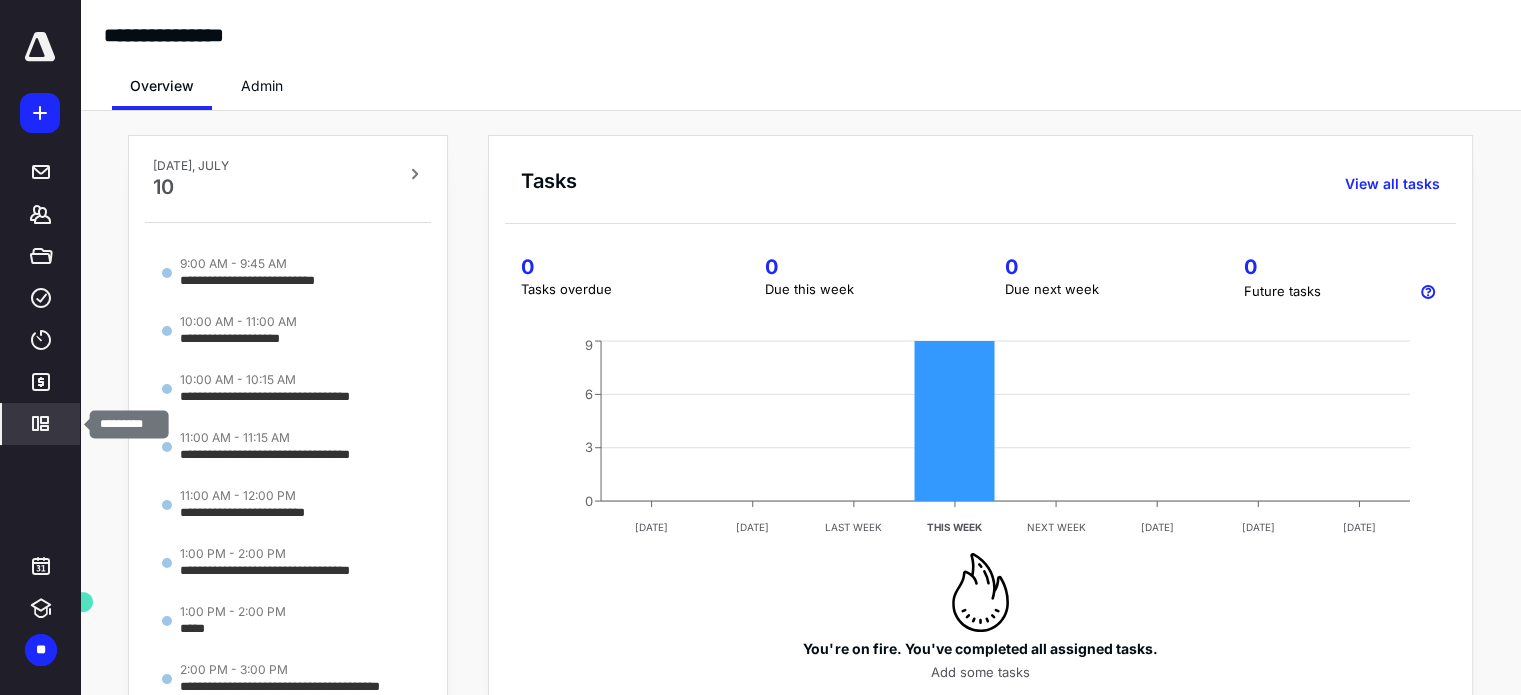 click 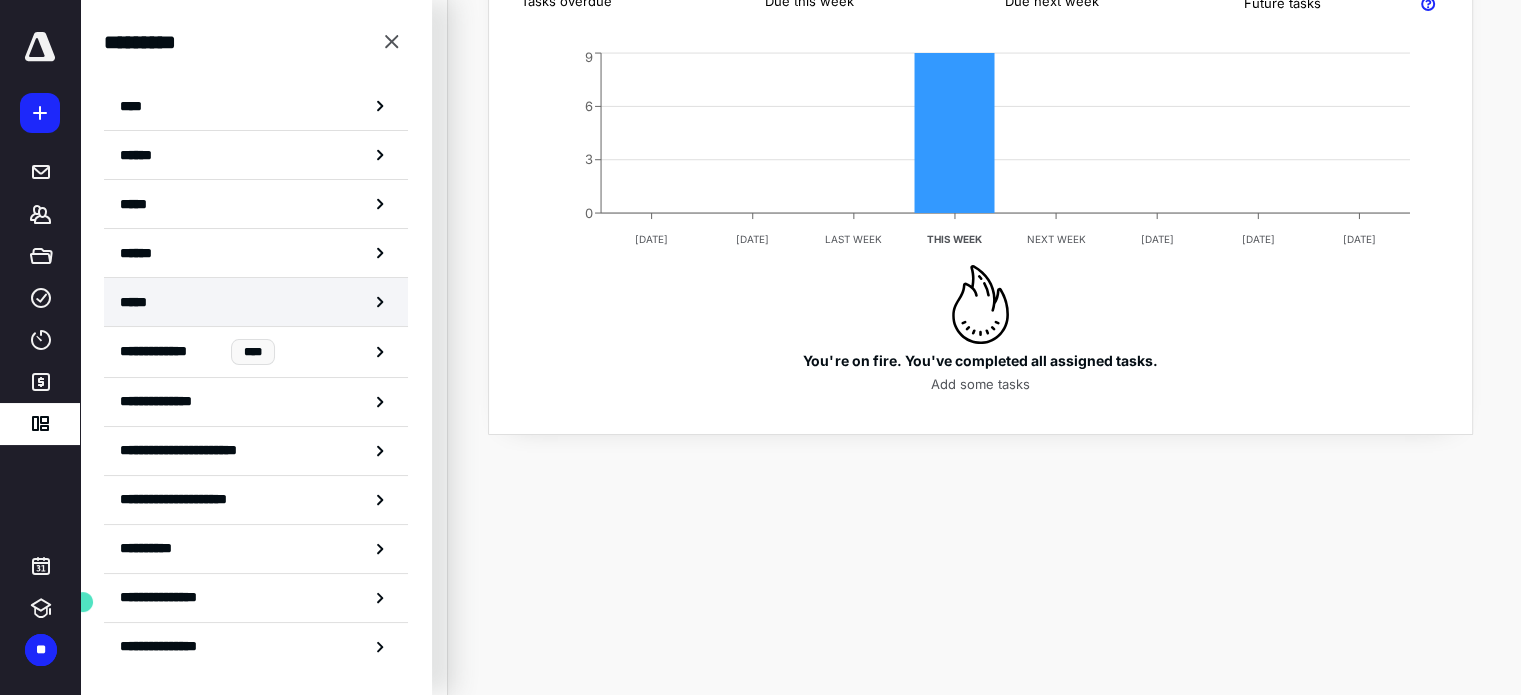 scroll, scrollTop: 300, scrollLeft: 0, axis: vertical 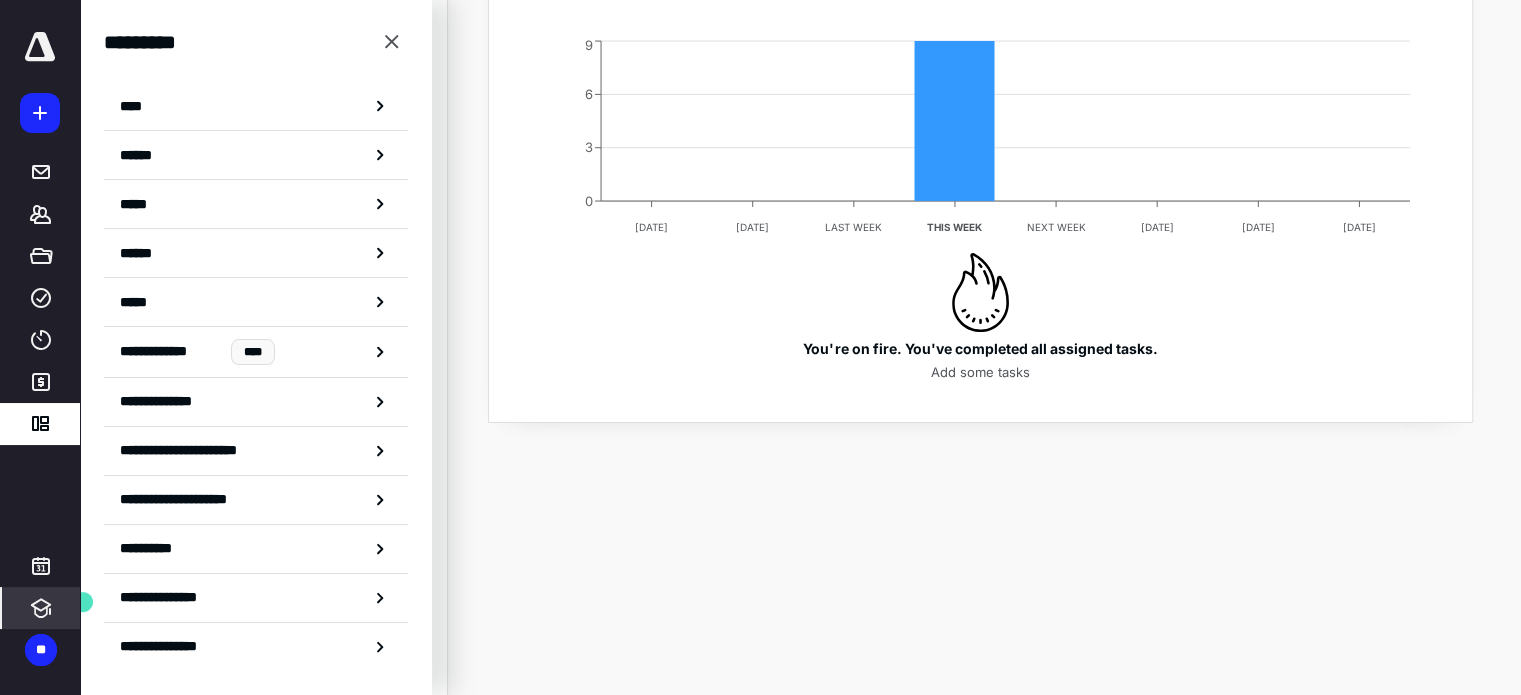 click 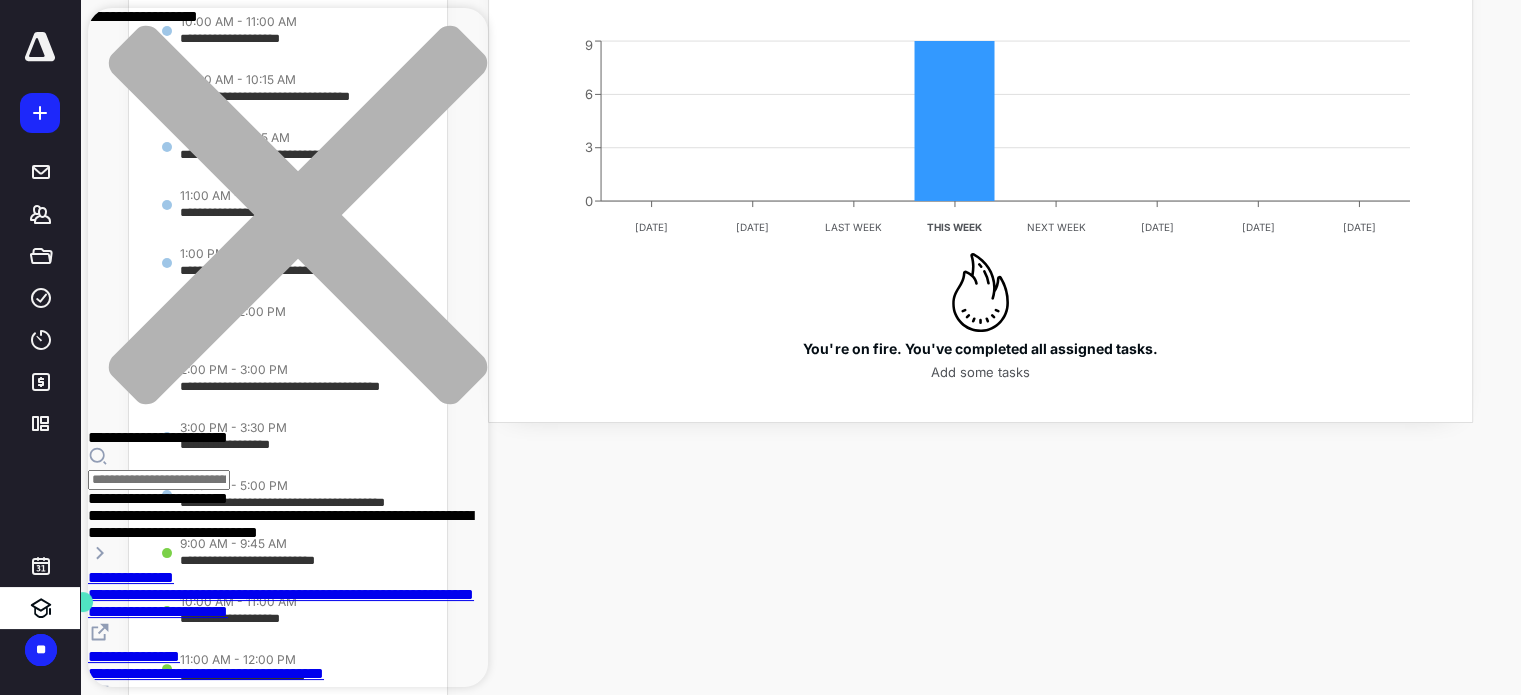 click on "**********" at bounding box center [281, 603] 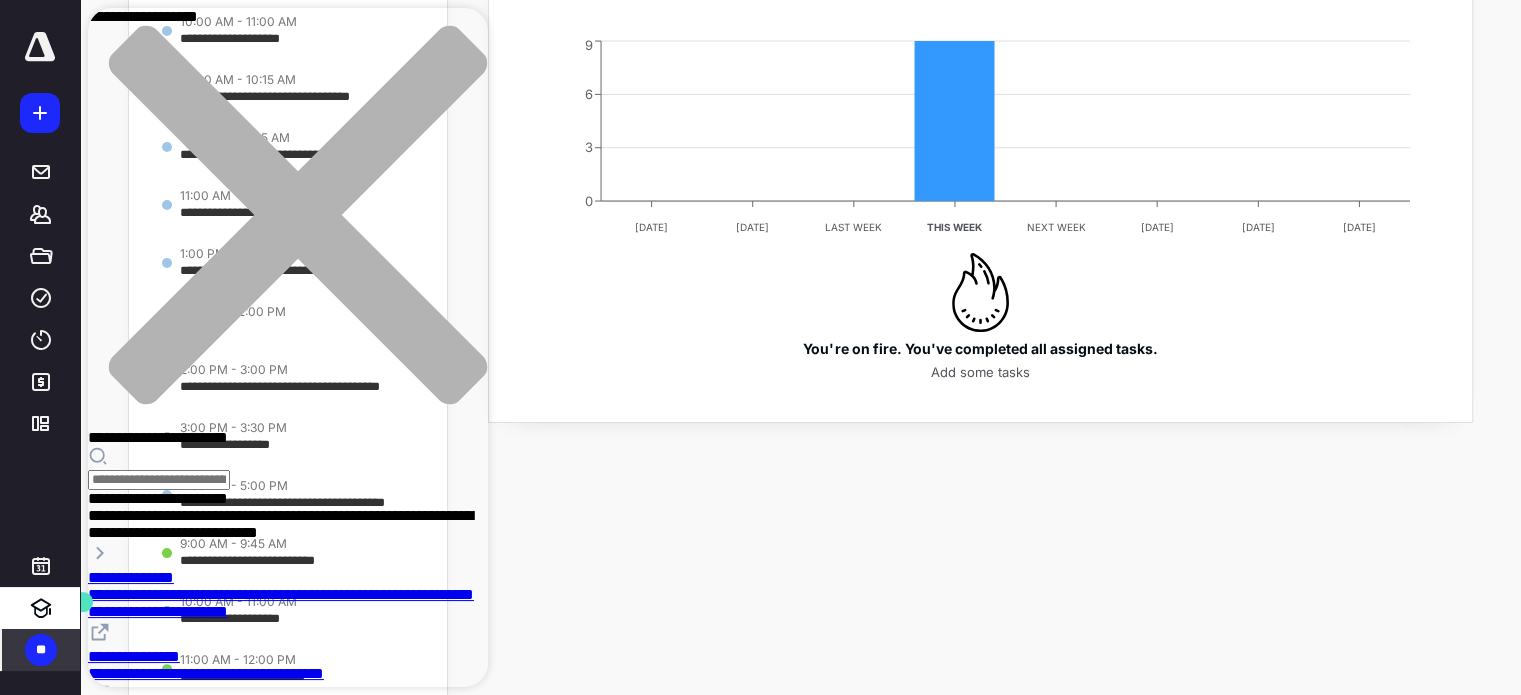 click on "**" at bounding box center [41, 650] 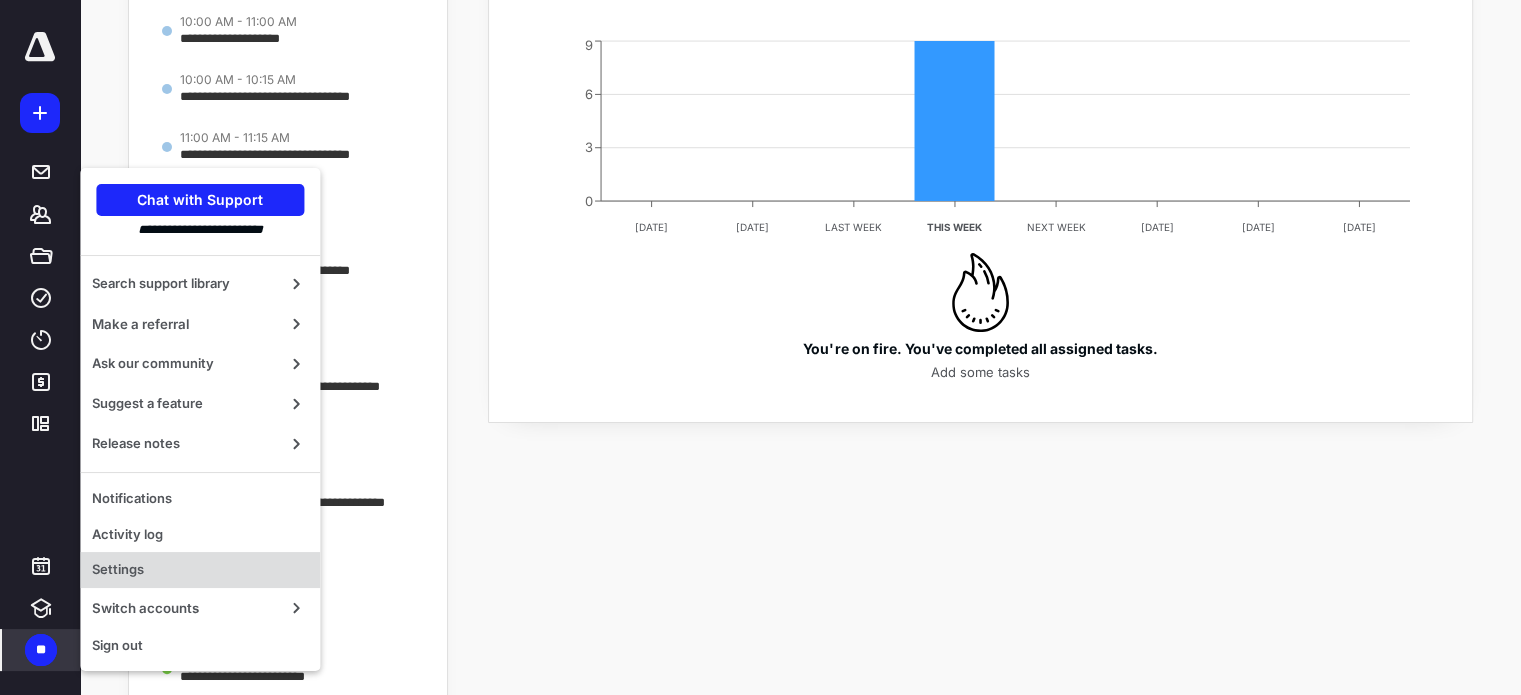 click on "Settings" at bounding box center [200, 570] 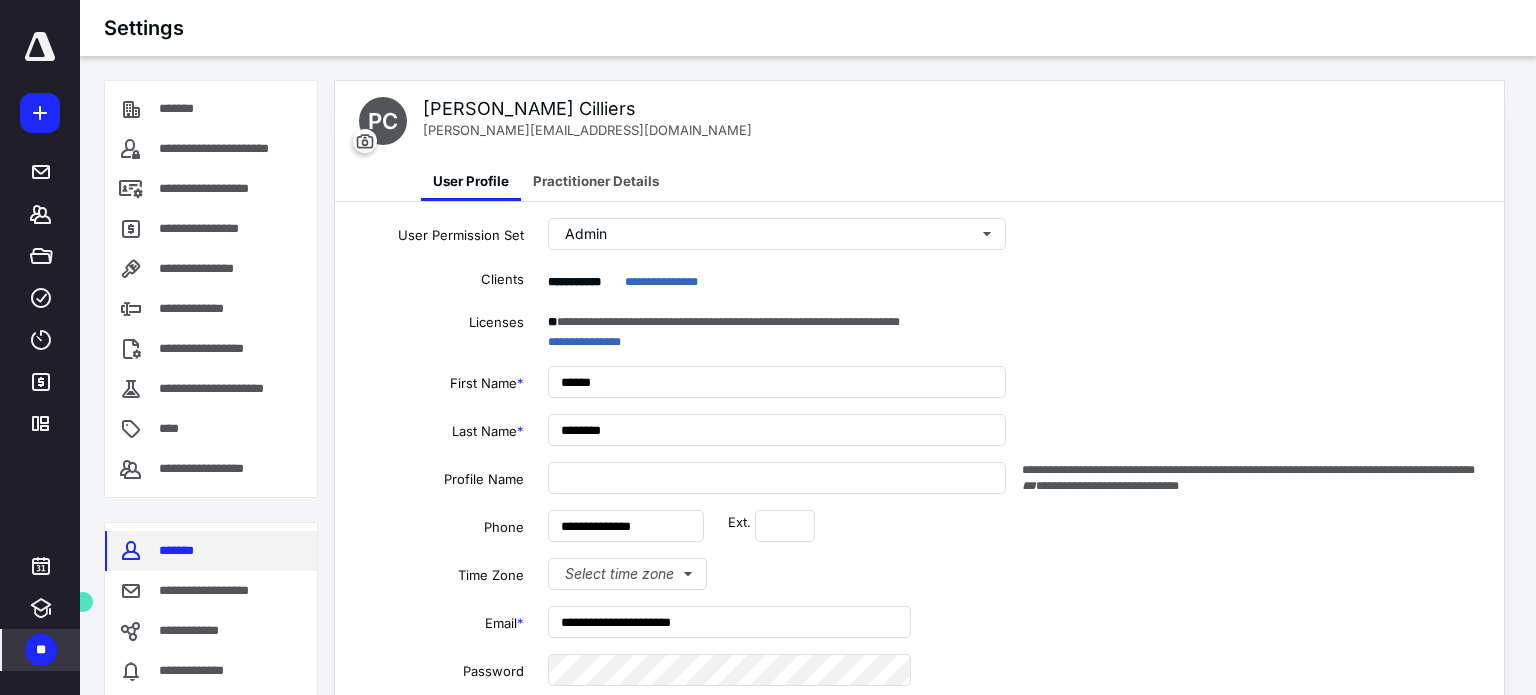 type on "**********" 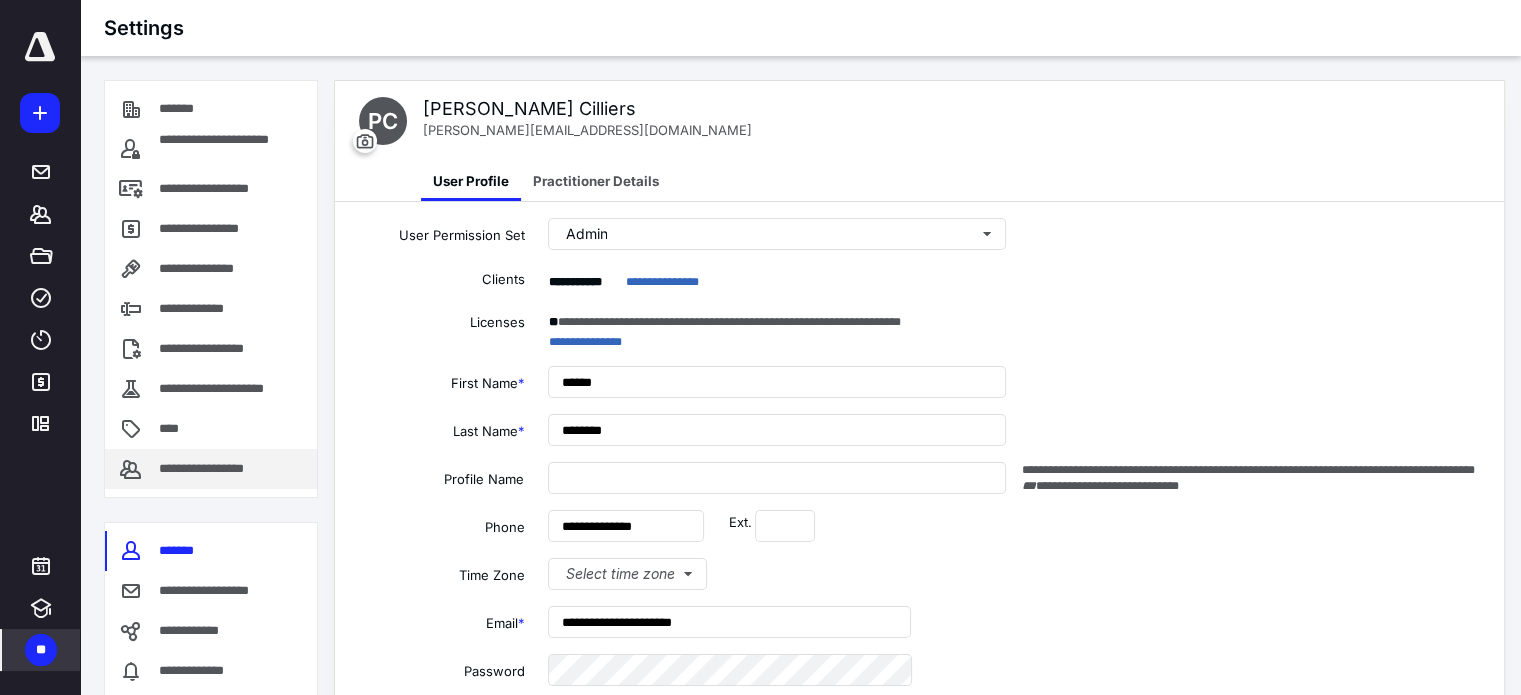 scroll, scrollTop: 28, scrollLeft: 0, axis: vertical 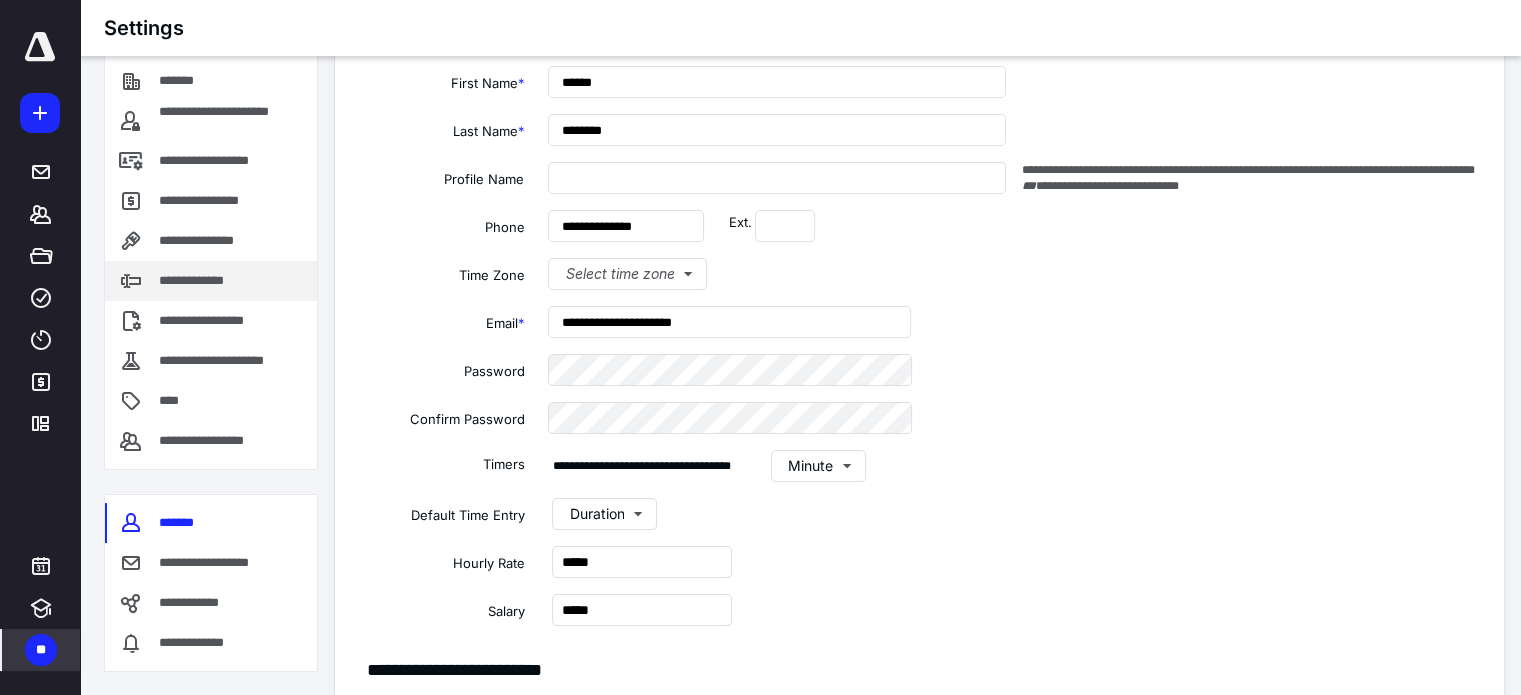 click on "**********" at bounding box center (202, 281) 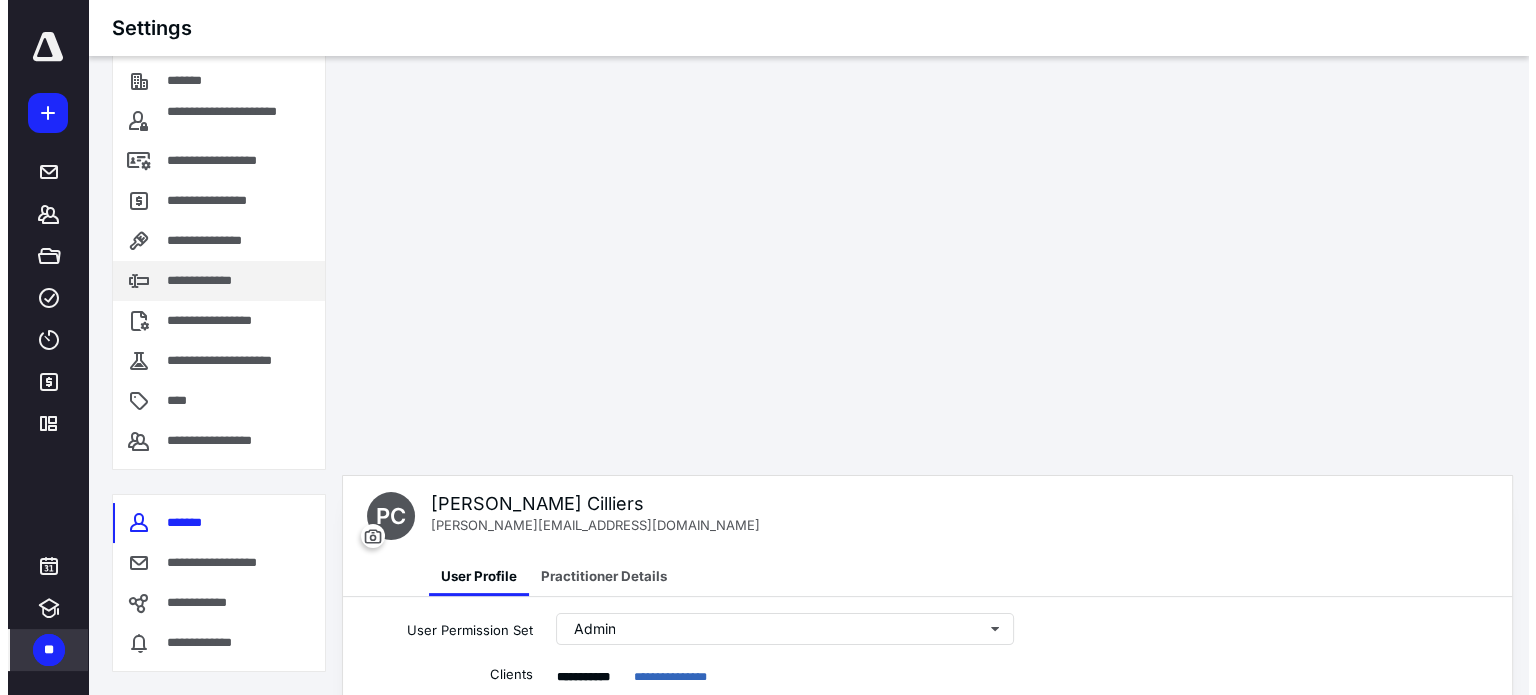 scroll, scrollTop: 0, scrollLeft: 0, axis: both 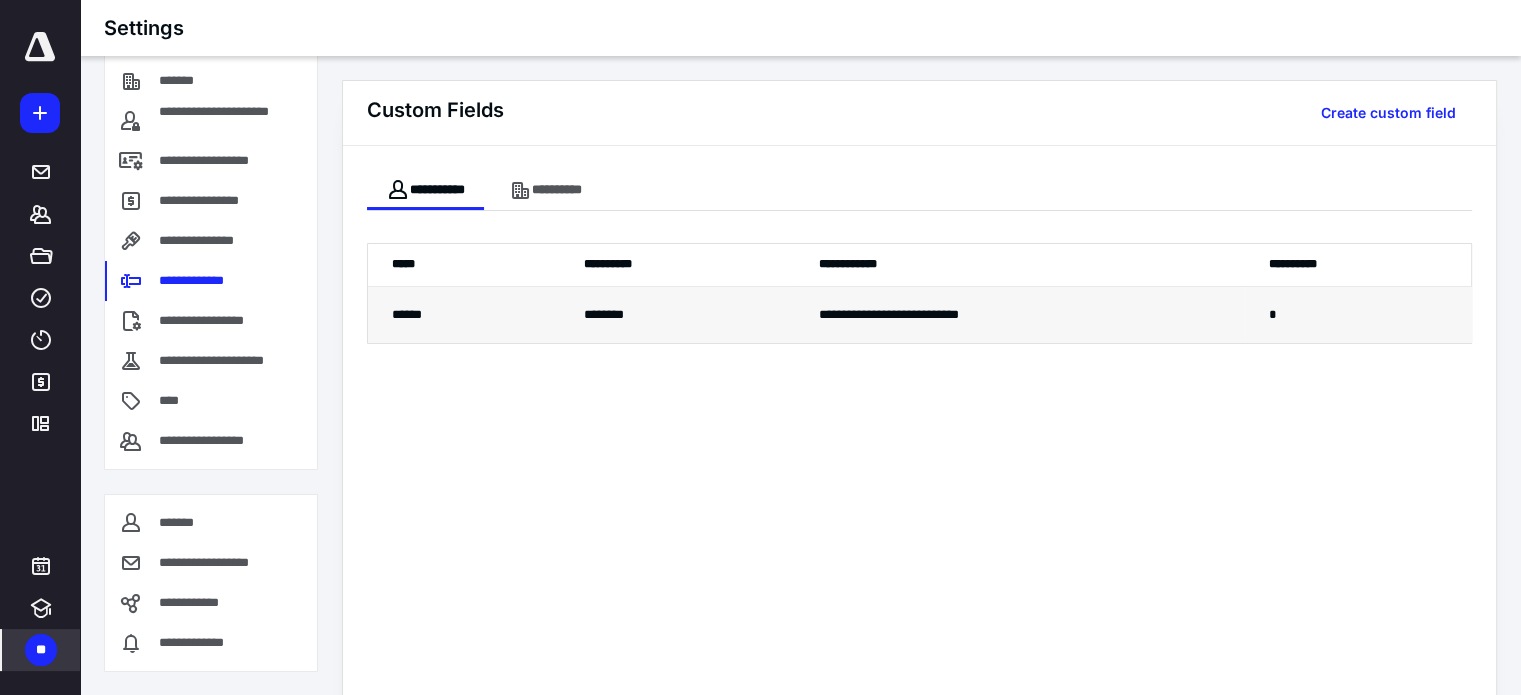 click on "********" at bounding box center (677, 315) 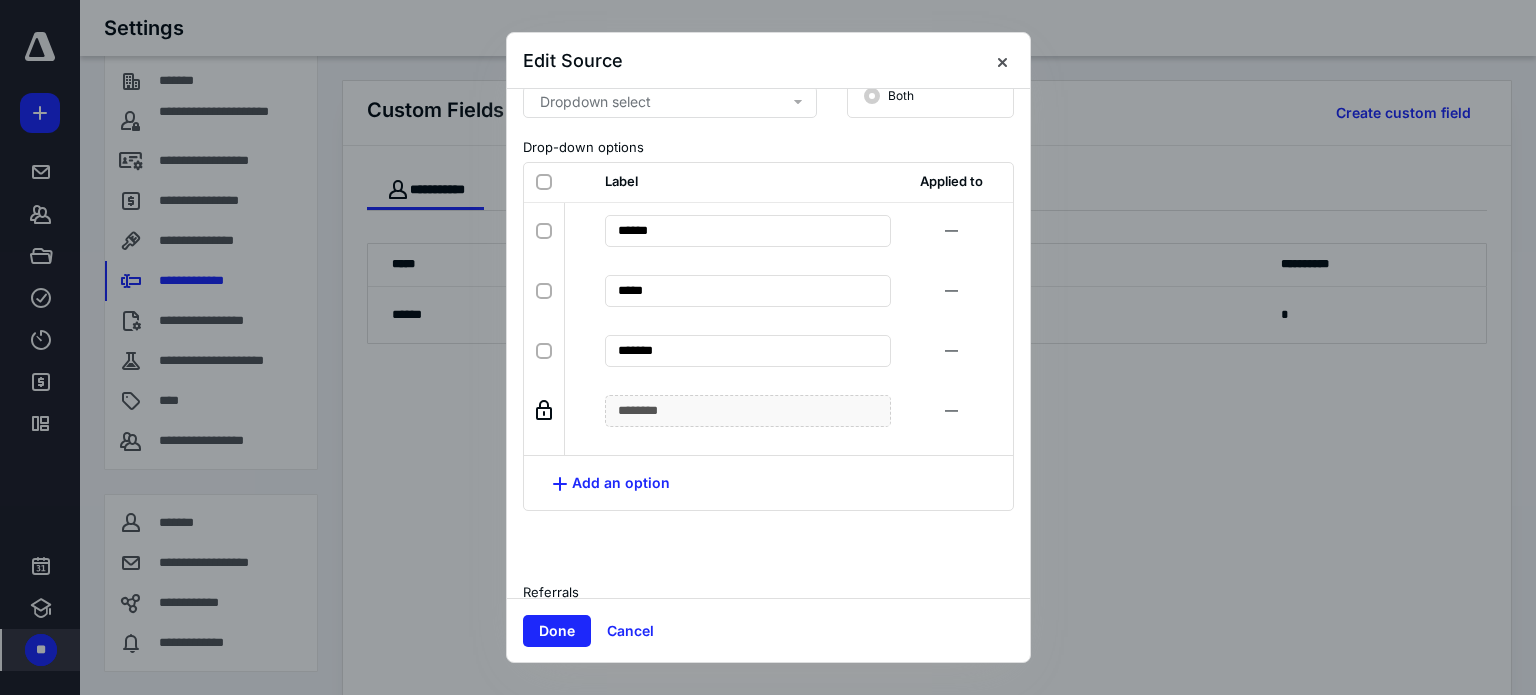 scroll, scrollTop: 85, scrollLeft: 0, axis: vertical 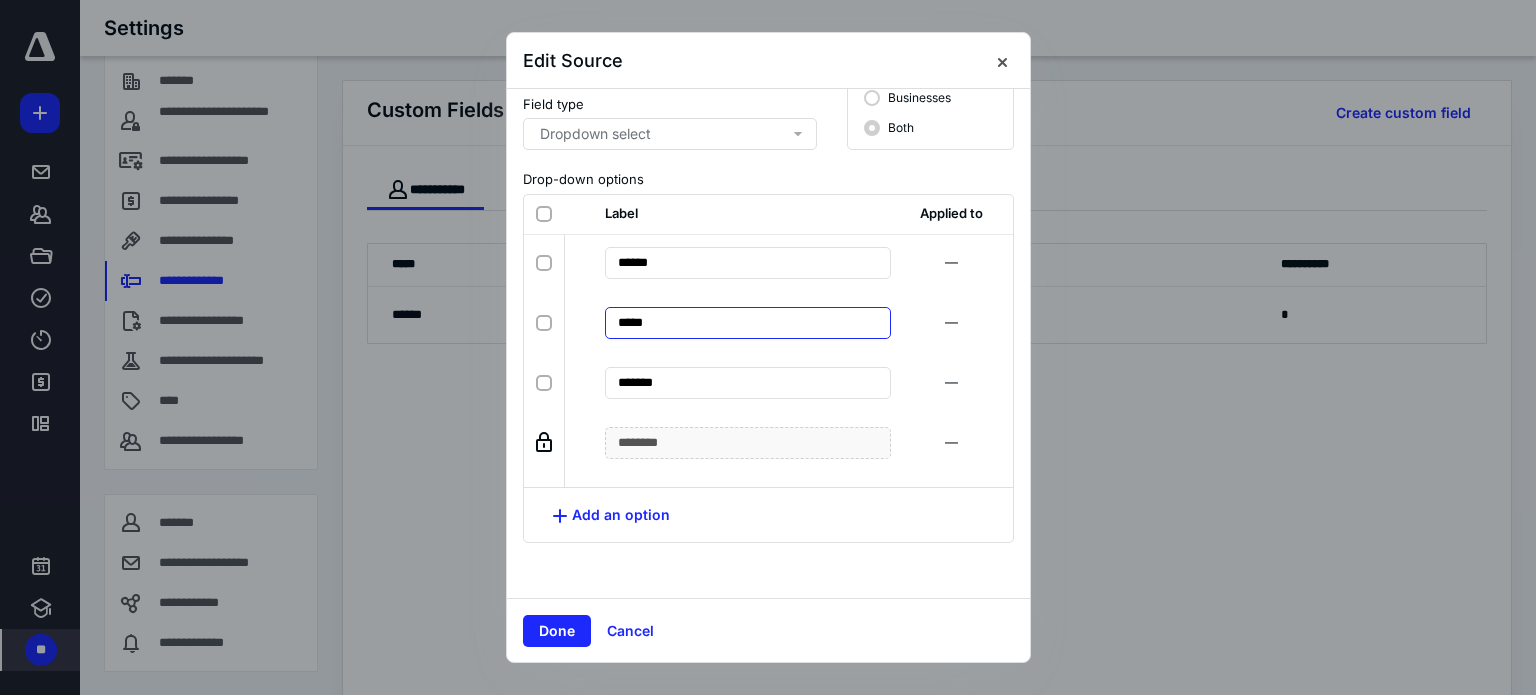 drag, startPoint x: 660, startPoint y: 327, endPoint x: 555, endPoint y: 323, distance: 105.076164 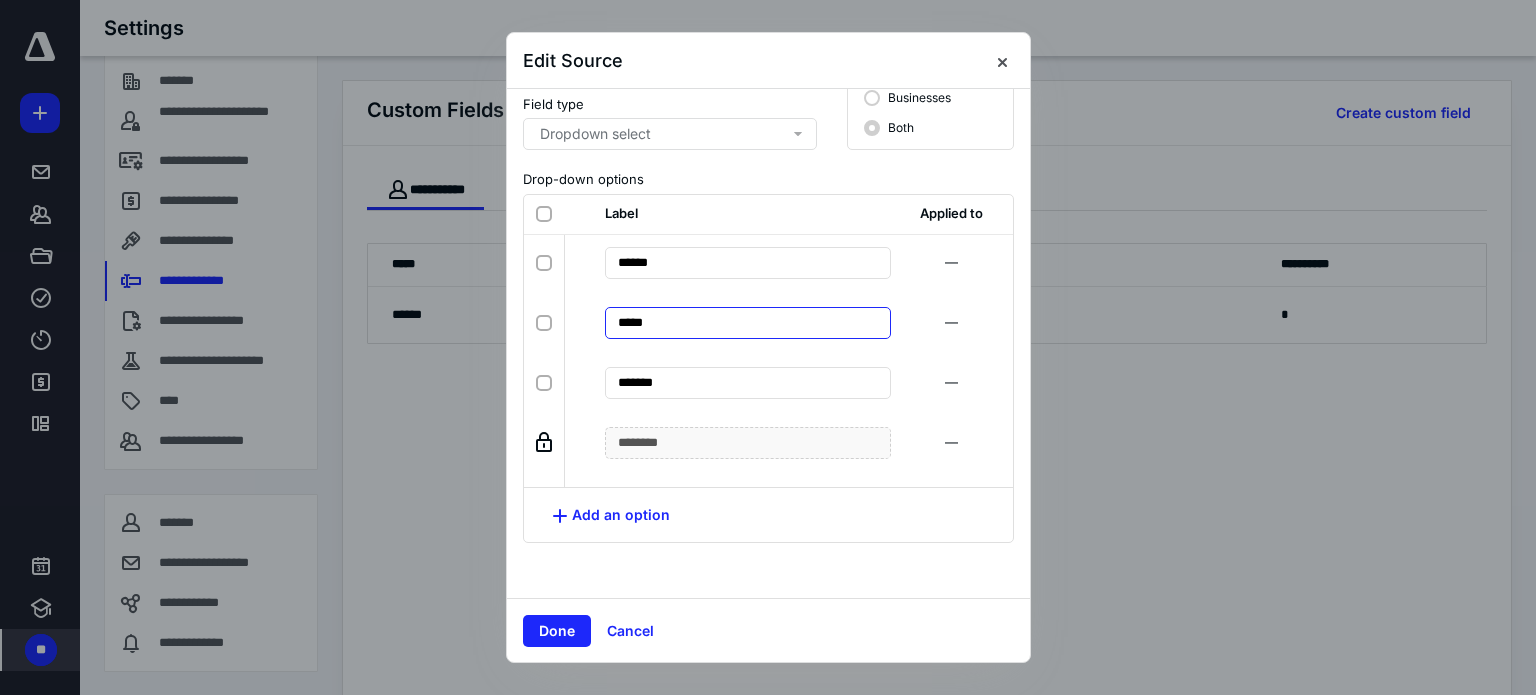 click on "Selection checkbox for 2 of 4 Name for 2 of 4 ***** —" at bounding box center [768, 337] 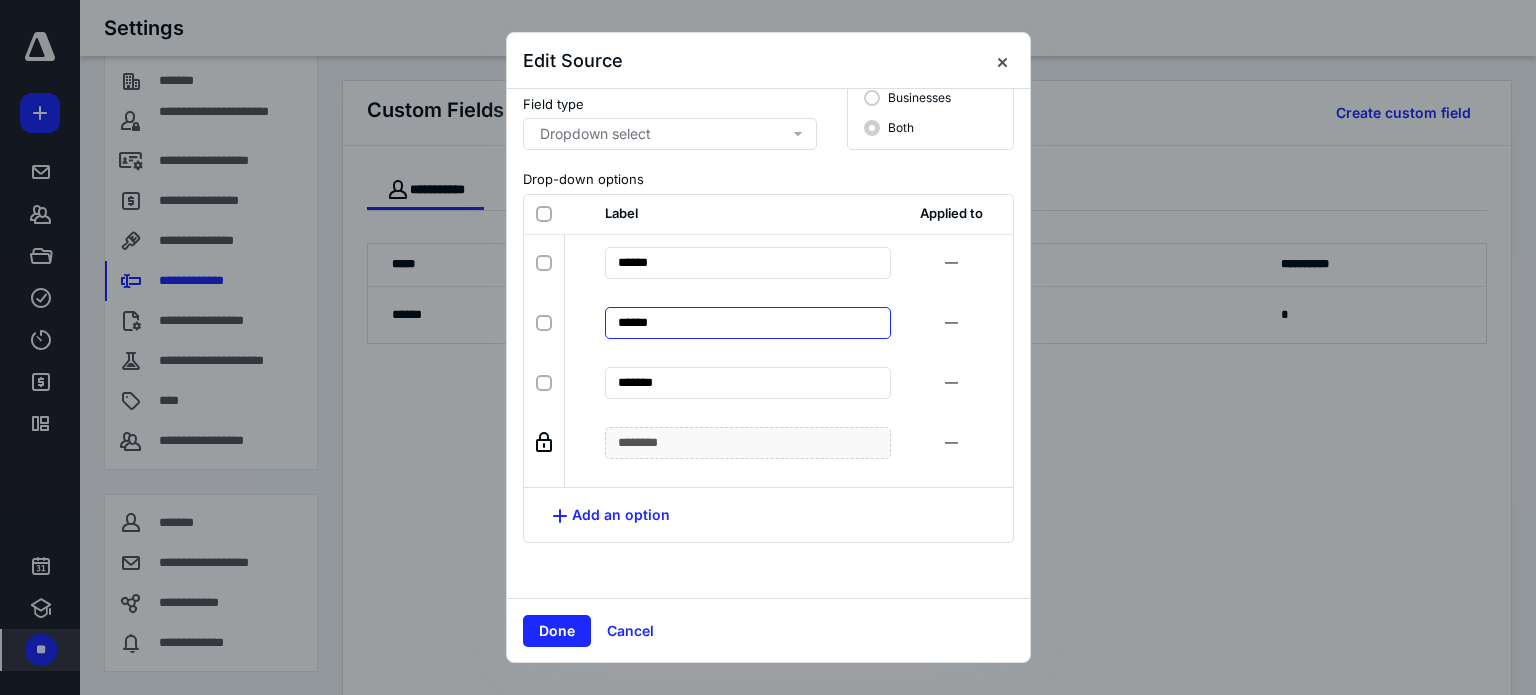 click on "******" at bounding box center (747, 323) 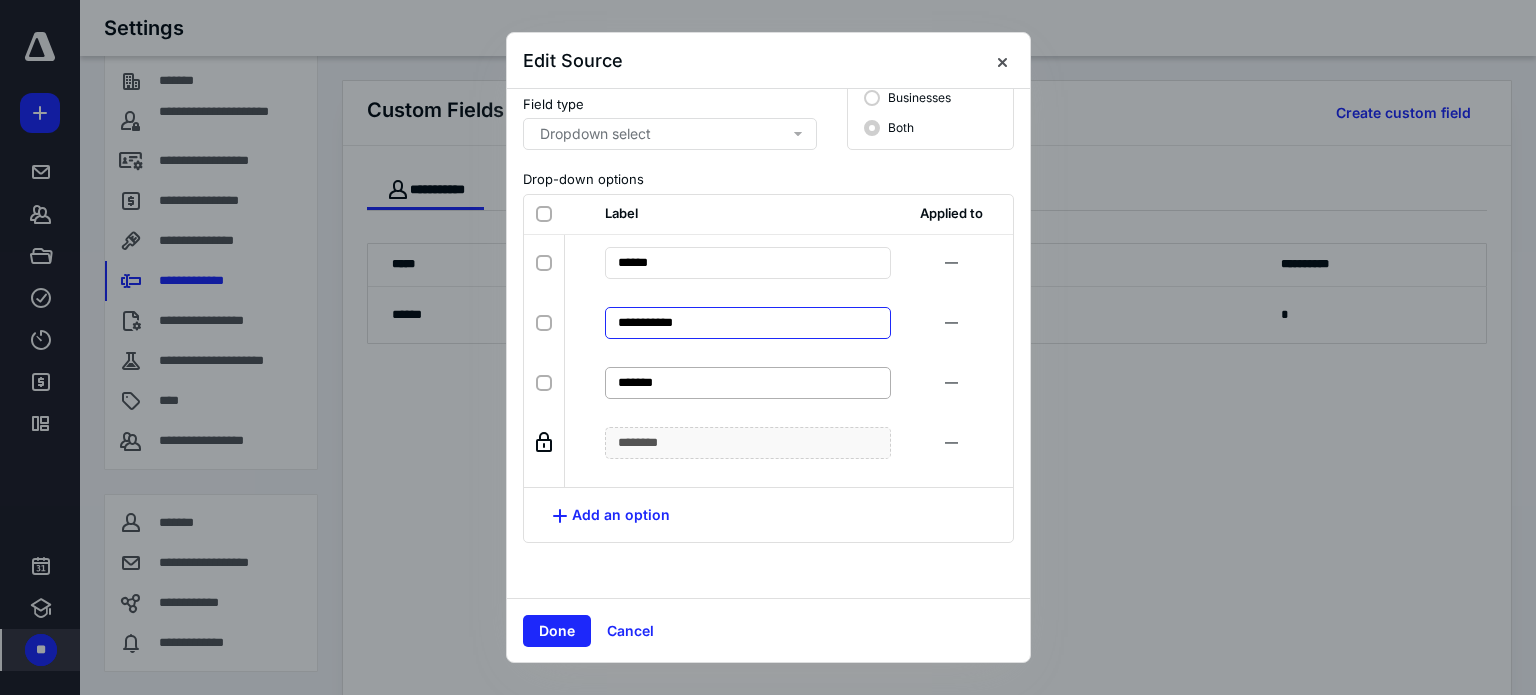 type on "**********" 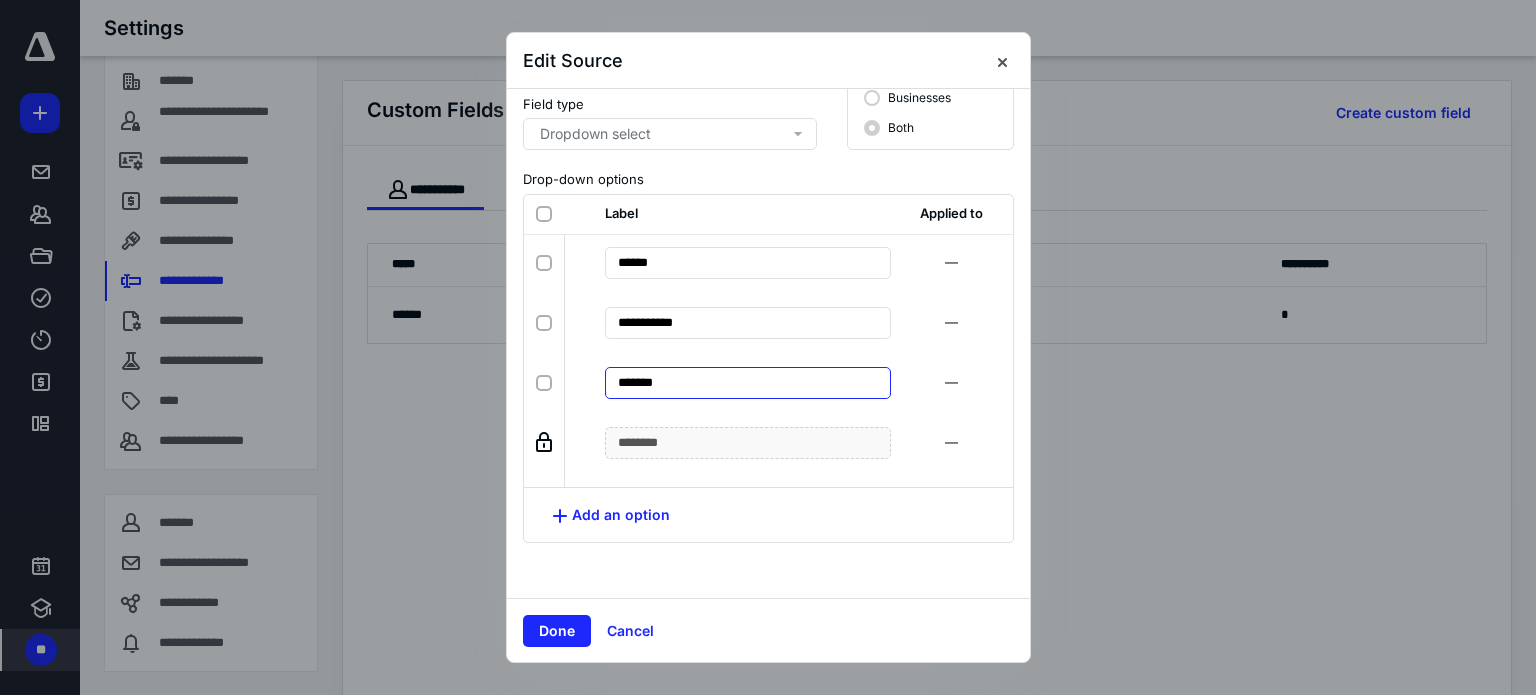 click on "*******" at bounding box center (747, 383) 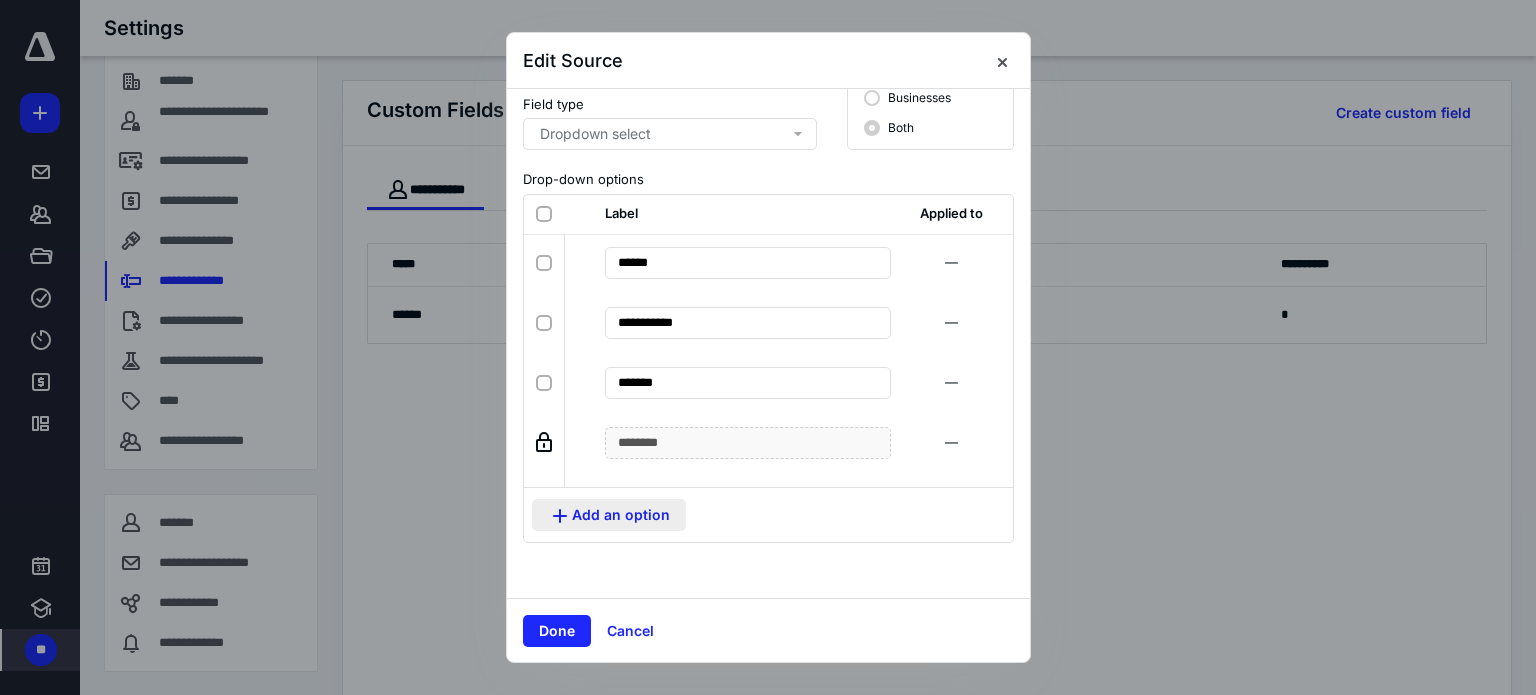 click on "Add an option" at bounding box center (609, 515) 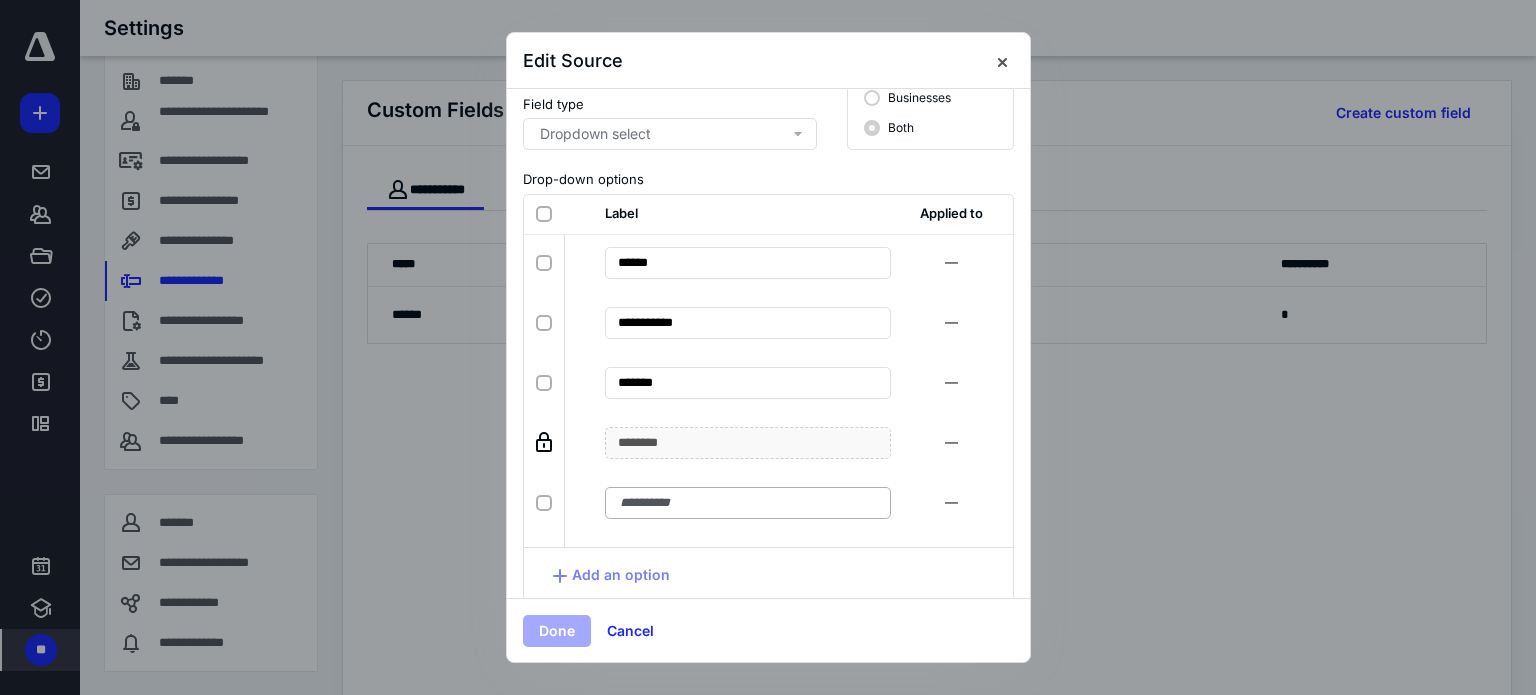 click on "Name for 5 of 5 Name cannot be blank!" at bounding box center [747, 503] 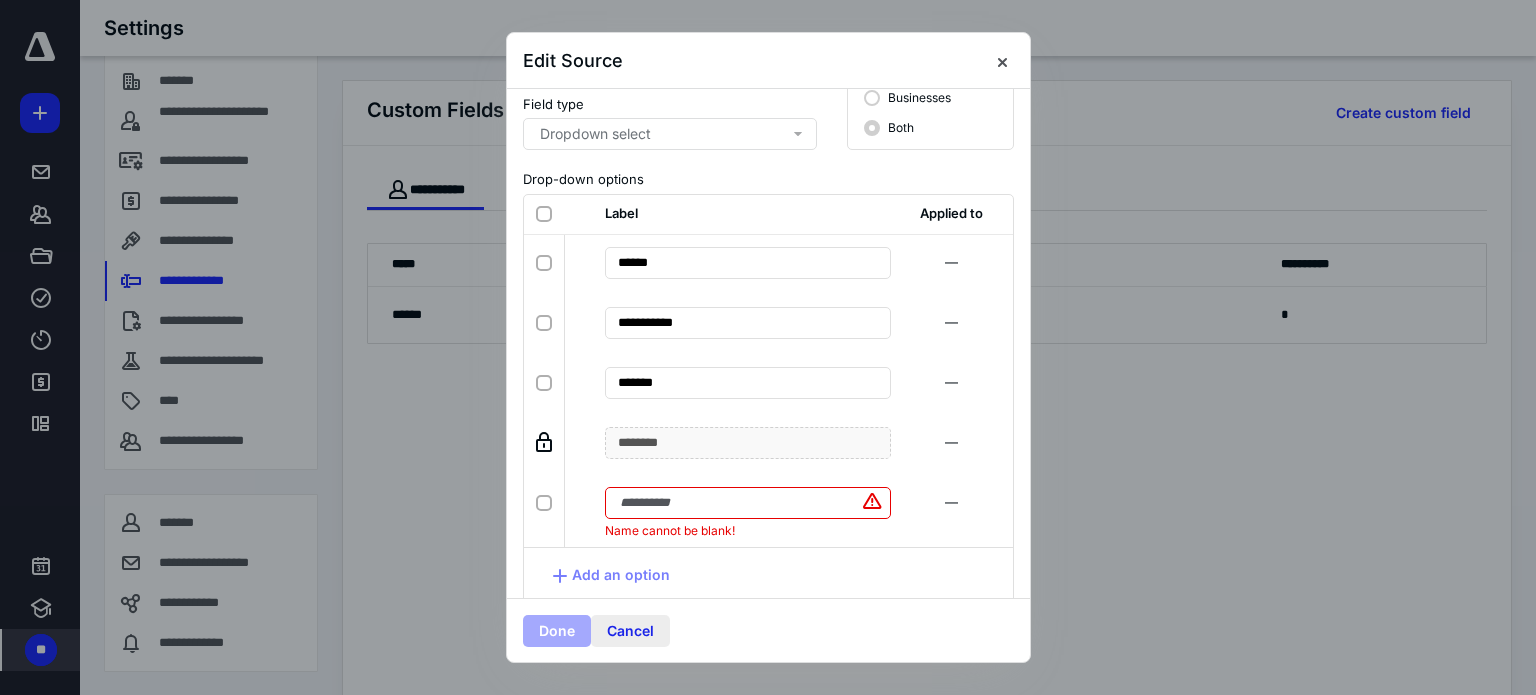 click on "Cancel" at bounding box center (630, 631) 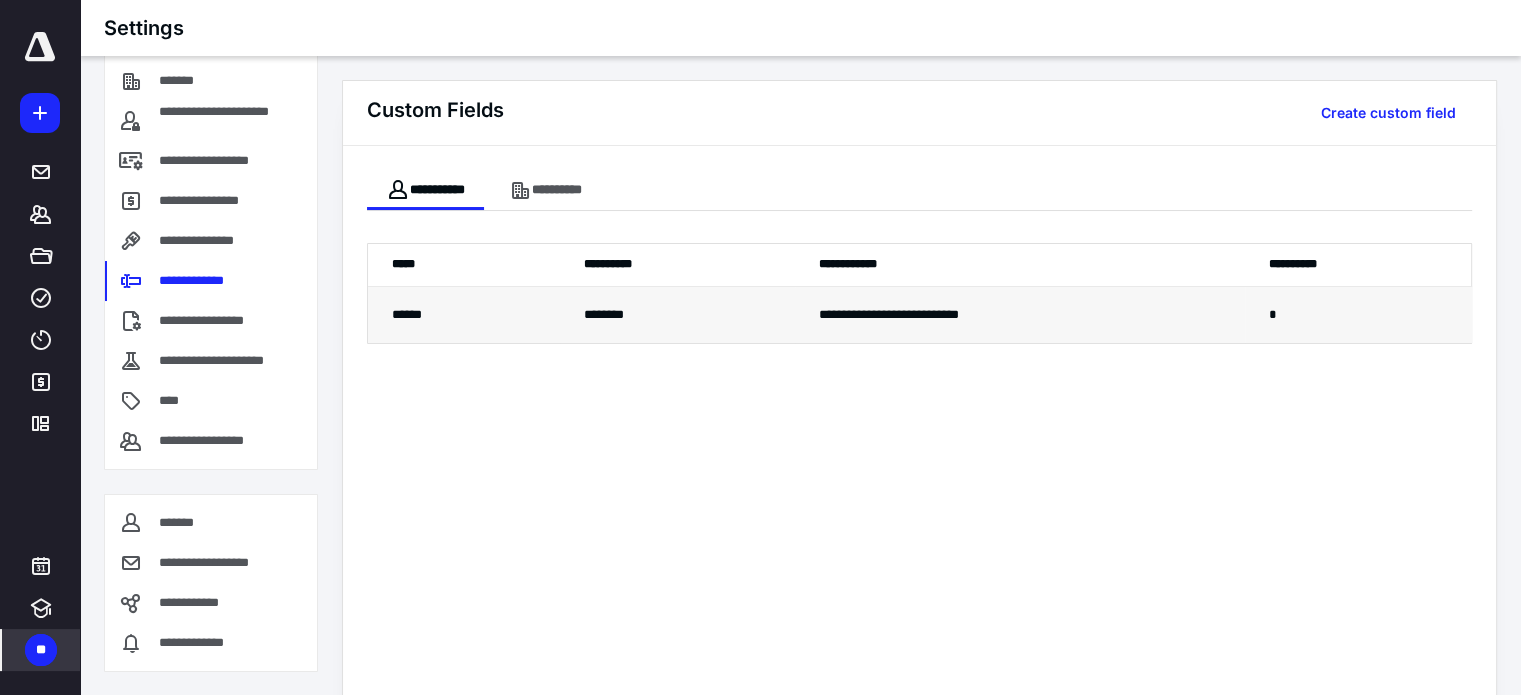 click on "********" at bounding box center (677, 315) 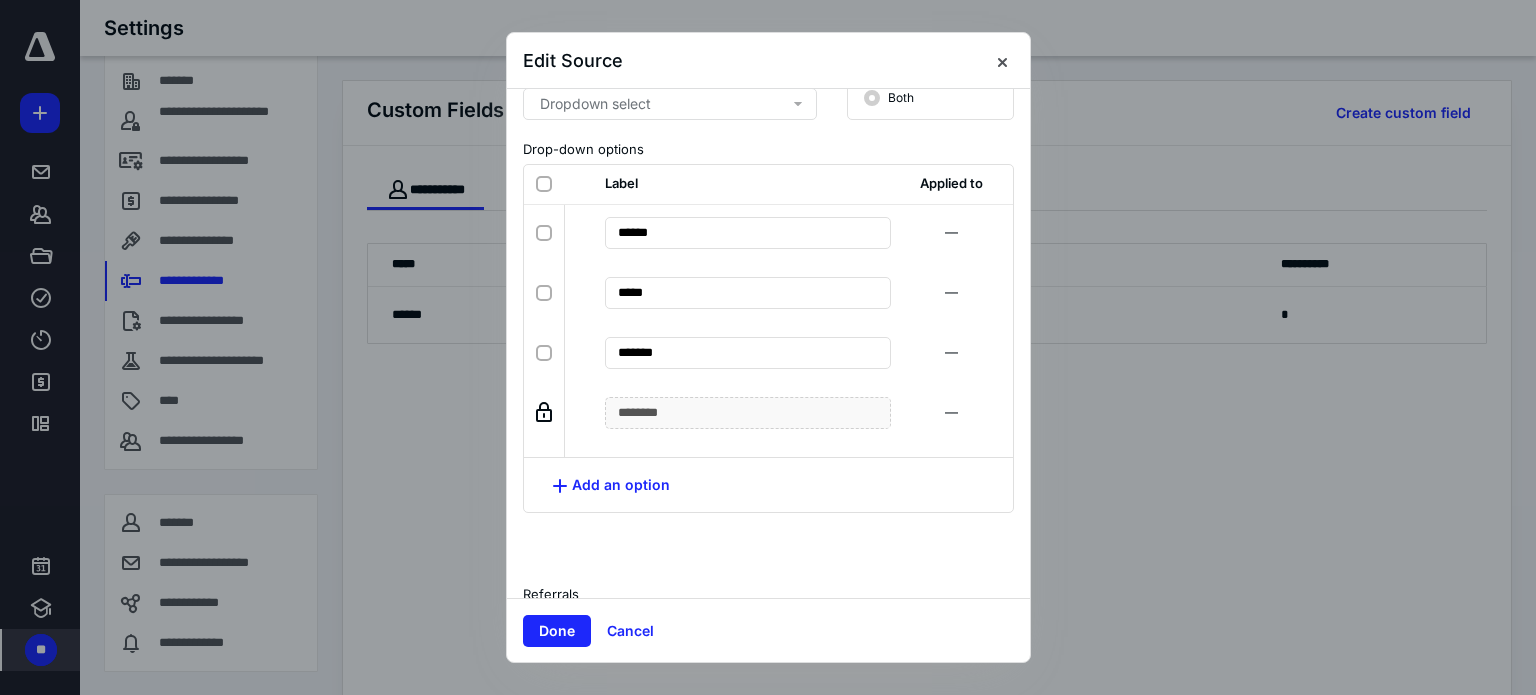 scroll, scrollTop: 0, scrollLeft: 0, axis: both 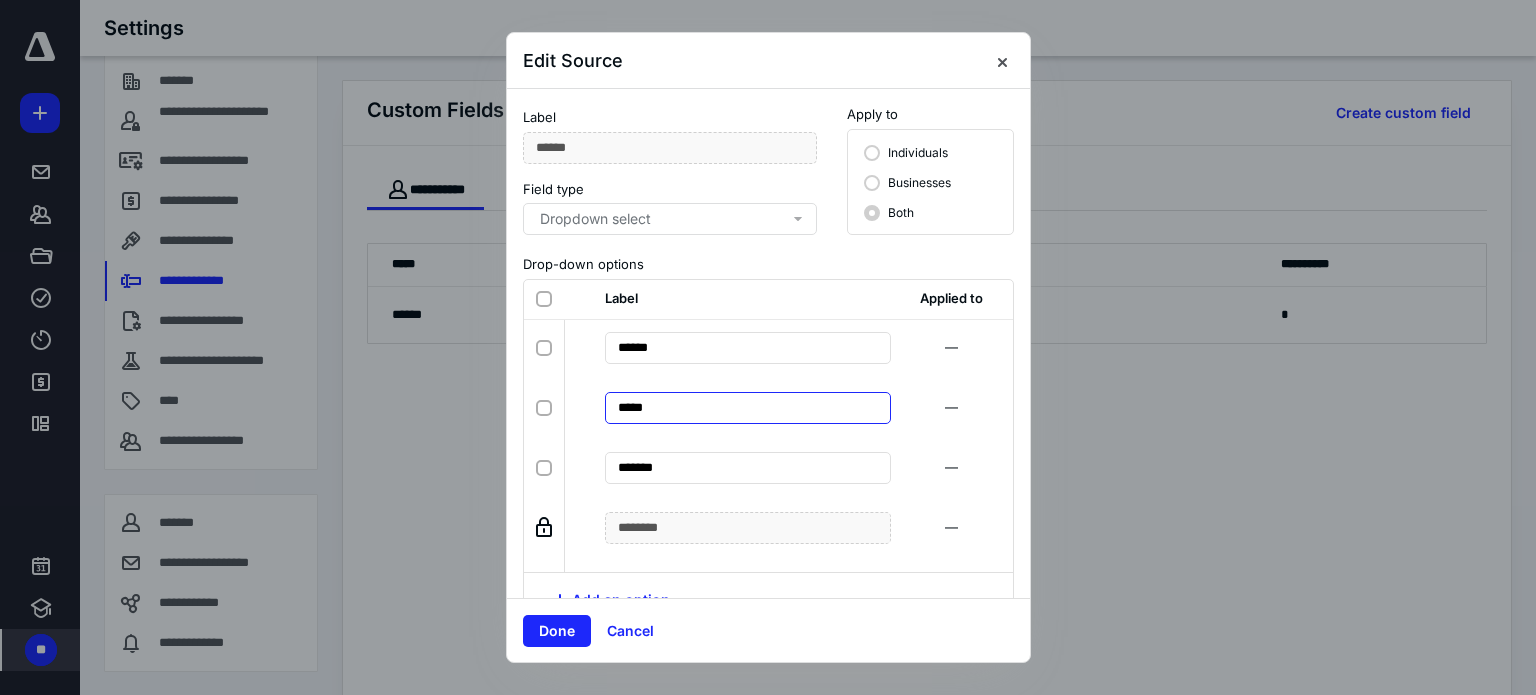 drag, startPoint x: 664, startPoint y: 412, endPoint x: 560, endPoint y: 404, distance: 104.307236 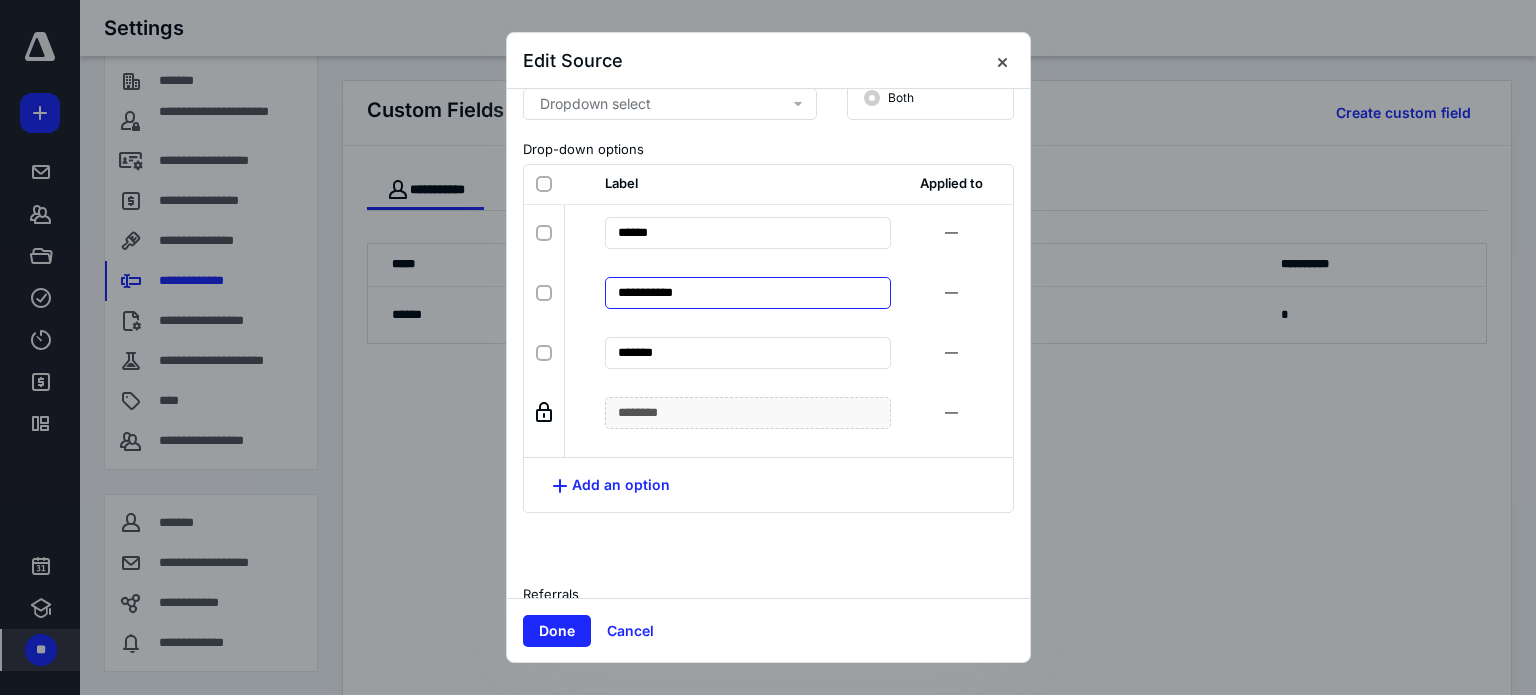 scroll, scrollTop: 85, scrollLeft: 0, axis: vertical 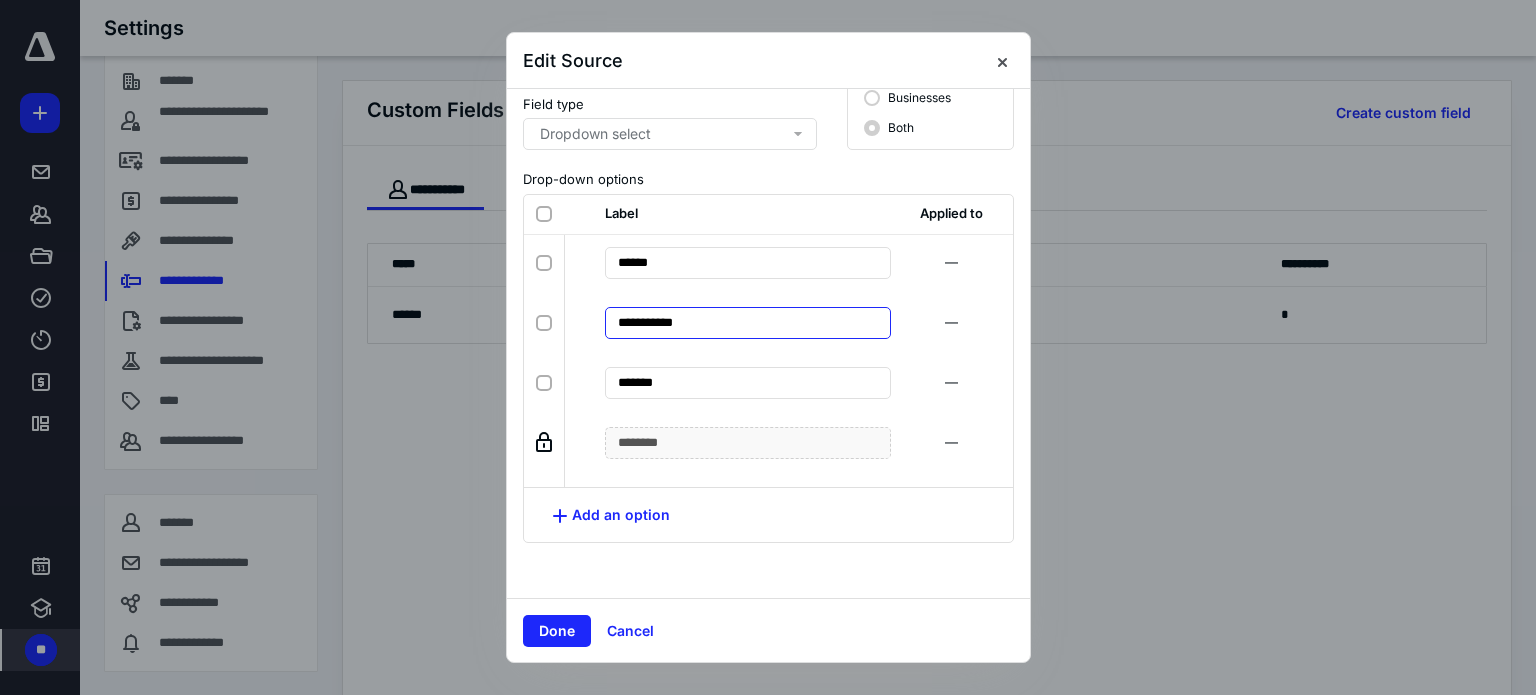 type on "**********" 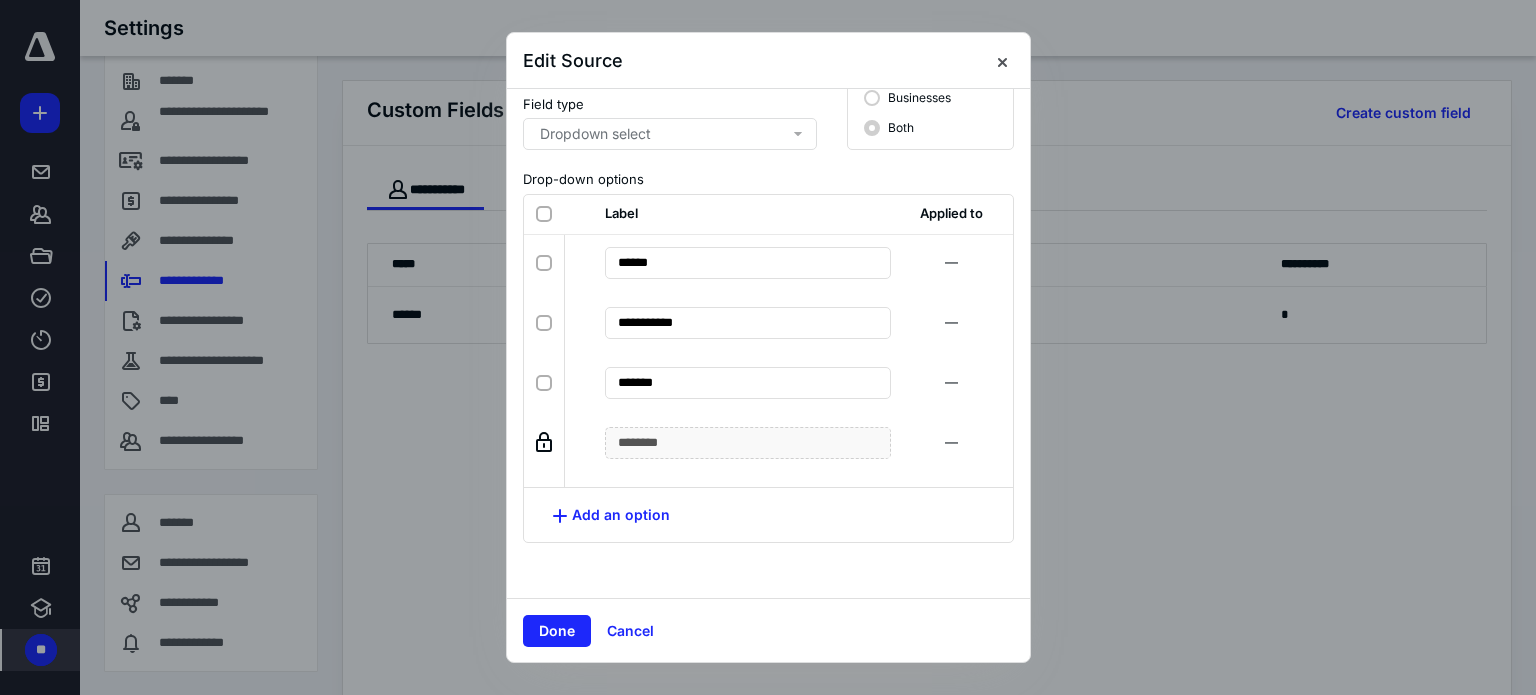 click at bounding box center (543, 213) 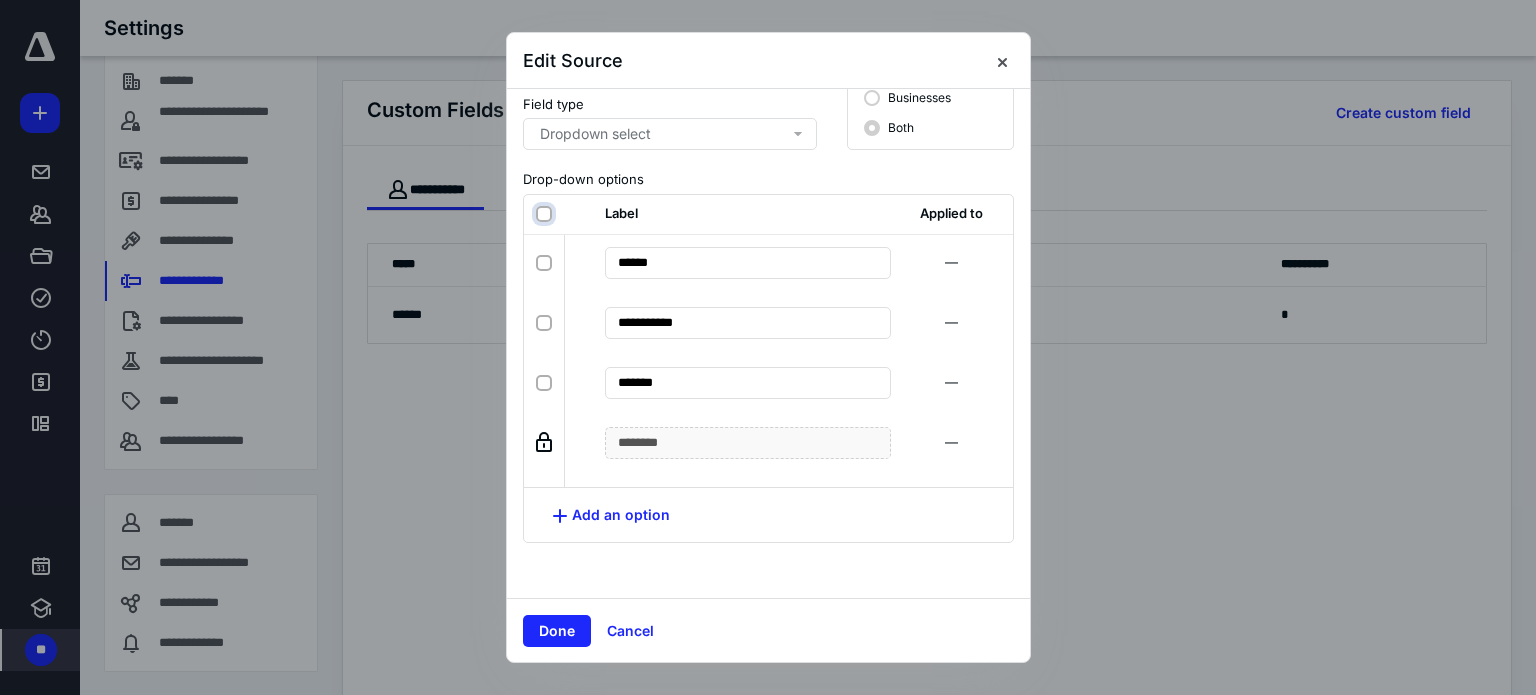 click on "Select all checkbox" at bounding box center (546, 214) 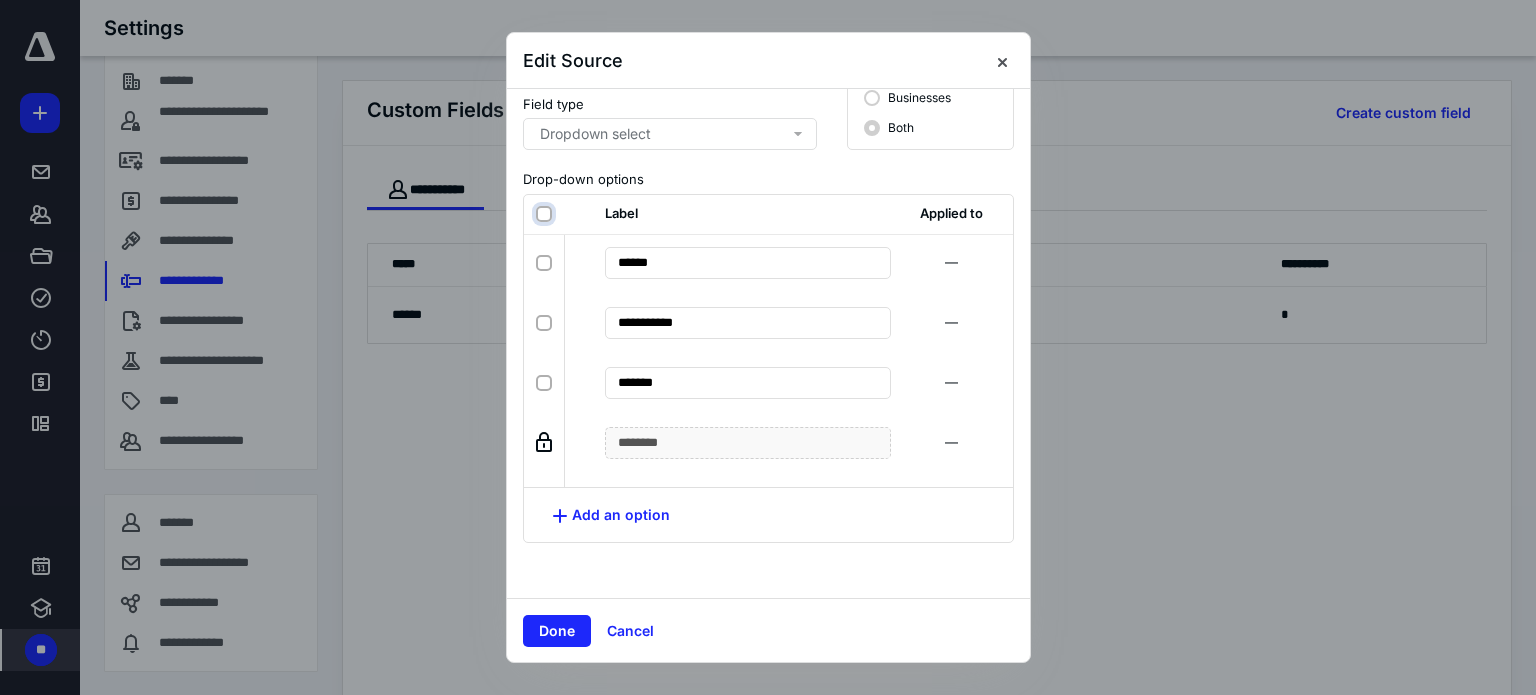 checkbox on "true" 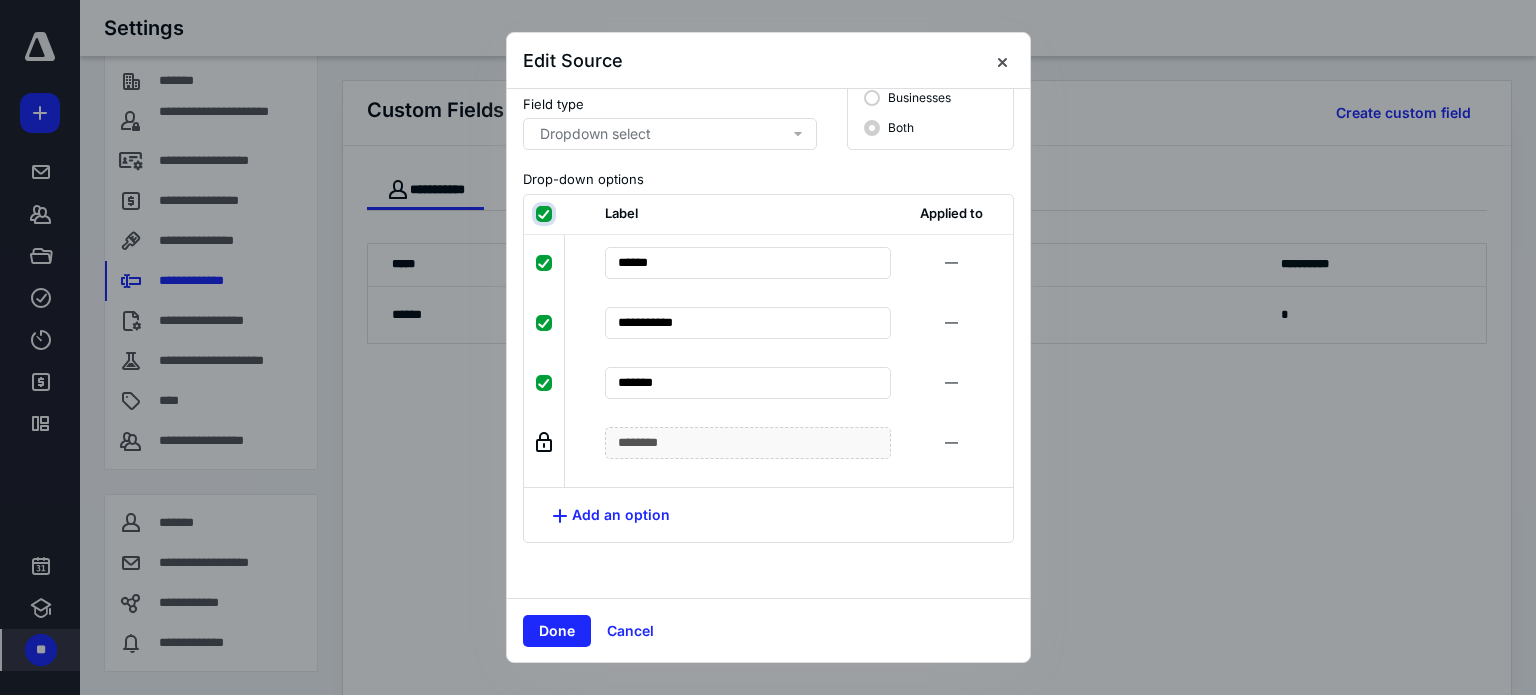 checkbox on "true" 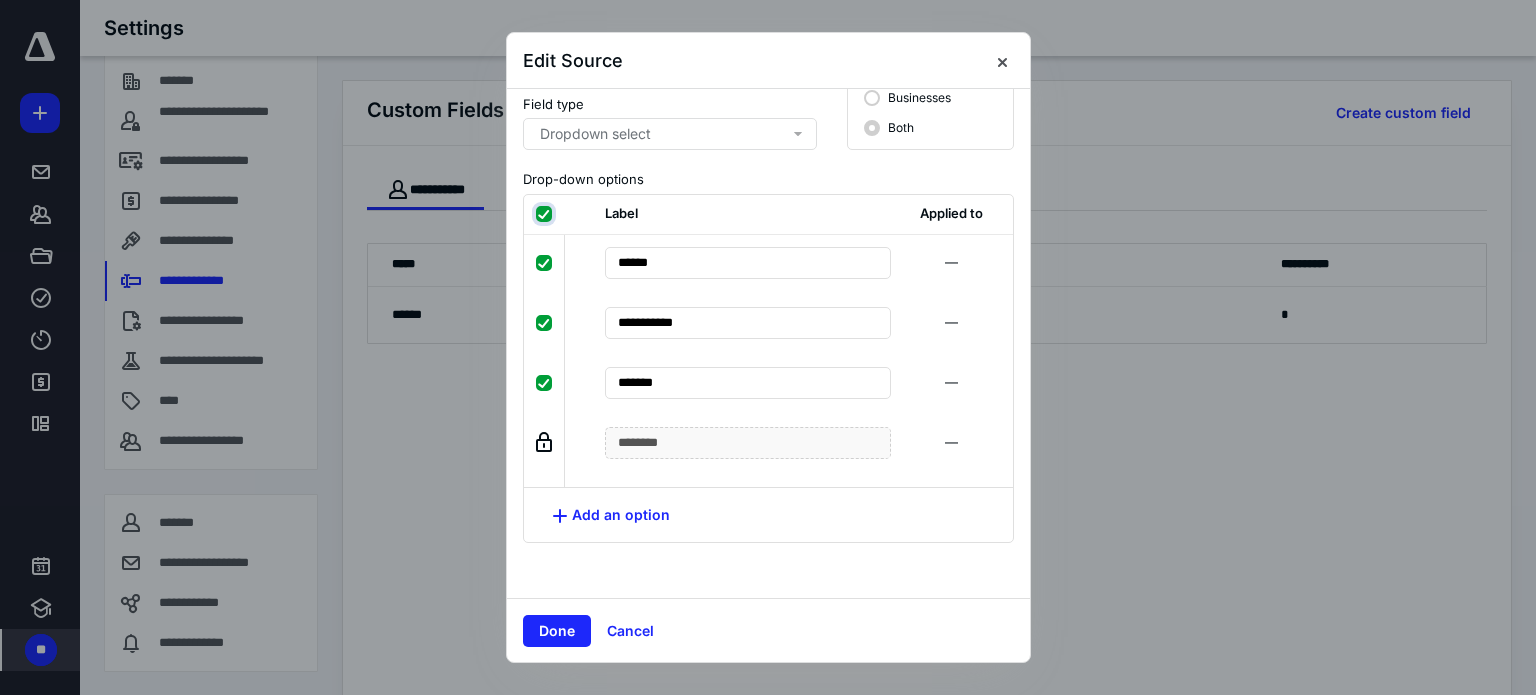 checkbox on "true" 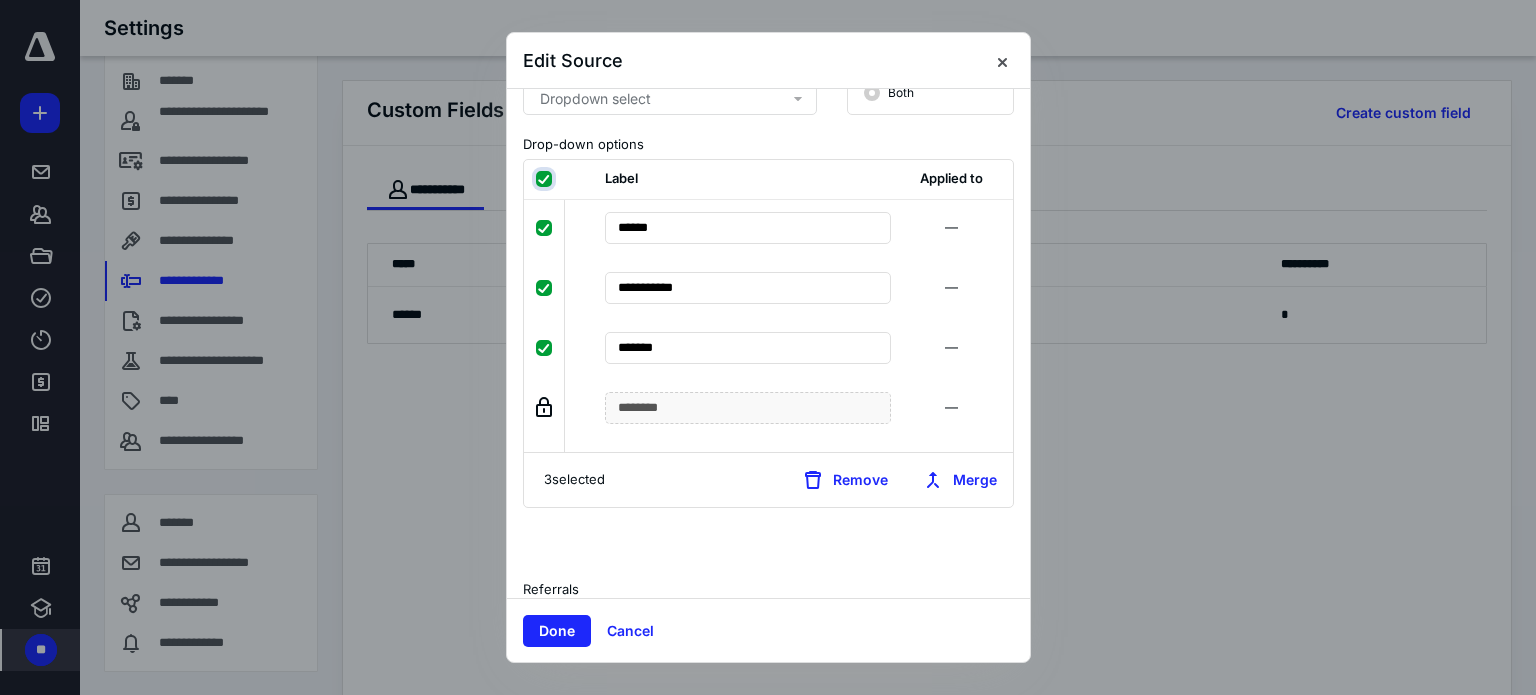 scroll, scrollTop: 85, scrollLeft: 0, axis: vertical 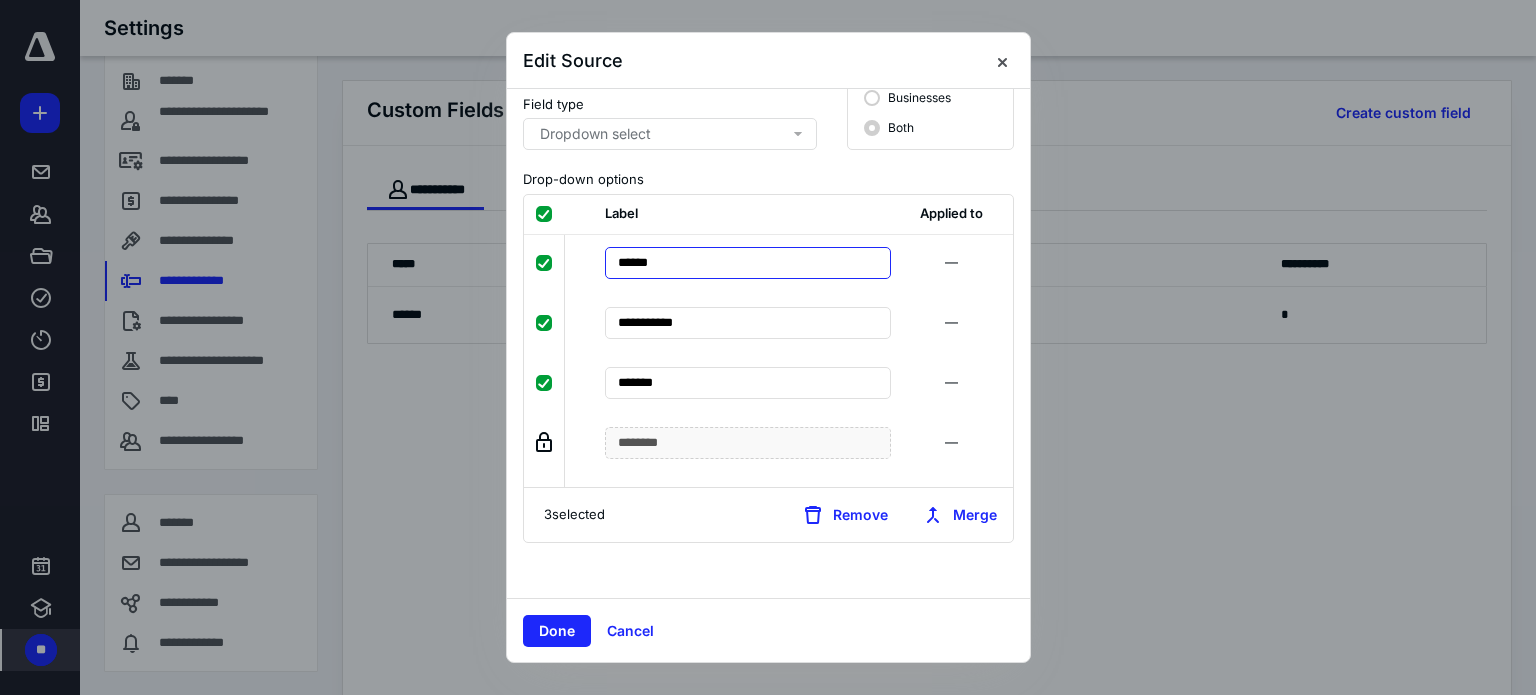 drag, startPoint x: 684, startPoint y: 261, endPoint x: 579, endPoint y: 258, distance: 105.04285 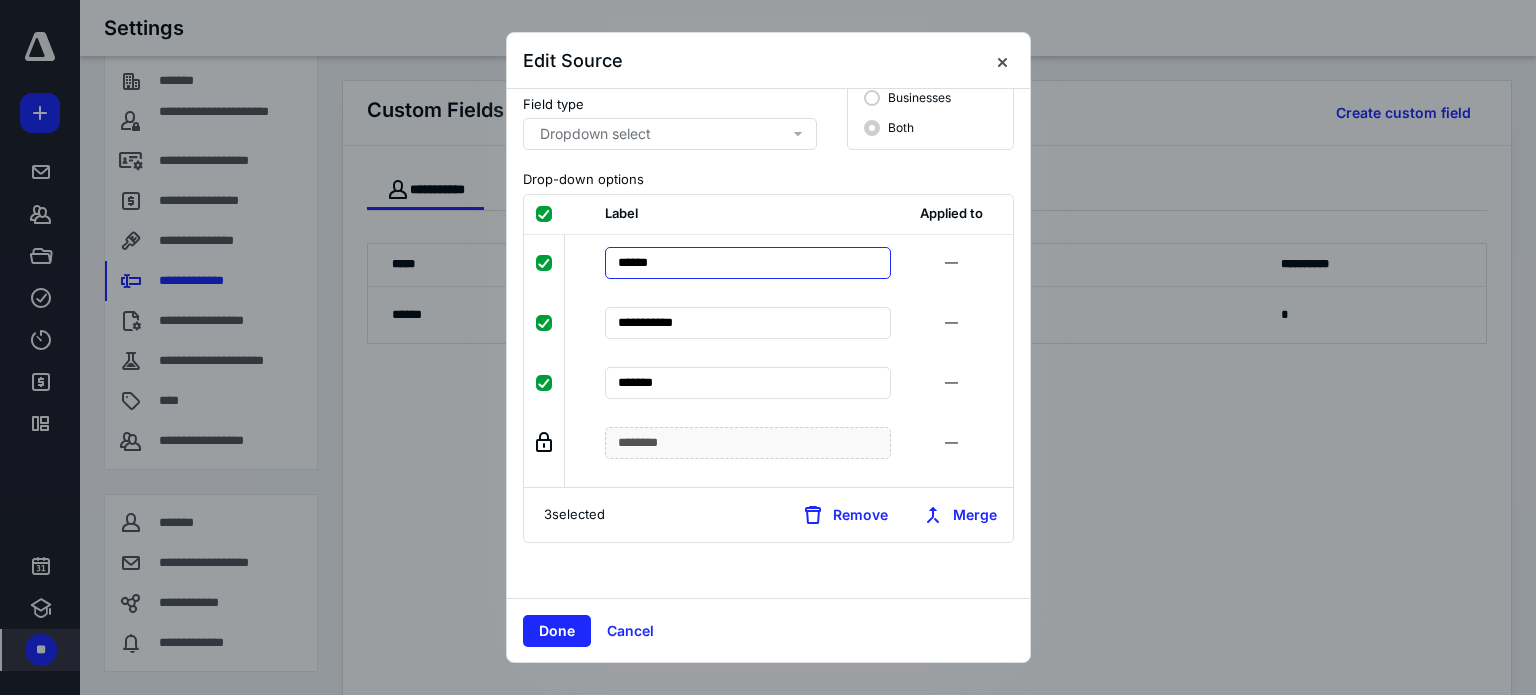 click on "Selection checkbox for 1 of 4 Name for 1 of 4 ****** —" at bounding box center (768, 277) 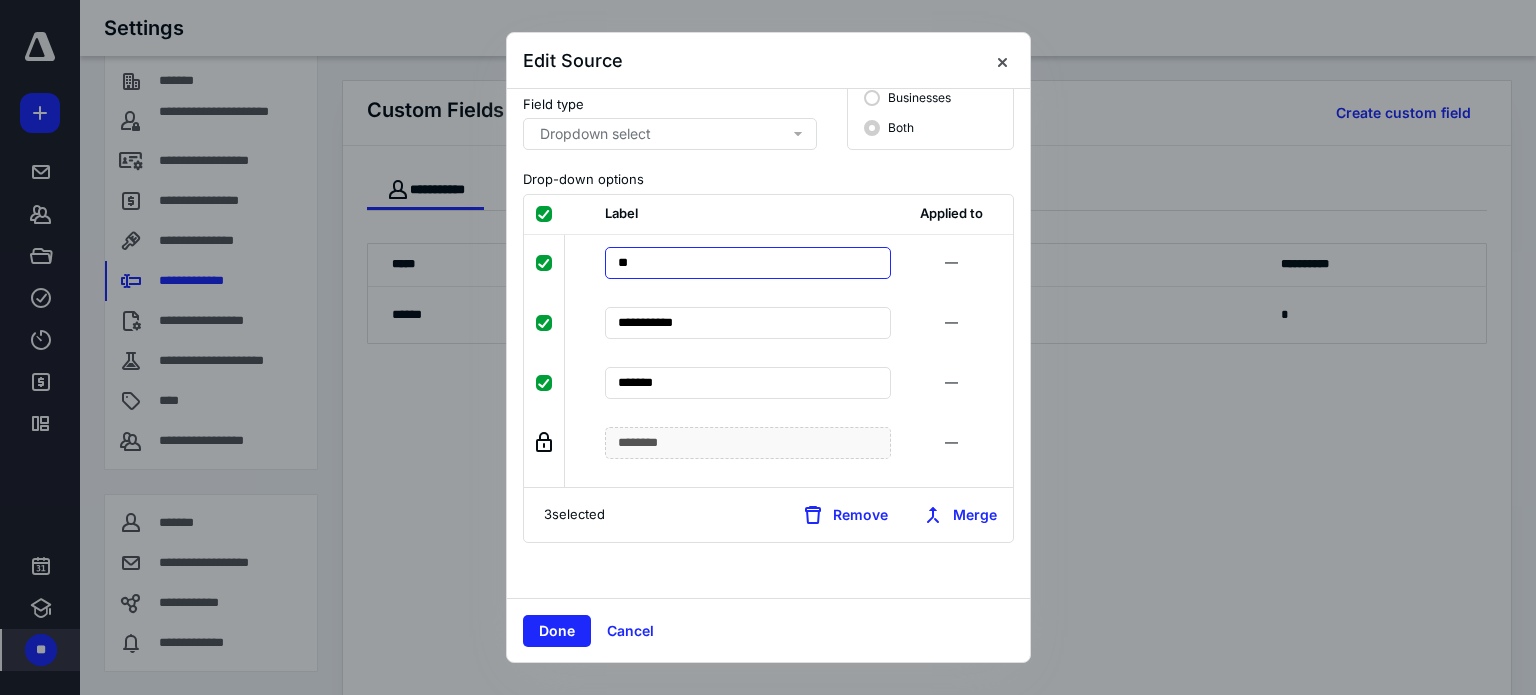 type on "*" 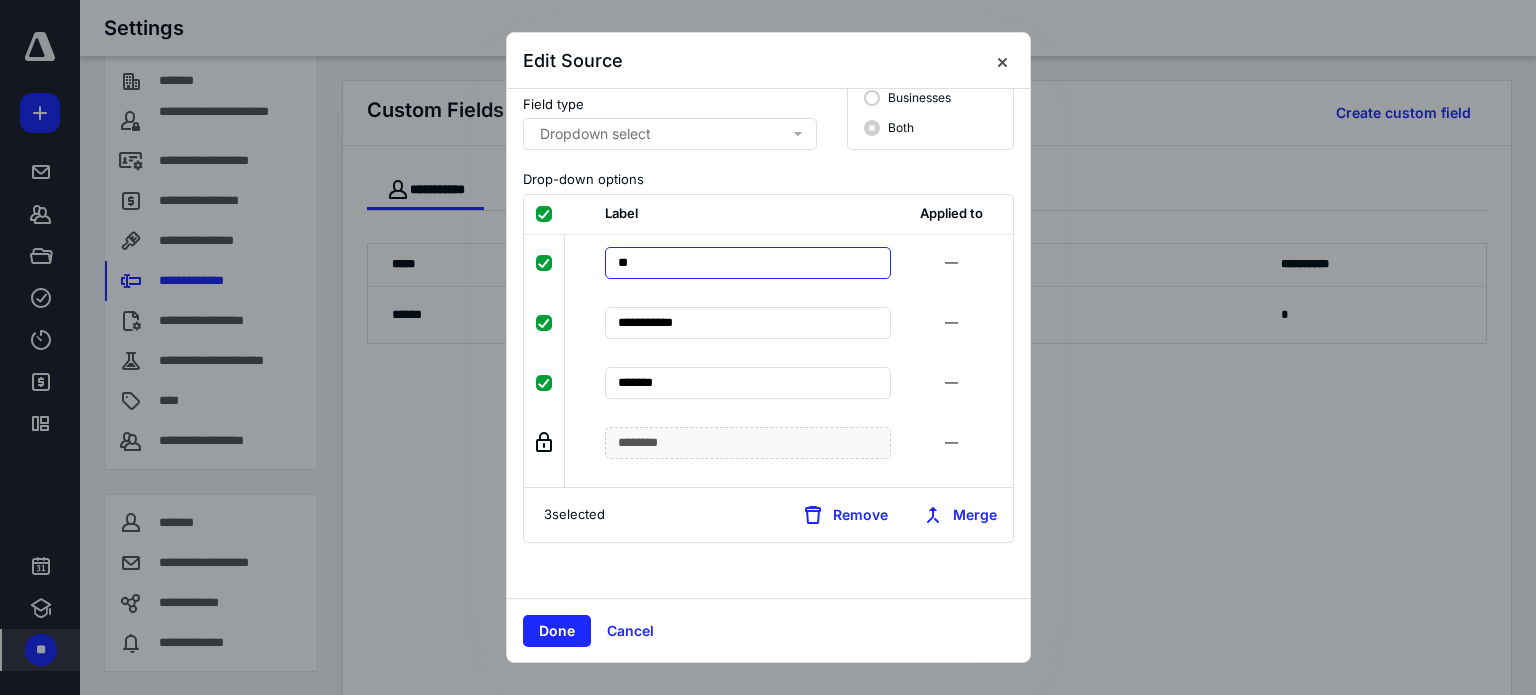 type on "*" 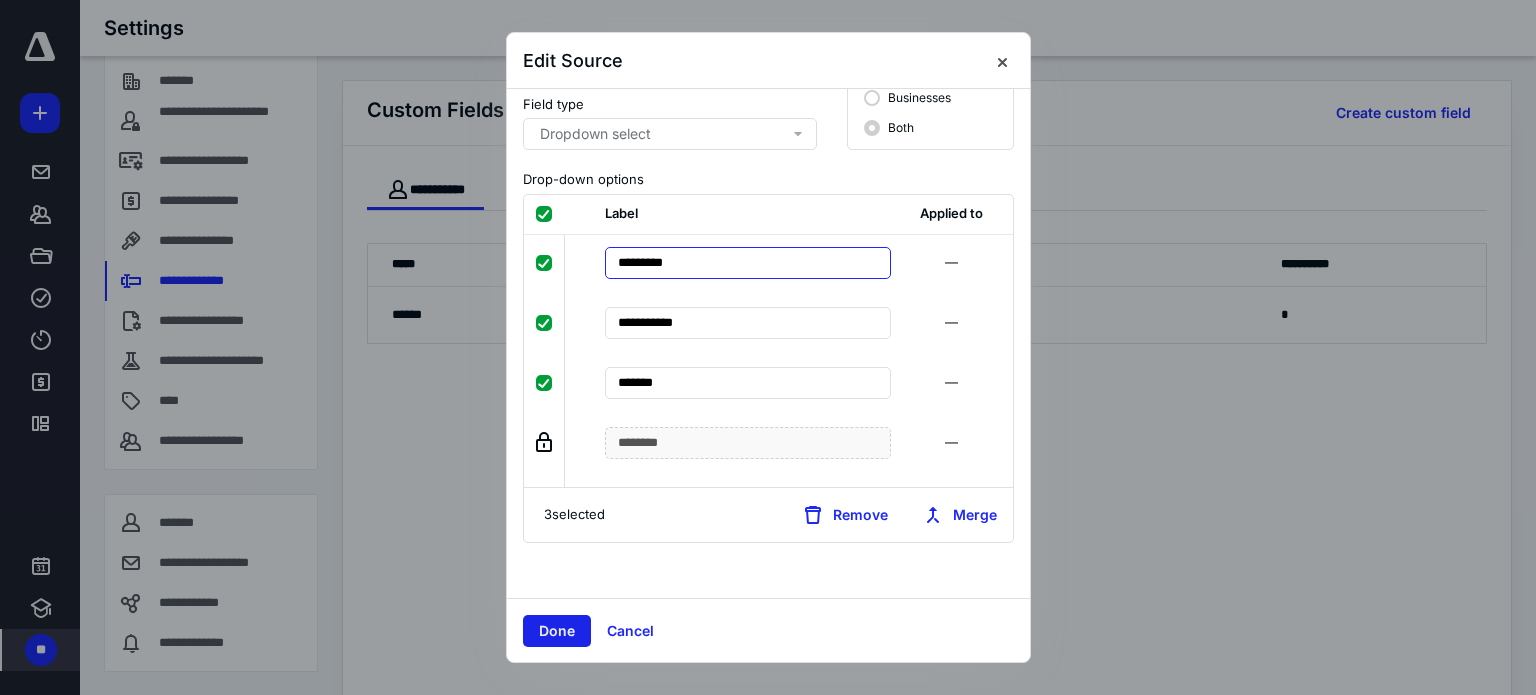 type on "*********" 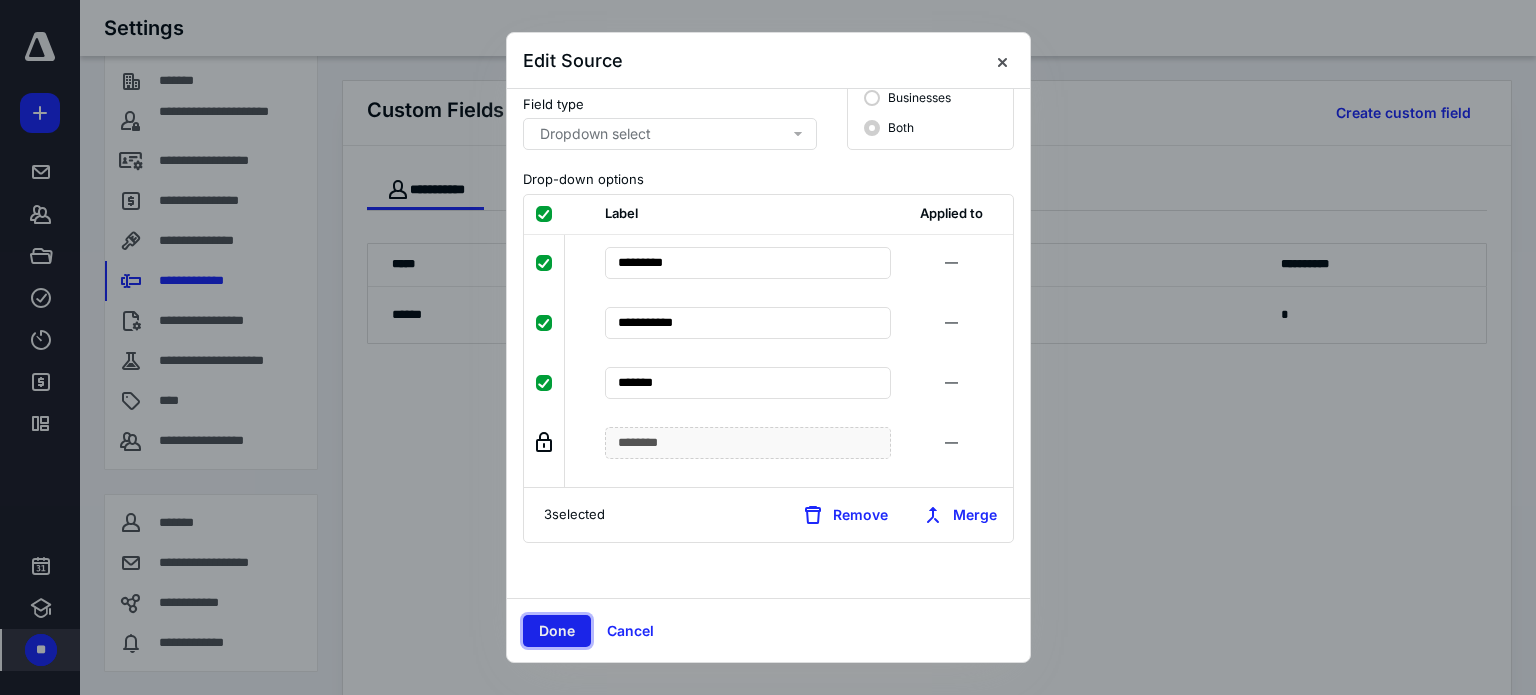 click on "Done" at bounding box center [557, 631] 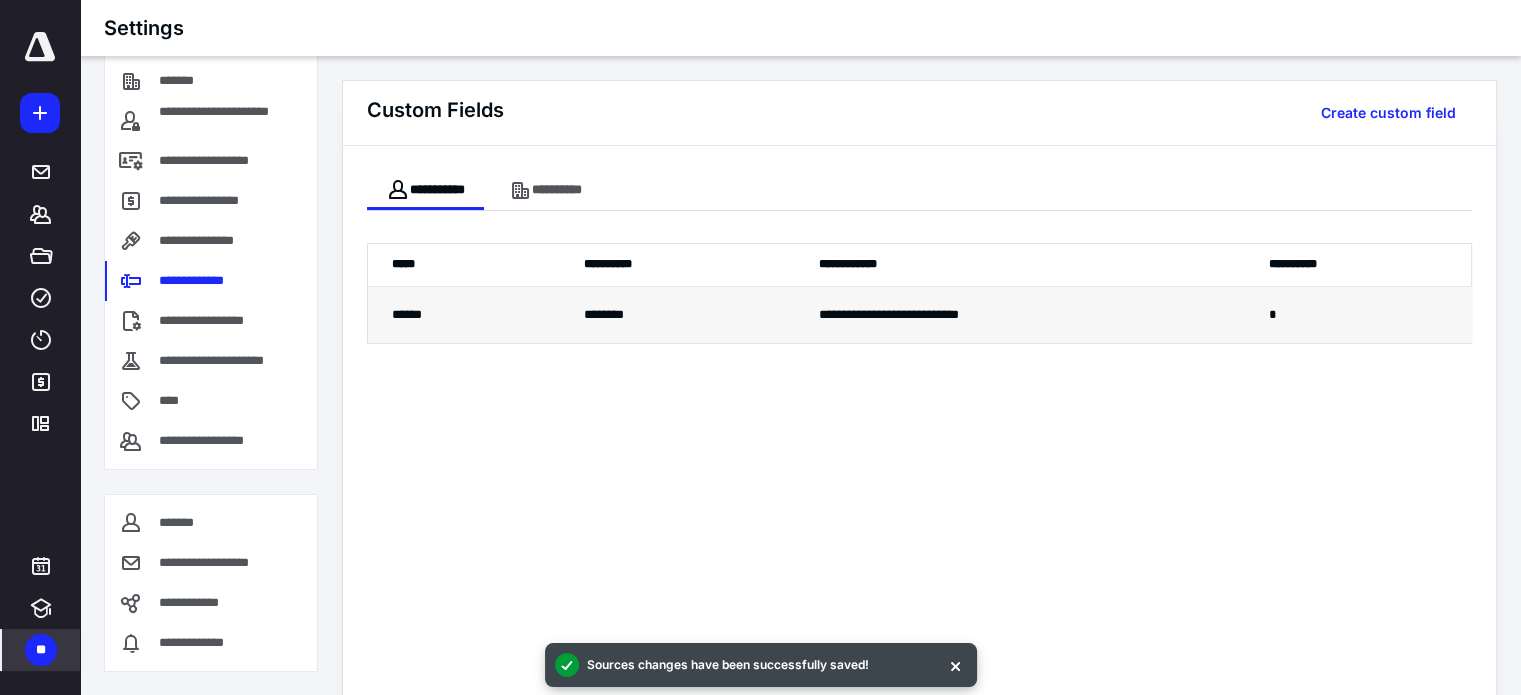 click on "********" at bounding box center [677, 315] 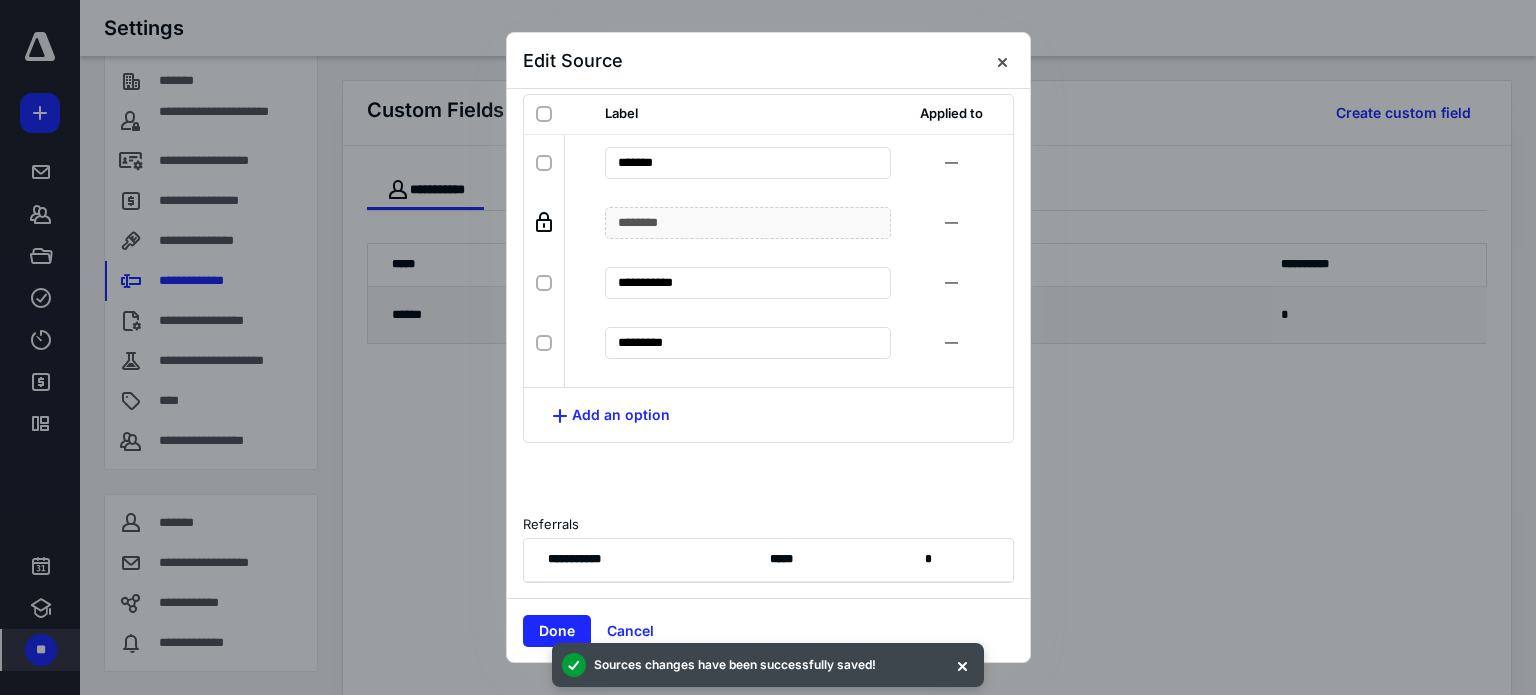 scroll, scrollTop: 85, scrollLeft: 0, axis: vertical 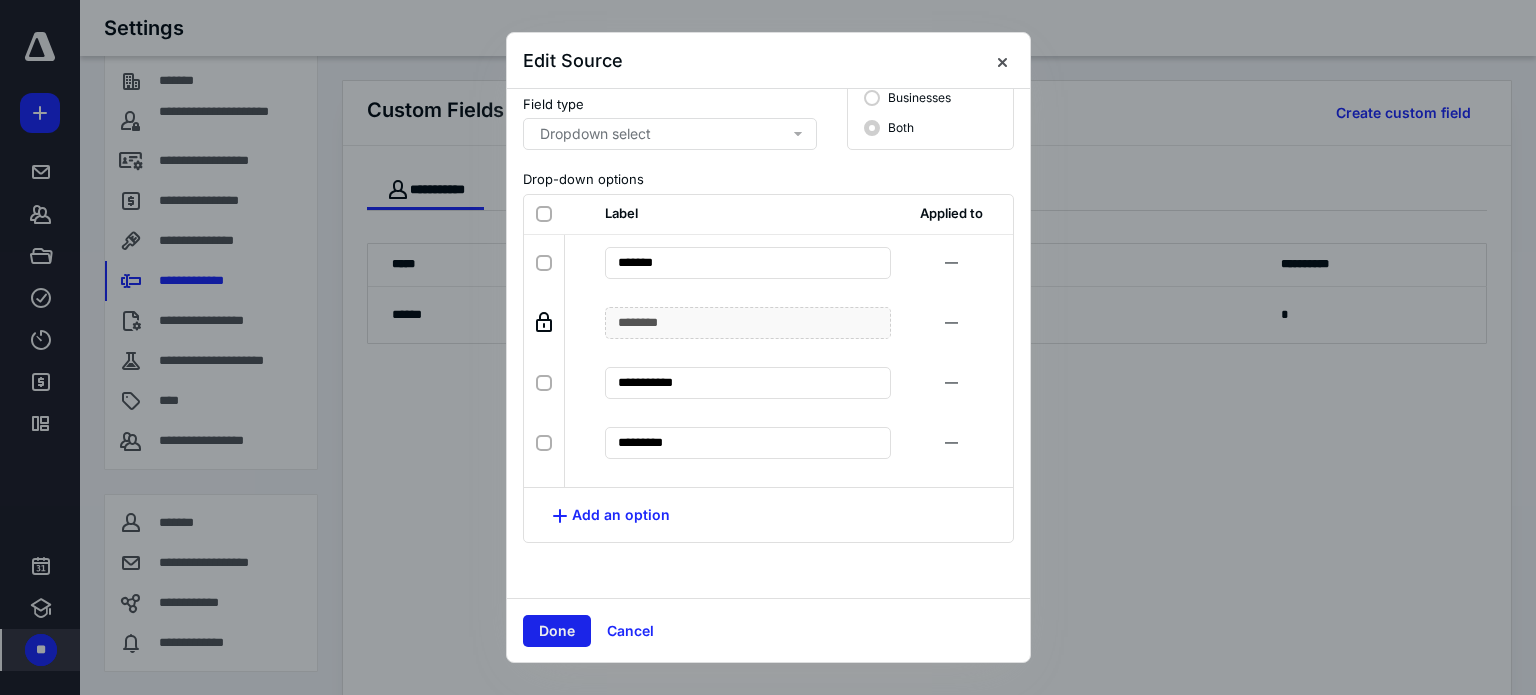 click on "Done" at bounding box center [557, 631] 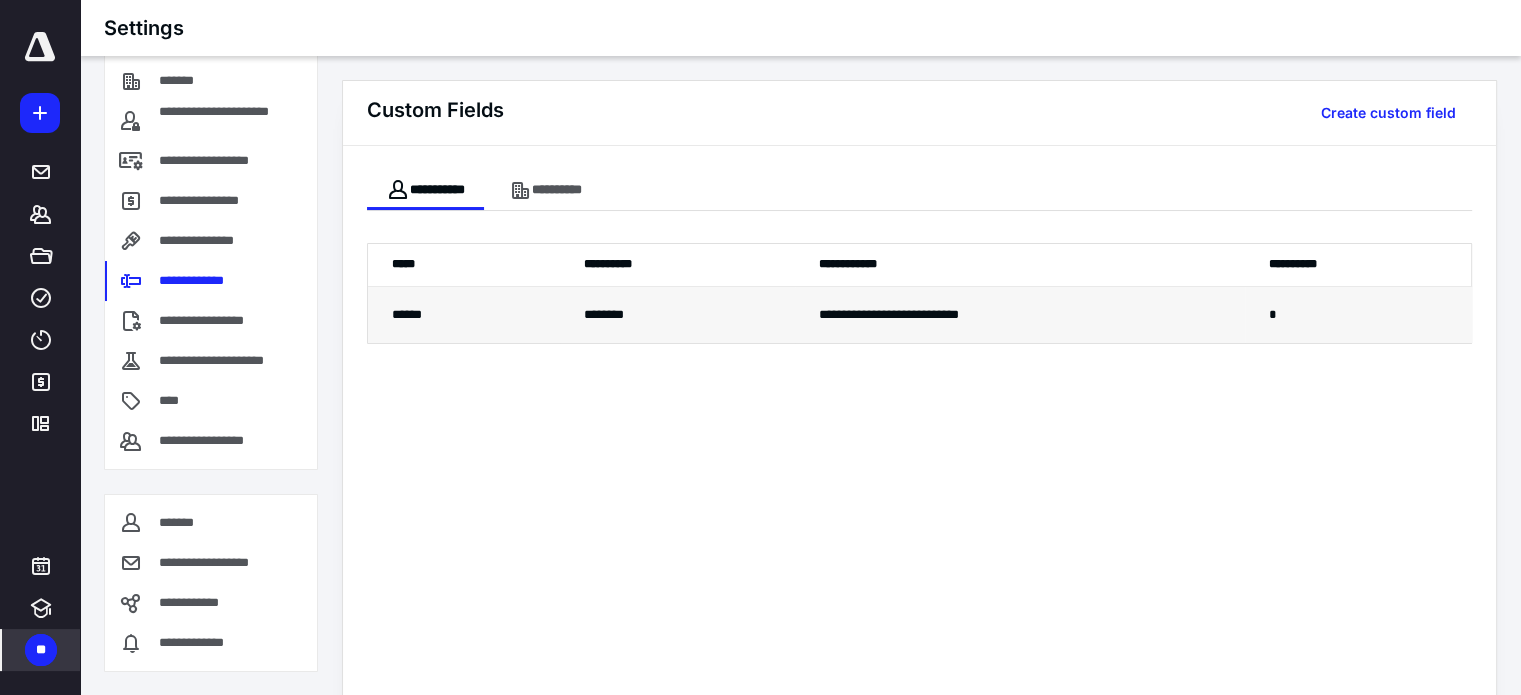 click on "******" at bounding box center (464, 315) 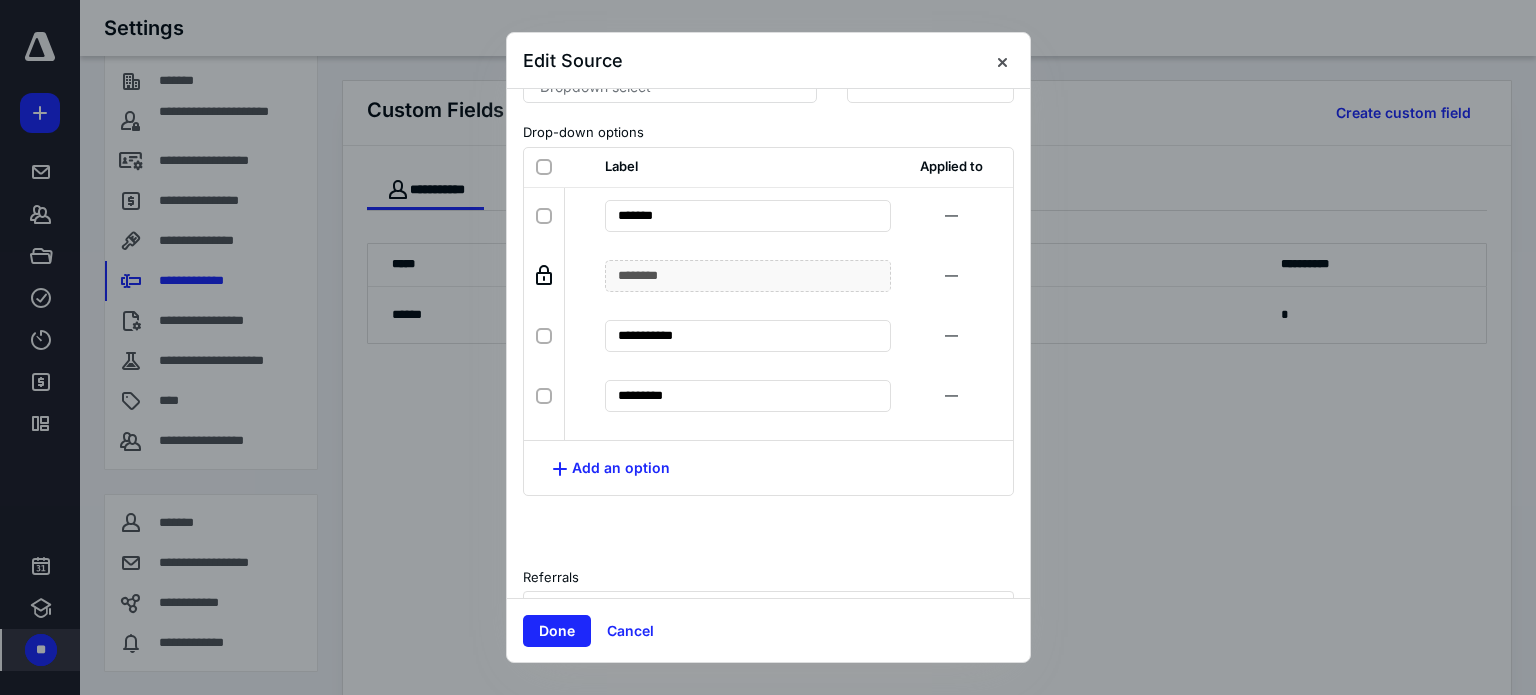scroll, scrollTop: 185, scrollLeft: 0, axis: vertical 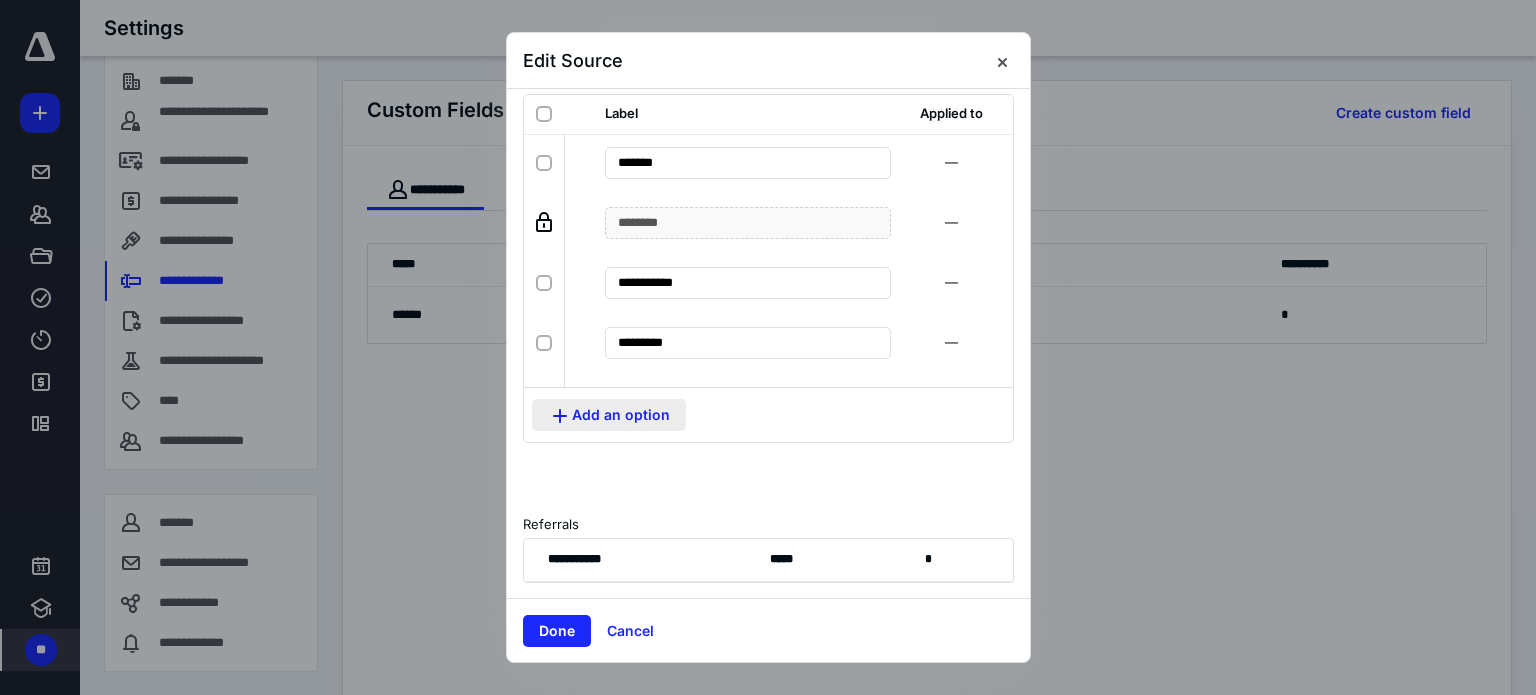 click on "Add an option" at bounding box center [609, 415] 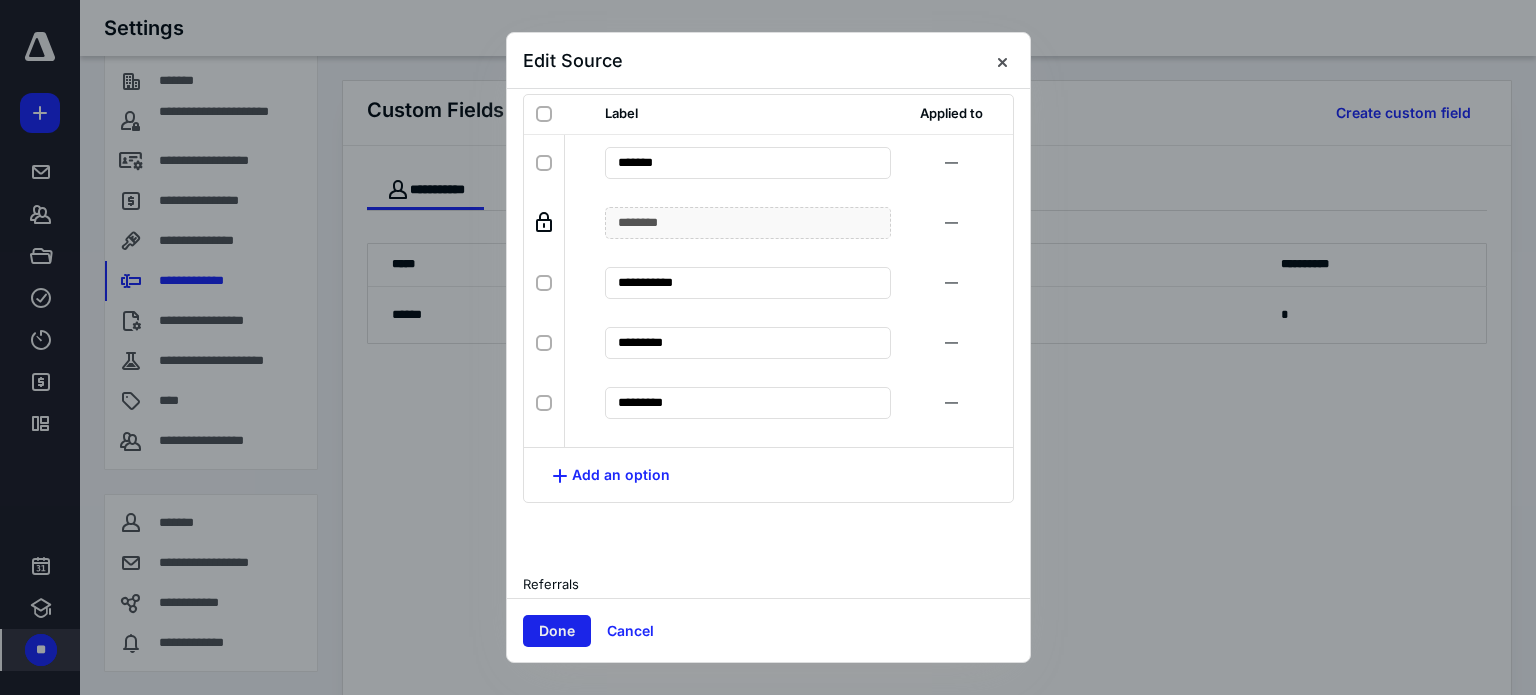 type on "*********" 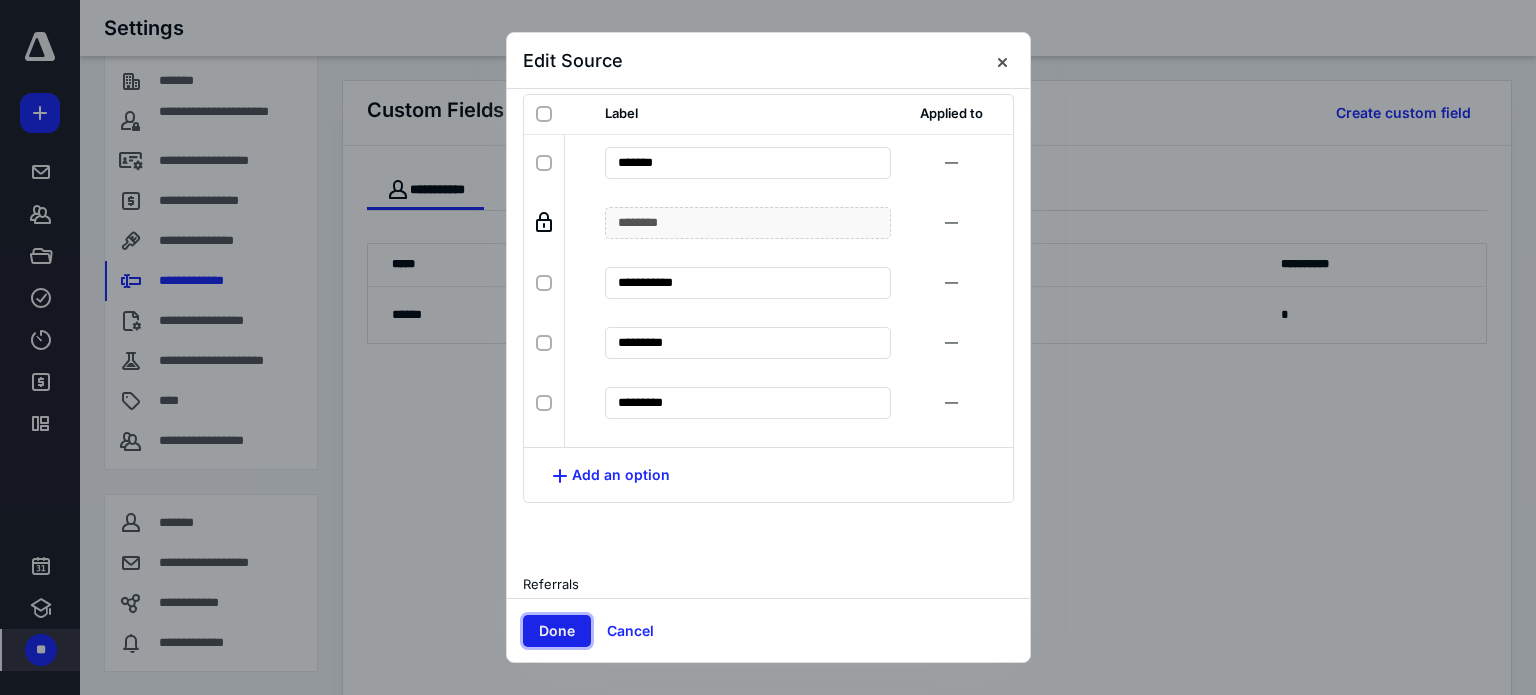 click on "Done" at bounding box center (557, 631) 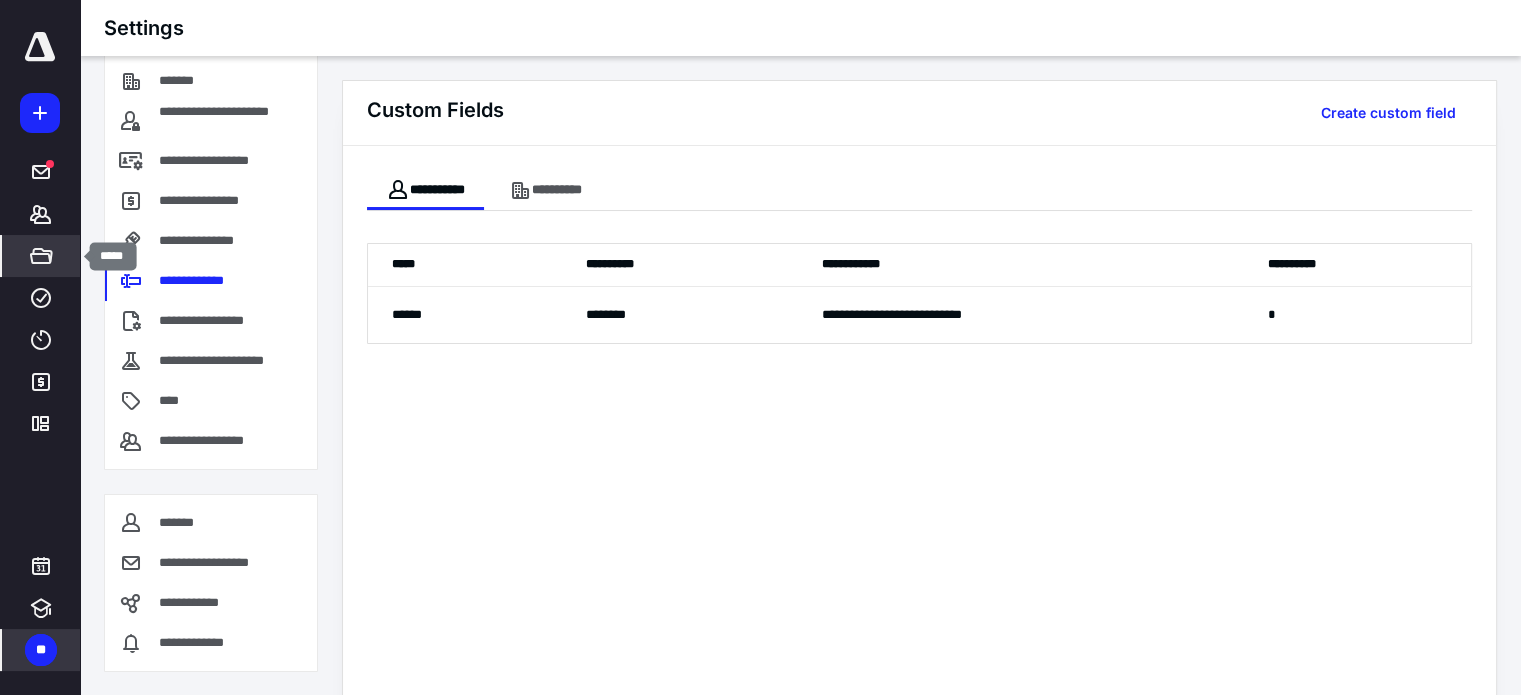 click 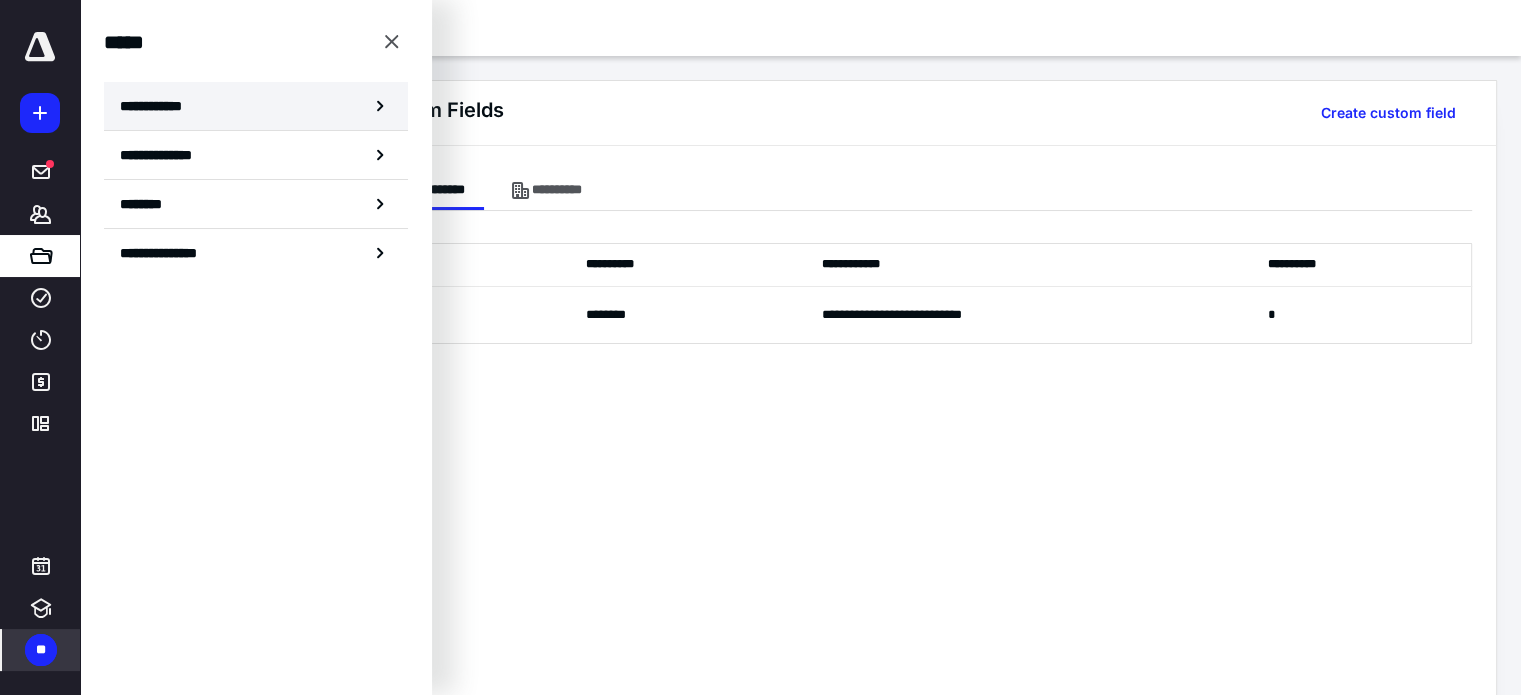 click on "**********" at bounding box center [256, 106] 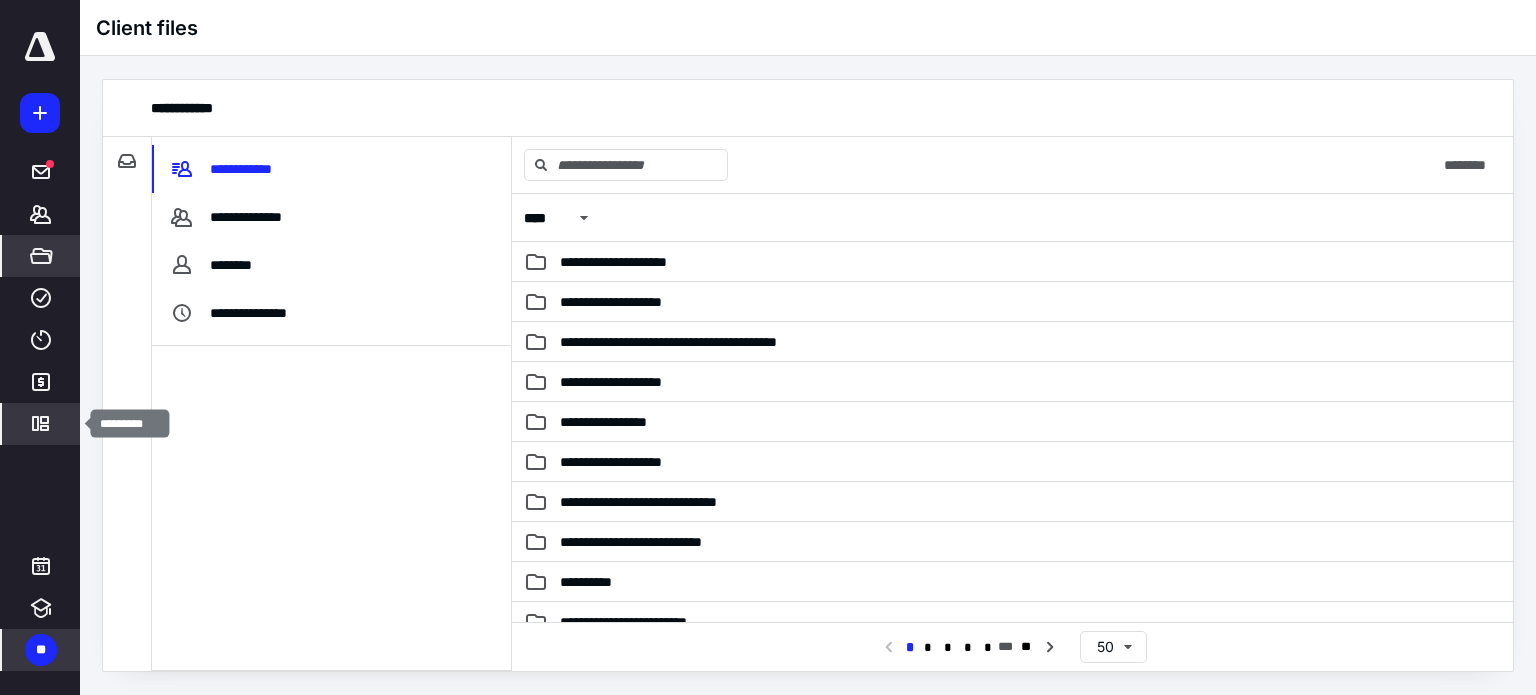 click 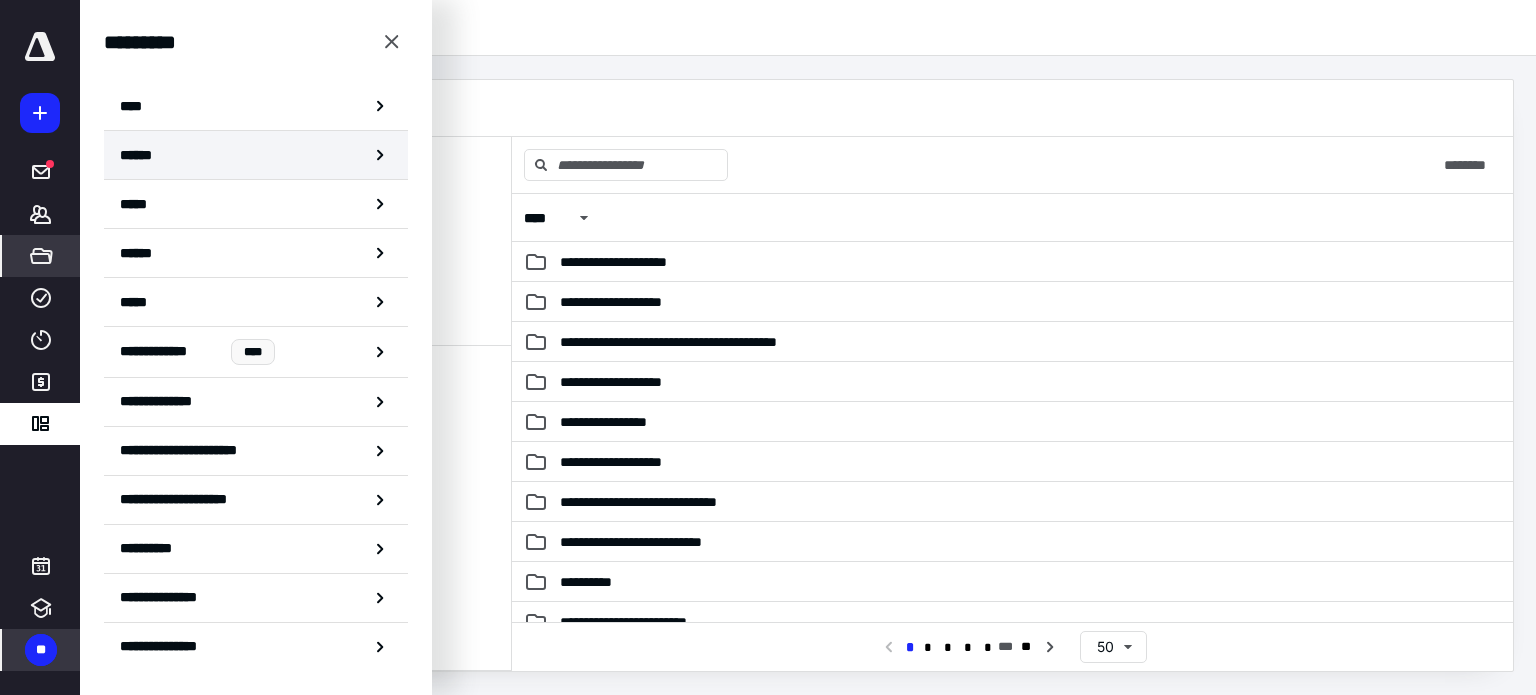 click on "******" at bounding box center [256, 155] 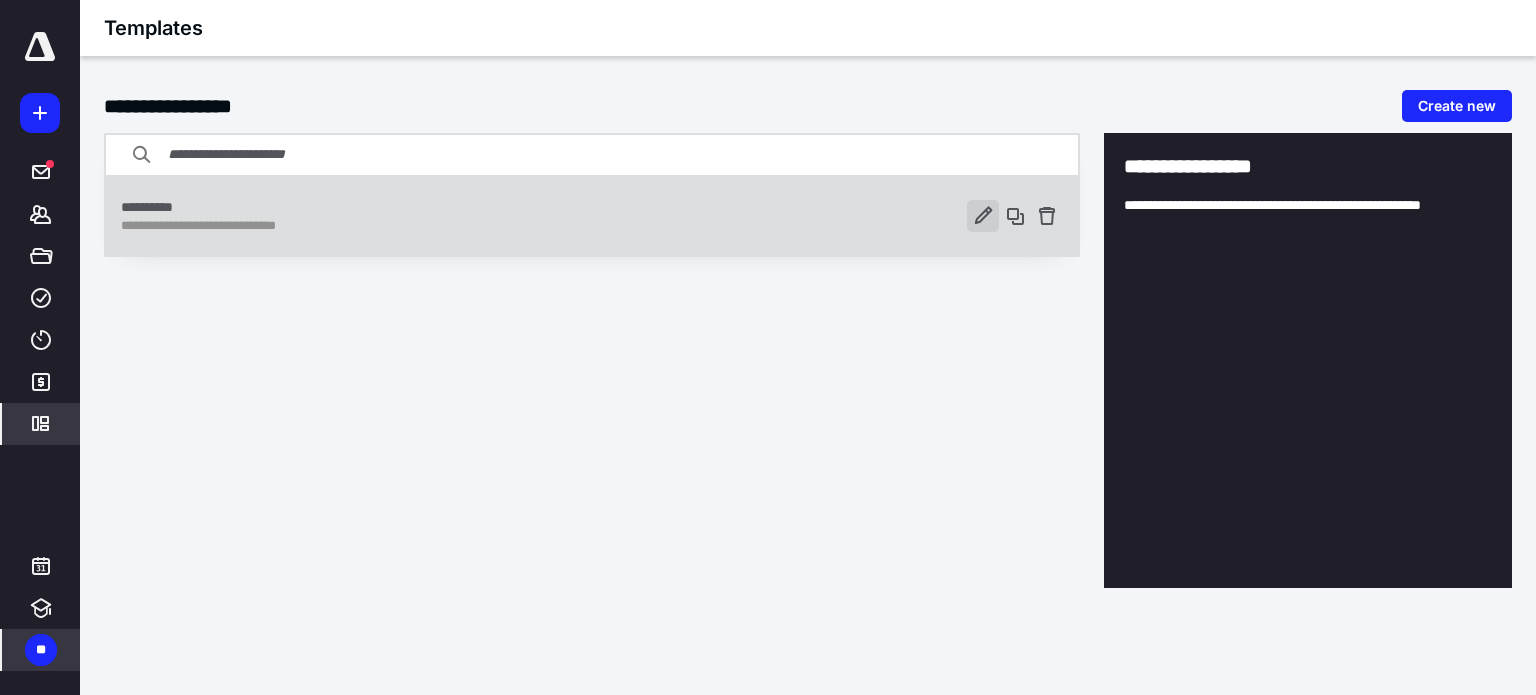 click at bounding box center (983, 216) 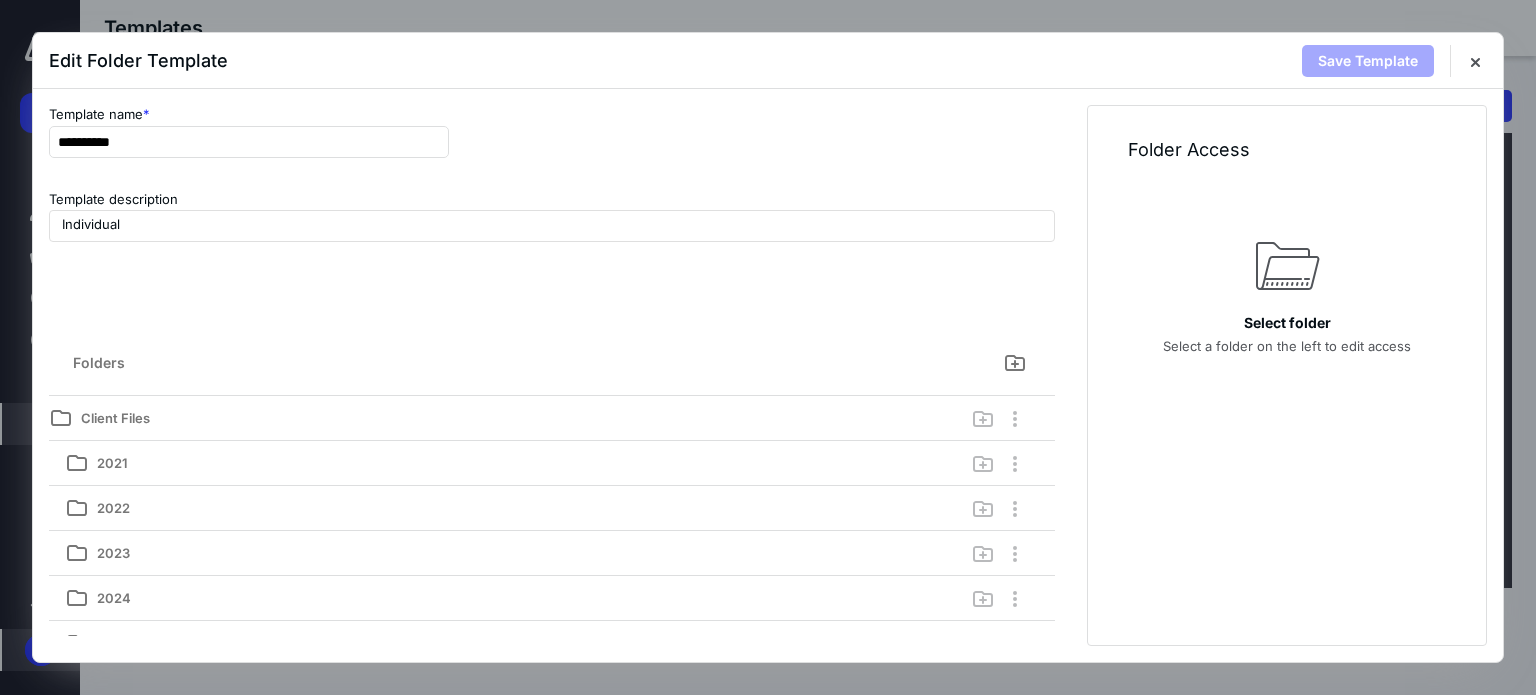 drag, startPoint x: 194, startPoint y: 143, endPoint x: 17, endPoint y: 143, distance: 177 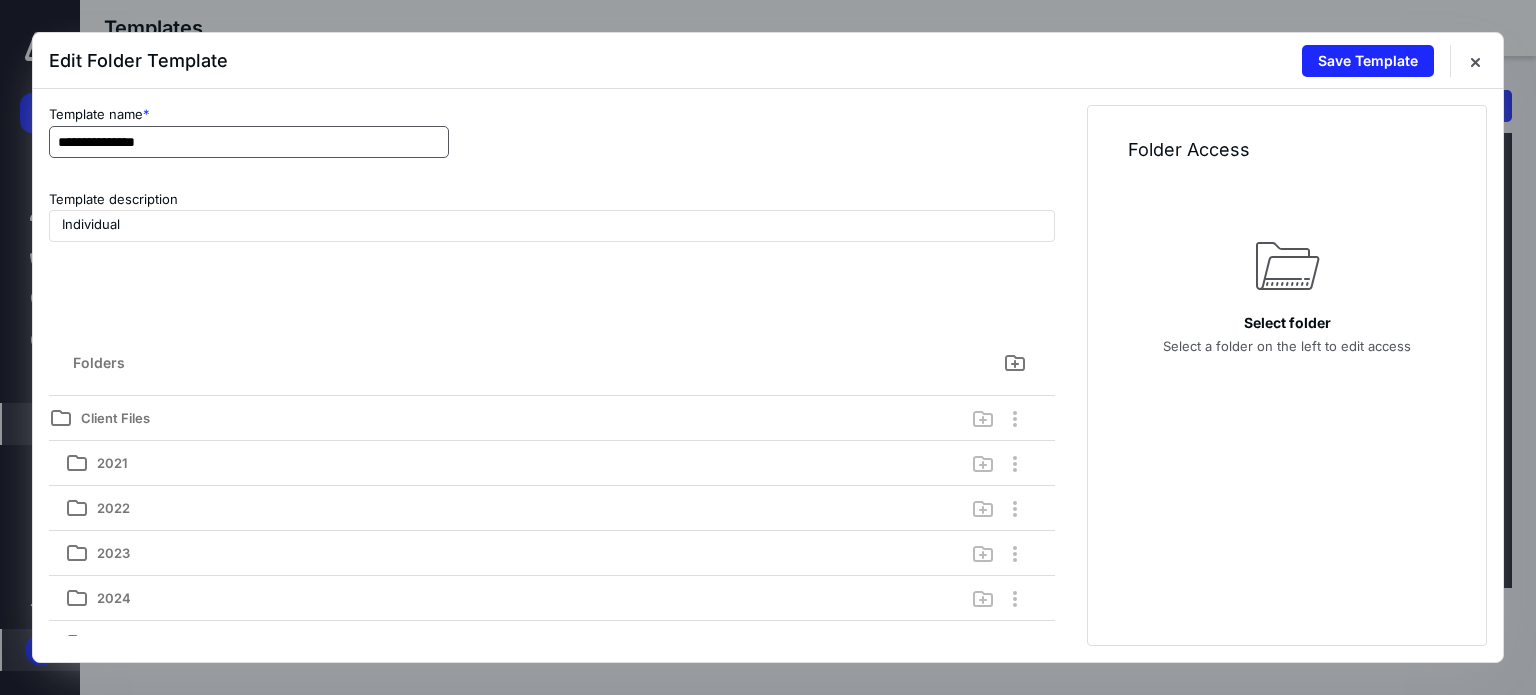 click on "**********" at bounding box center (249, 142) 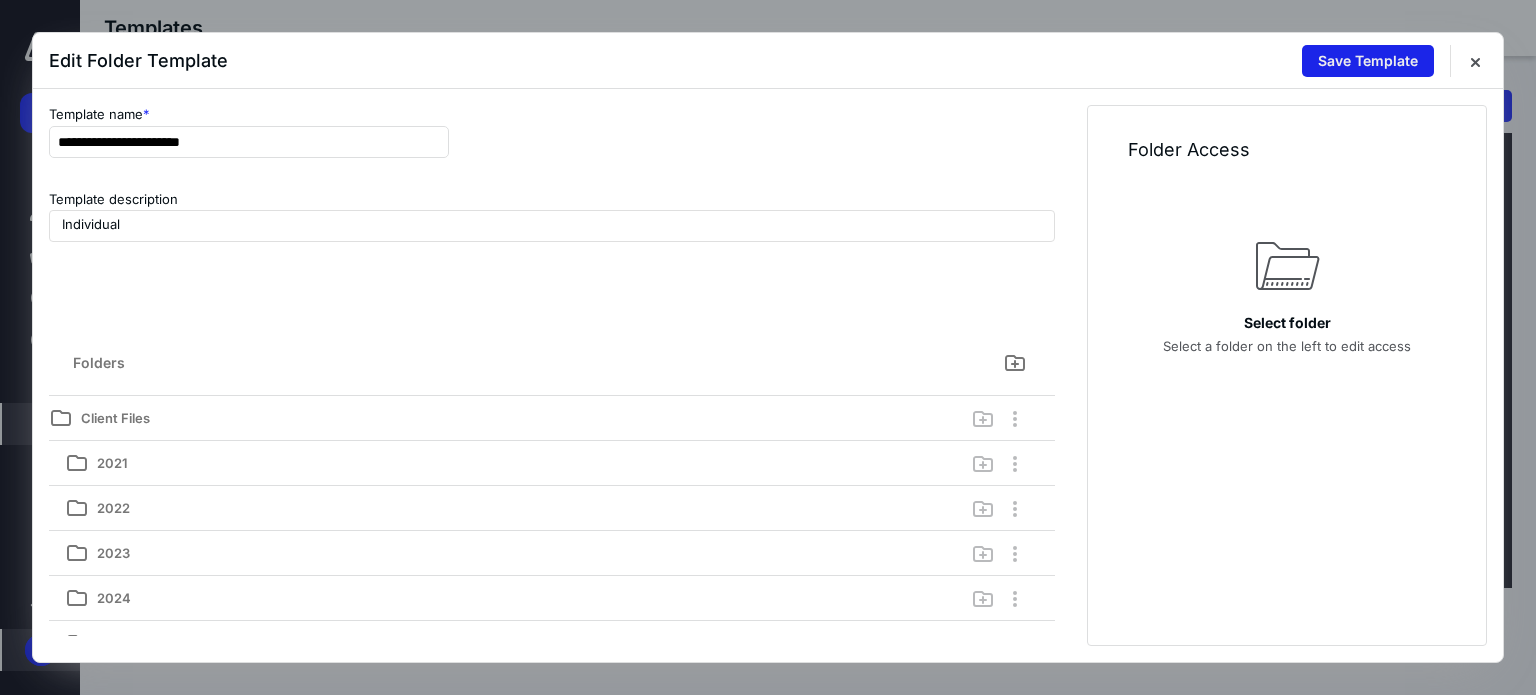 type on "**********" 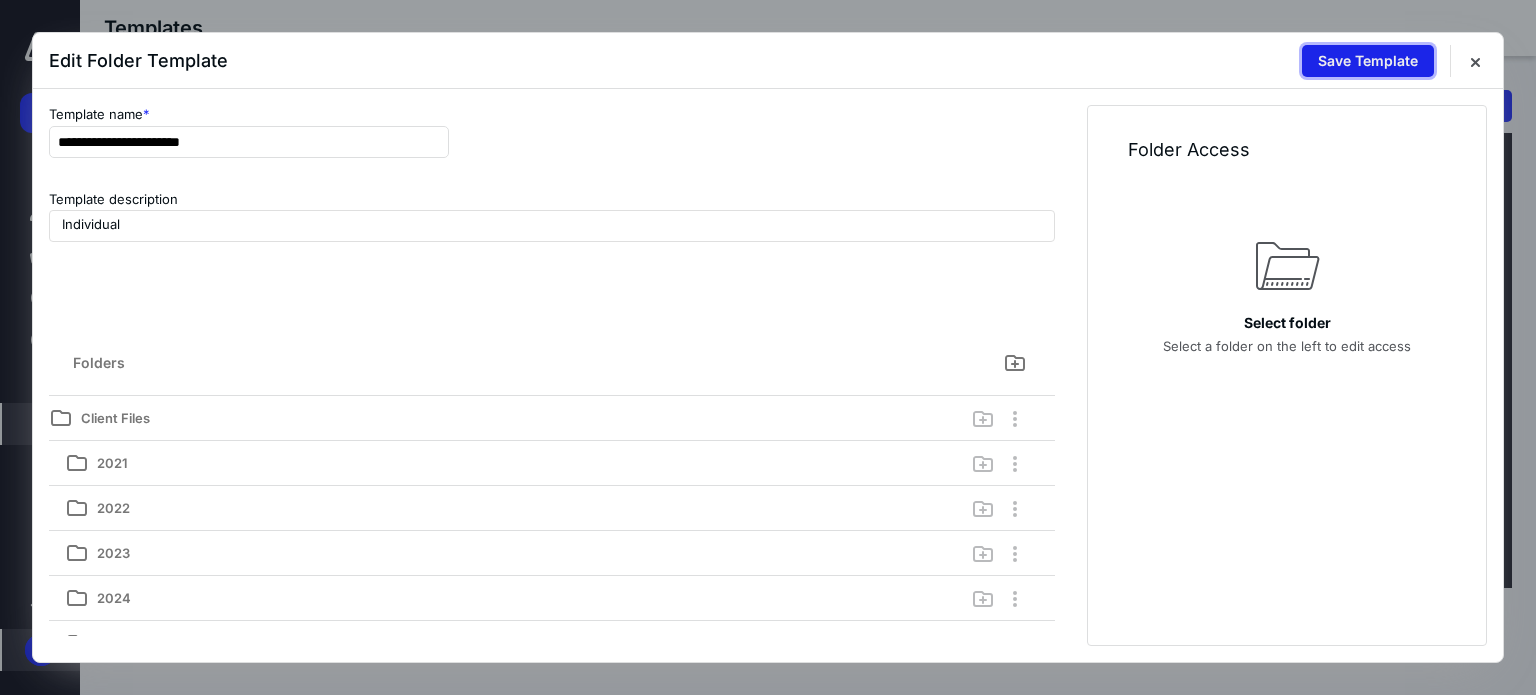 click on "Save Template" at bounding box center (1368, 61) 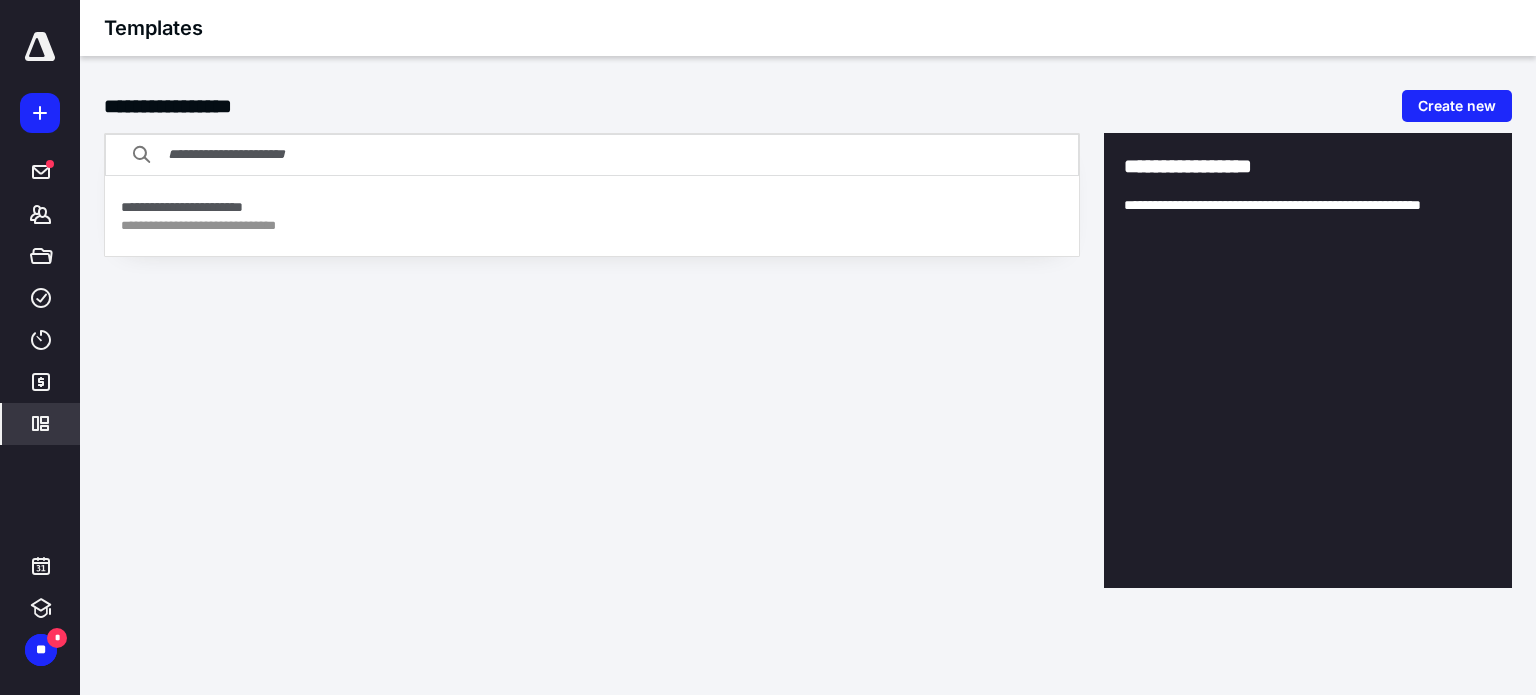 scroll, scrollTop: 0, scrollLeft: 0, axis: both 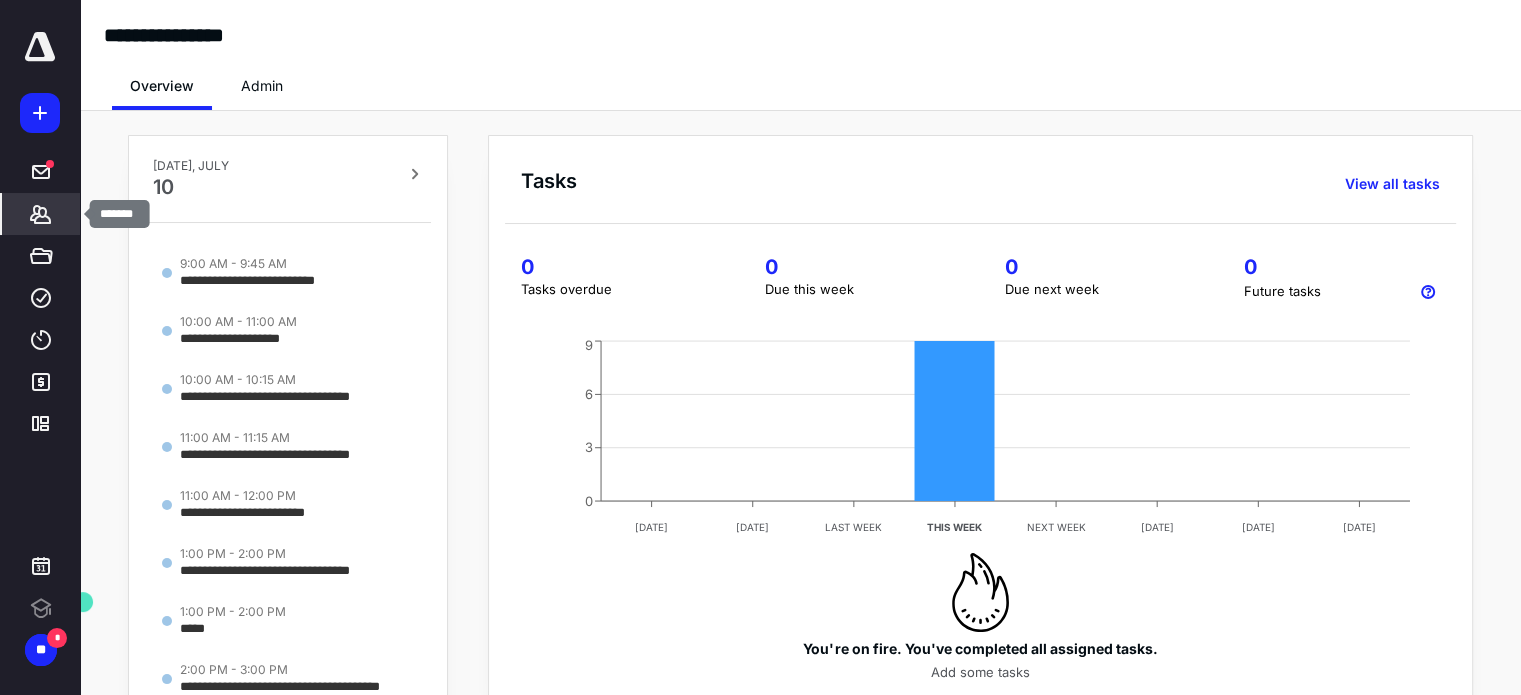 click 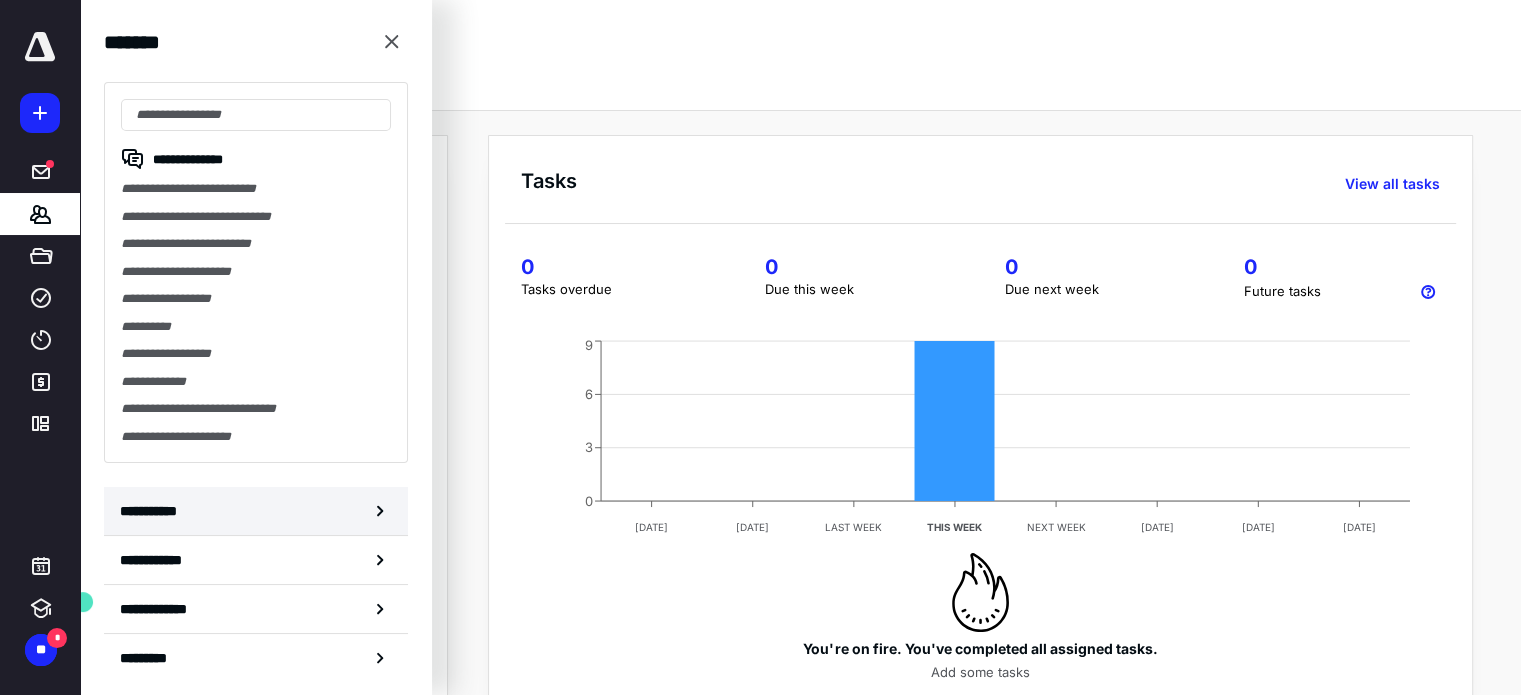 click on "**********" at bounding box center [153, 511] 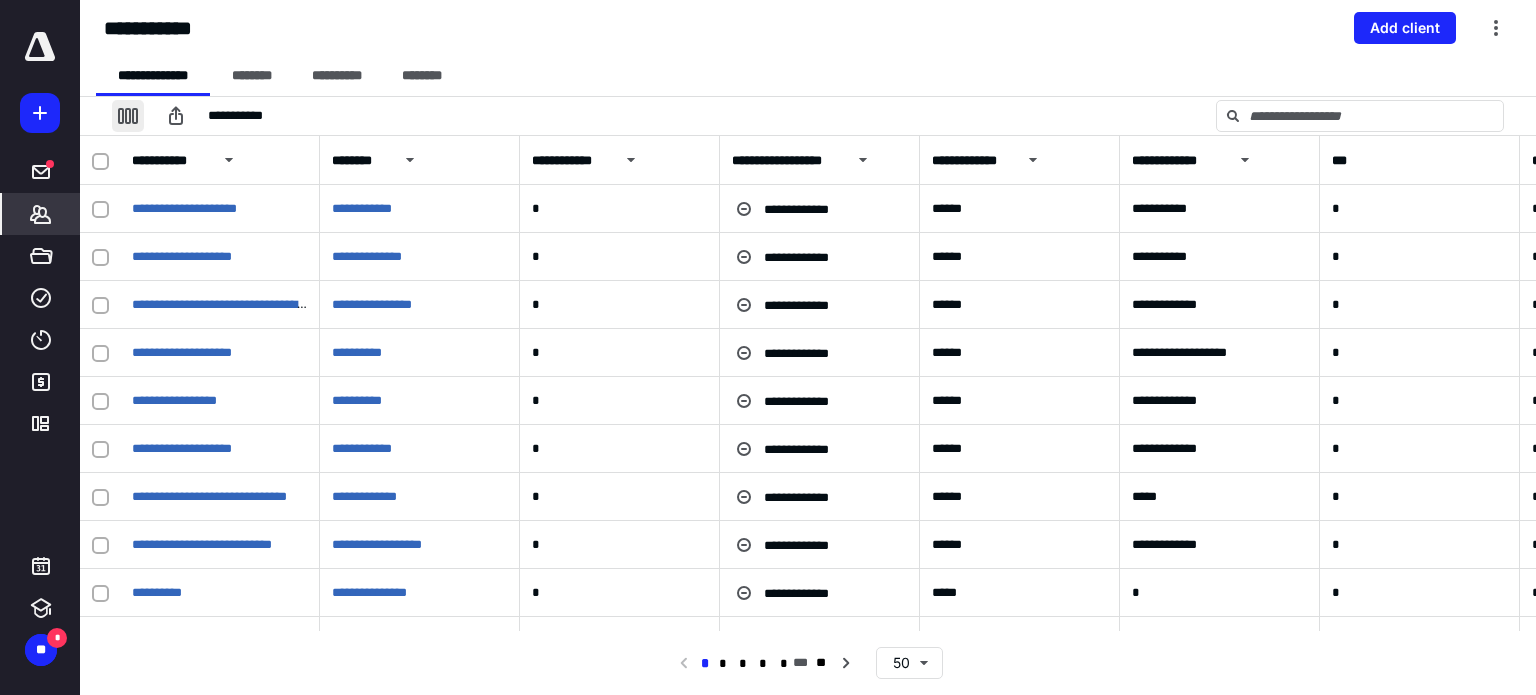 click at bounding box center [128, 116] 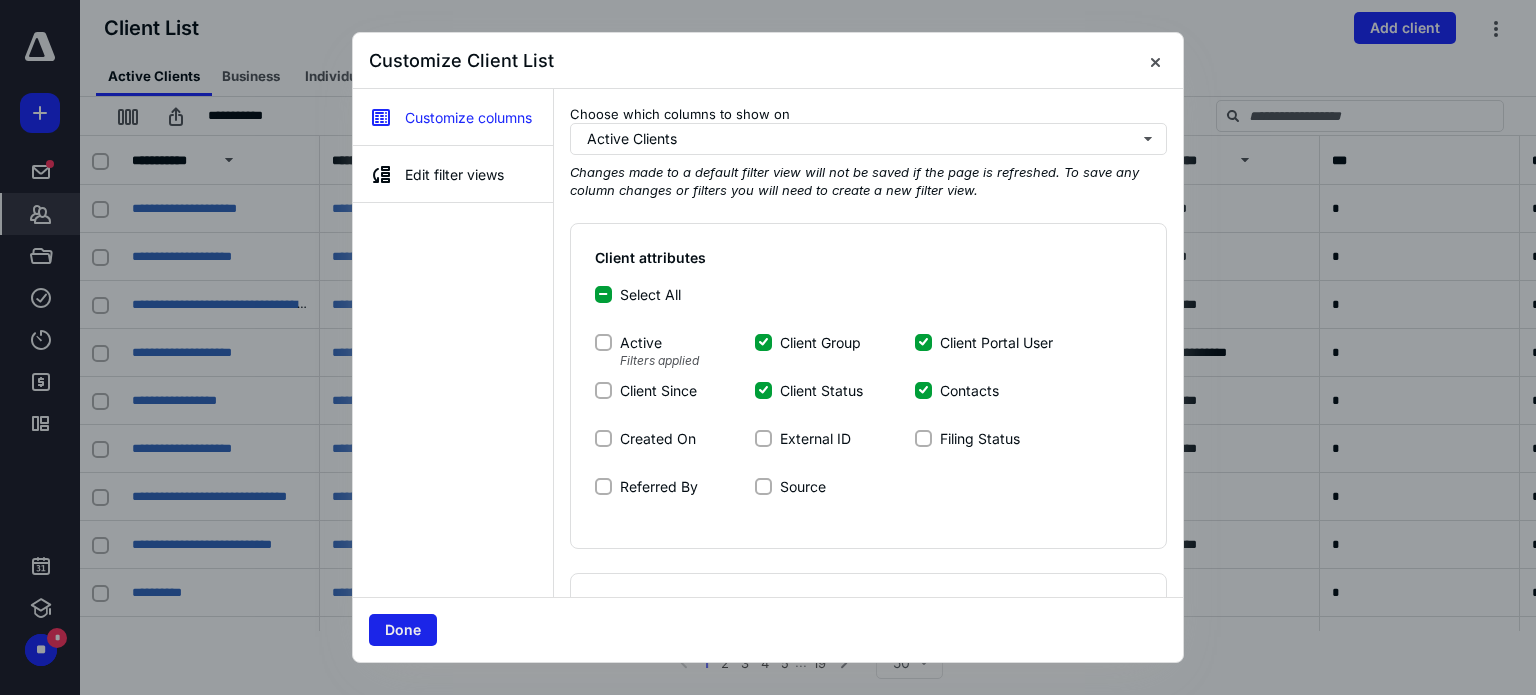 click on "Done" at bounding box center [403, 630] 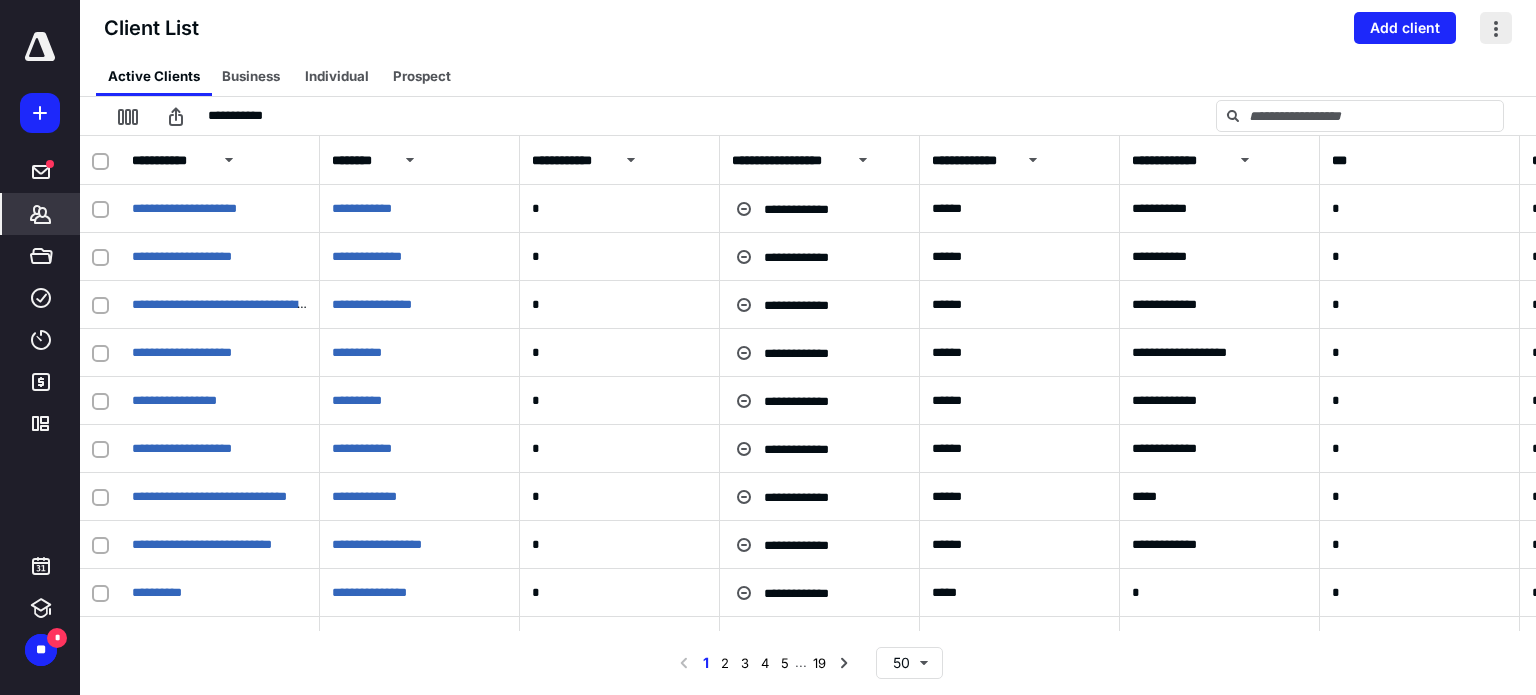 click at bounding box center [1496, 28] 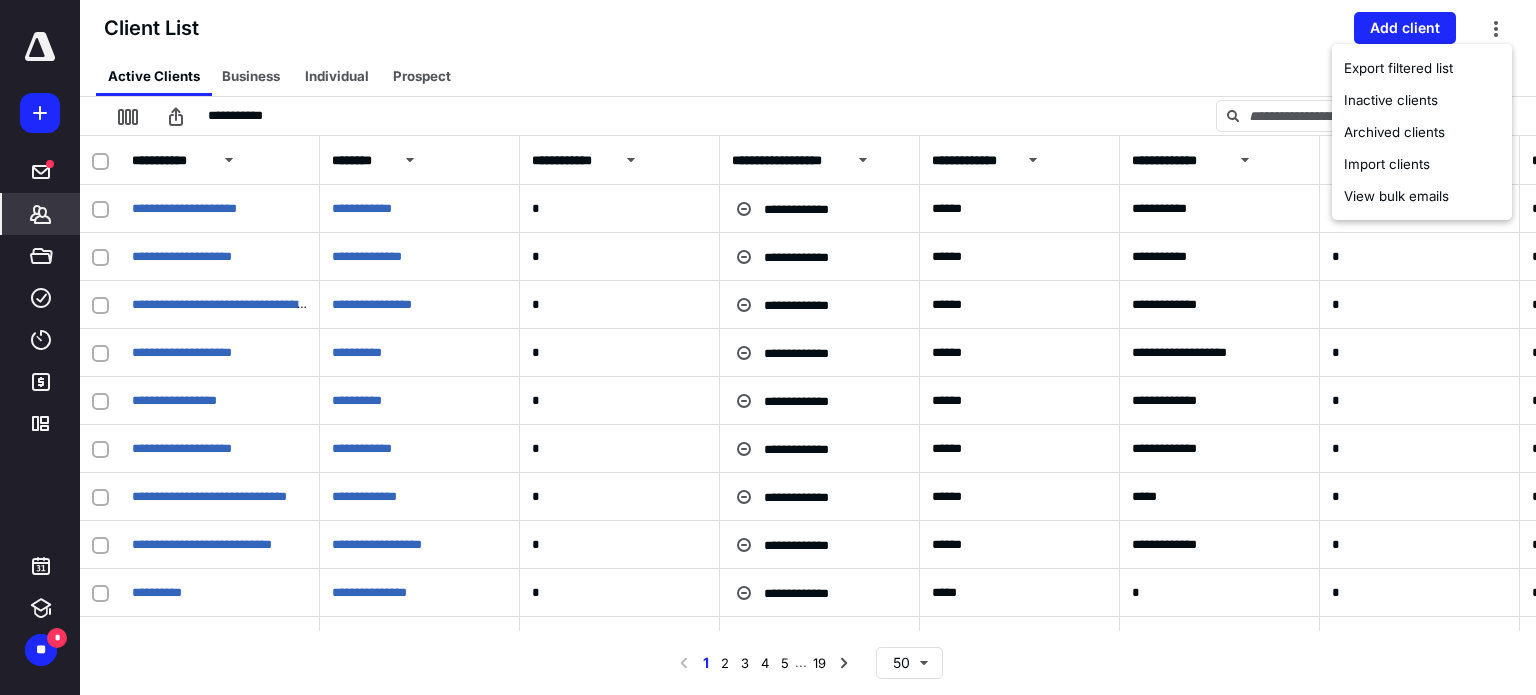 click on "Active Clients Business Individual Prospect" at bounding box center [816, 76] 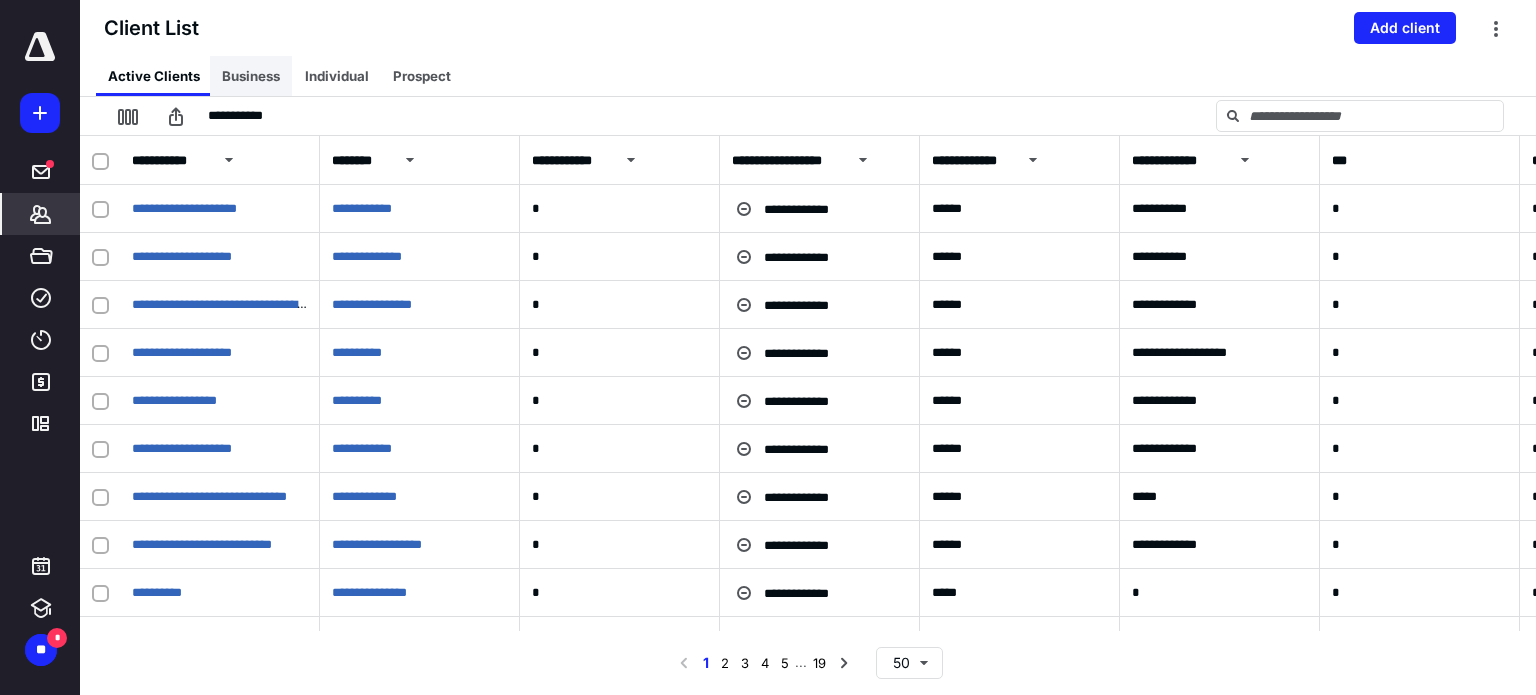 click on "Business" at bounding box center [251, 76] 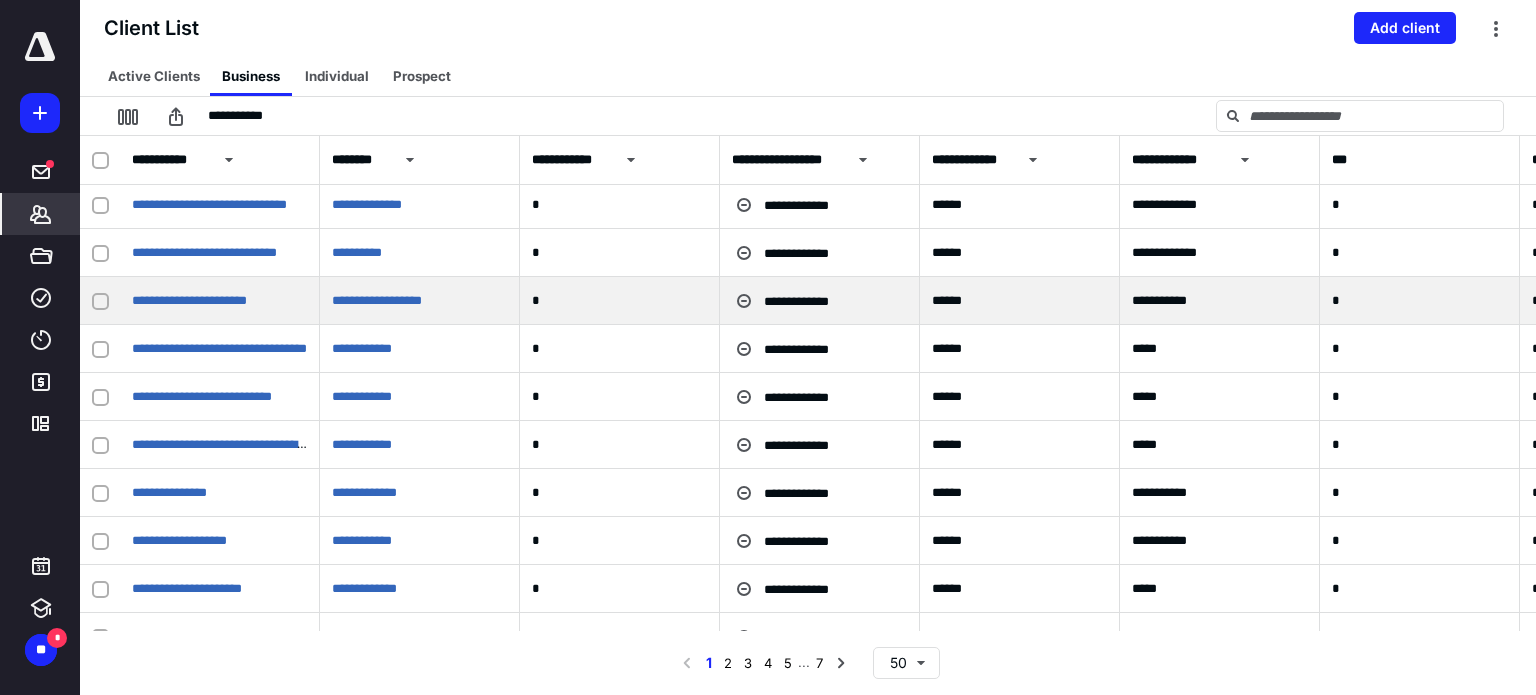 scroll, scrollTop: 1200, scrollLeft: 0, axis: vertical 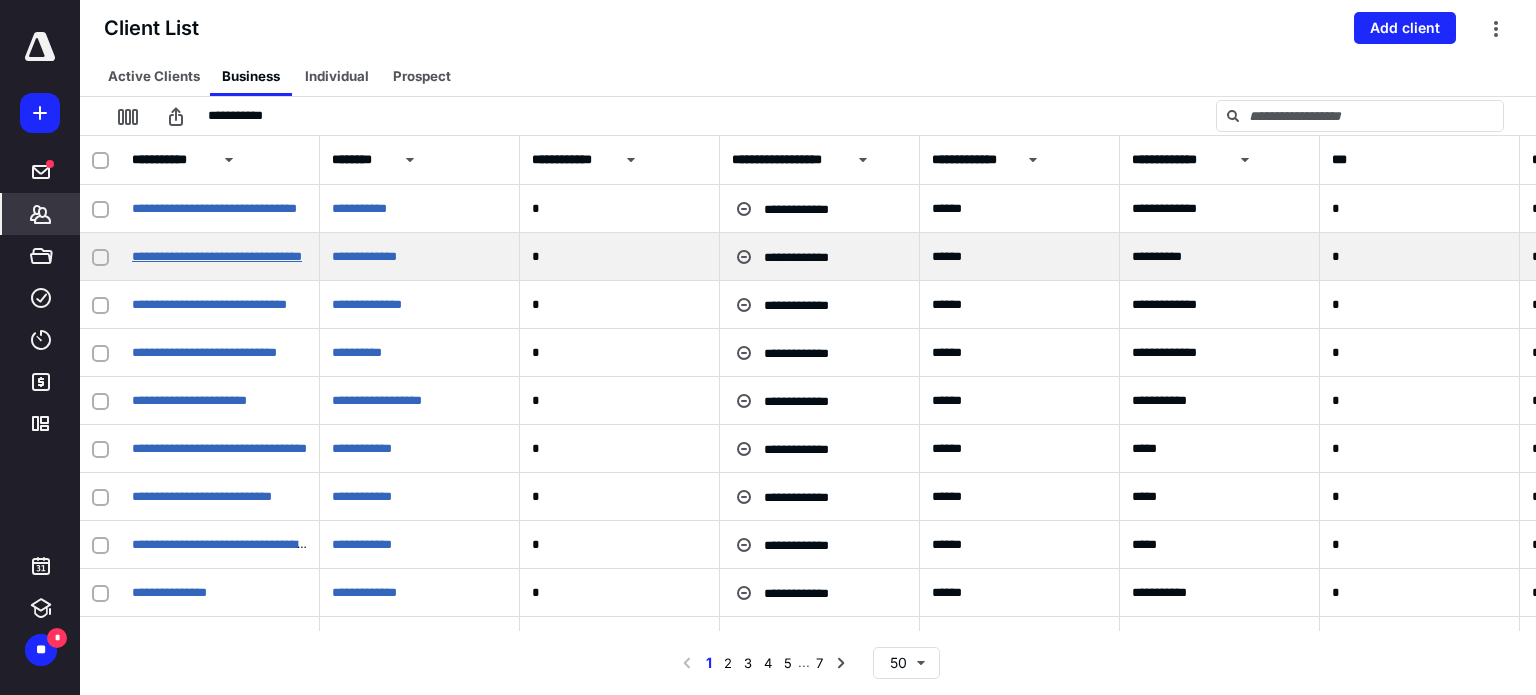 click on "**********" at bounding box center [217, 256] 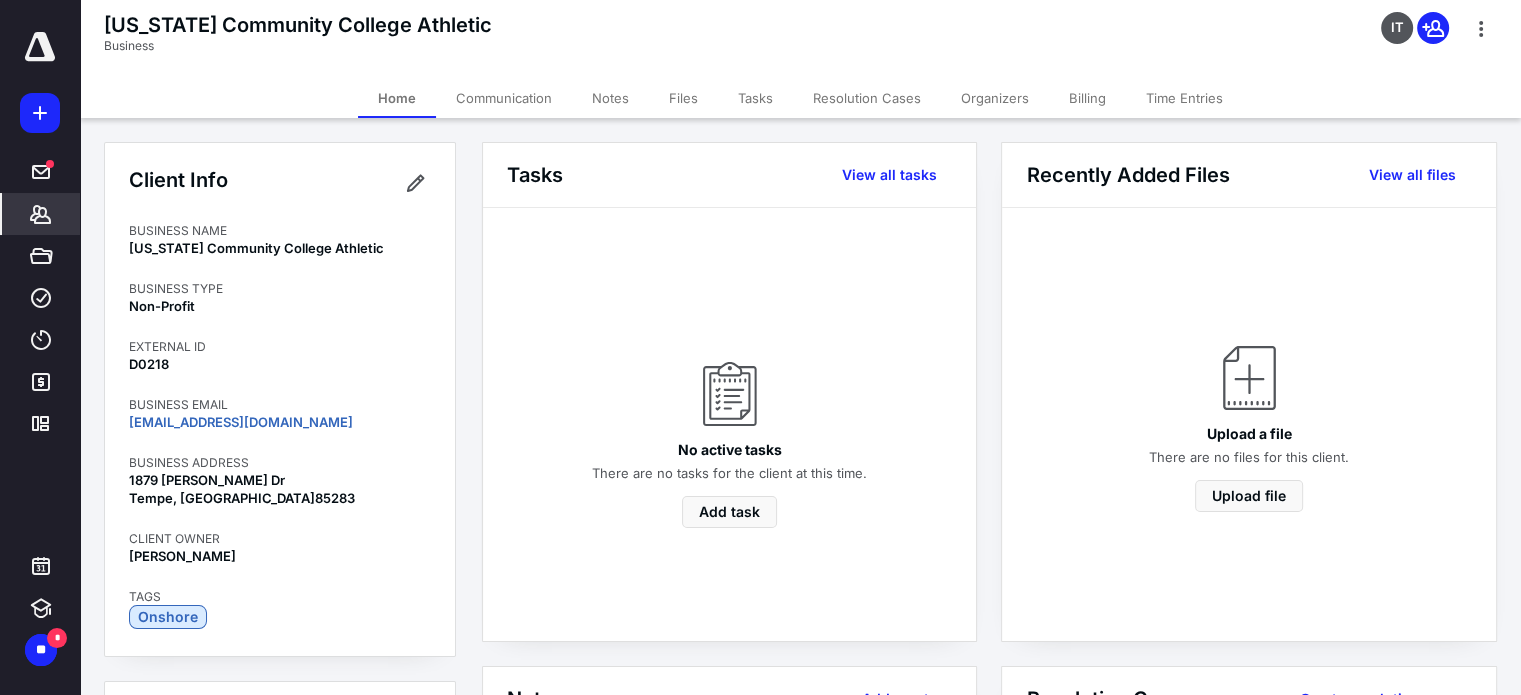 click on "Communication" at bounding box center [504, 98] 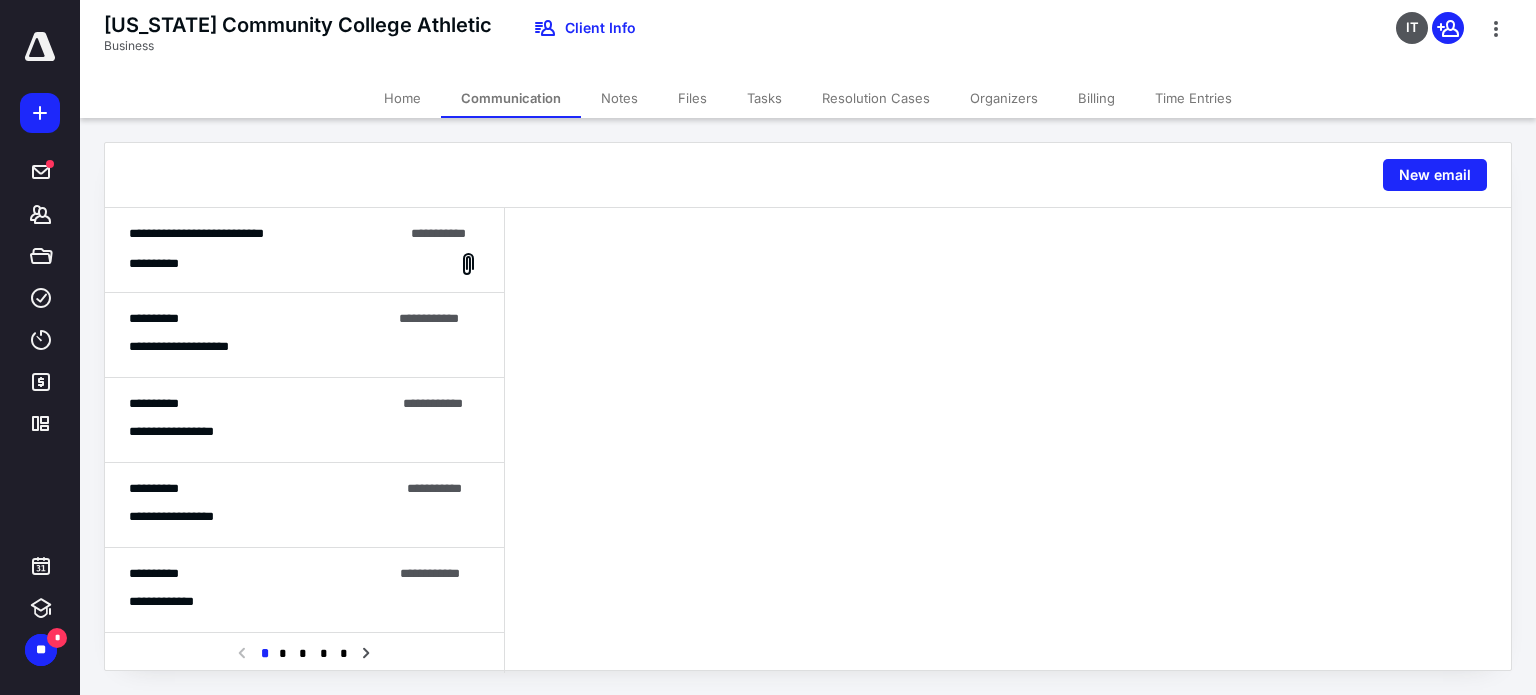 click on "**********" at bounding box center (304, 264) 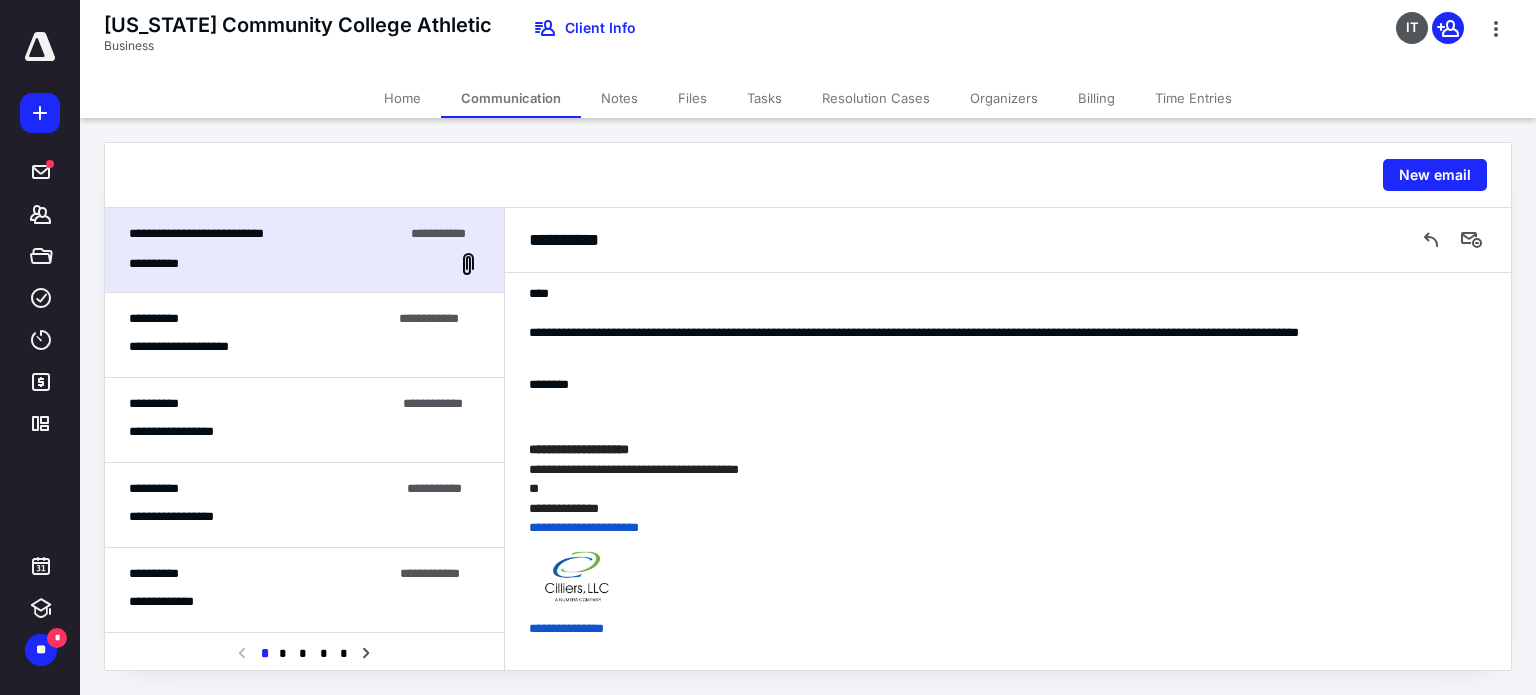 scroll, scrollTop: 444, scrollLeft: 0, axis: vertical 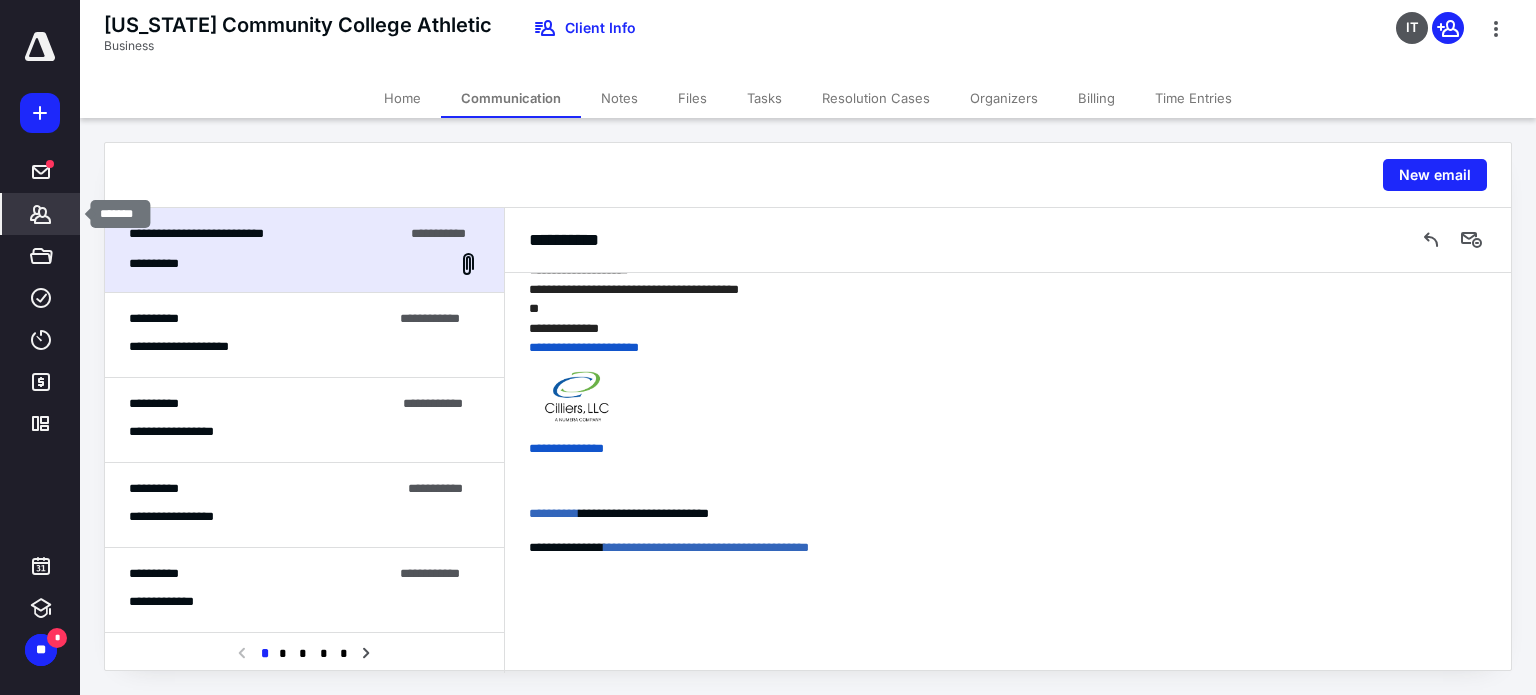 click 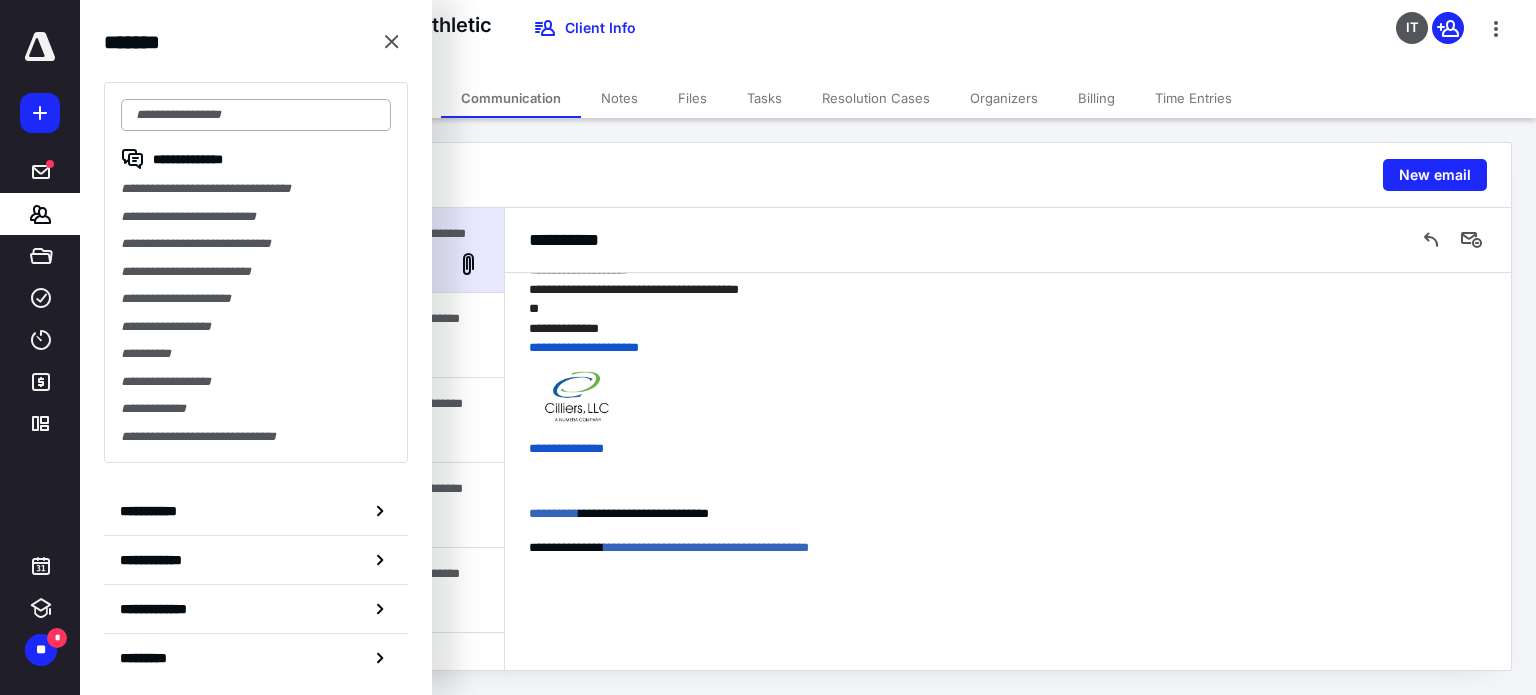 click at bounding box center (256, 115) 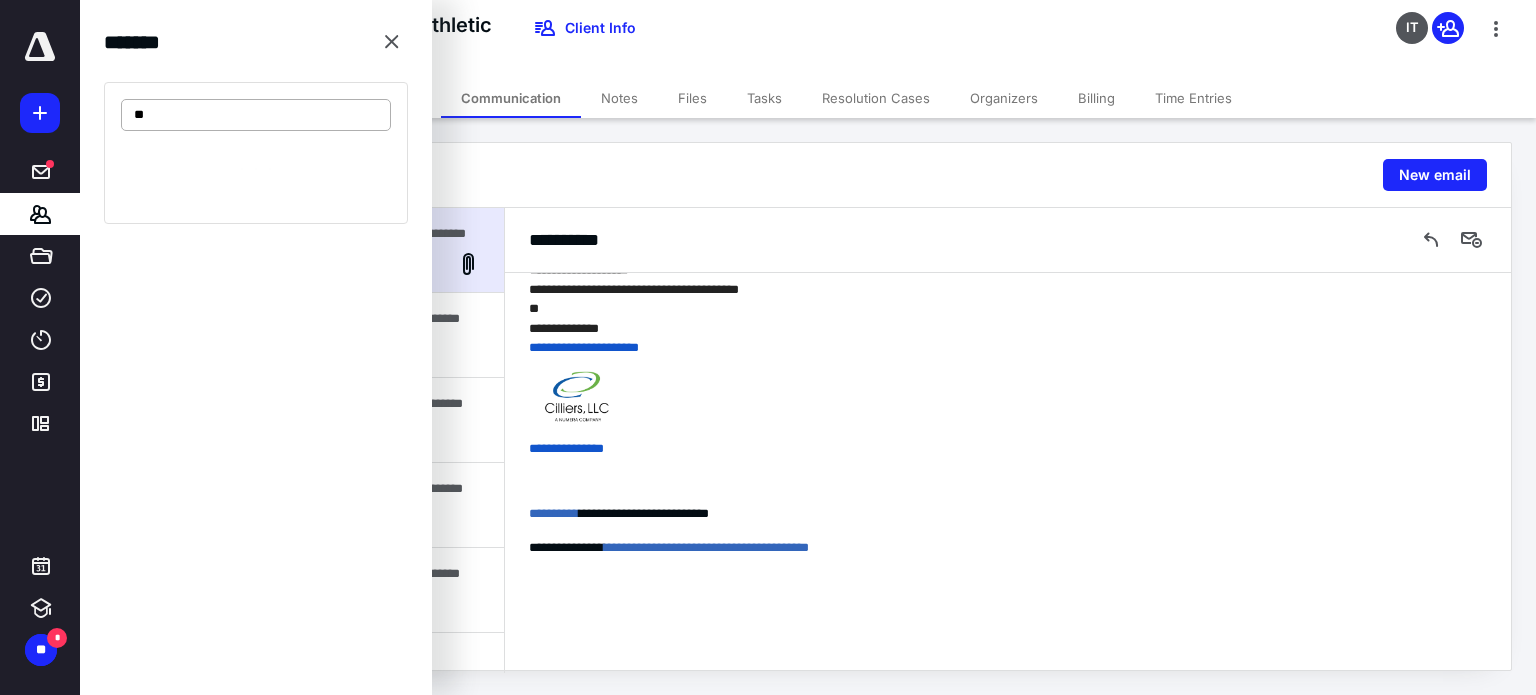 type on "*" 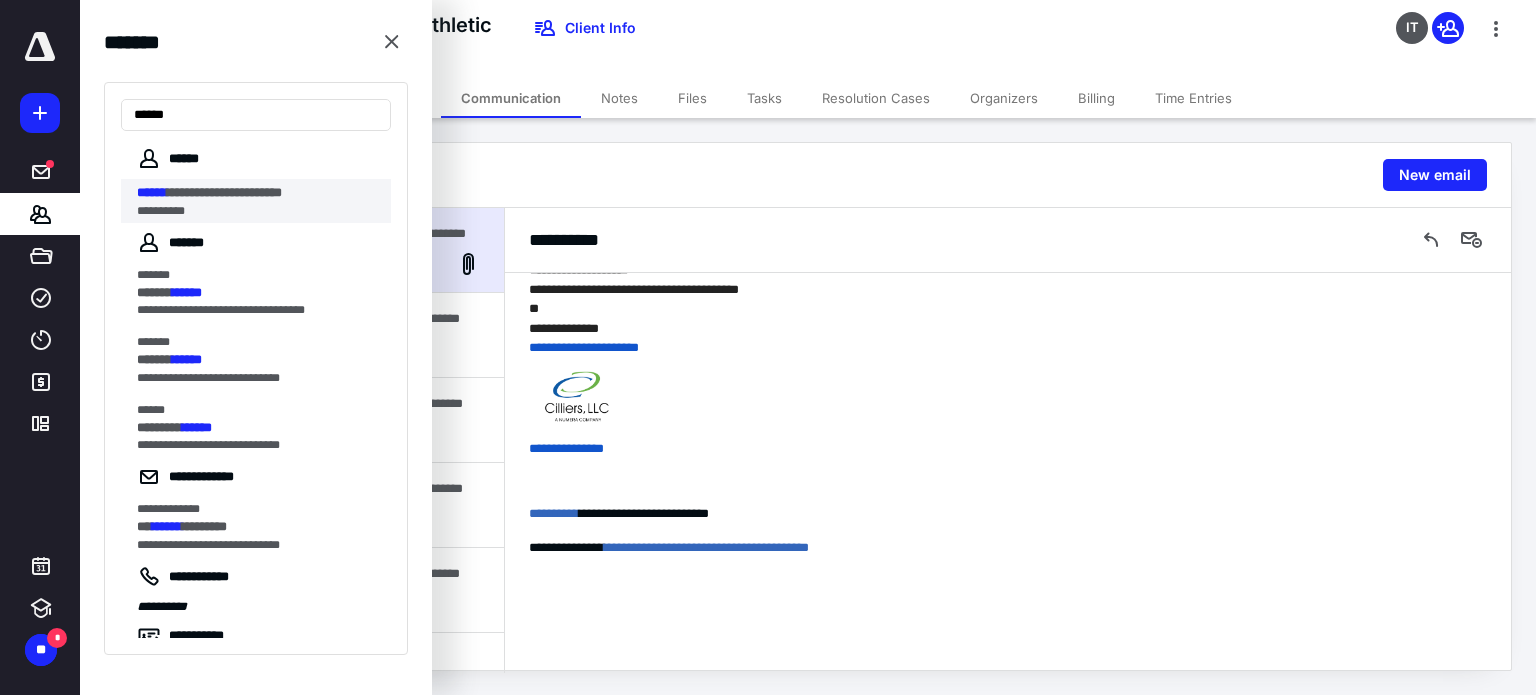 type on "******" 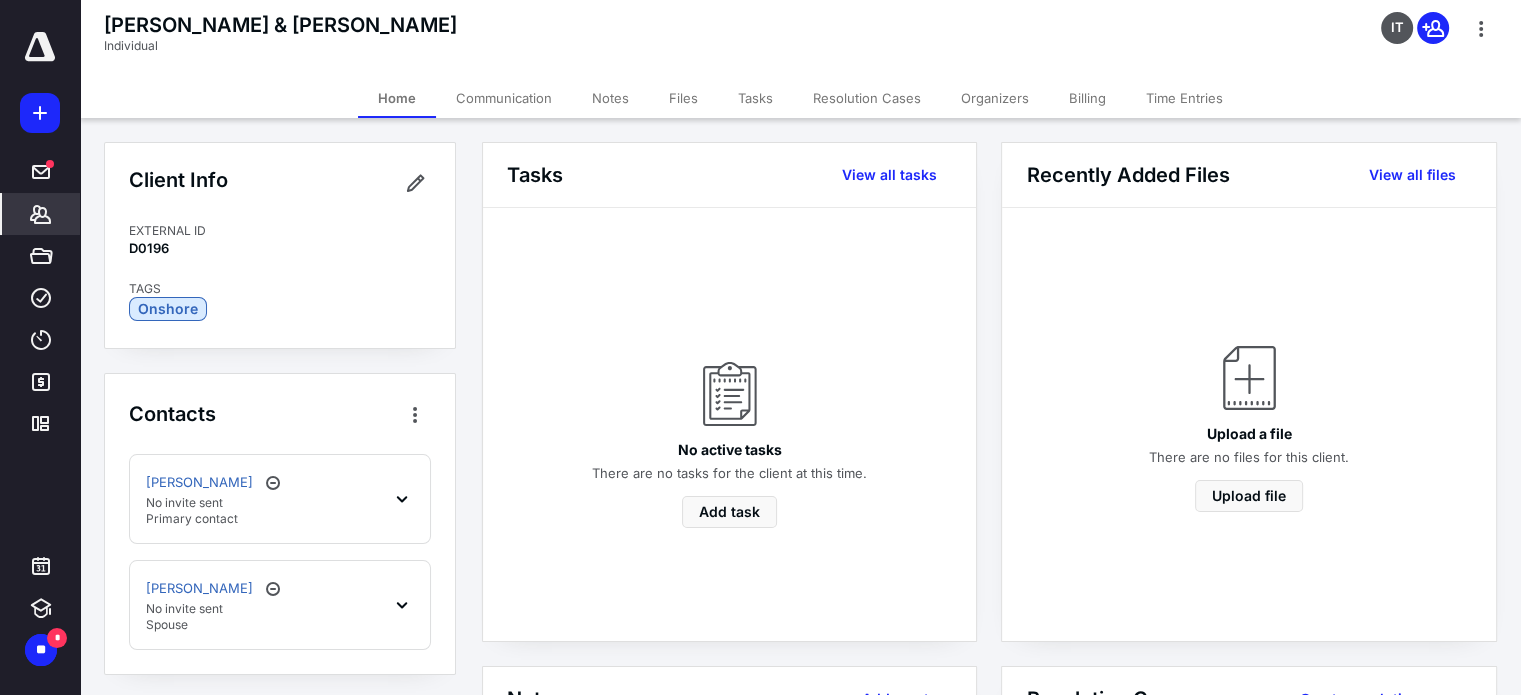click on "Communication" at bounding box center [504, 98] 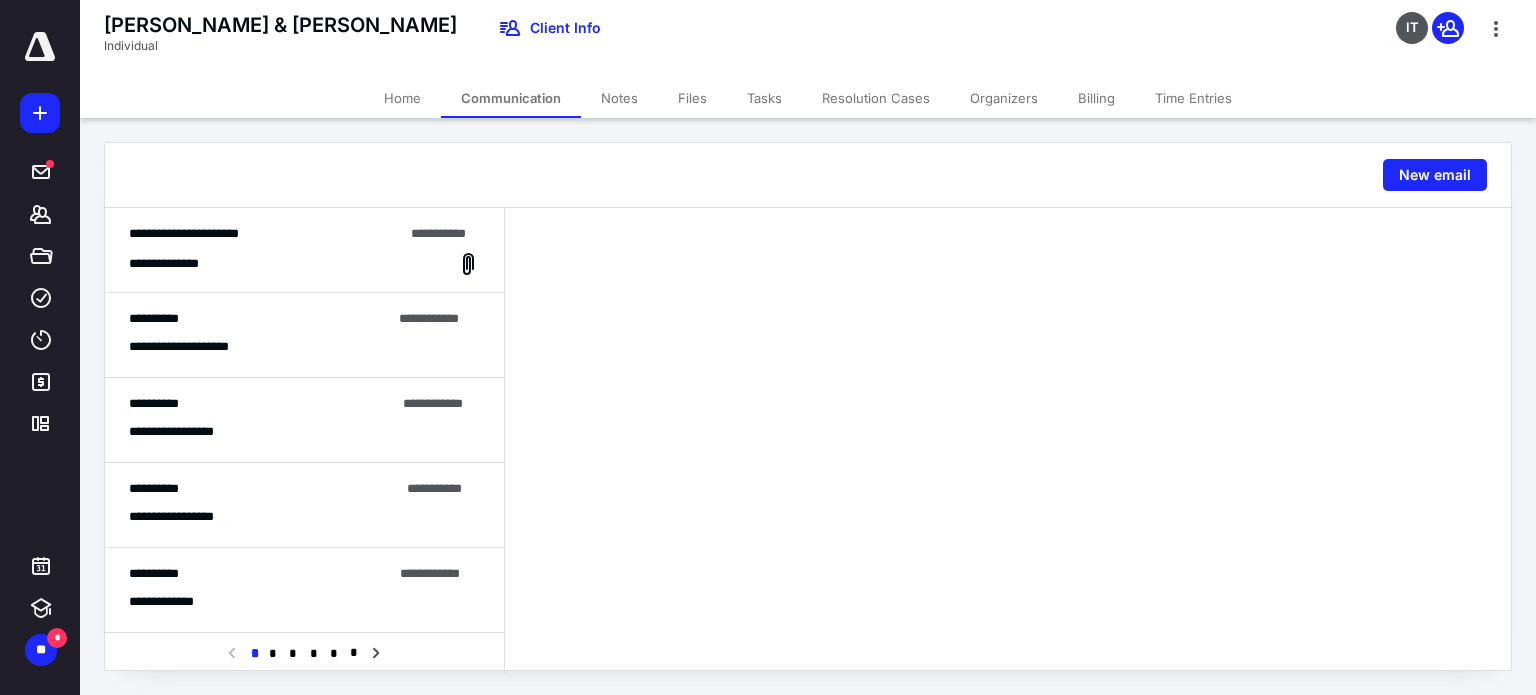 click on "**********" at bounding box center (184, 233) 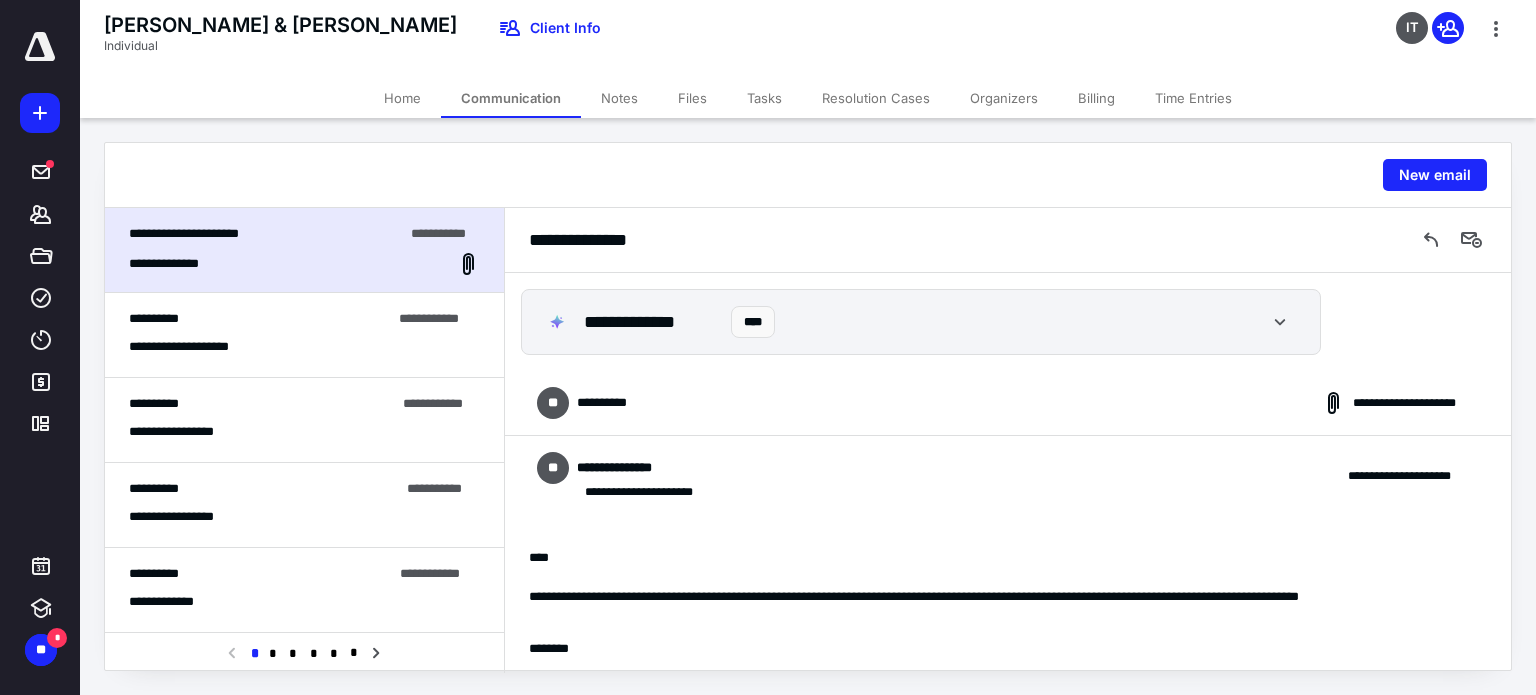 scroll, scrollTop: 444, scrollLeft: 0, axis: vertical 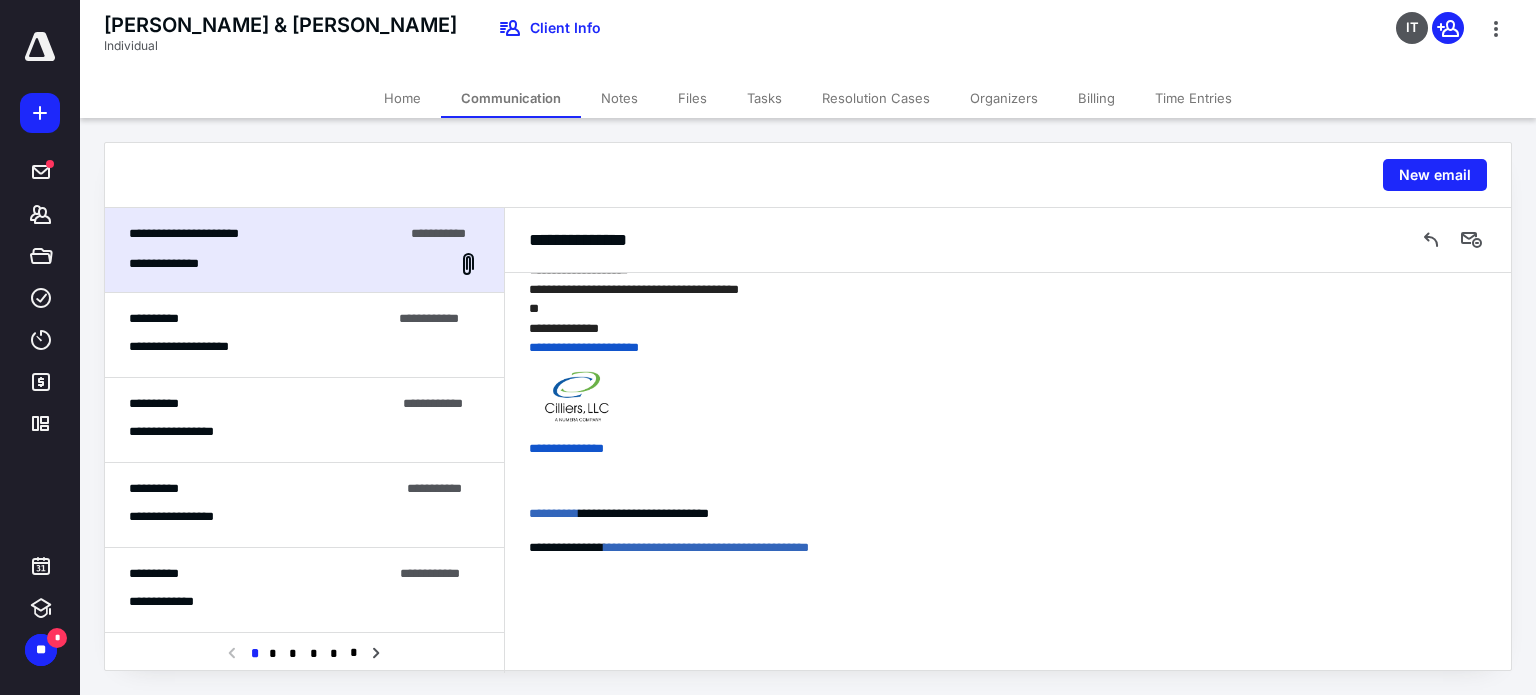click on "**********" at bounding box center [304, 264] 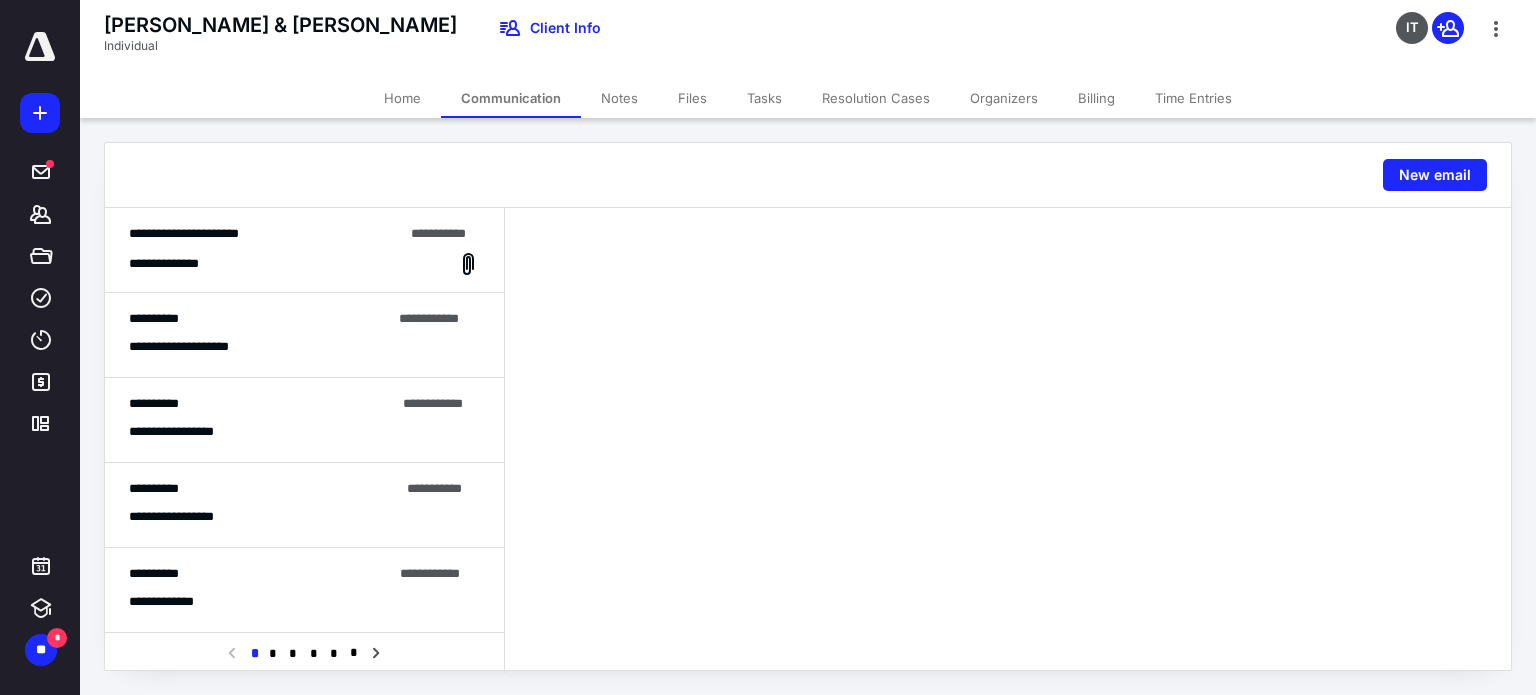 click on "**********" at bounding box center [304, 264] 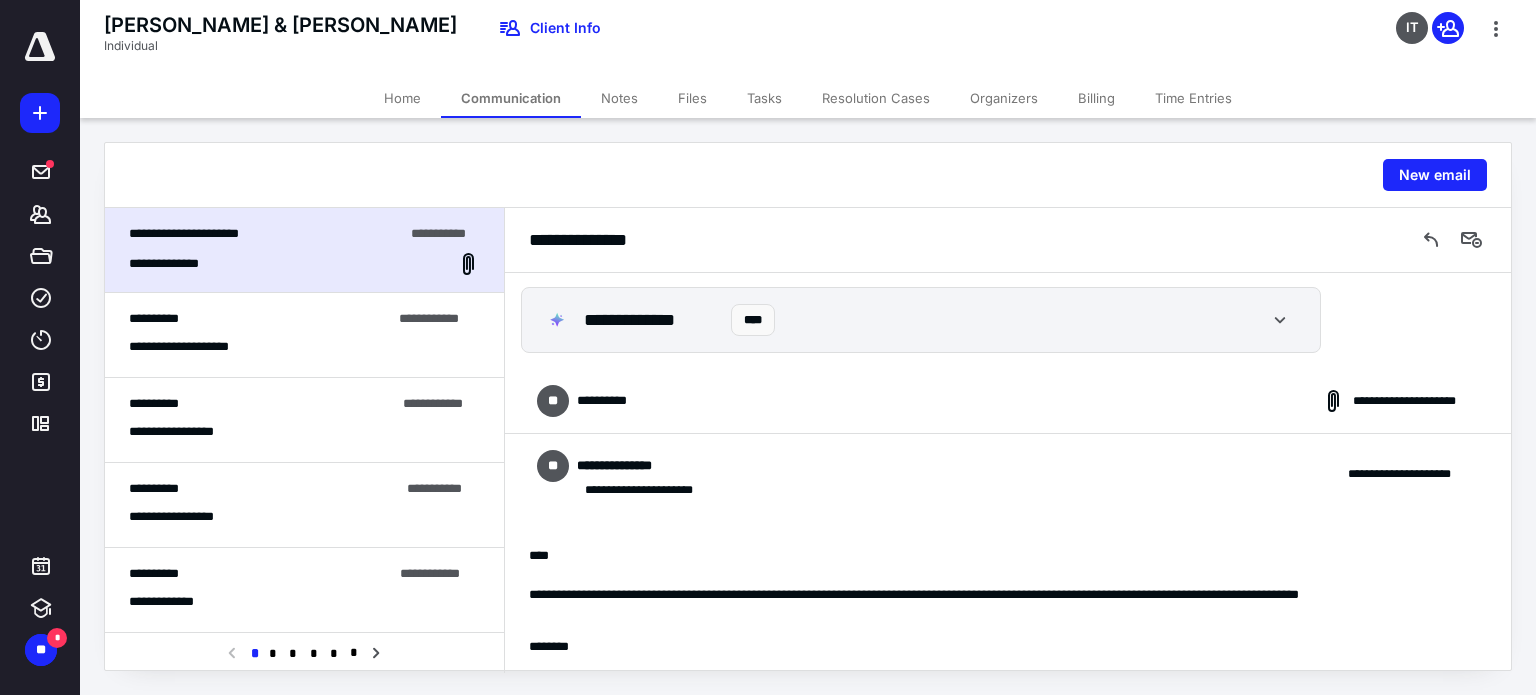 scroll, scrollTop: 0, scrollLeft: 0, axis: both 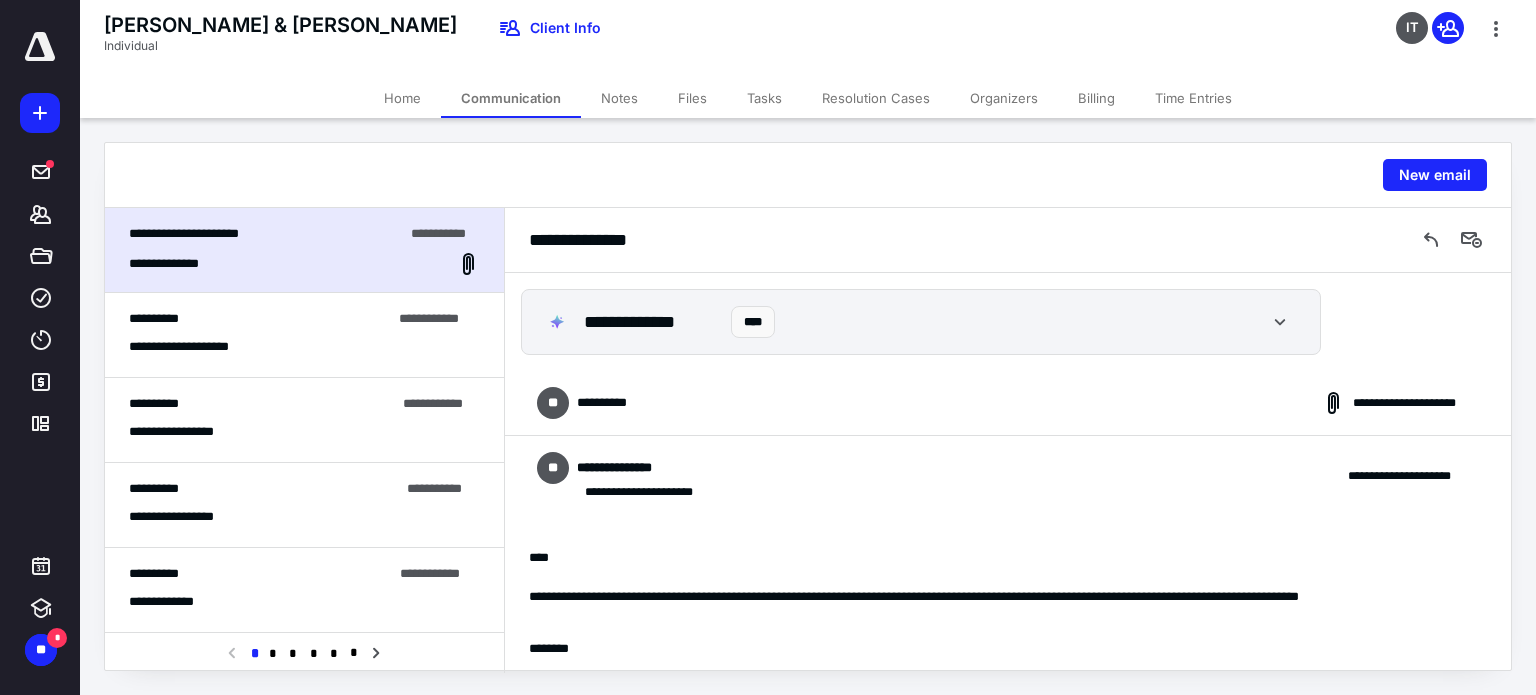 click on "**********" at bounding box center [609, 403] 